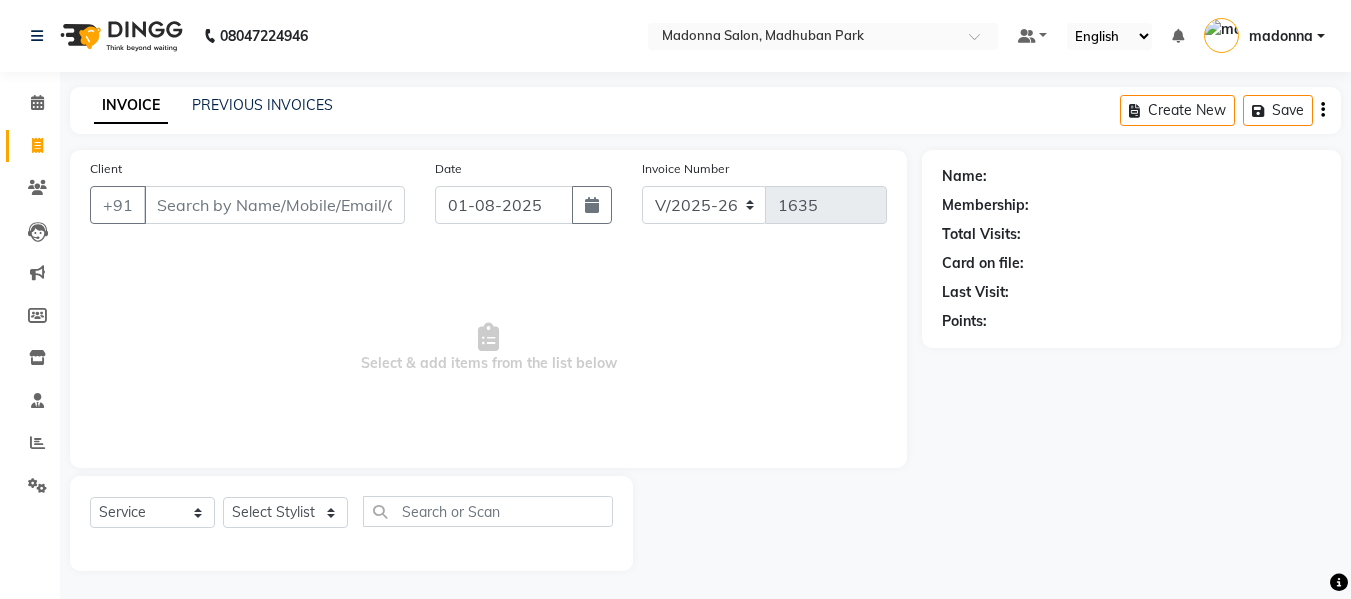 select on "6469" 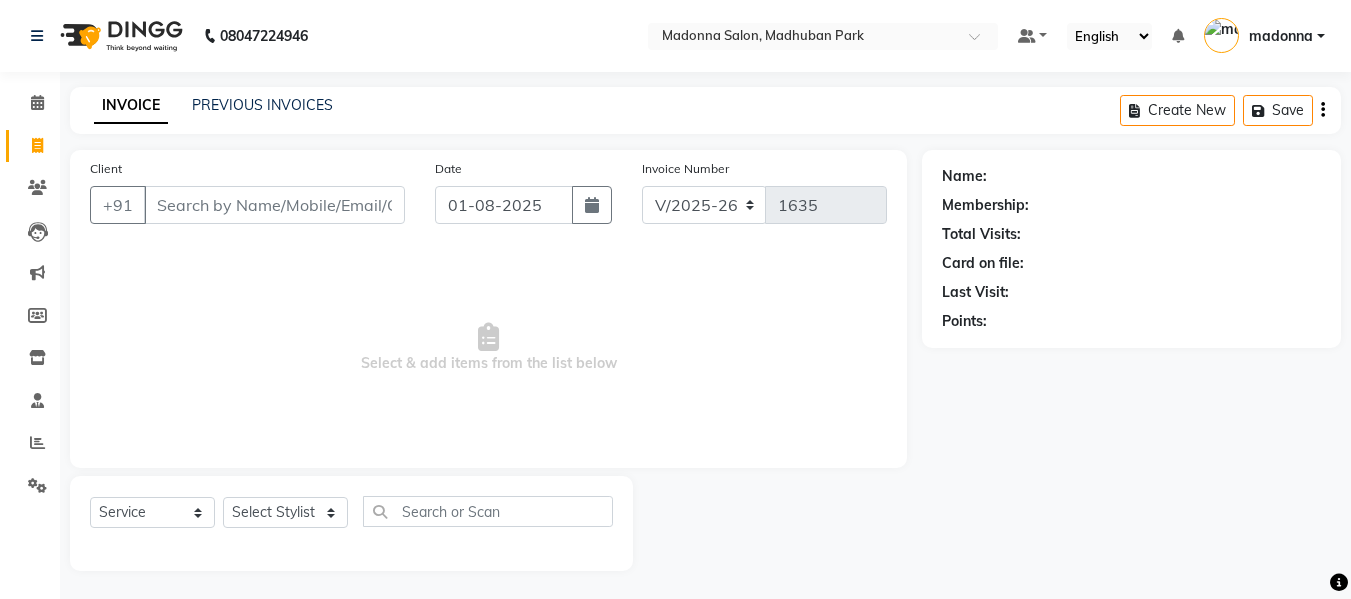 scroll, scrollTop: 2, scrollLeft: 0, axis: vertical 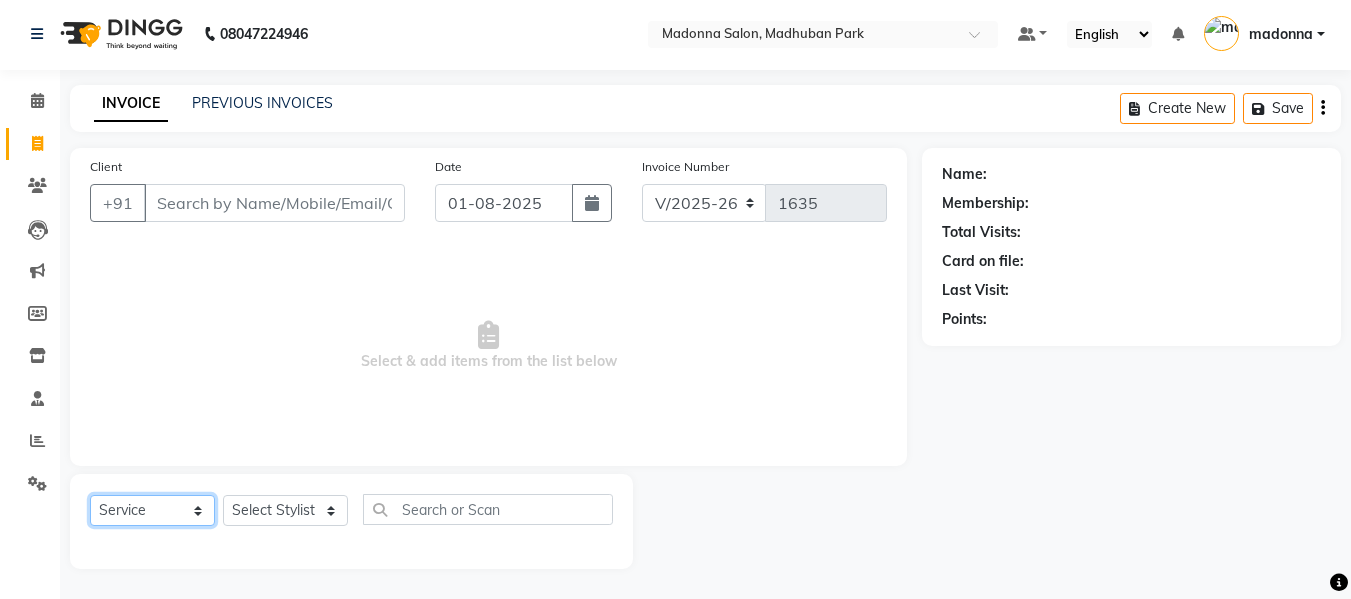 click on "Select  Service  Product  Membership  Package Voucher Prepaid Gift Card" 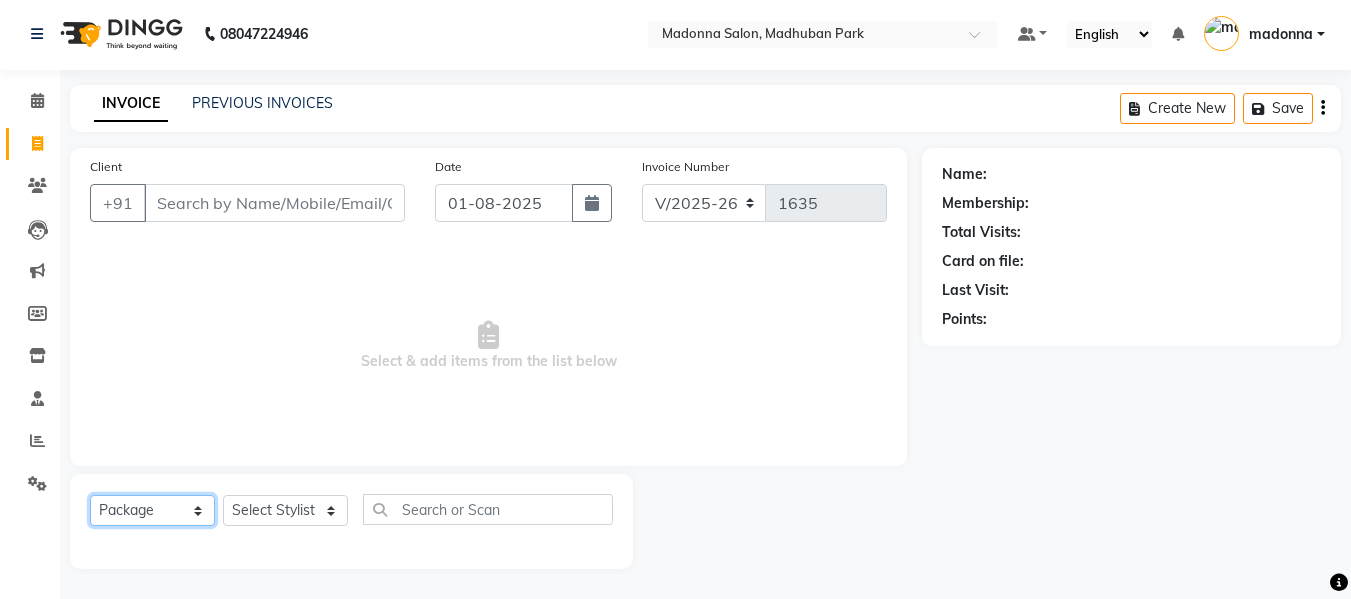 click on "Select  Service  Product  Membership  Package Voucher Prepaid Gift Card" 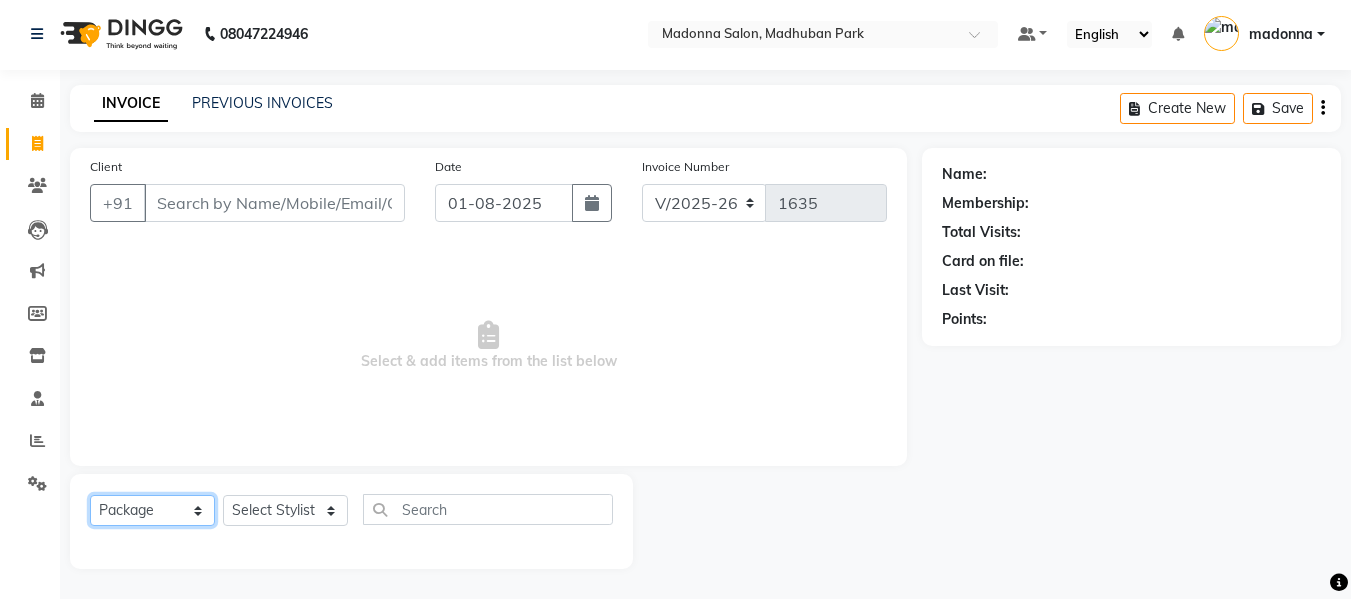 click on "Select  Service  Product  Membership  Package Voucher Prepaid Gift Card" 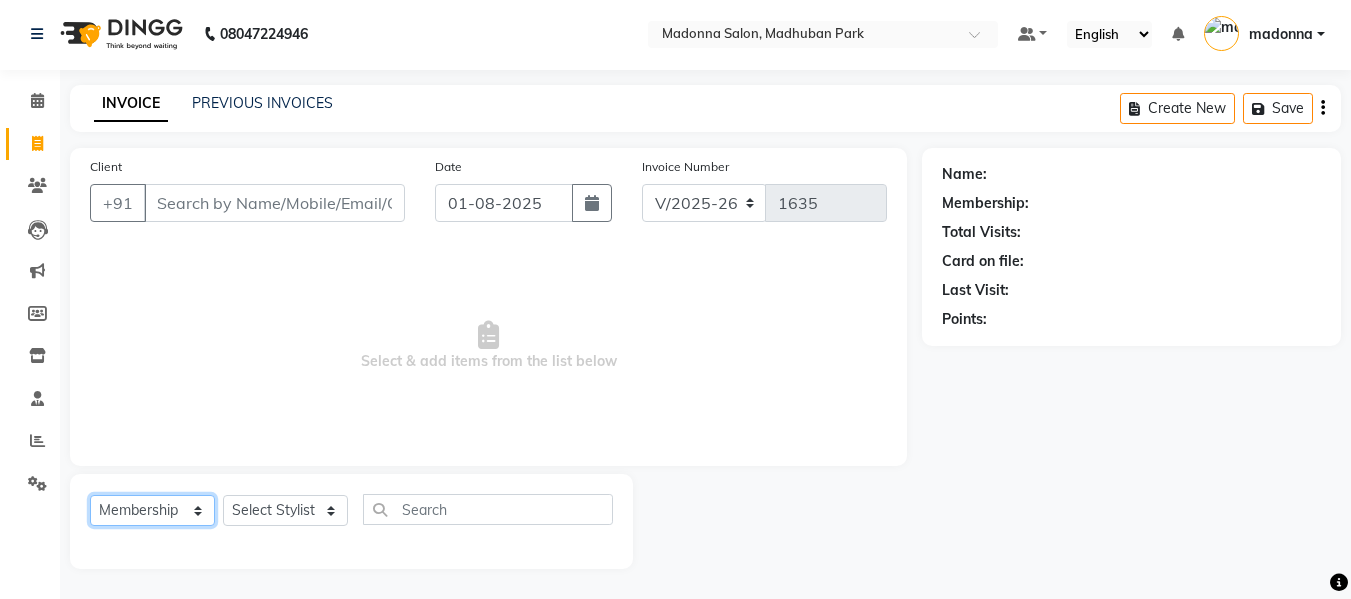 click on "Select  Service  Product  Membership  Package Voucher Prepaid Gift Card" 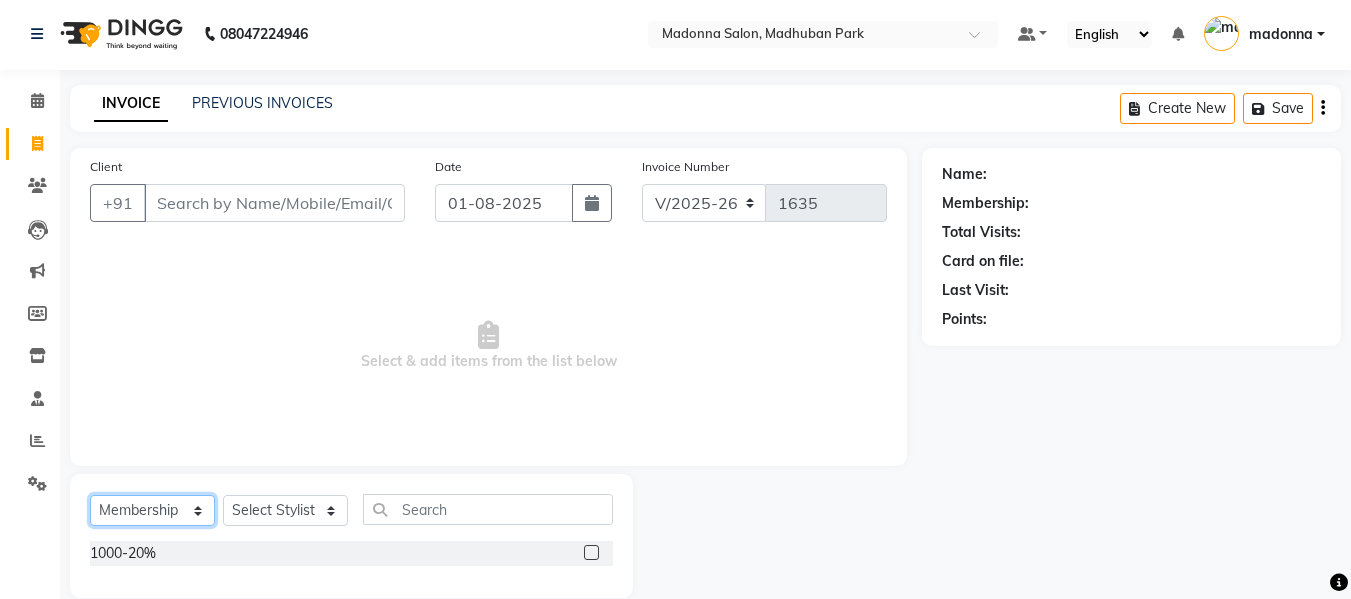 click on "Select  Service  Product  Membership  Package Voucher Prepaid Gift Card" 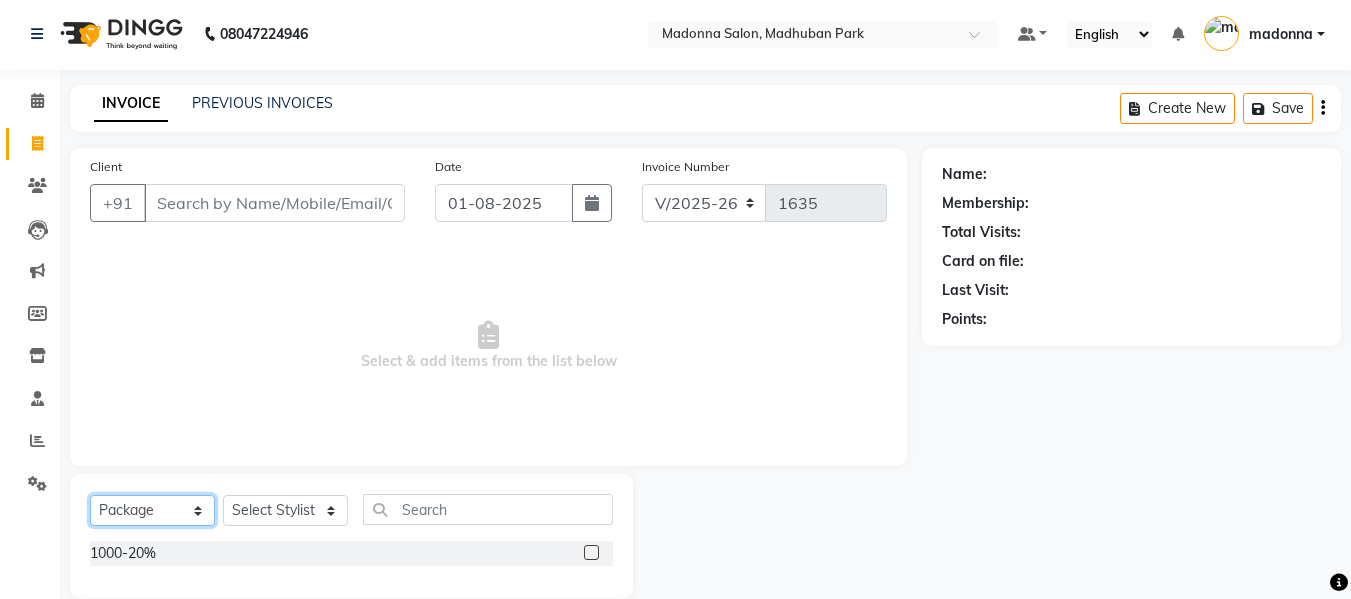 click on "Select  Service  Product  Membership  Package Voucher Prepaid Gift Card" 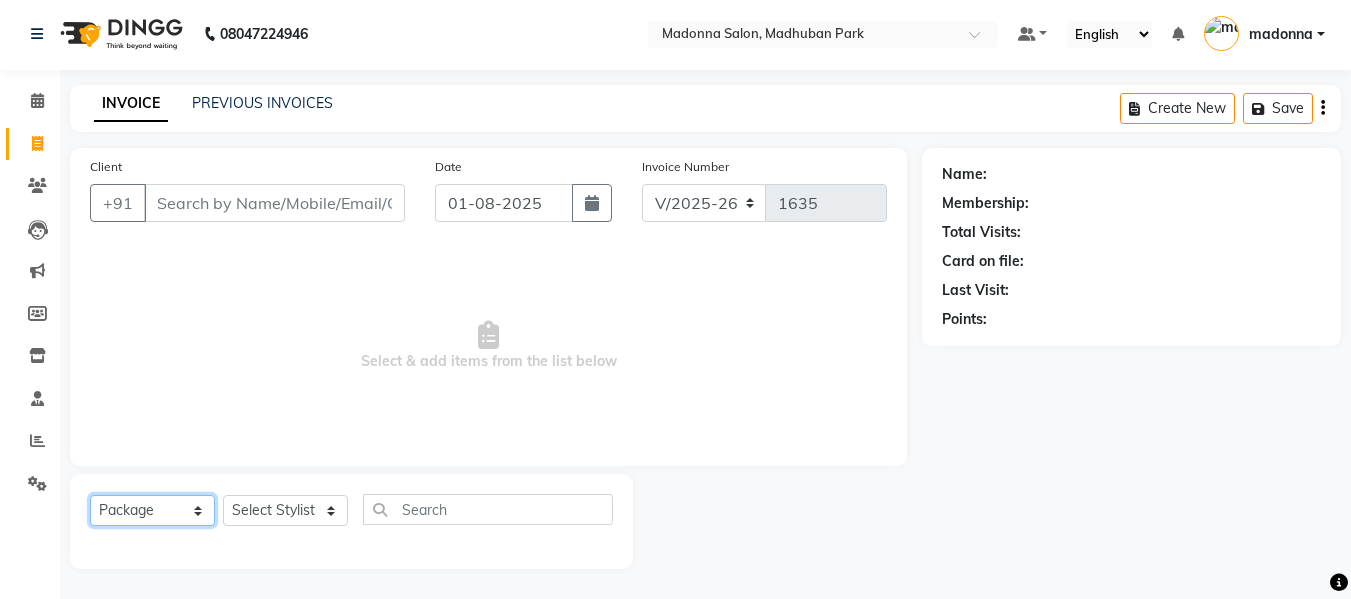 click on "Select  Service  Product  Membership  Package Voucher Prepaid Gift Card" 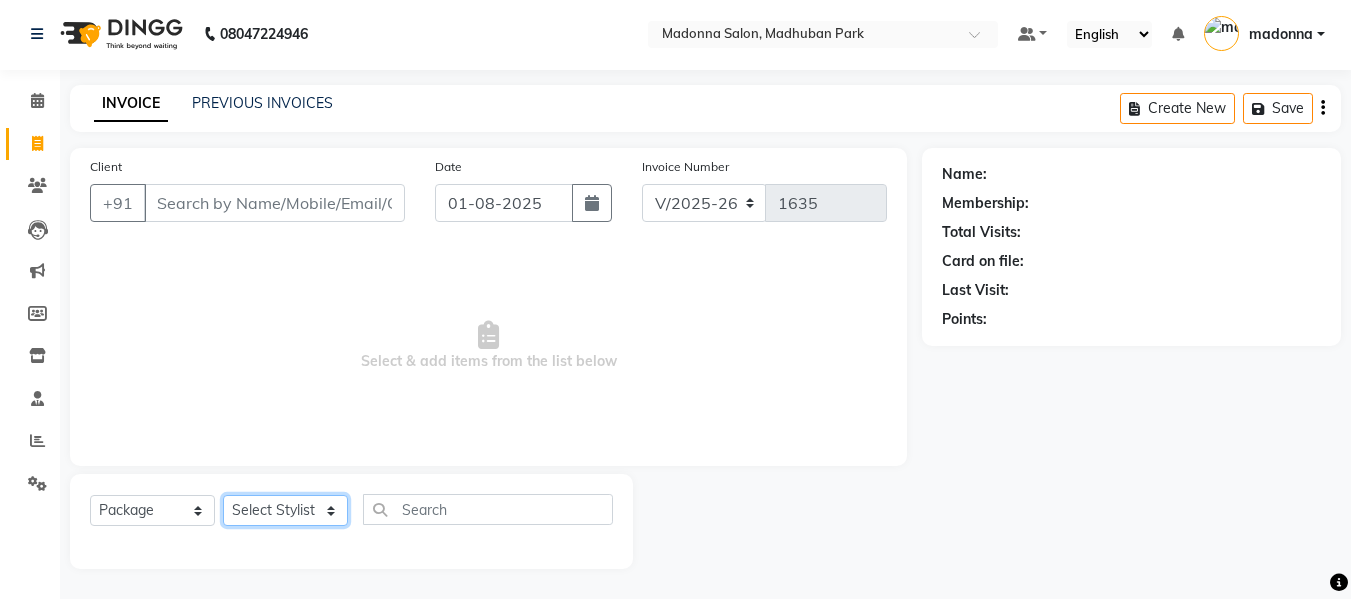 click on "Select Stylist Afsar salmani [FIRST] [LAST] Armaan  Dipika fardeen [FIRST] [LAST] Kirti [LAST] madonna Nikhil Prince Rizwan Samaksh Shahnawaz  Twinkle [LAST]" 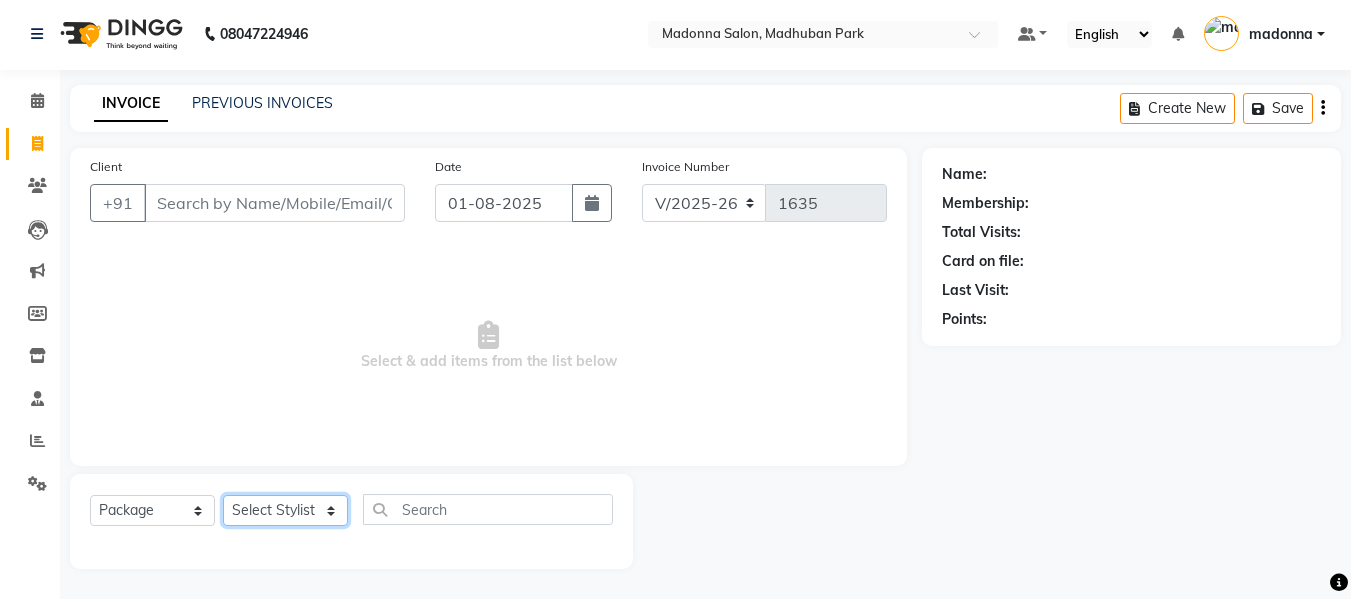 select on "68445" 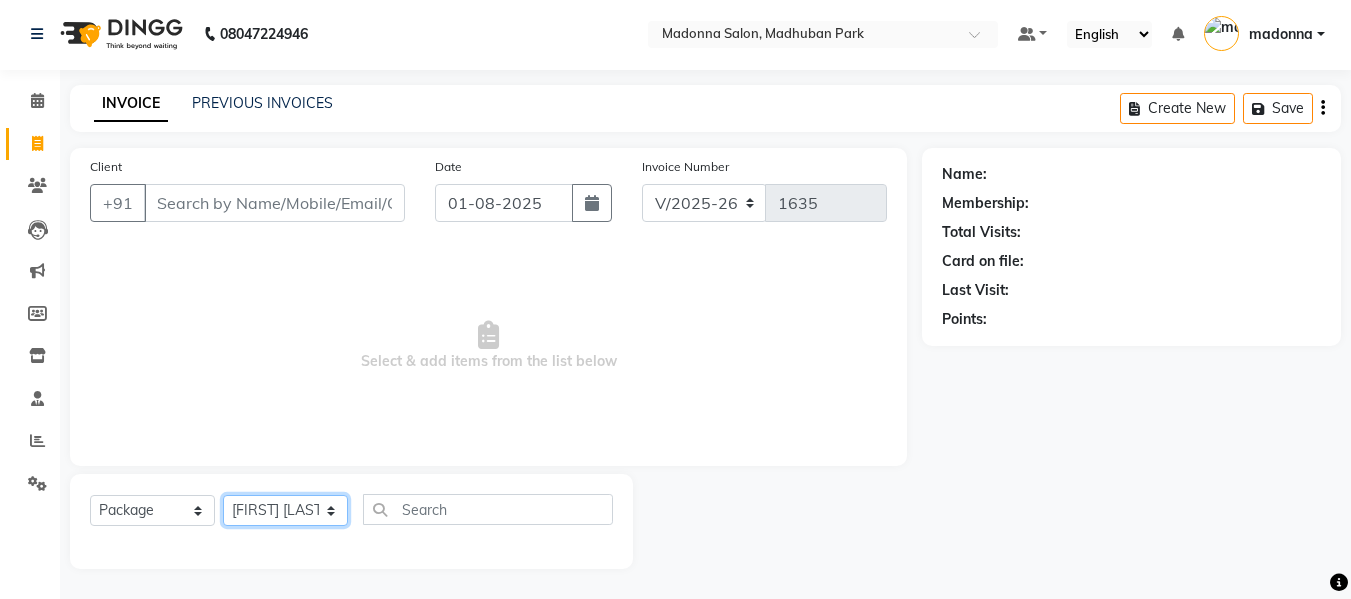 click on "Select Stylist Afsar salmani [FIRST] [LAST] Armaan  Dipika fardeen [FIRST] [LAST] Kirti [LAST] madonna Nikhil Prince Rizwan Samaksh Shahnawaz  Twinkle [LAST]" 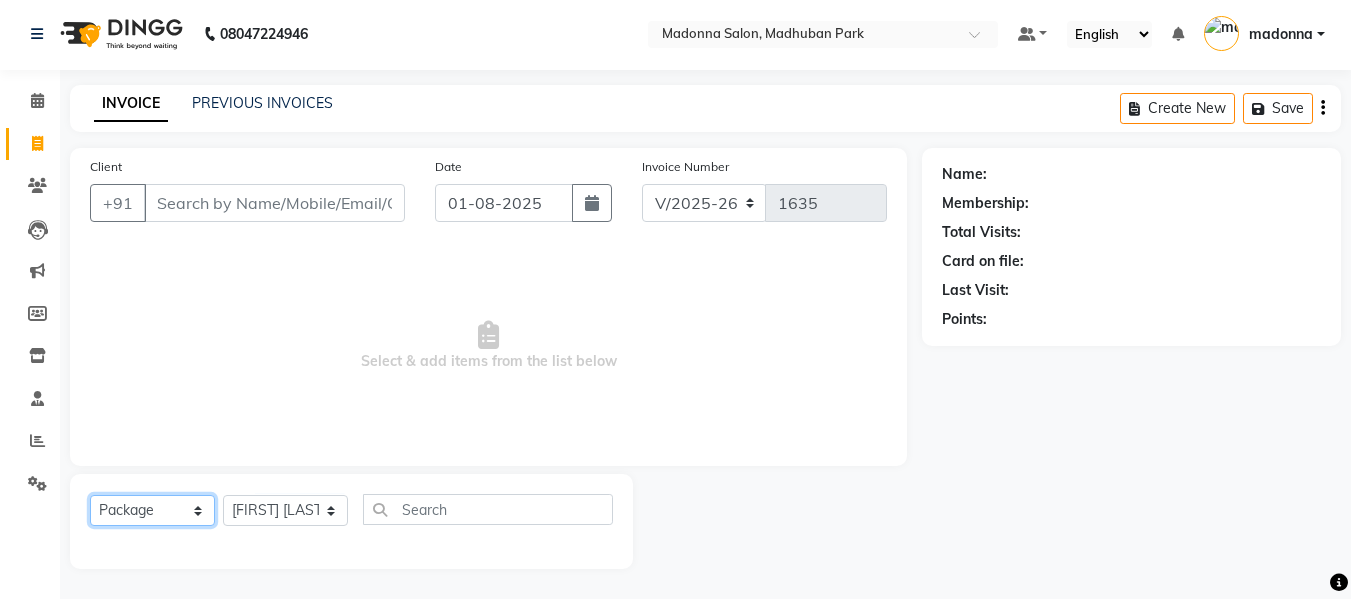 click on "Select  Service  Product  Membership  Package Voucher Prepaid Gift Card" 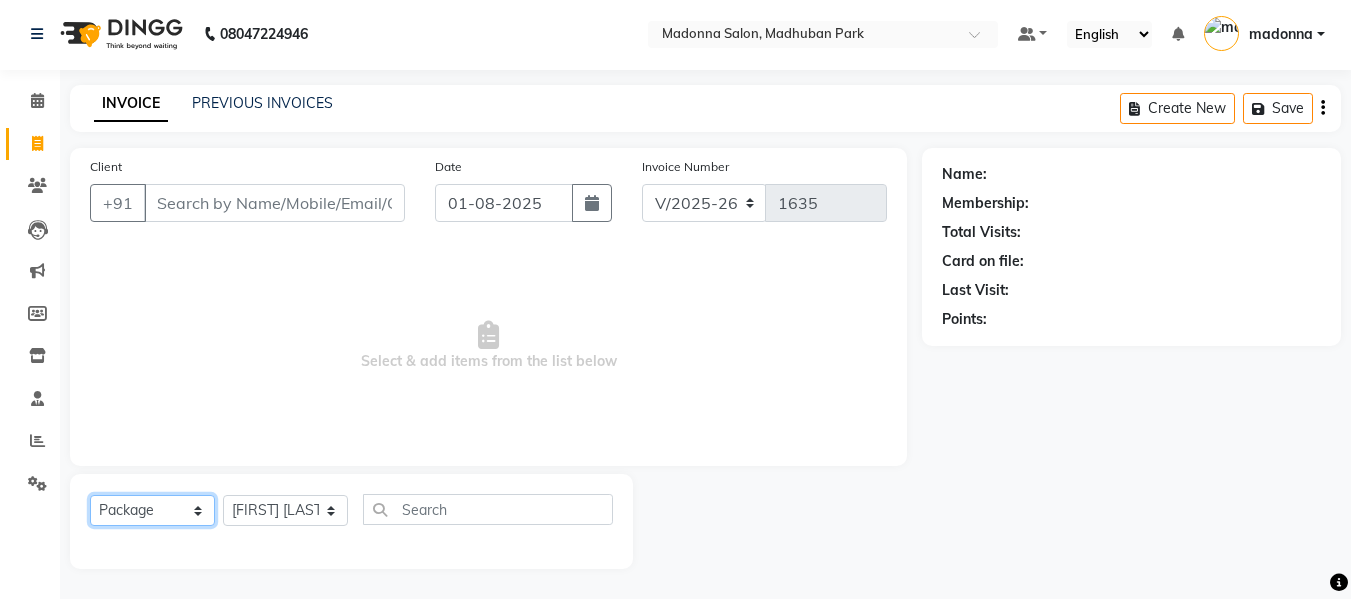select on "P" 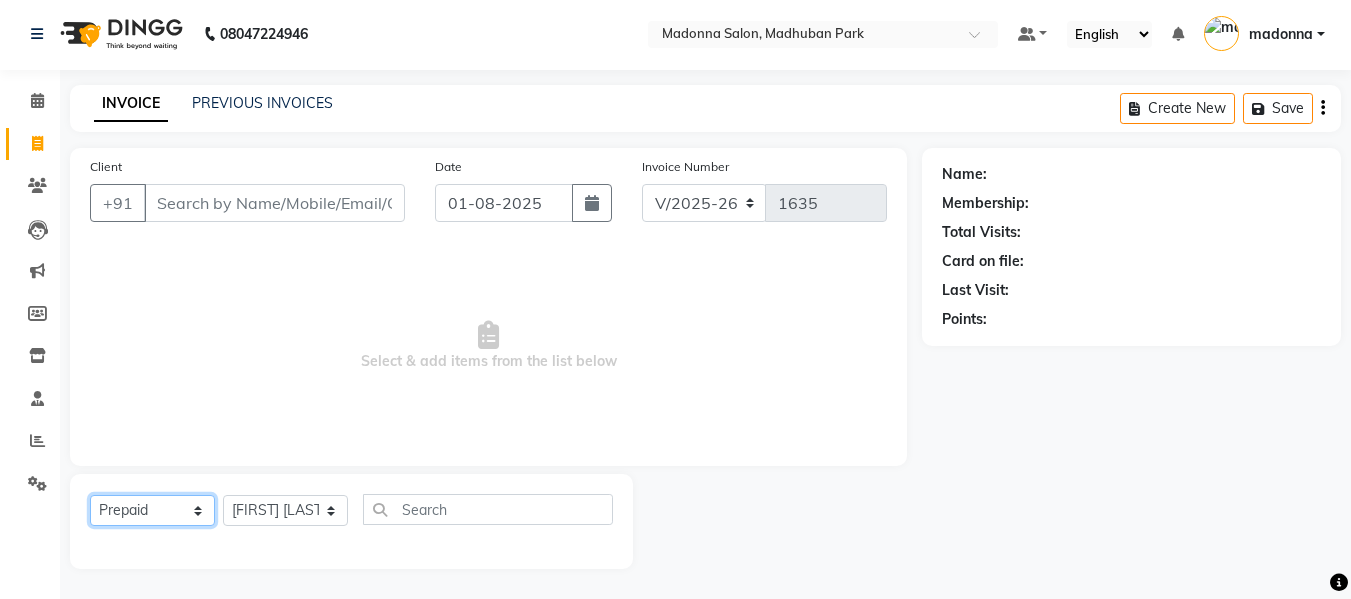 click on "Select  Service  Product  Membership  Package Voucher Prepaid Gift Card" 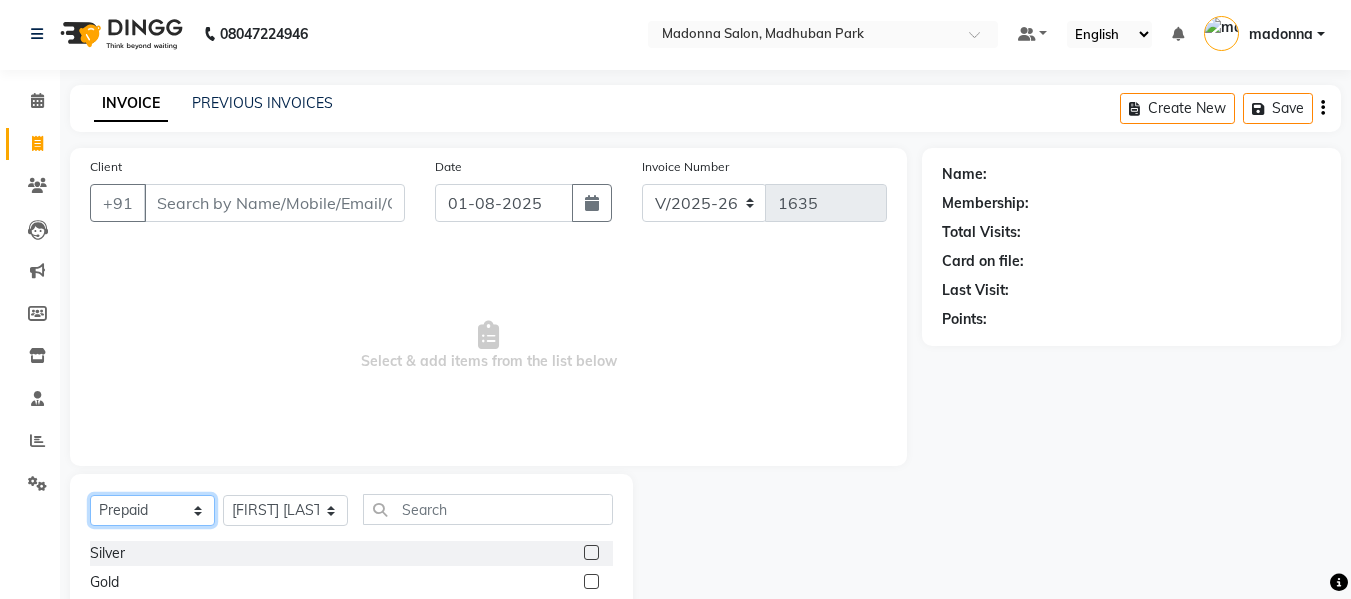 scroll, scrollTop: 193, scrollLeft: 0, axis: vertical 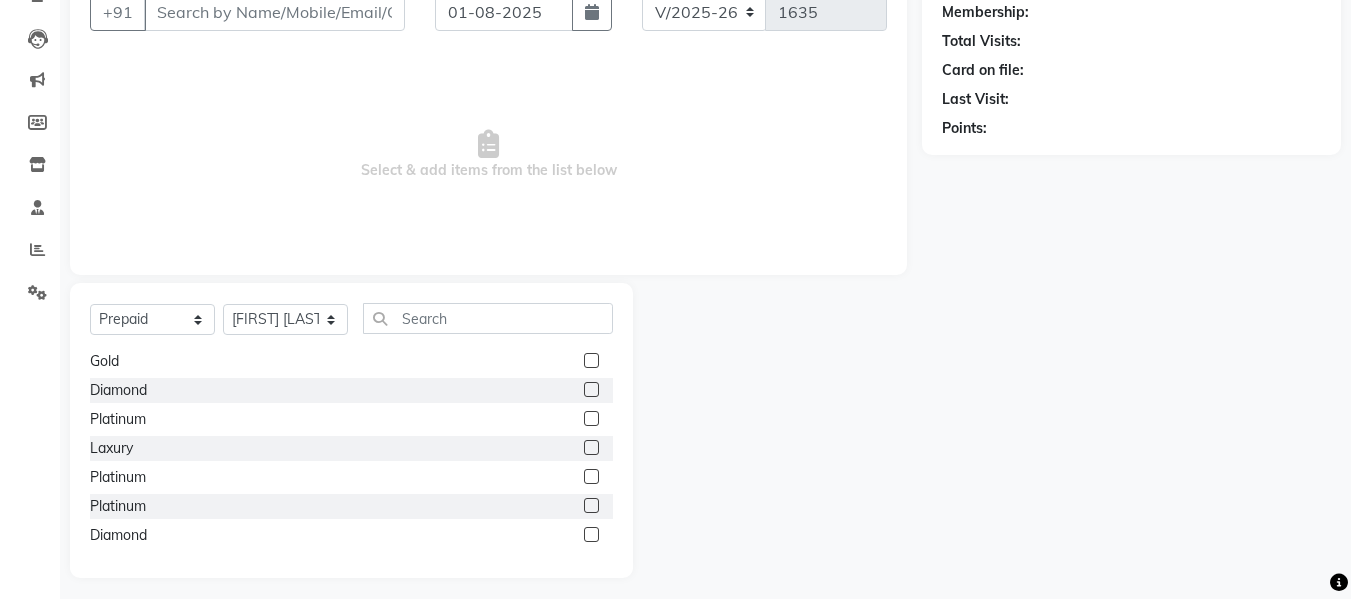 click 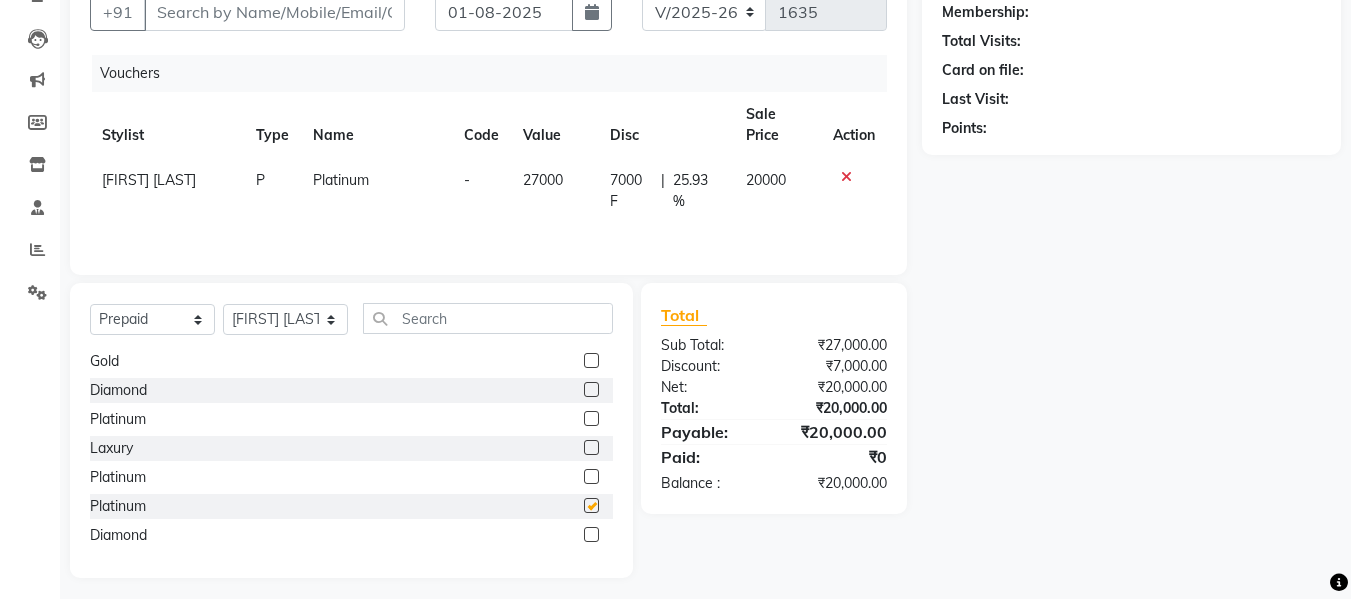 checkbox on "false" 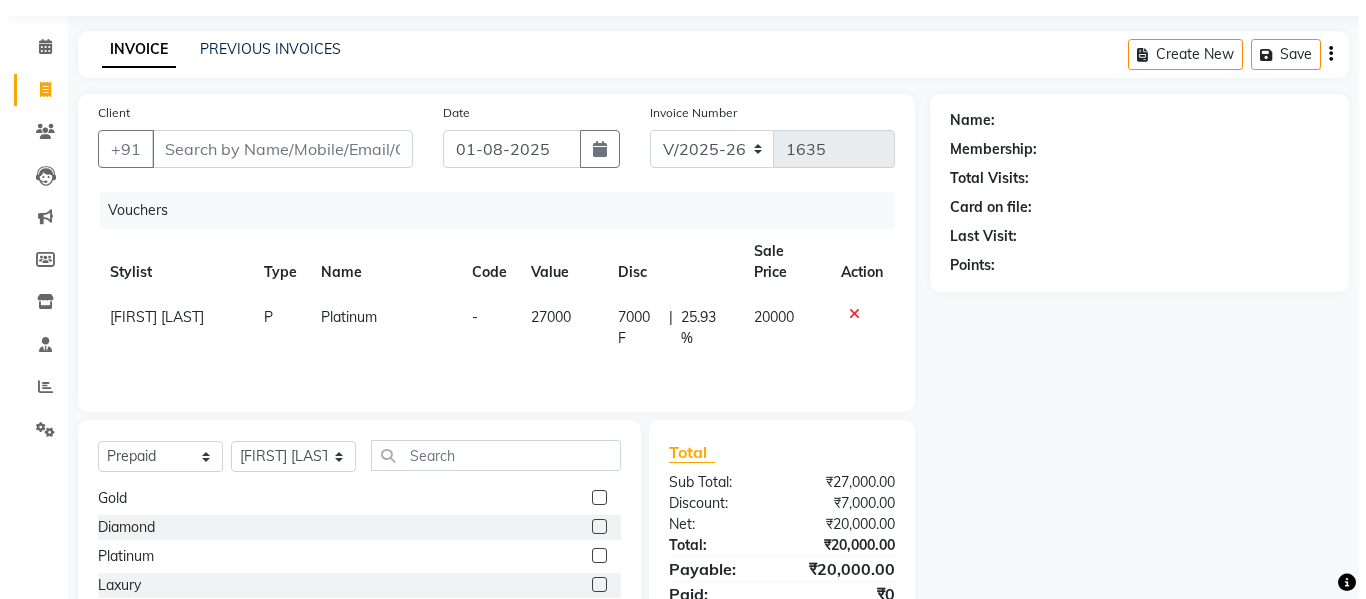 scroll, scrollTop: 55, scrollLeft: 0, axis: vertical 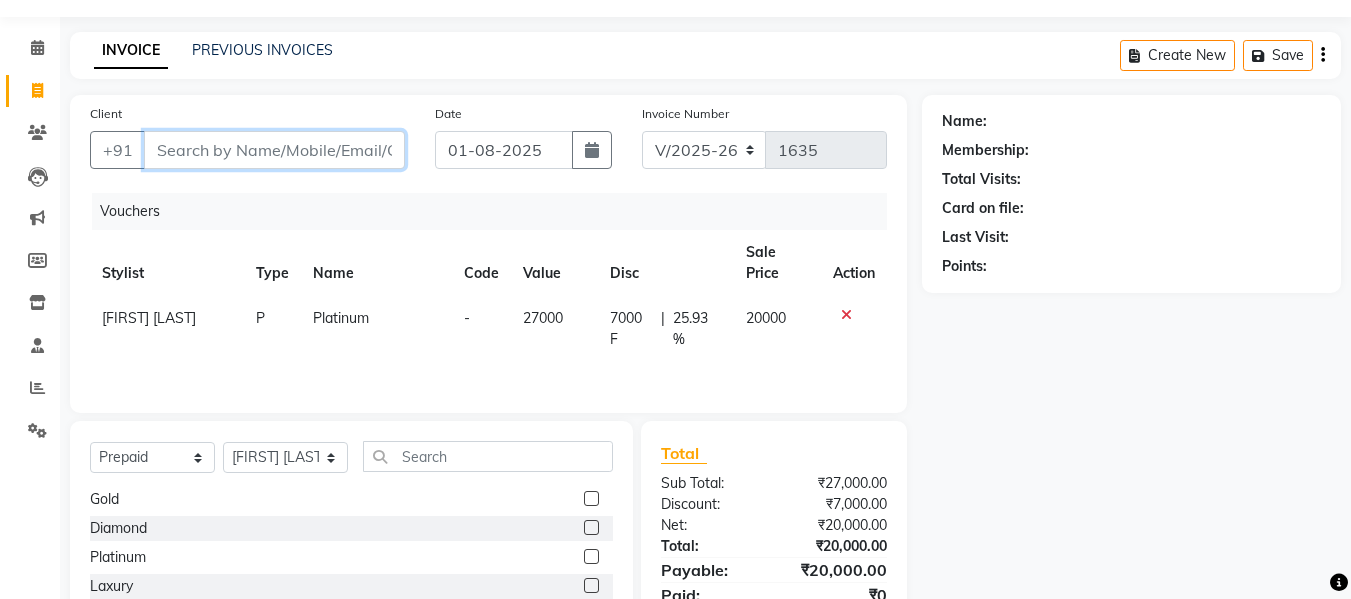 click on "Client" at bounding box center (274, 150) 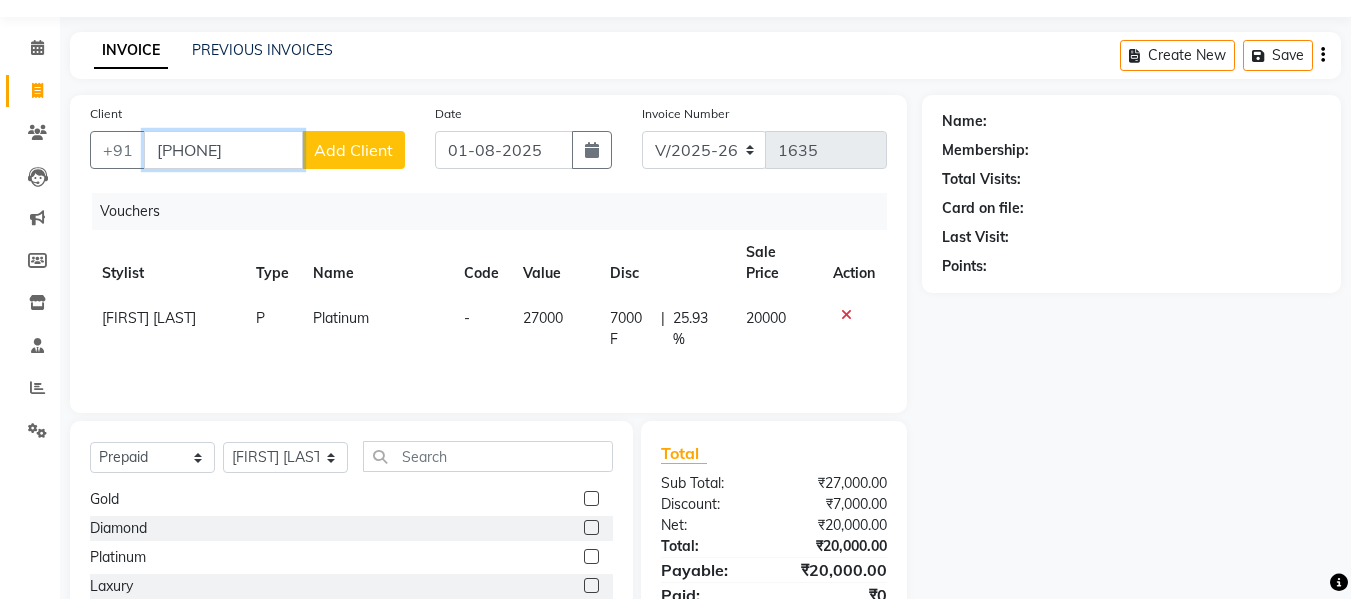 type on "[PHONE]" 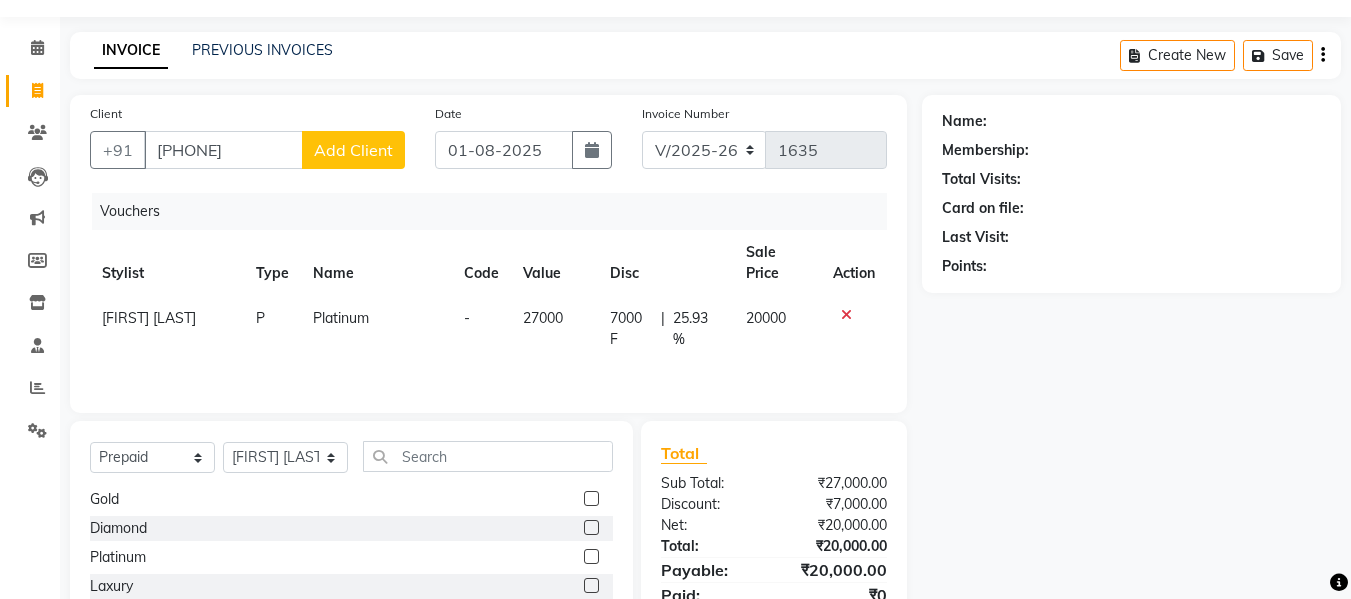click on "Add Client" 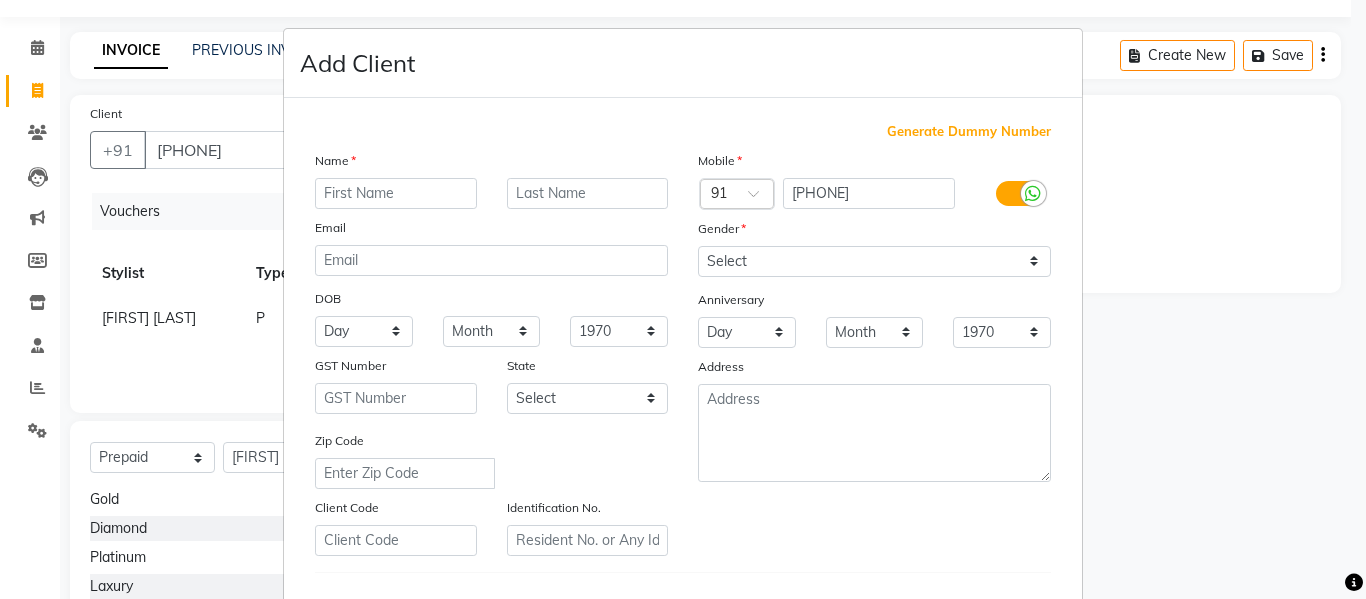 drag, startPoint x: 444, startPoint y: 104, endPoint x: 387, endPoint y: 94, distance: 57.870544 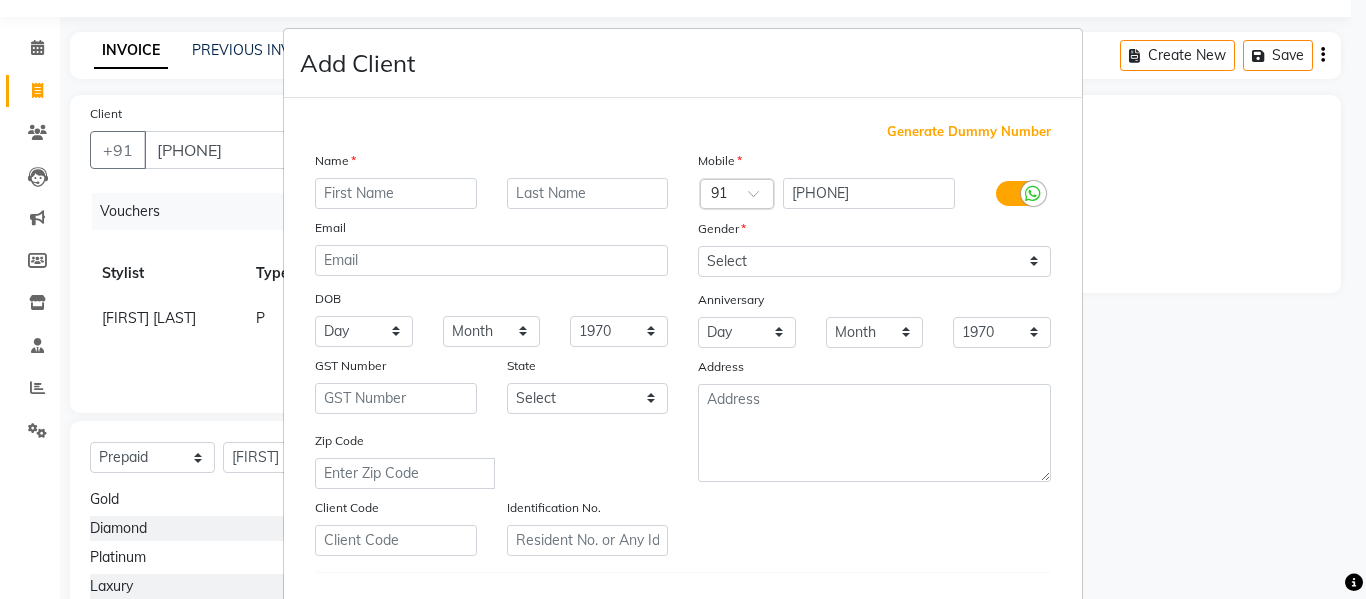 click on "Add Client Generate Dummy Number Name Email DOB Day 01 02 03 04 05 06 07 08 09 10 11 12 13 14 15 16 17 18 19 20 21 22 23 24 25 26 27 28 29 30 31 Month January February March April May June July August September October November December 1940 1941 1942 1943 1944 1945 1946 1947 1948 1949 1950 1951 1952 1953 1954 1955 1956 1957 1958 1959 1960 1961 1962 1963 1964 1965 1966 1967 1968 1969 1970 1971 1972 1973 1974 1975 1976 1977 1978 1979 1980 1981 1982 1983 1984 1985 1986 1987 1988 1989 1990 1991 1992 1993 1994 1995 1996 1997 1998 1999 2000 2001 2002 2003 2004 2005 2006 2007 2008 2009 2010 2011 2012 2013 2014 2015 2016 2017 2018 2019 2020 2021 2022 2023 2024 GST Number State Select Andaman and Nicobar Islands Andhra Pradesh Arunachal Pradesh Assam Bihar Chandigarh Chhattisgarh Dadra and Nagar Haveli Daman and Diu Delhi Goa Gujarat Haryana Himachal Pradesh Jammu and Kashmir Jharkhand Karnataka Kerala Lakshadweep Madhya Pradesh Maharashtra Manipur Meghalaya Mizoram Nagaland Odisha Pondicherry Punjab Rajasthan Sikkim" at bounding box center [683, 299] 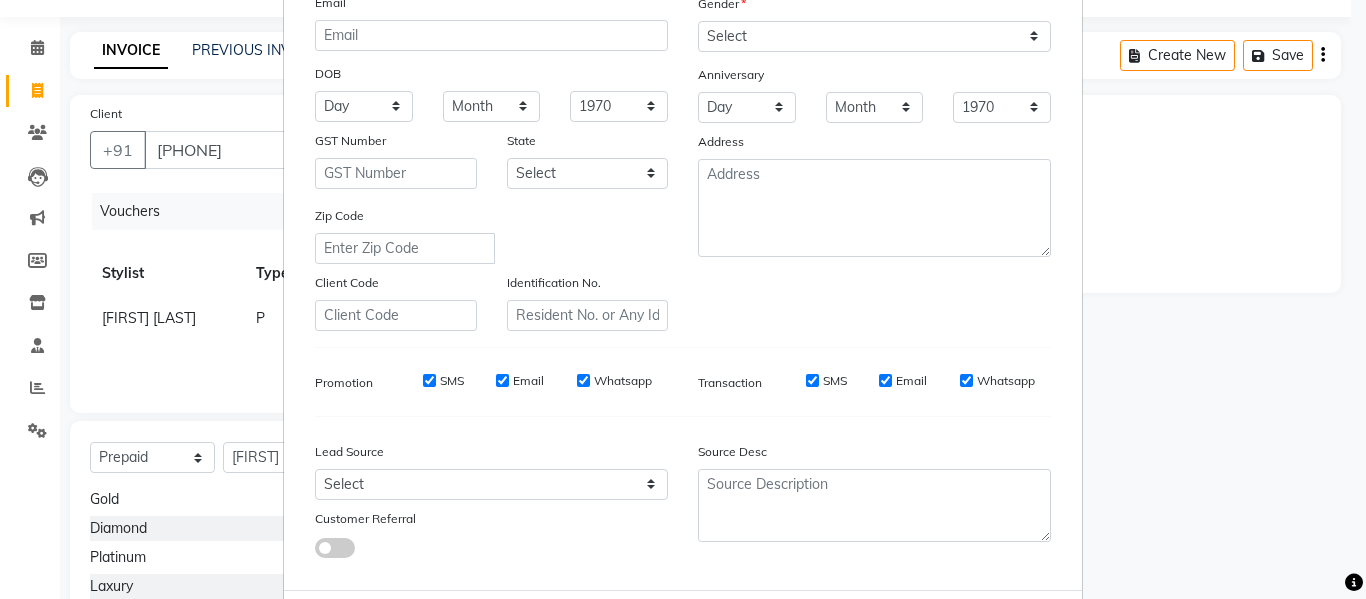 click on "Add Client Generate Dummy Number Name Email DOB Day 01 02 03 04 05 06 07 08 09 10 11 12 13 14 15 16 17 18 19 20 21 22 23 24 25 26 27 28 29 30 31 Month January February March April May June July August September October November December 1940 1941 1942 1943 1944 1945 1946 1947 1948 1949 1950 1951 1952 1953 1954 1955 1956 1957 1958 1959 1960 1961 1962 1963 1964 1965 1966 1967 1968 1969 1970 1971 1972 1973 1974 1975 1976 1977 1978 1979 1980 1981 1982 1983 1984 1985 1986 1987 1988 1989 1990 1991 1992 1993 1994 1995 1996 1997 1998 1999 2000 2001 2002 2003 2004 2005 2006 2007 2008 2009 2010 2011 2012 2013 2014 2015 2016 2017 2018 2019 2020 2021 2022 2023 2024 GST Number State Select Andaman and Nicobar Islands Andhra Pradesh Arunachal Pradesh Assam Bihar Chandigarh Chhattisgarh Dadra and Nagar Haveli Daman and Diu Delhi Goa Gujarat Haryana Himachal Pradesh Jammu and Kashmir Jharkhand Karnataka Kerala Lakshadweep Madhya Pradesh Maharashtra Manipur Meghalaya Mizoram Nagaland Odisha Pondicherry Punjab Rajasthan Sikkim" at bounding box center (683, 299) 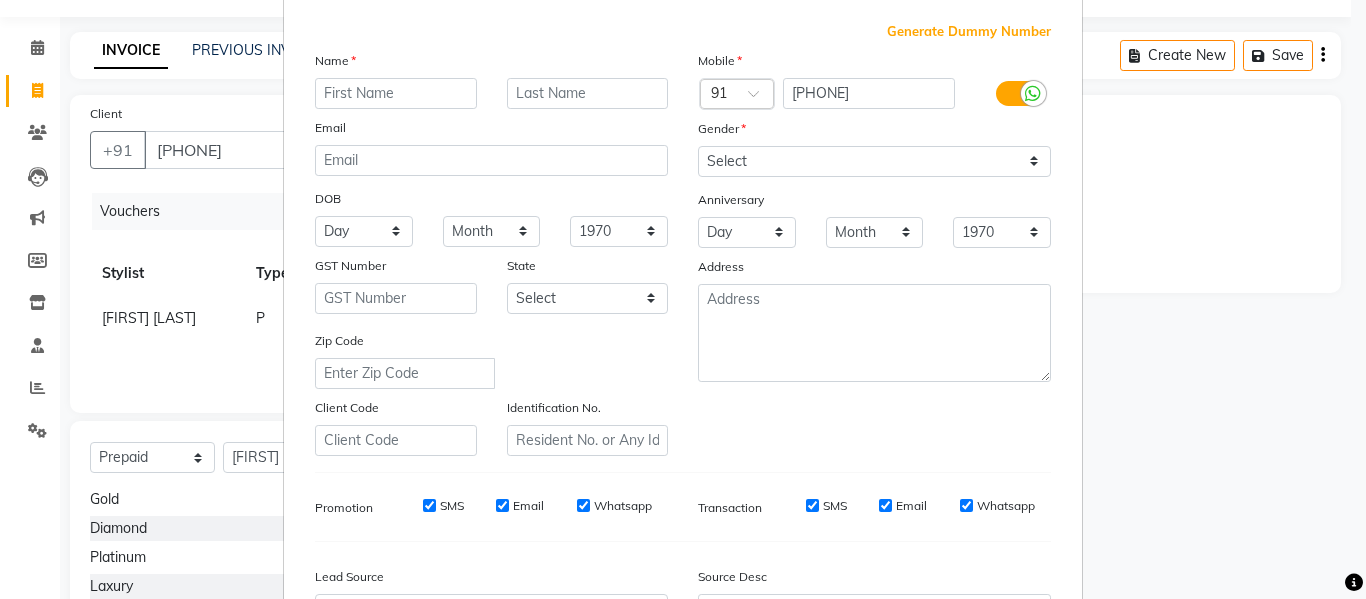scroll, scrollTop: 97, scrollLeft: 0, axis: vertical 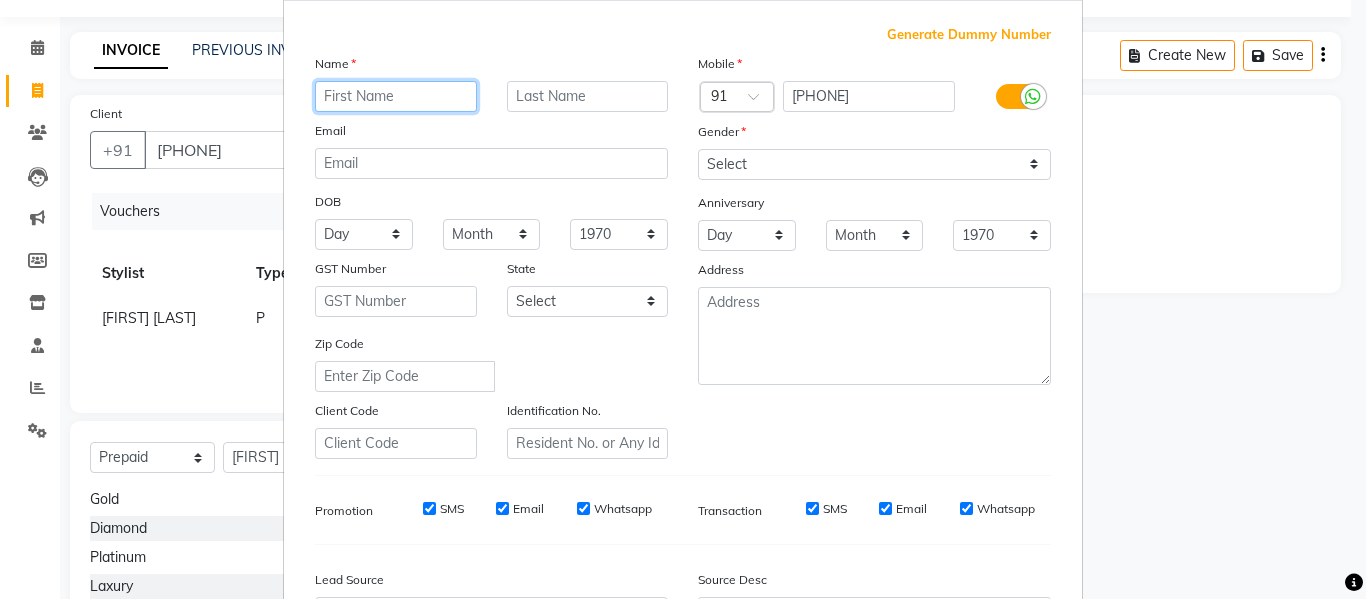 click at bounding box center (396, 96) 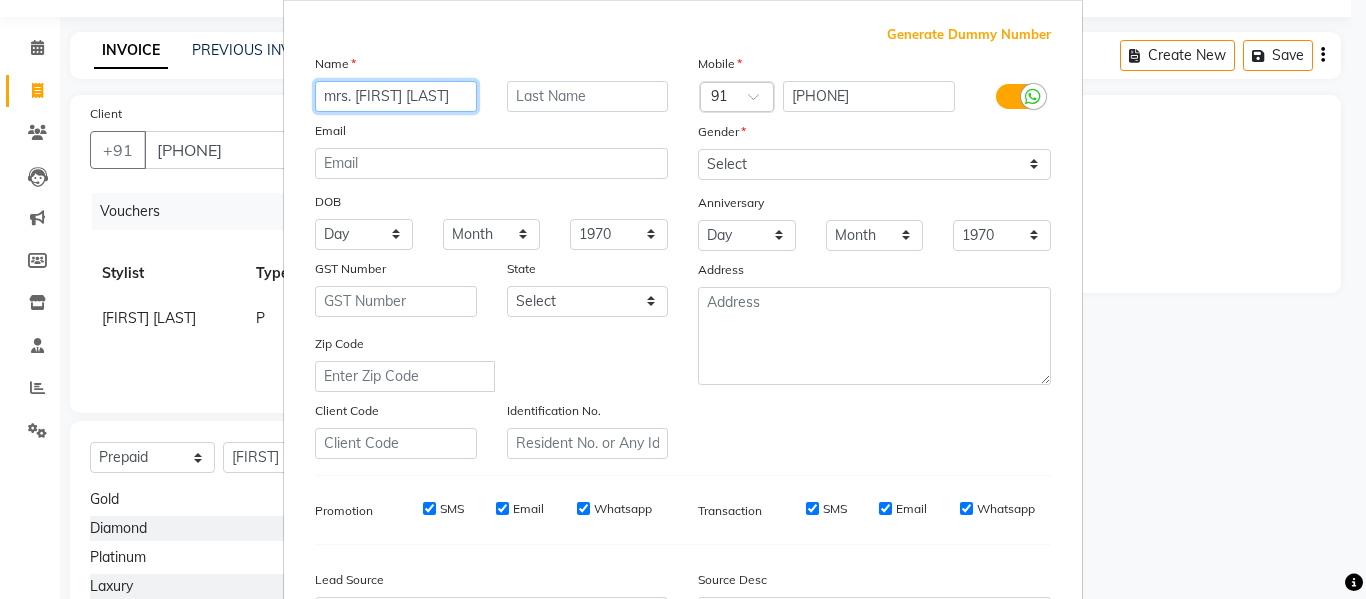 type on "mrs. [FIRST] [LAST]" 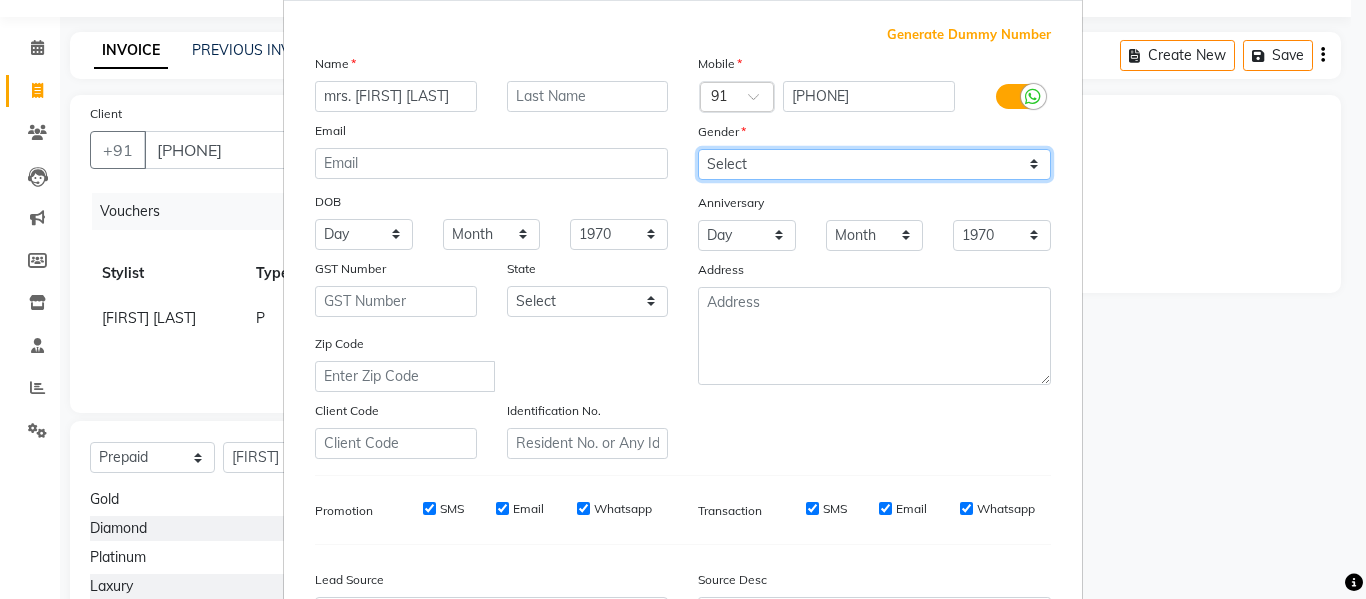click on "Select Male Female Other Prefer Not To Say" at bounding box center (874, 164) 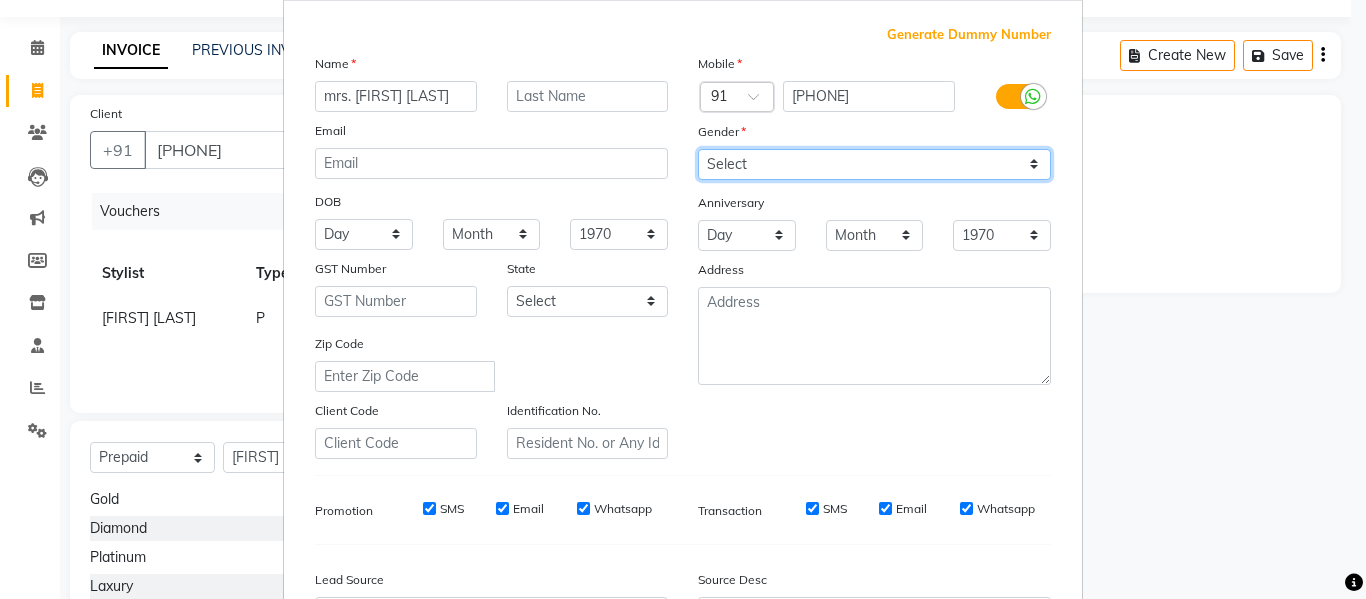 select on "female" 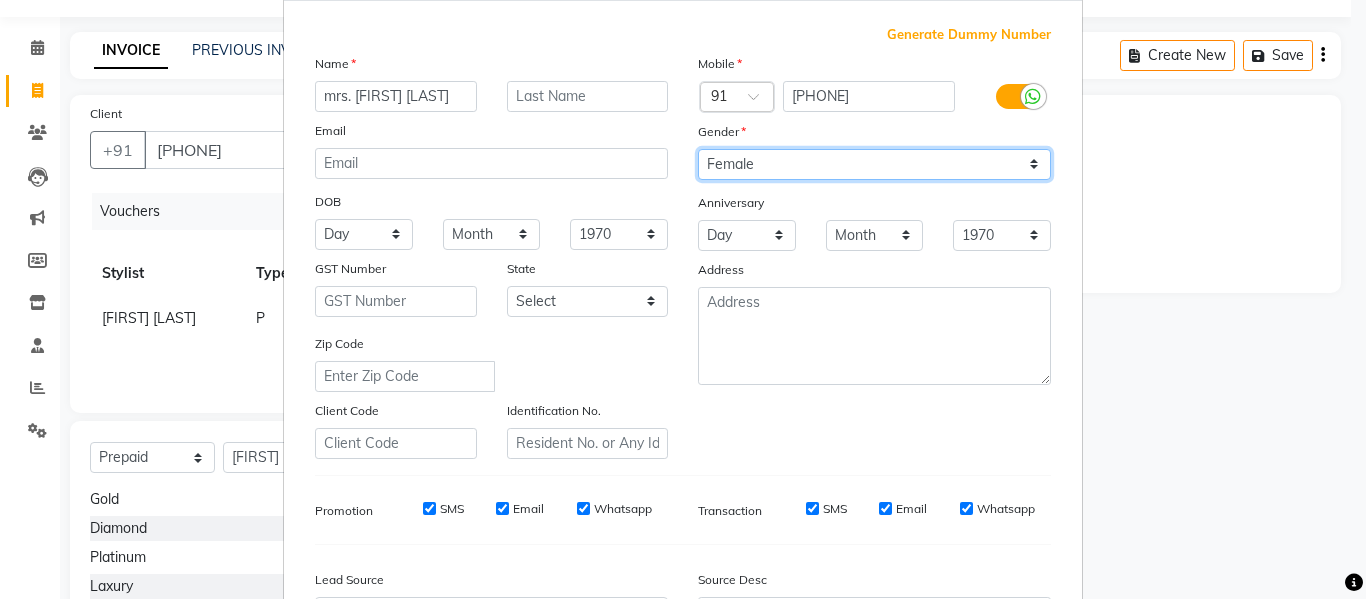 click on "Select Male Female Other Prefer Not To Say" at bounding box center [874, 164] 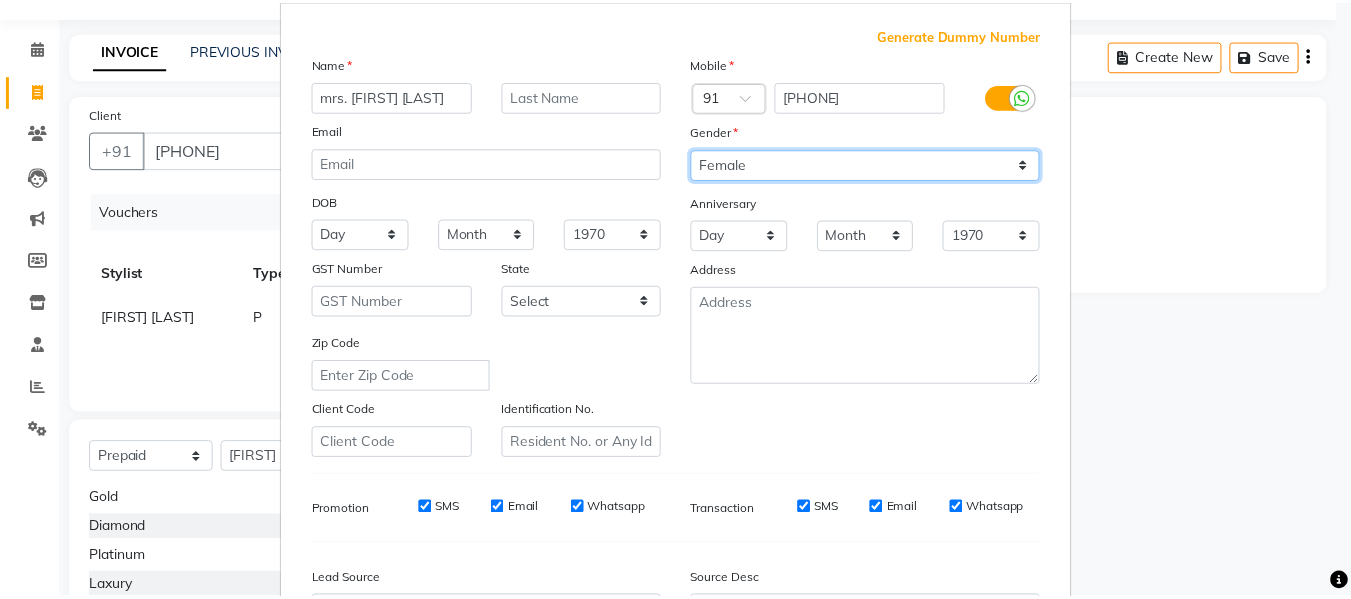 scroll, scrollTop: 324, scrollLeft: 0, axis: vertical 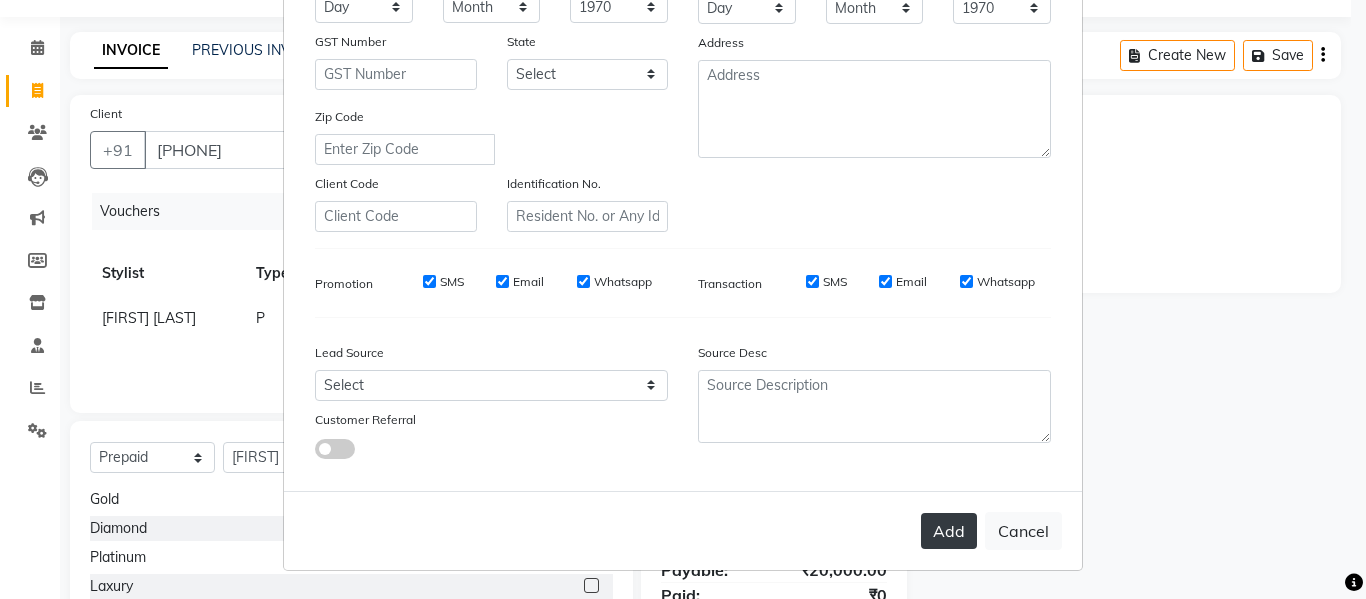 click on "Add" at bounding box center (949, 531) 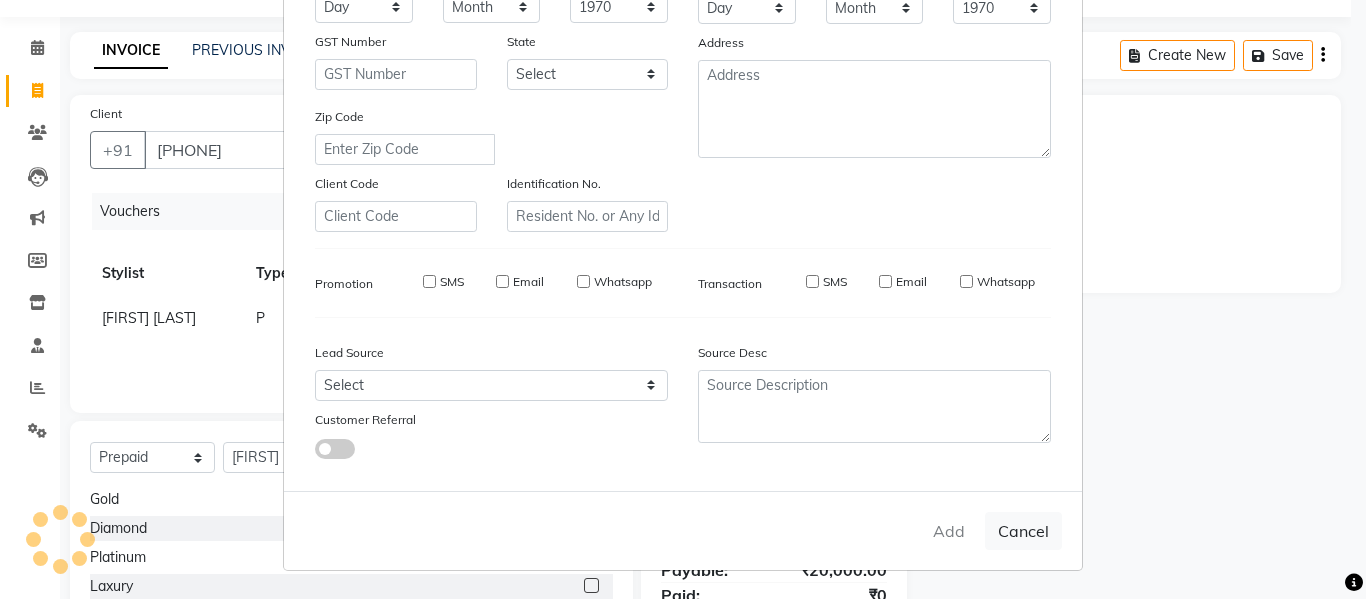 type 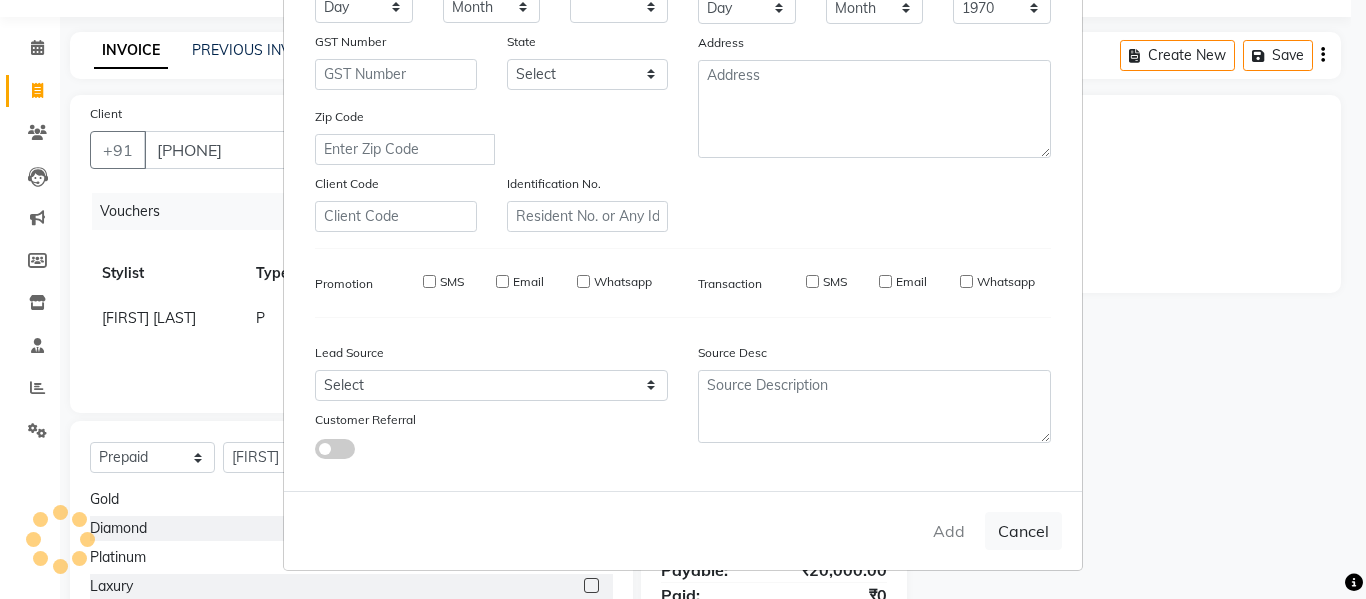 select 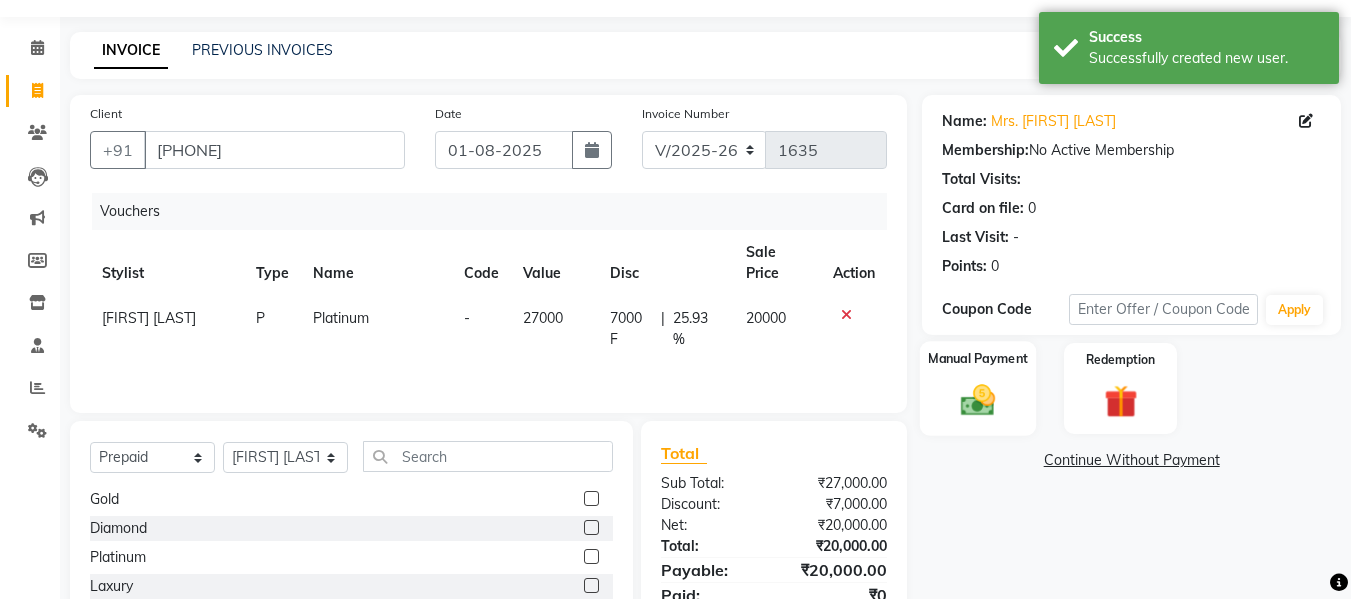 click 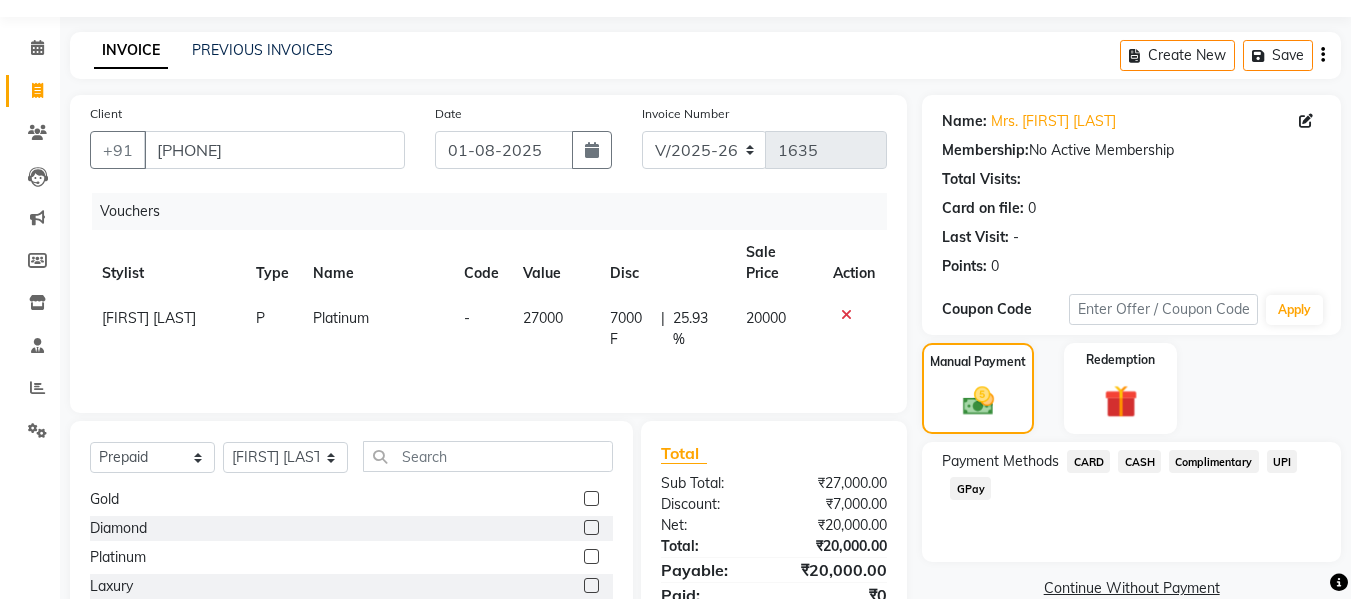 scroll, scrollTop: 202, scrollLeft: 0, axis: vertical 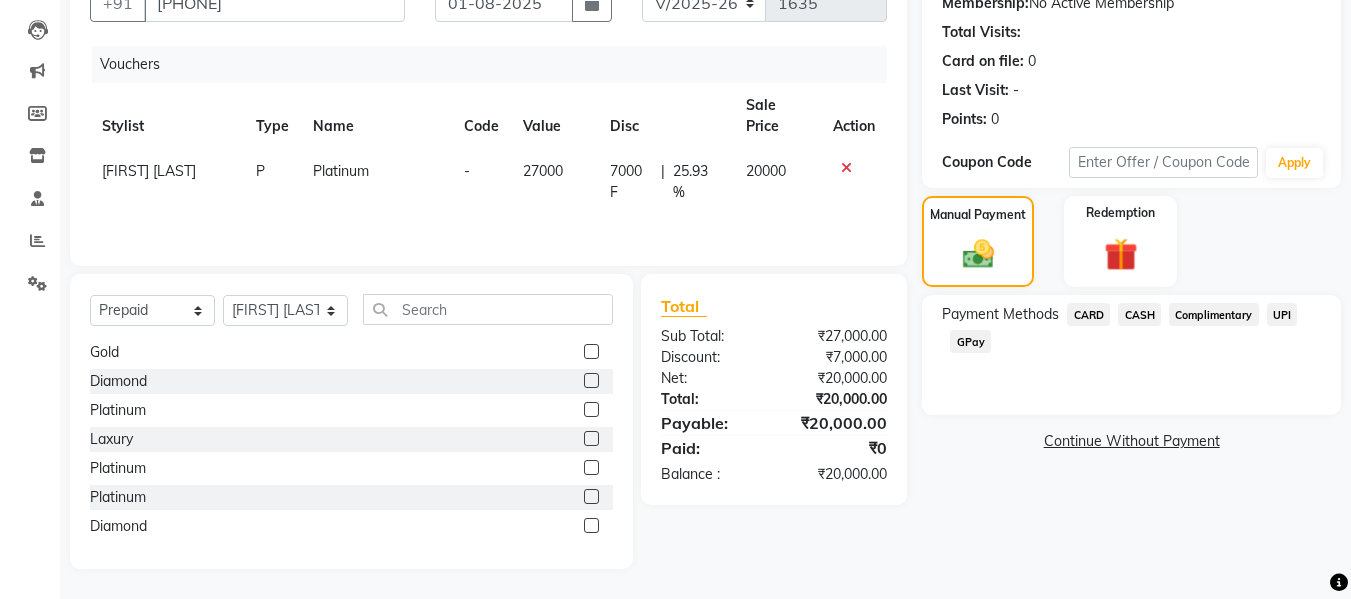click on "CASH" 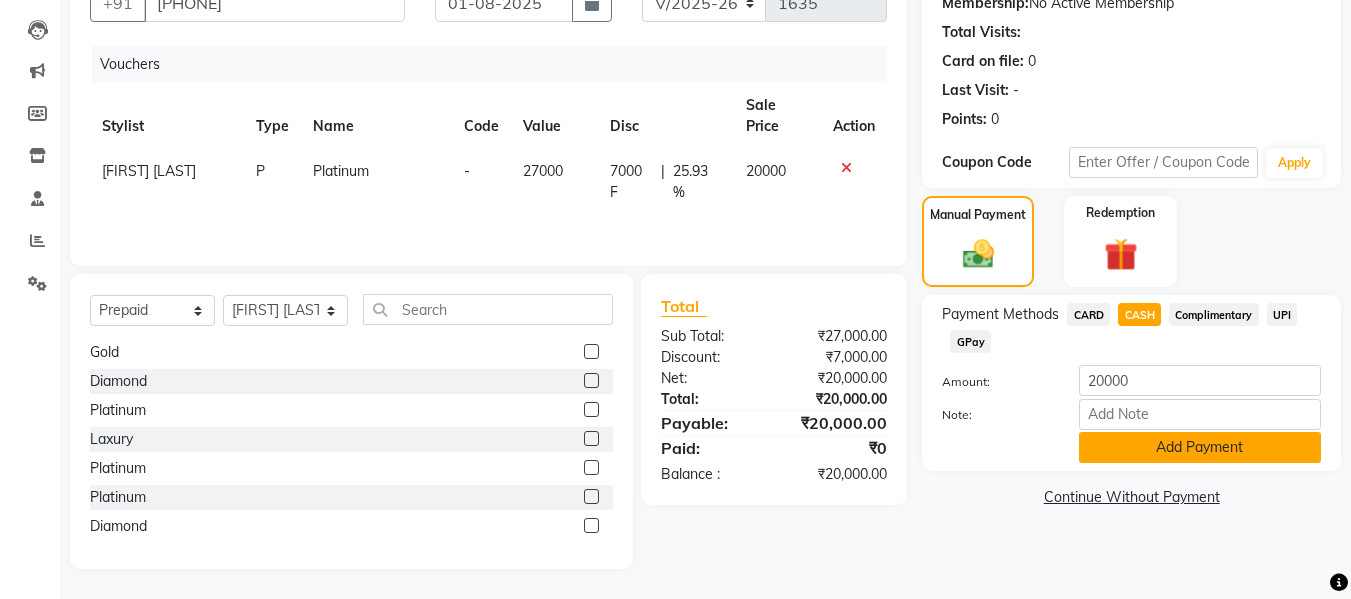 click on "Add Payment" 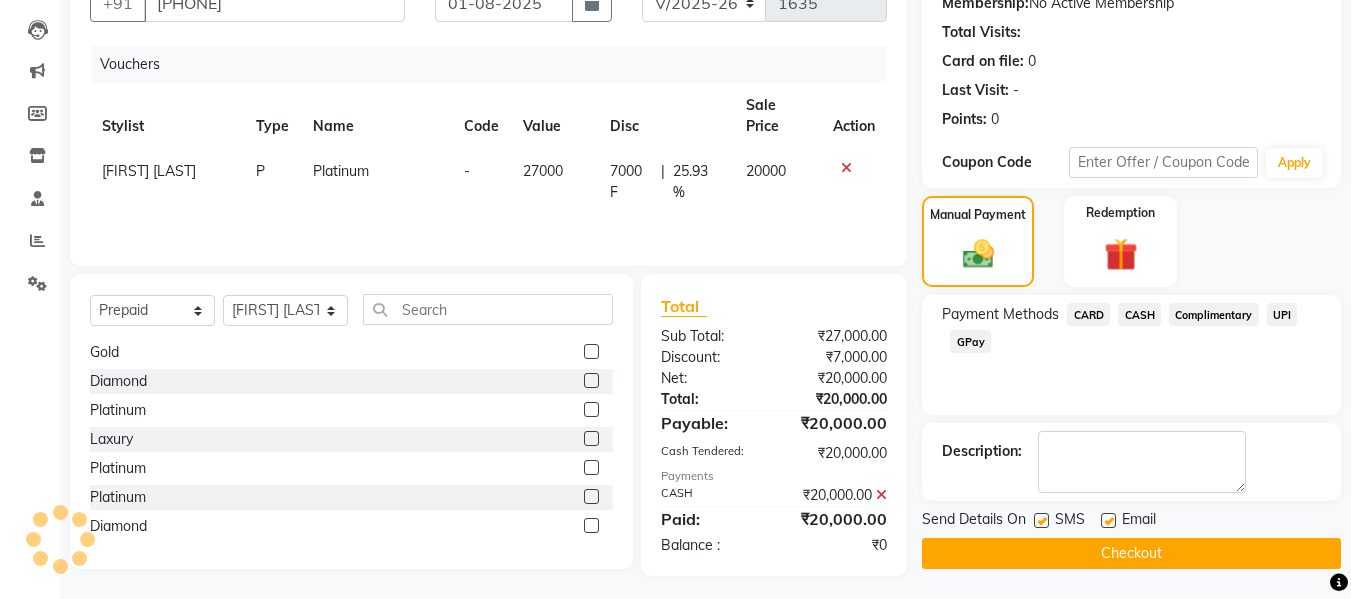 scroll, scrollTop: 209, scrollLeft: 0, axis: vertical 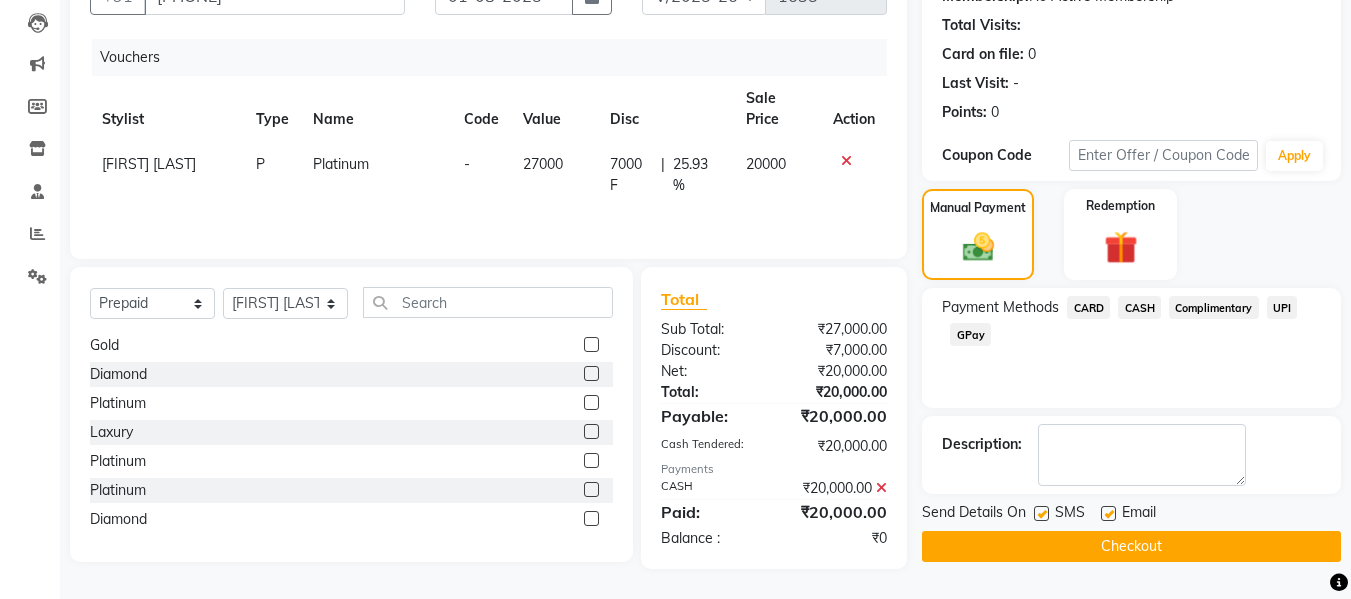 click 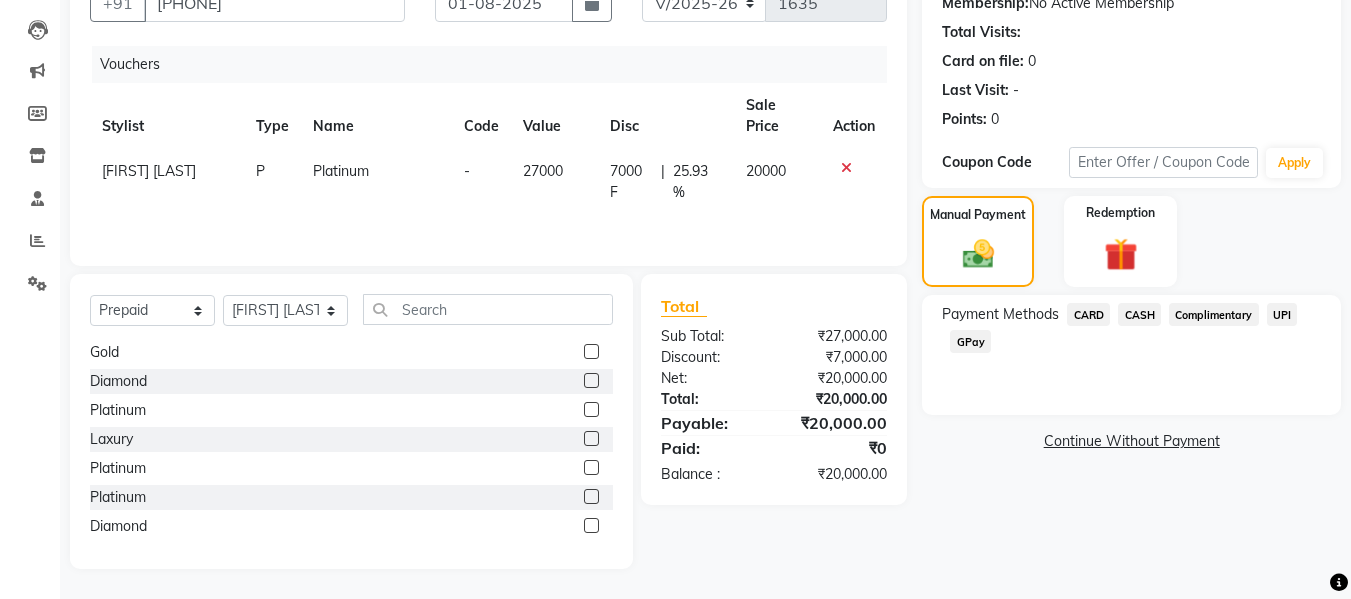 click on "GPay" 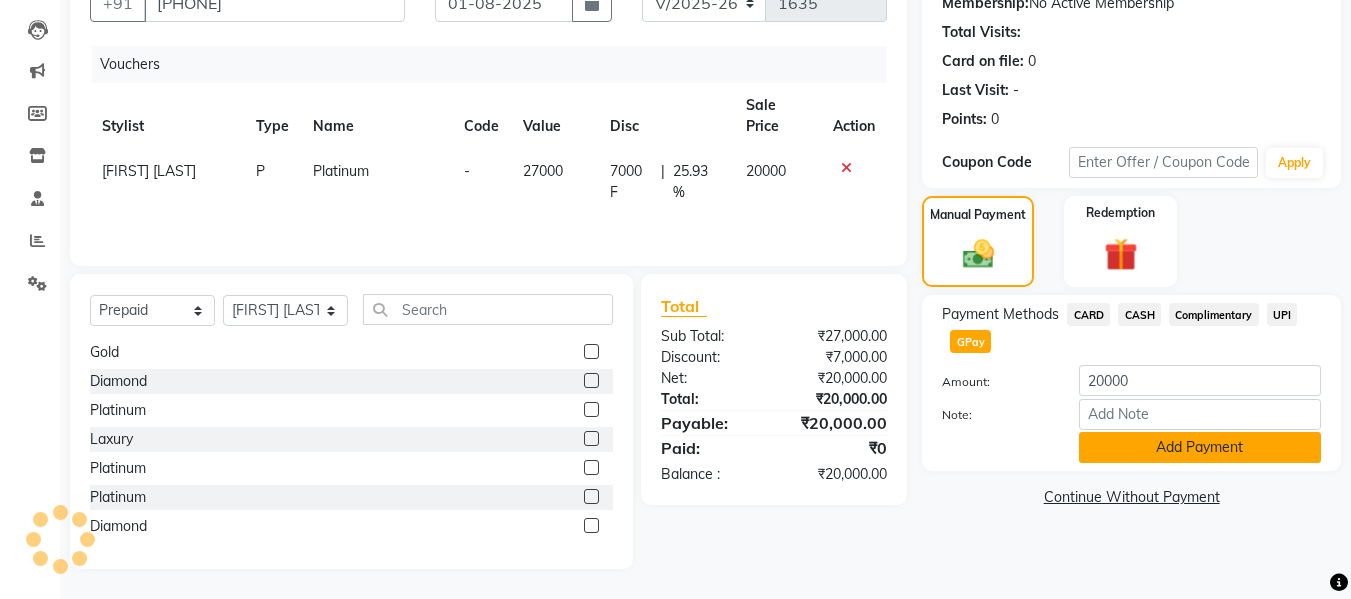 click on "Add Payment" 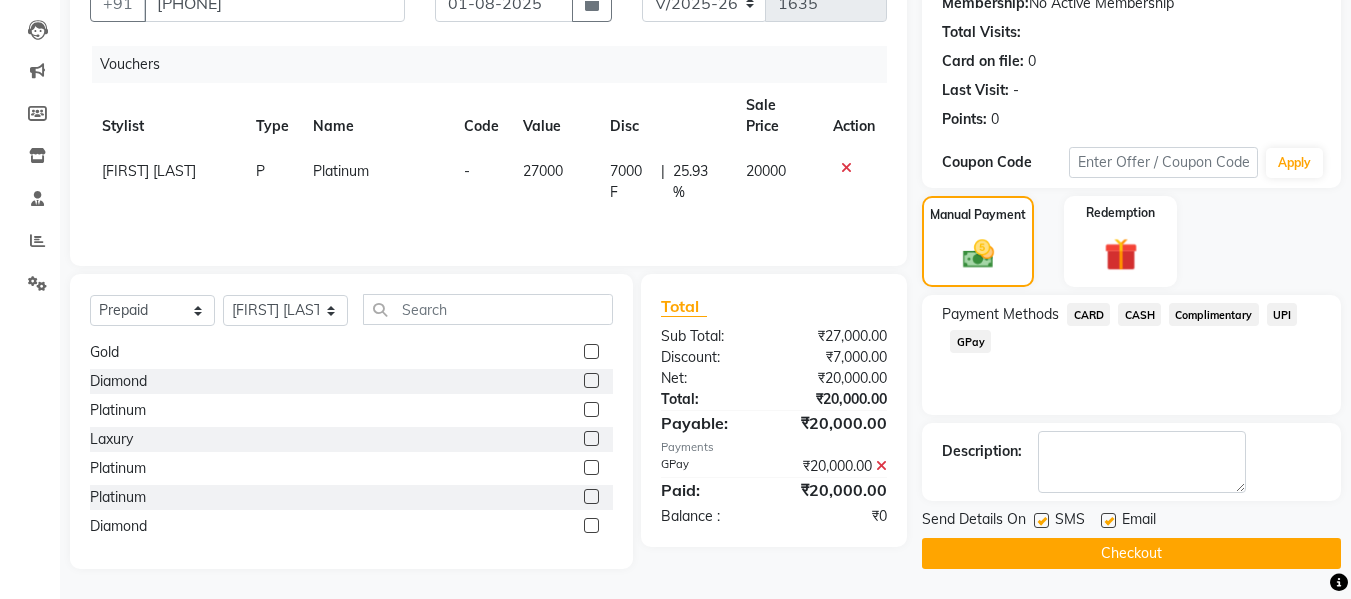 click on "Checkout" 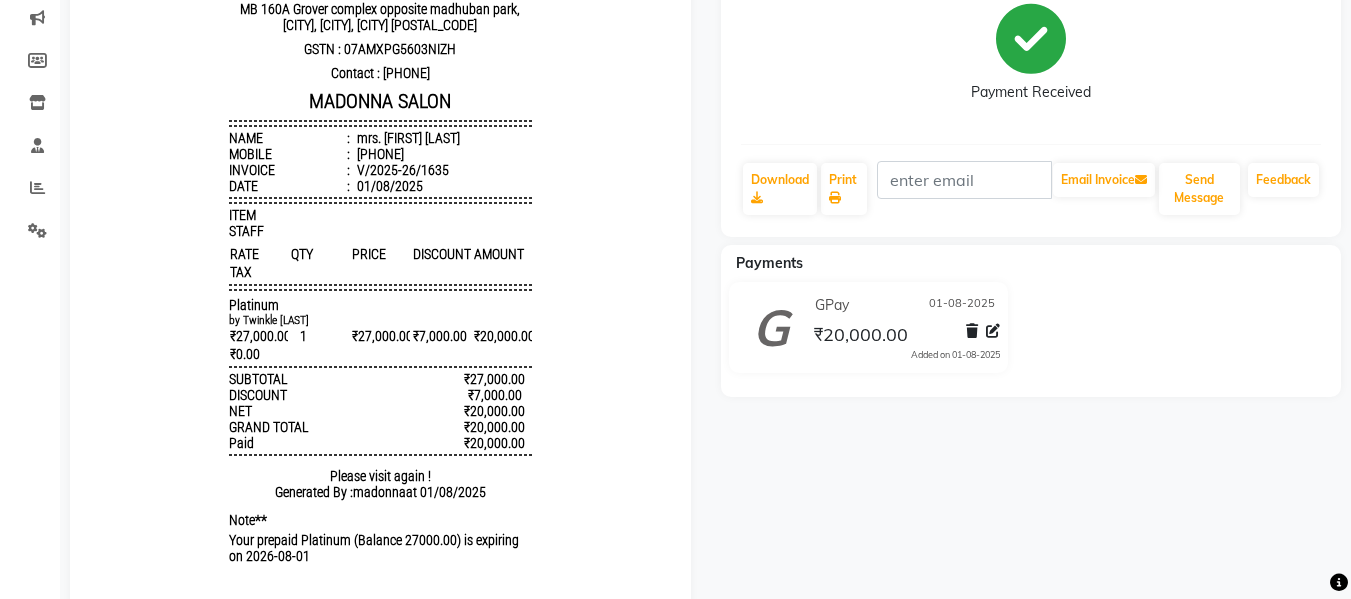 scroll, scrollTop: 0, scrollLeft: 0, axis: both 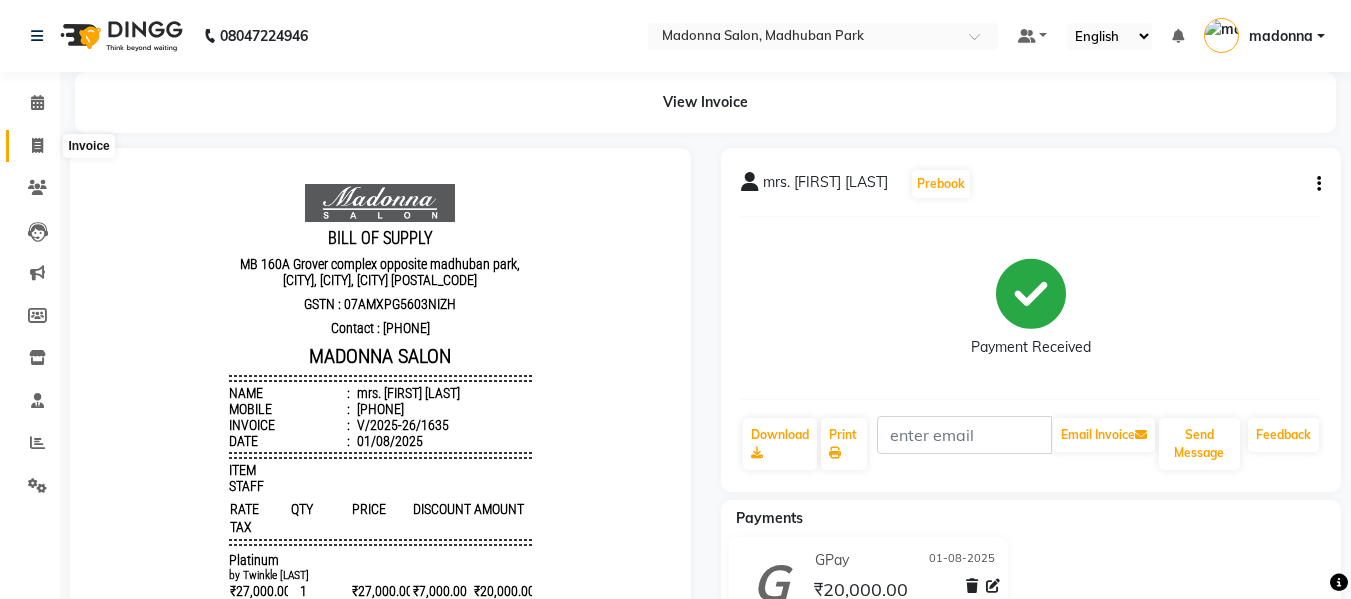 click 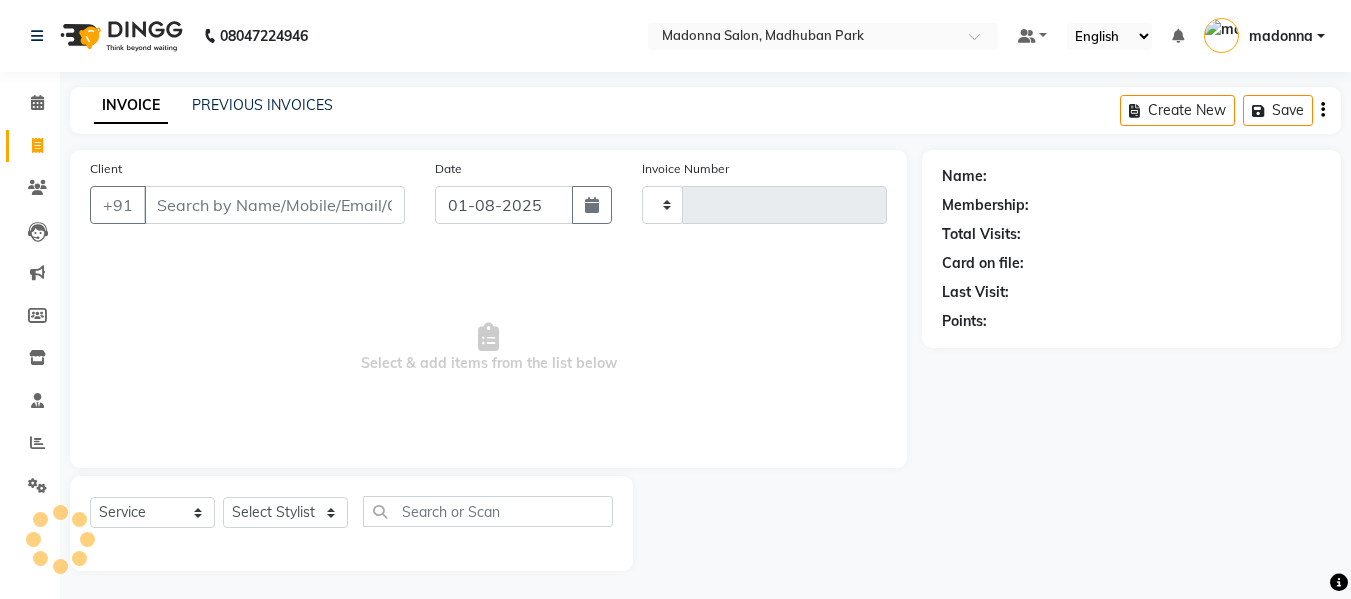 scroll, scrollTop: 2, scrollLeft: 0, axis: vertical 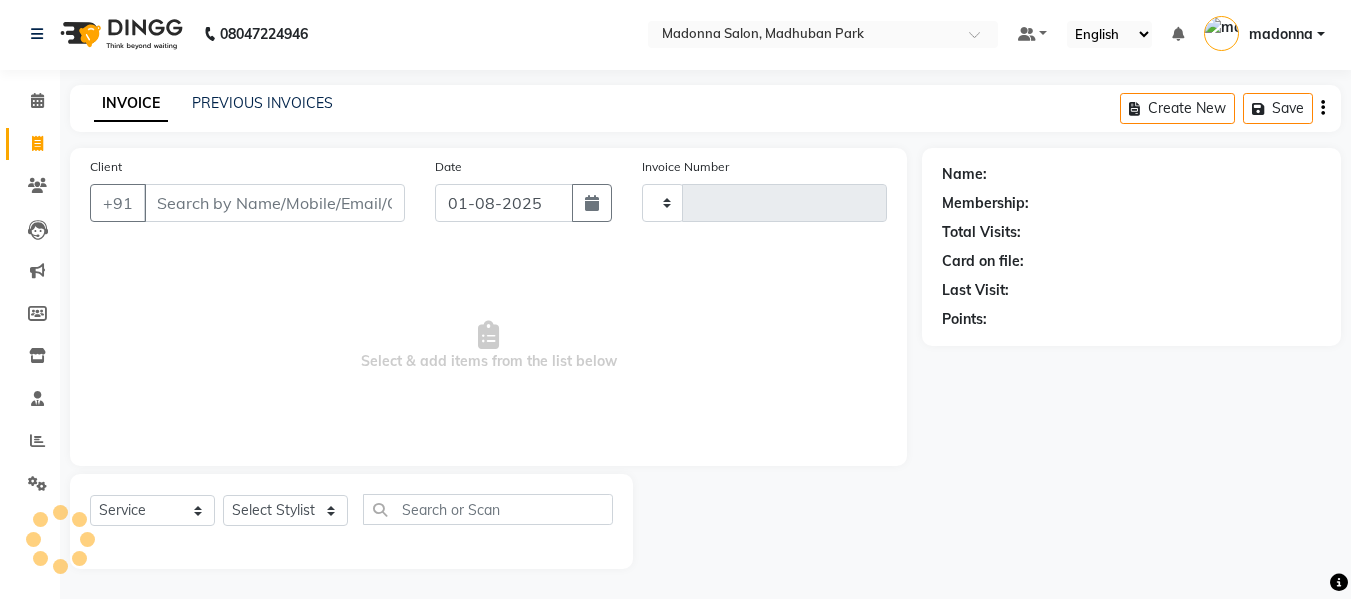 type on "1636" 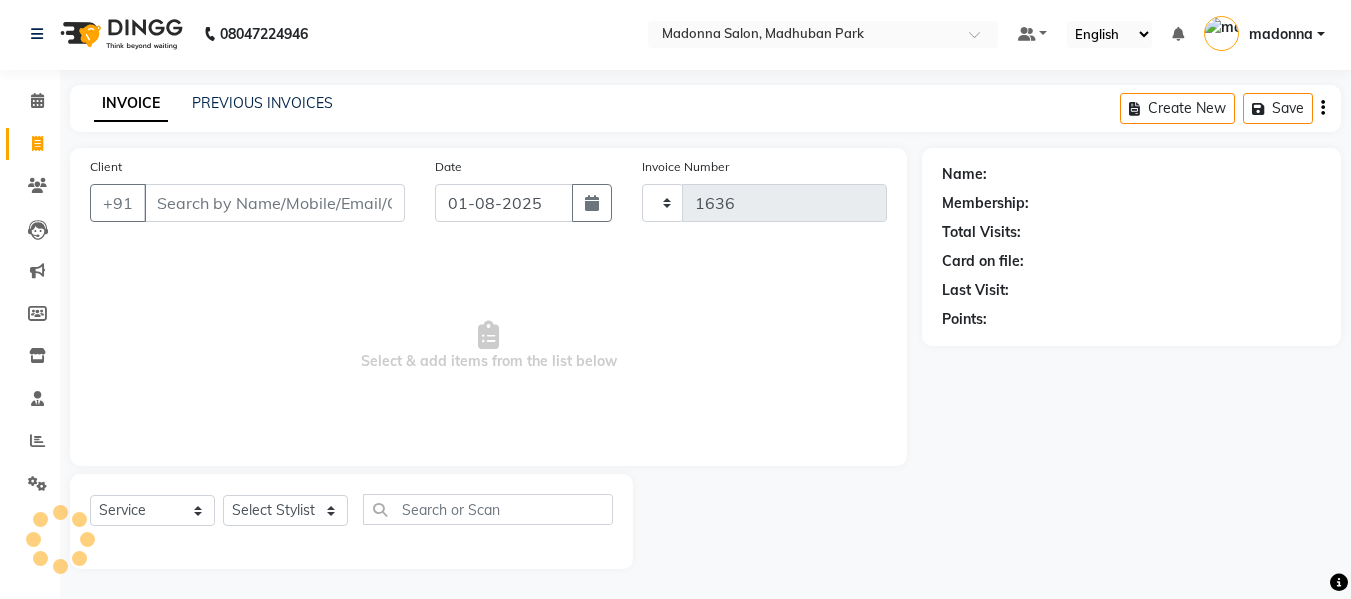select on "6469" 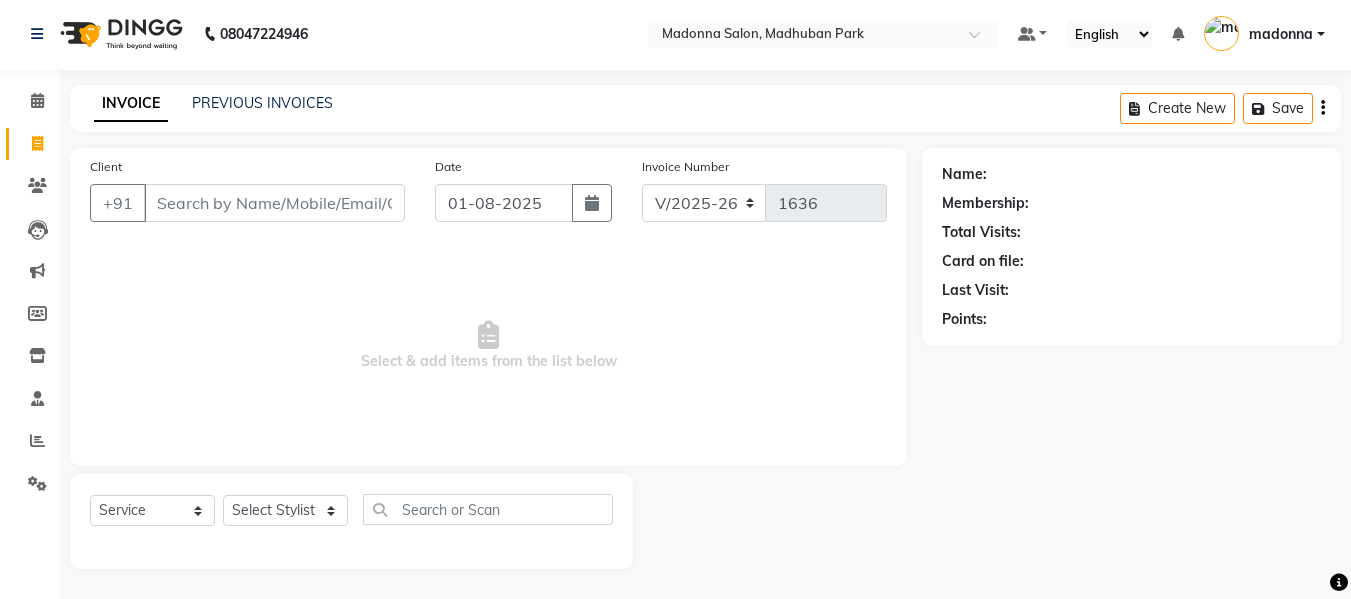 click on "Client" at bounding box center [274, 203] 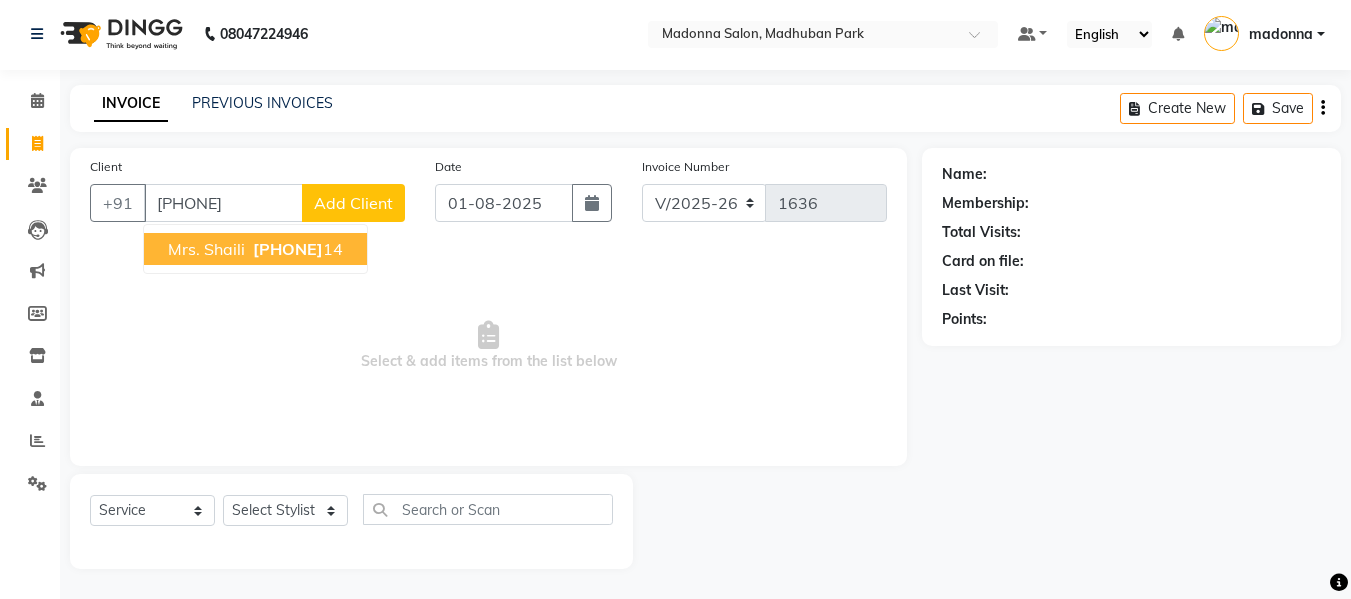 click on "Mrs. [FIRST] [PHONE]" at bounding box center (255, 249) 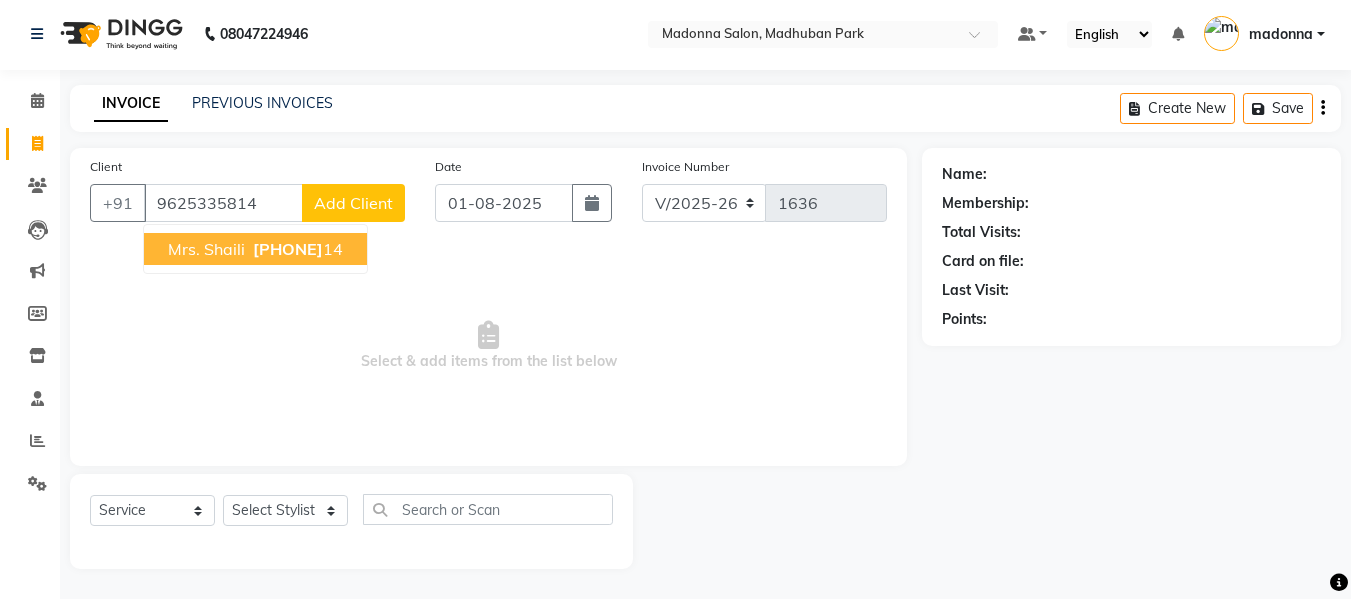type on "9625335814" 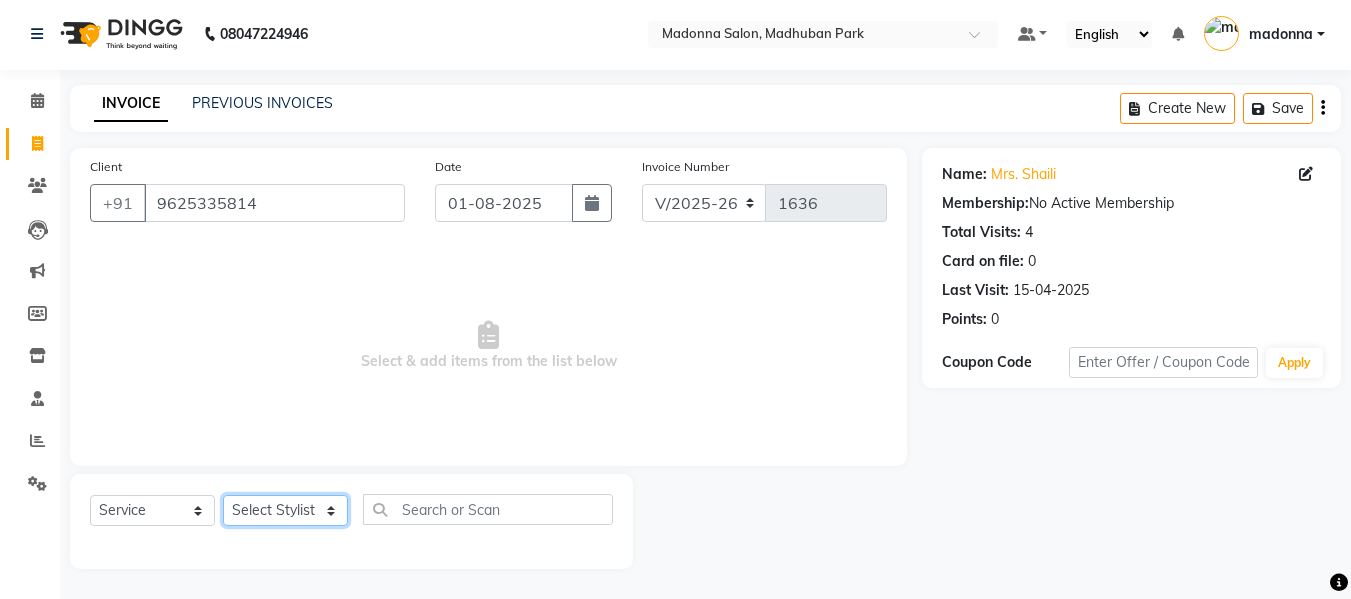 click on "Select Stylist Afsar salmani [FIRST] [LAST] Armaan  Dipika fardeen [FIRST] [LAST] Kirti [LAST] madonna Nikhil Prince Rizwan Samaksh Shahnawaz  Twinkle [LAST]" 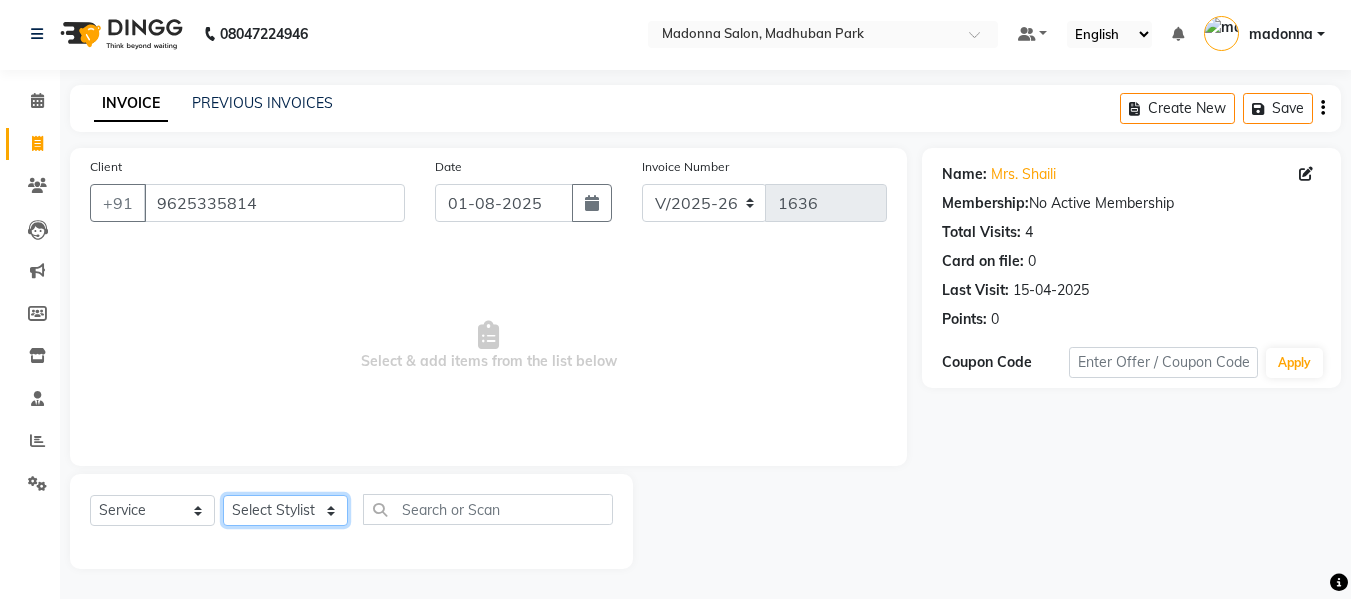 select on "49739" 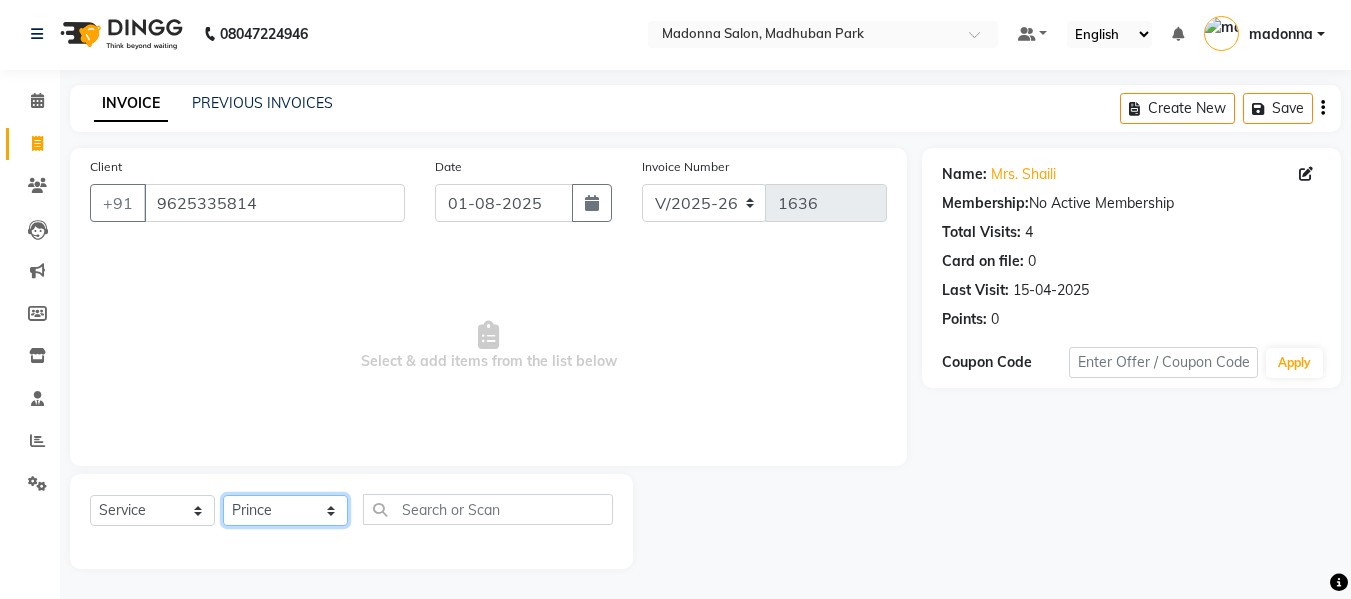 click on "Select Stylist Afsar salmani [FIRST] [LAST] Armaan  Dipika fardeen [FIRST] [LAST] Kirti [LAST] madonna Nikhil Prince Rizwan Samaksh Shahnawaz  Twinkle [LAST]" 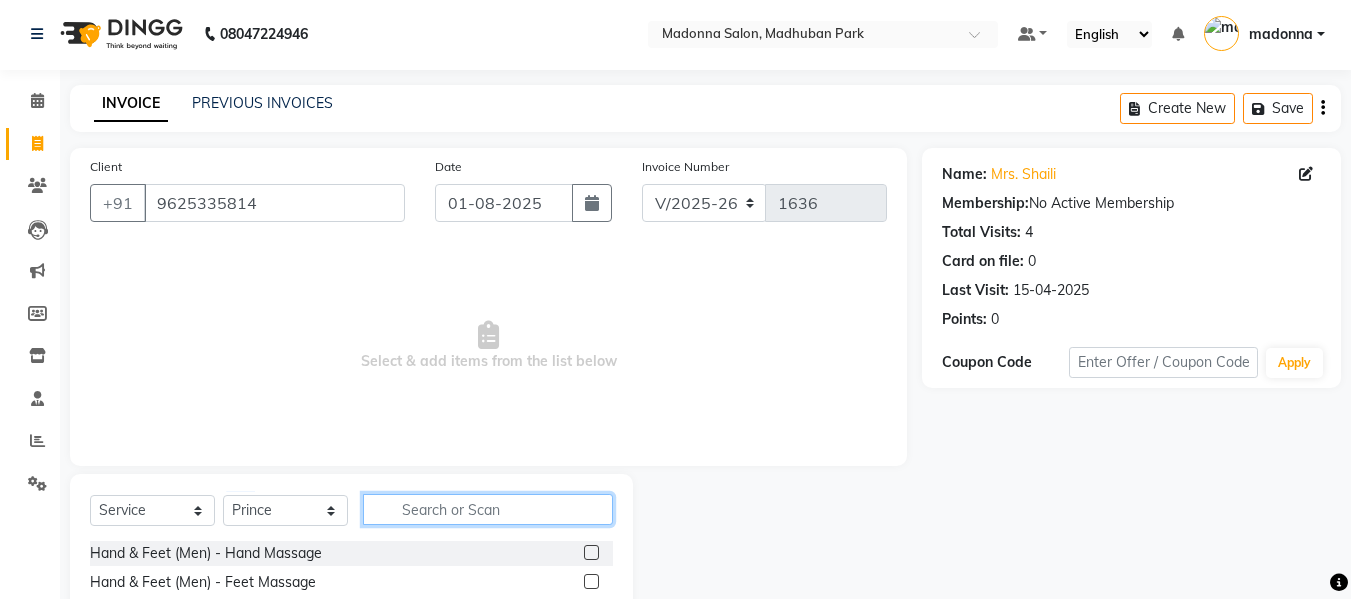 click 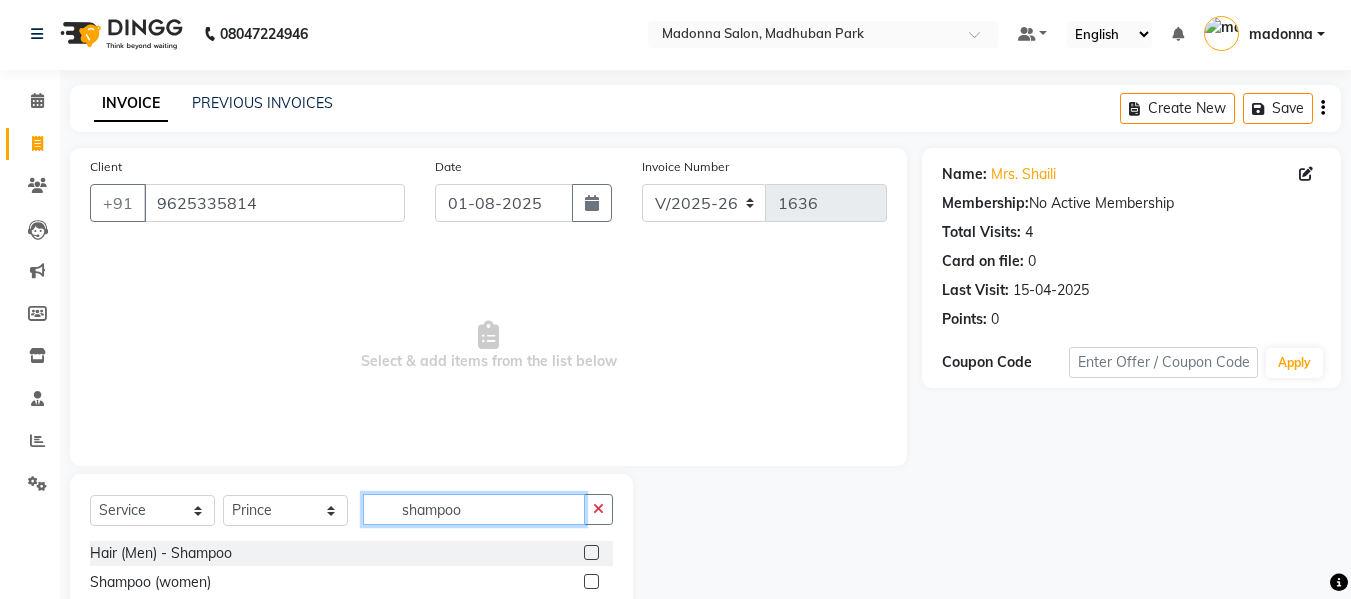 type on "shampoo" 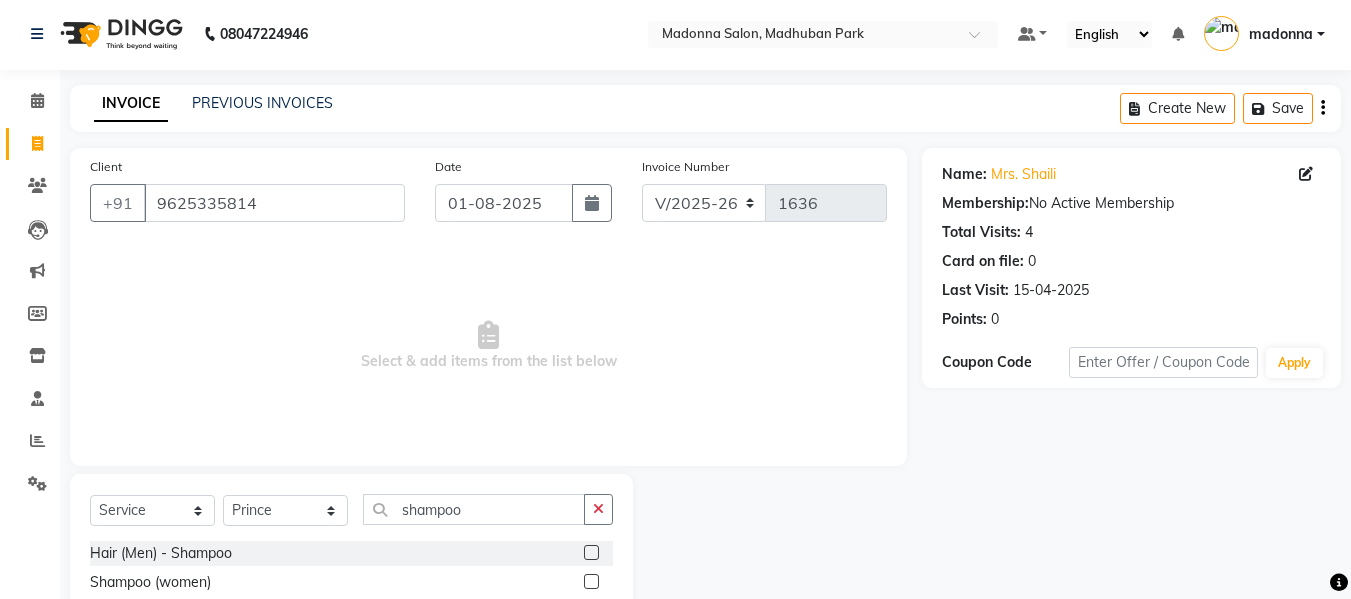 click 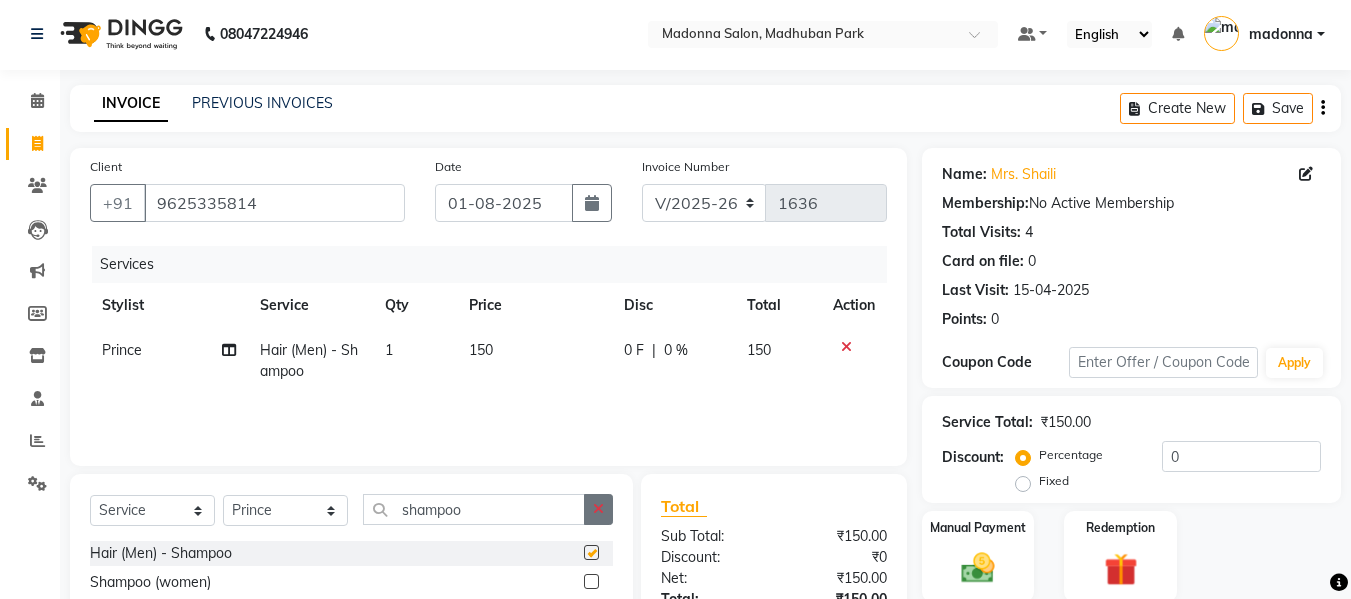 checkbox on "false" 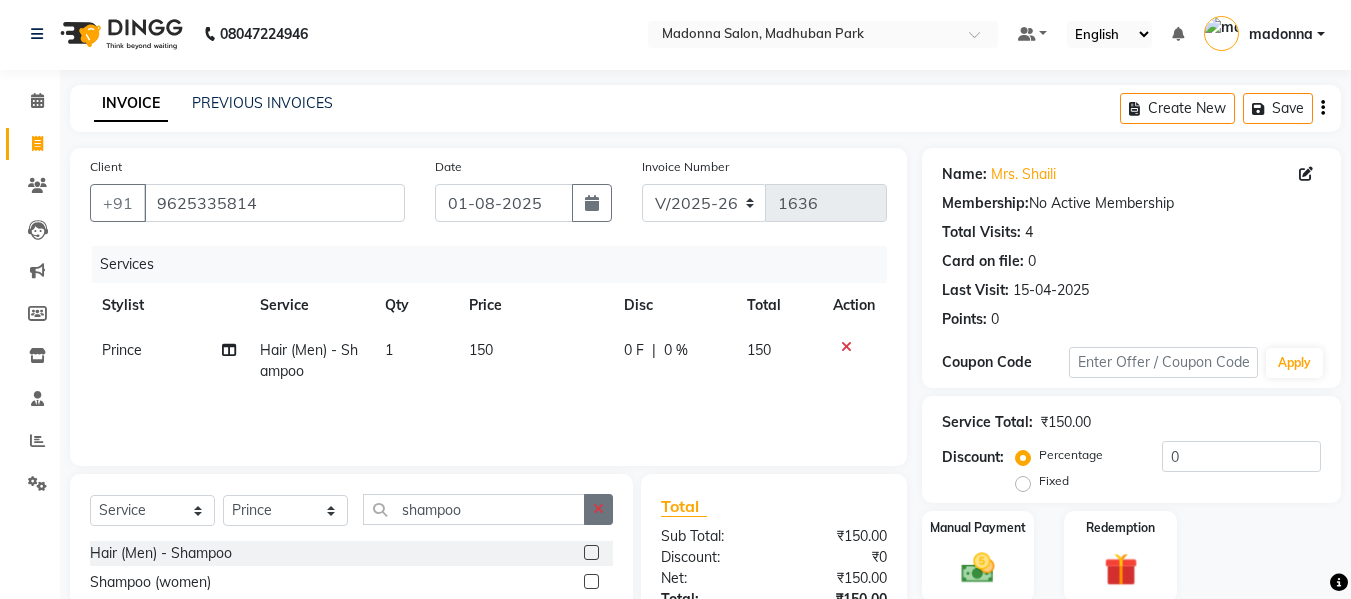 click 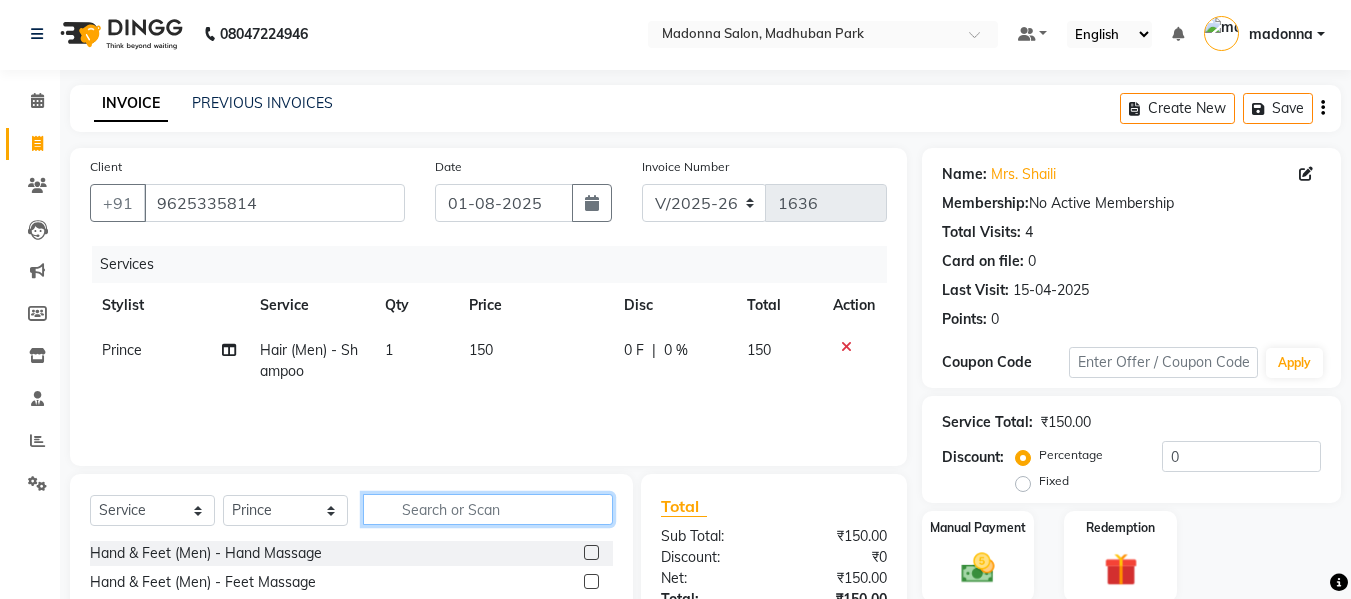click 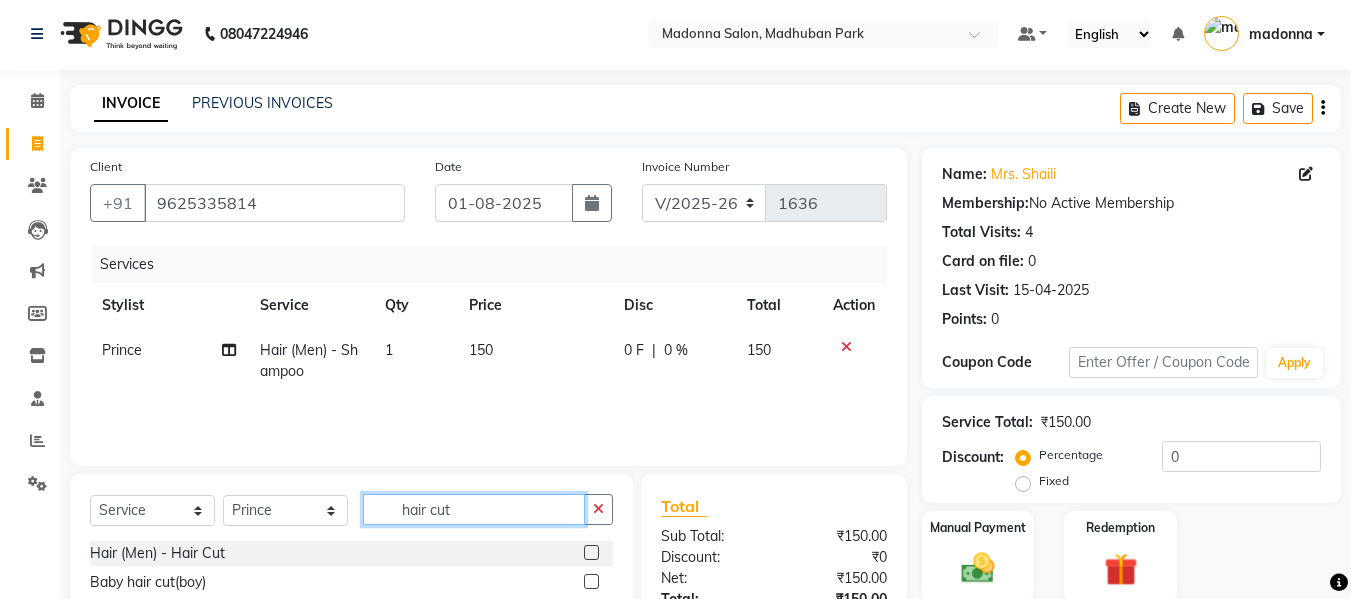 type on "hair cut" 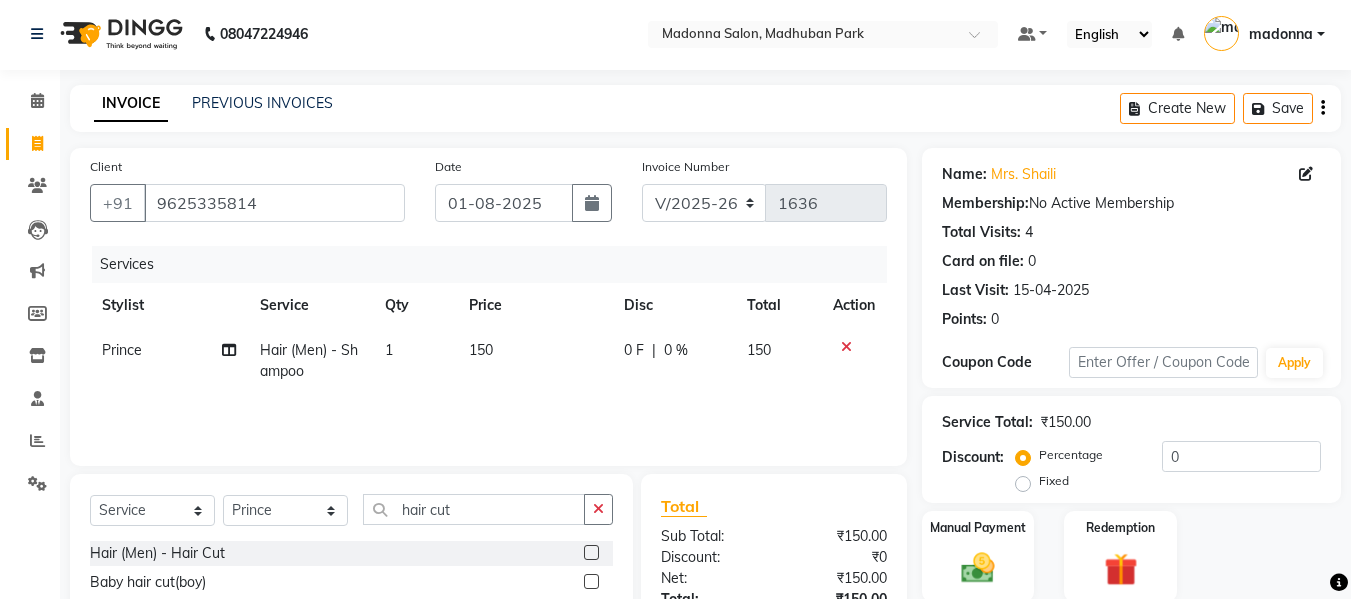 click 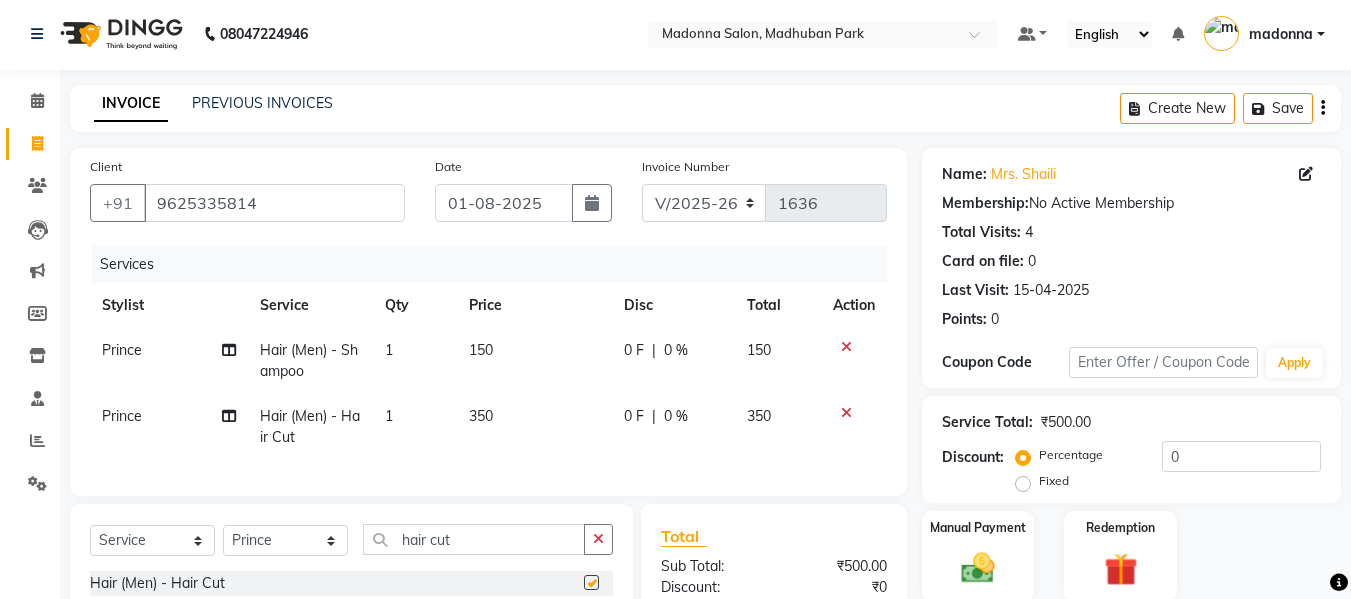 checkbox on "false" 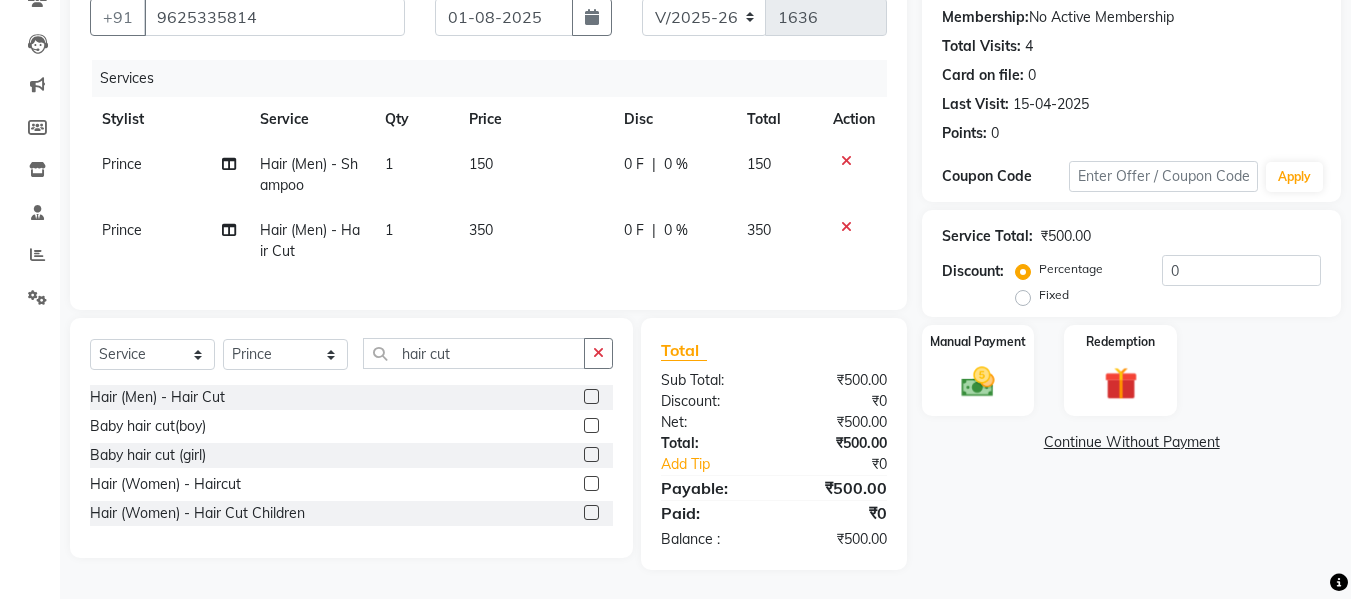 scroll, scrollTop: 192, scrollLeft: 0, axis: vertical 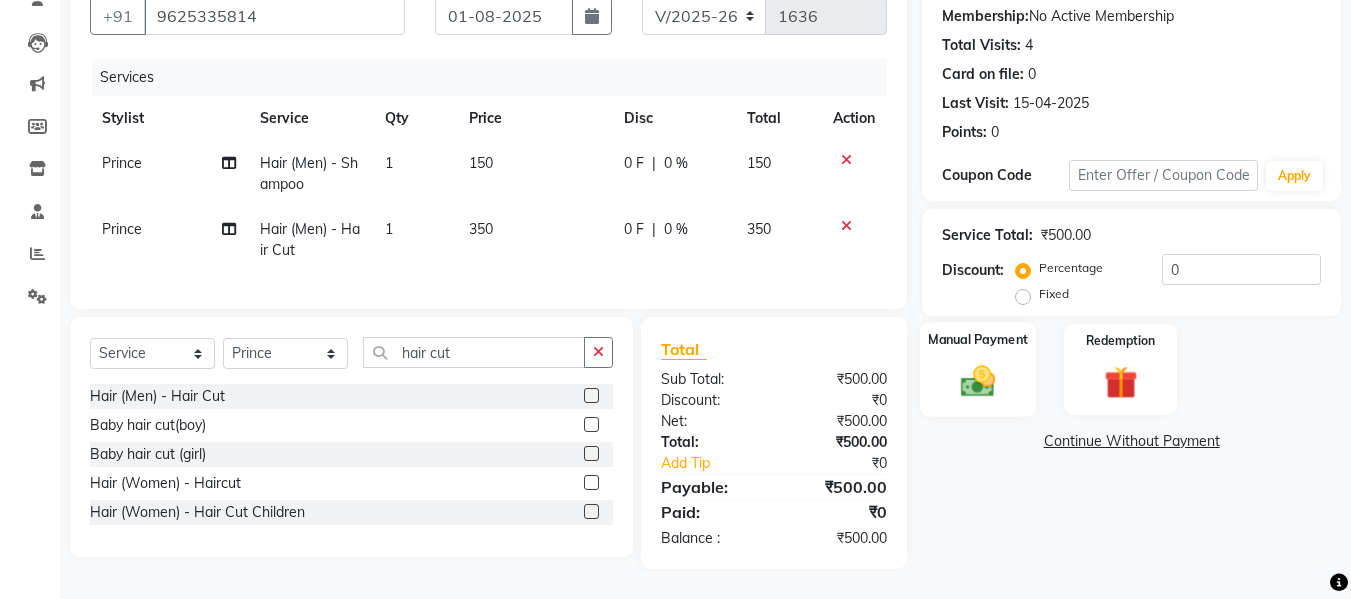 click on "Manual Payment" 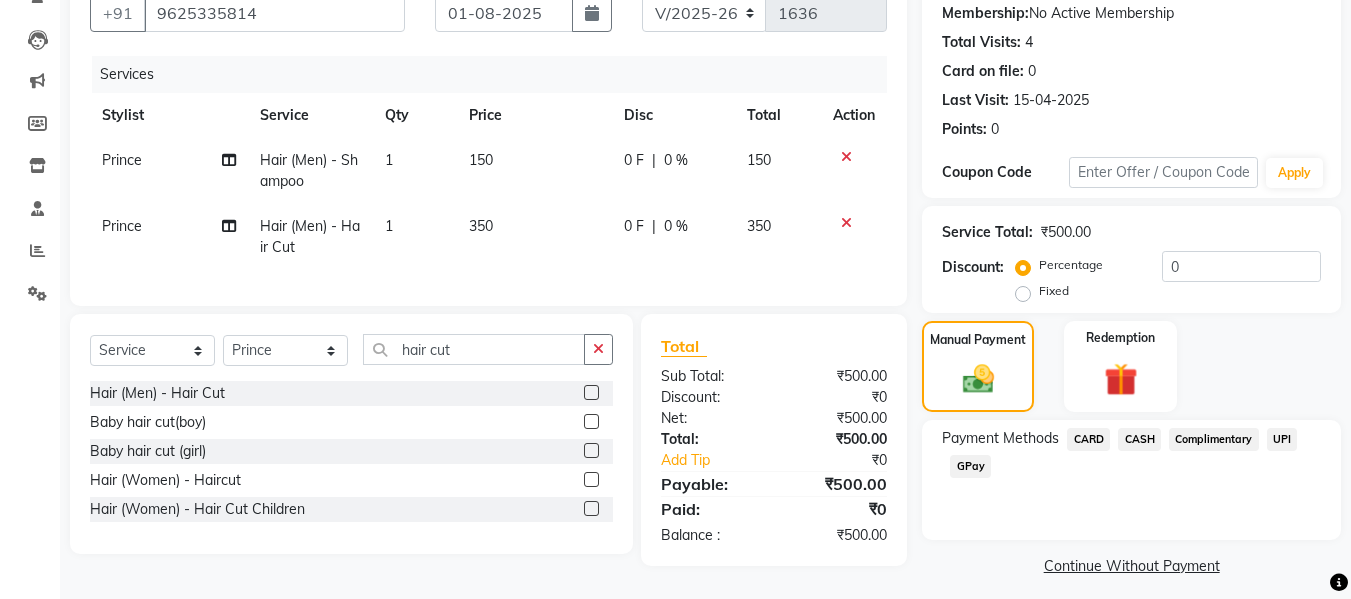 click on "CASH" 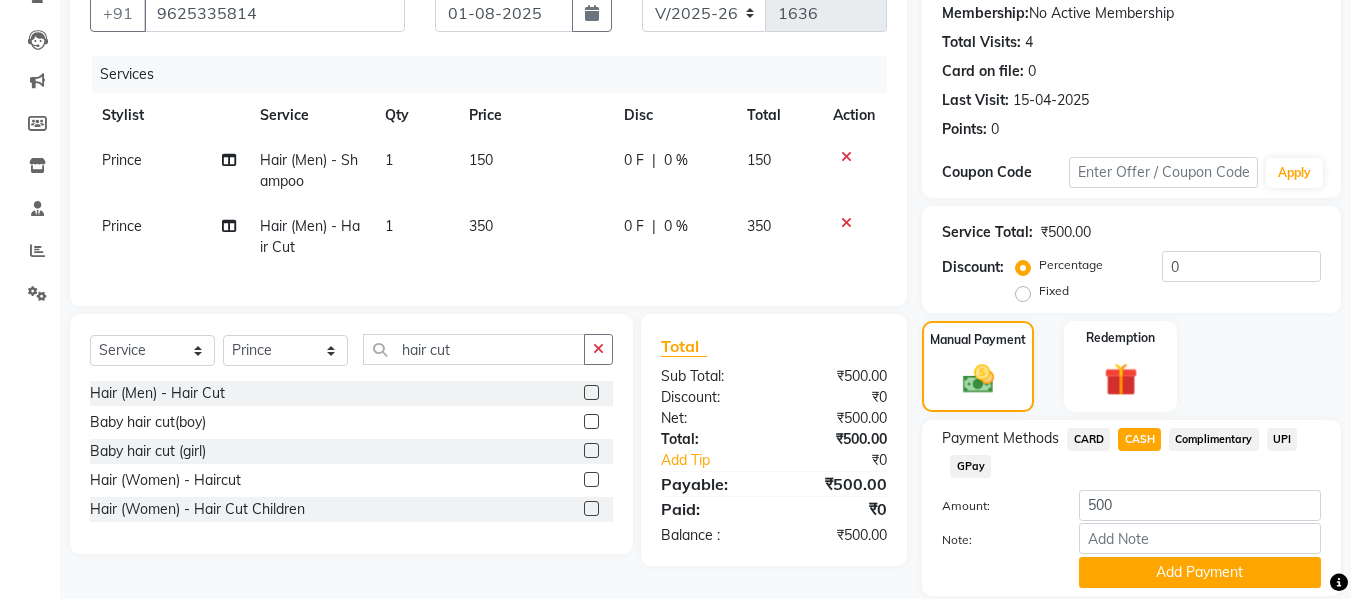 scroll, scrollTop: 260, scrollLeft: 0, axis: vertical 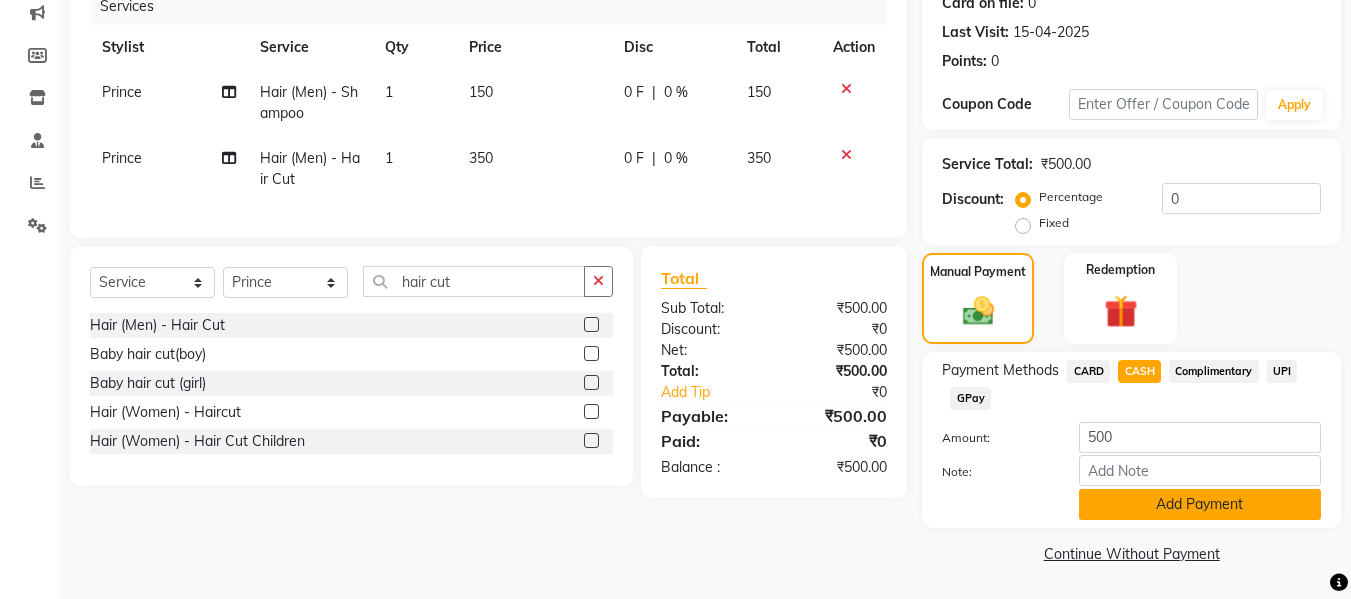 click on "Add Payment" 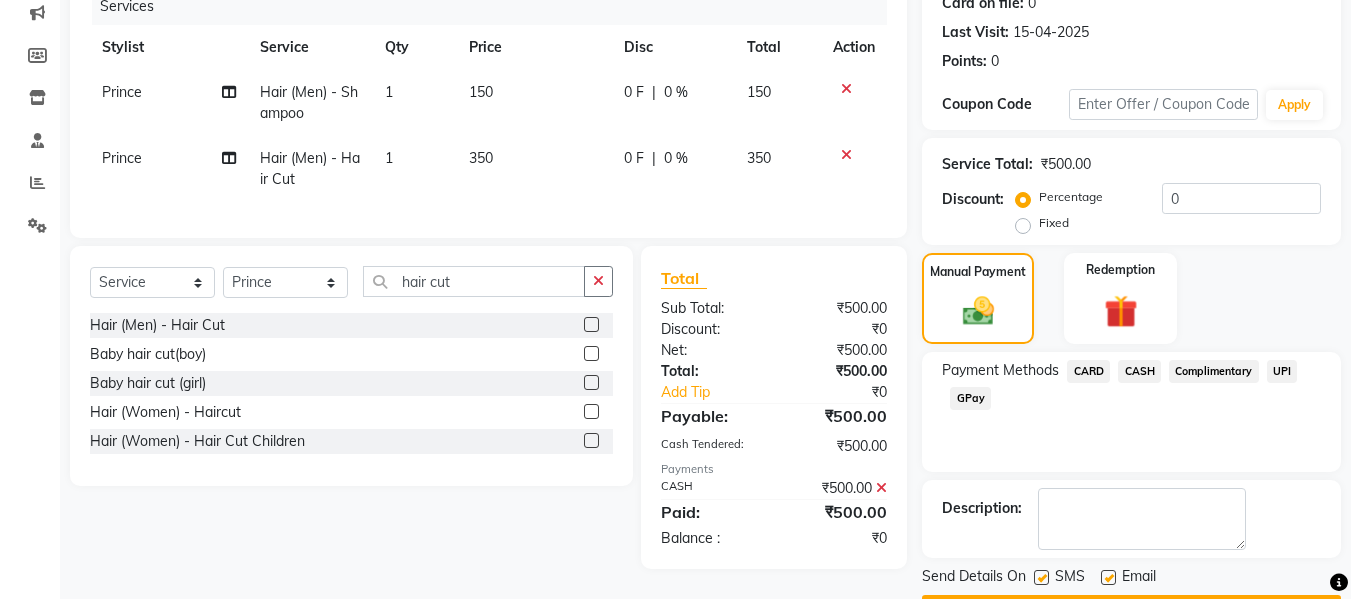 scroll, scrollTop: 317, scrollLeft: 0, axis: vertical 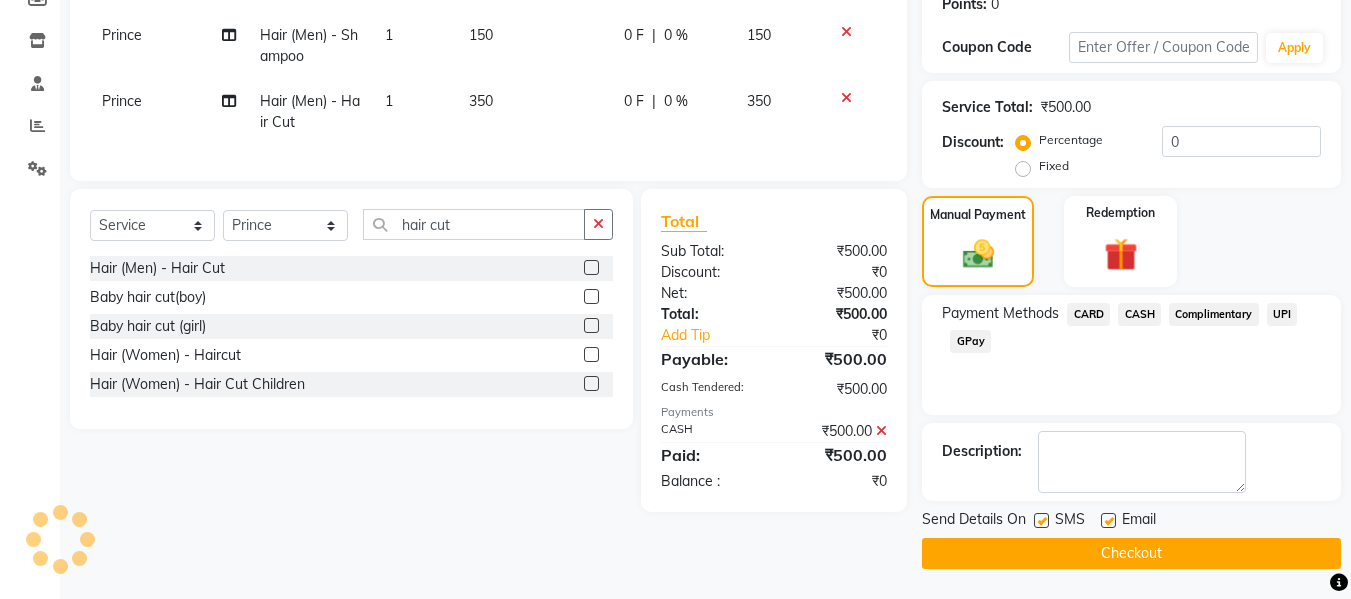 click on "Checkout" 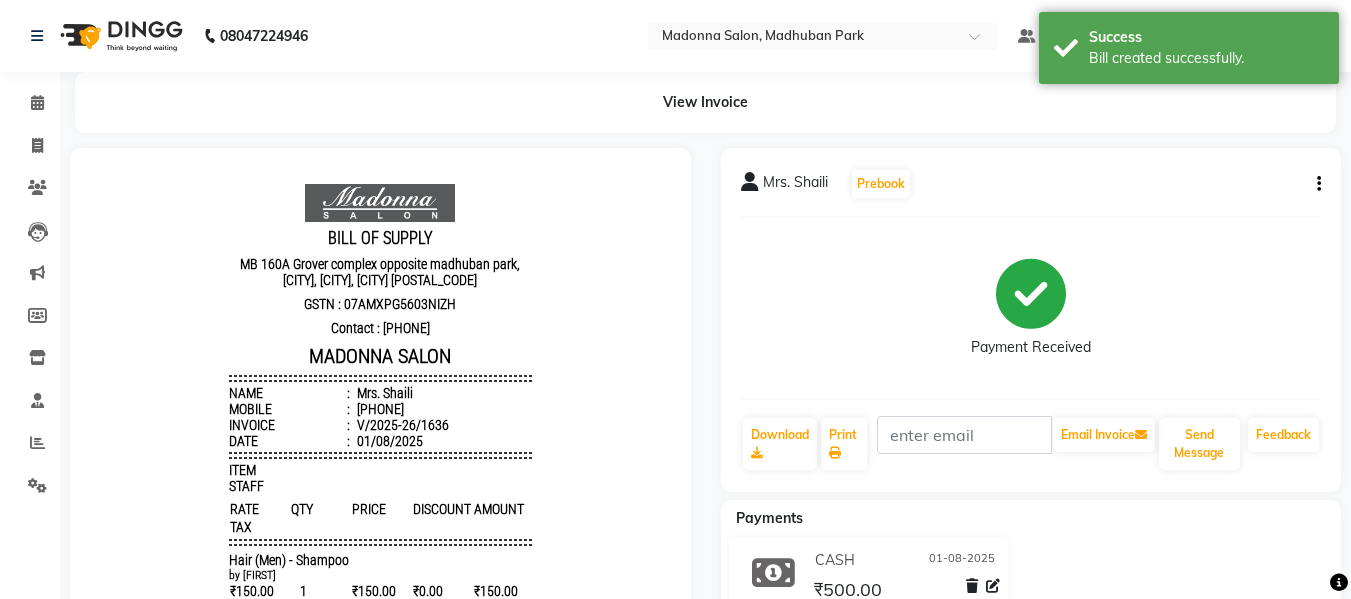 scroll, scrollTop: 0, scrollLeft: 0, axis: both 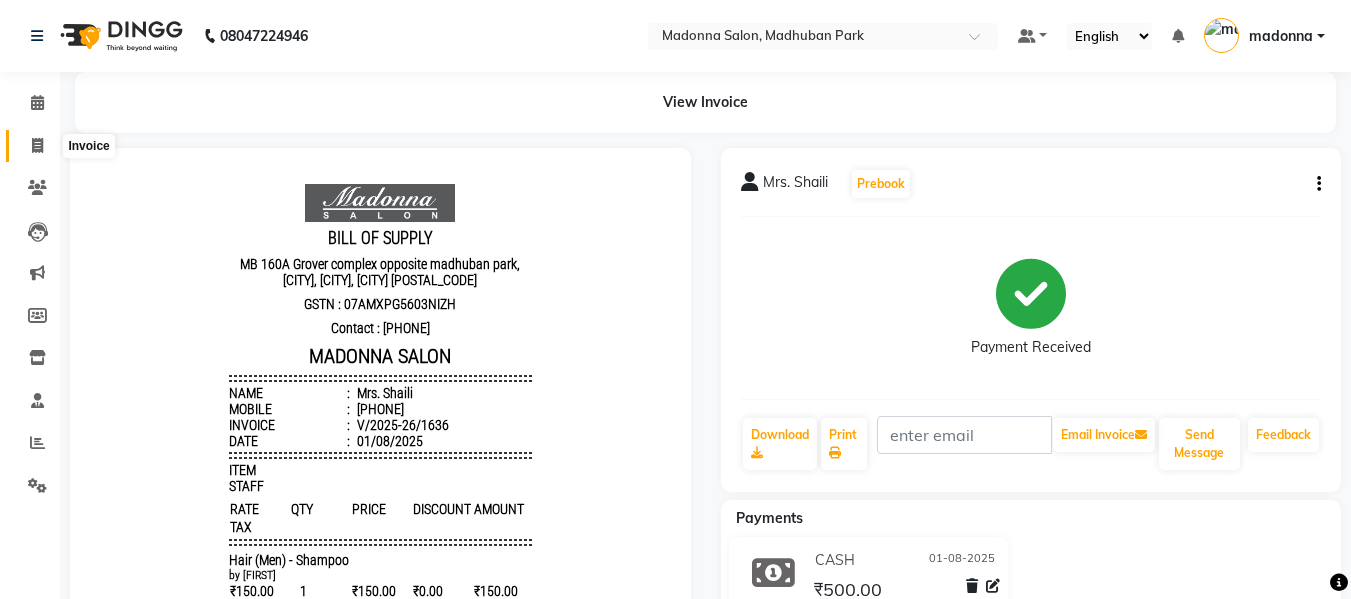 click 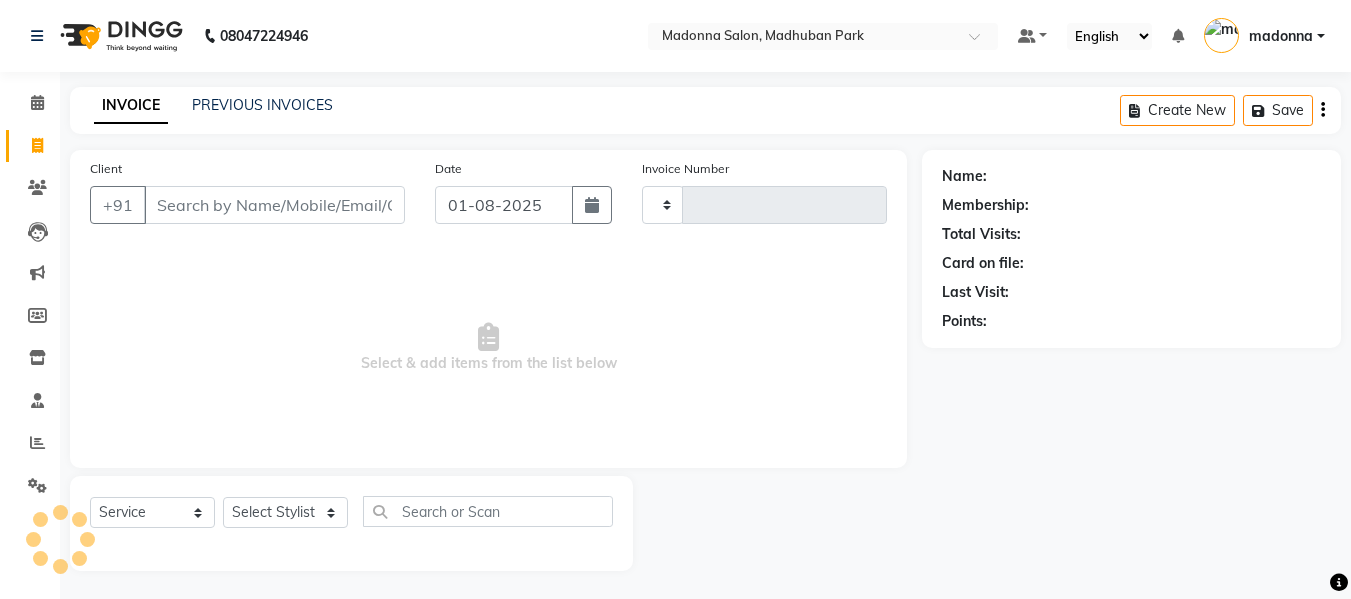 scroll, scrollTop: 2, scrollLeft: 0, axis: vertical 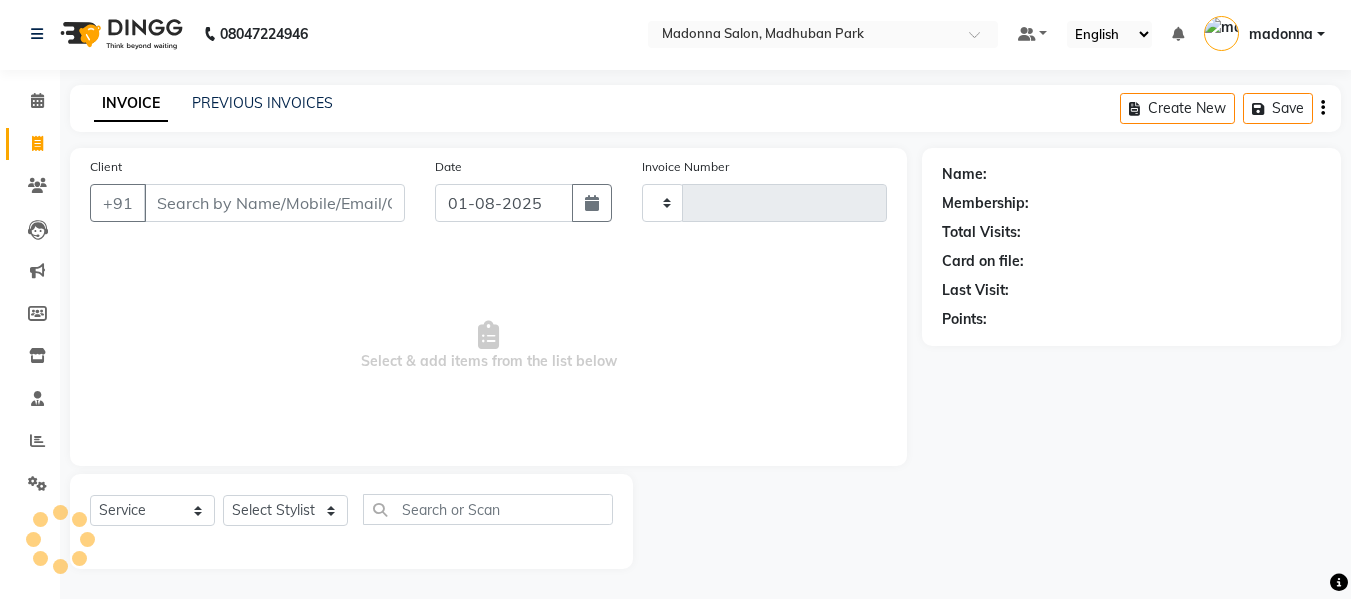 type on "1637" 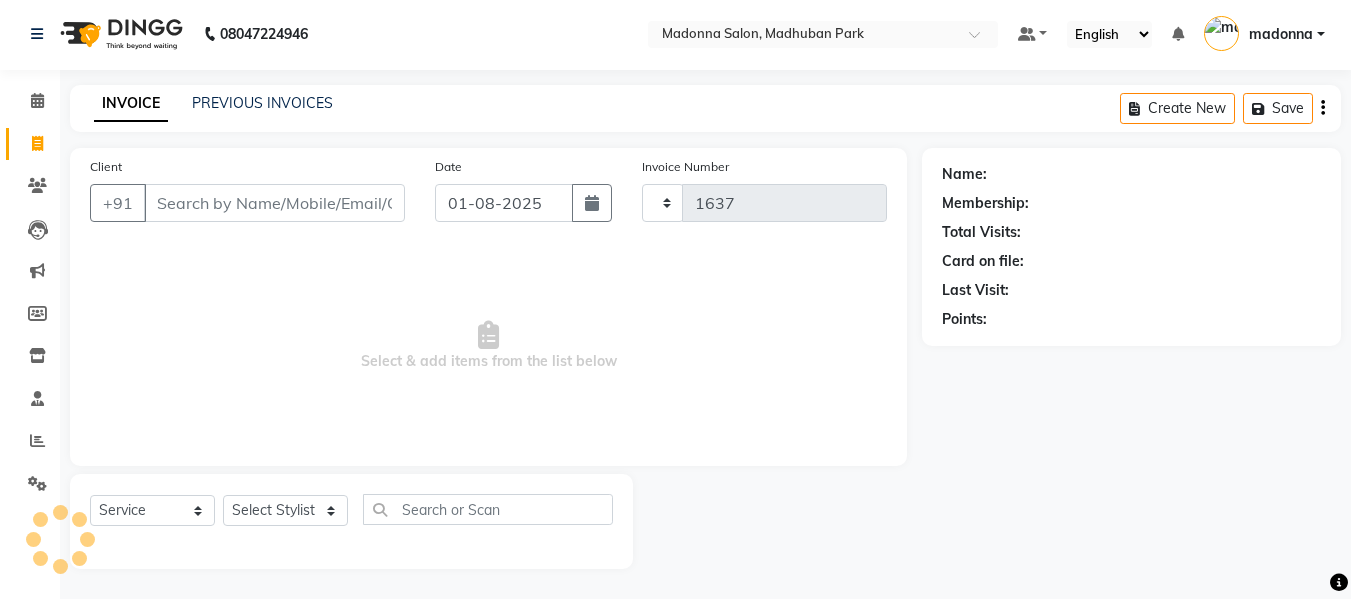 select on "6469" 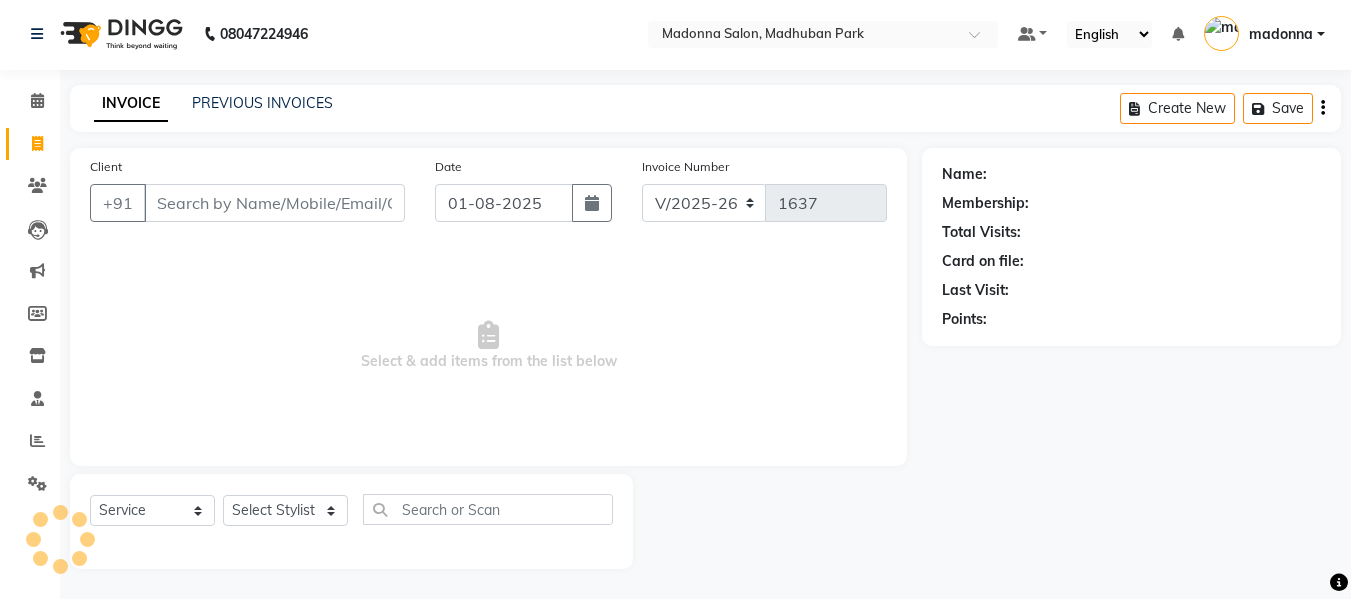 click on "Select & add items from the list below" at bounding box center [488, 346] 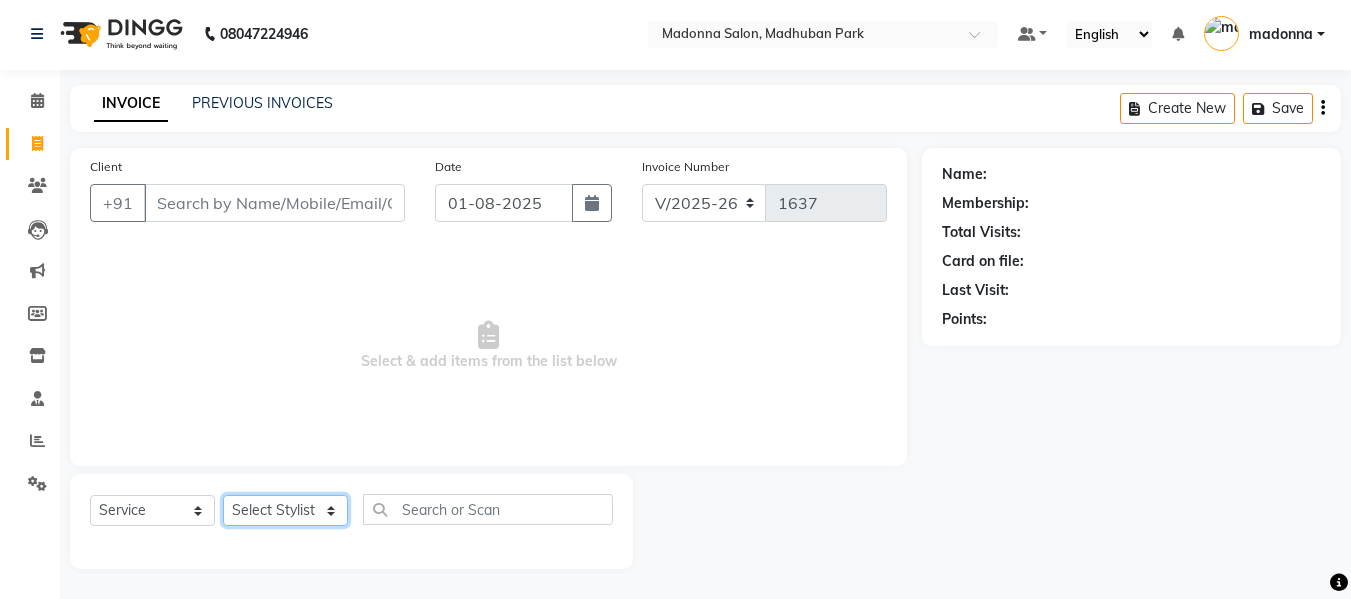 click on "Select Stylist Afsar salmani [FIRST] [LAST] Armaan  Dipika fardeen [FIRST] [LAST] Kirti [LAST] madonna Nikhil Prince Rizwan Samaksh Shahnawaz  Twinkle [LAST]" 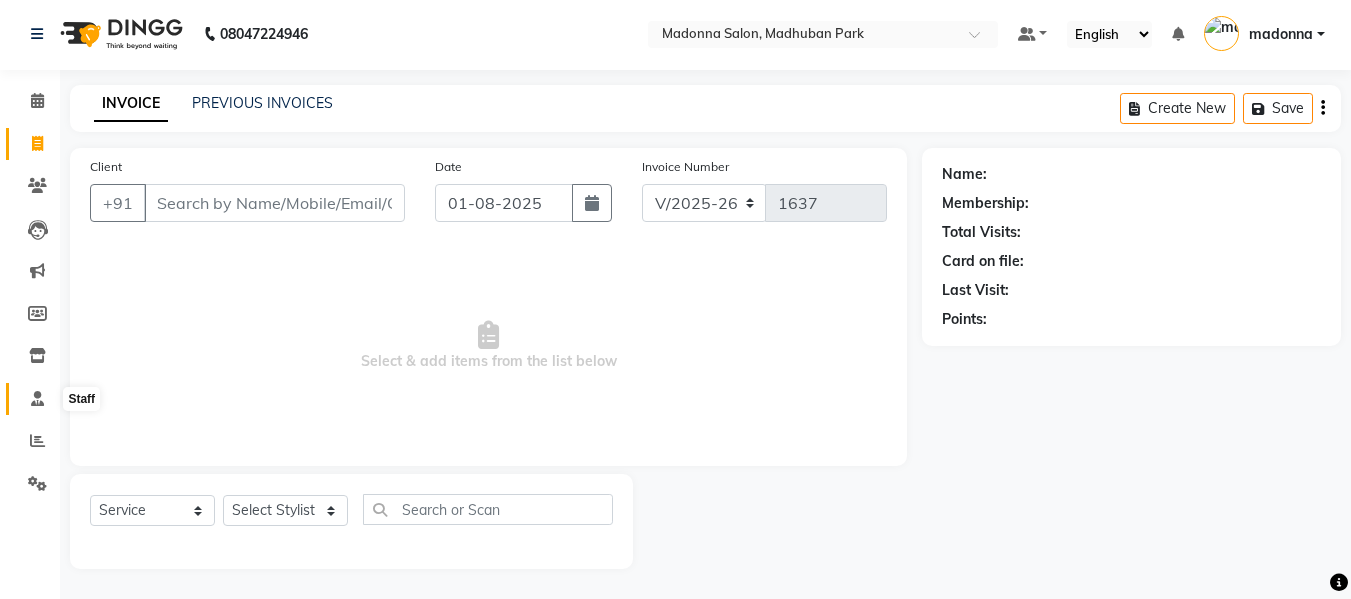 click 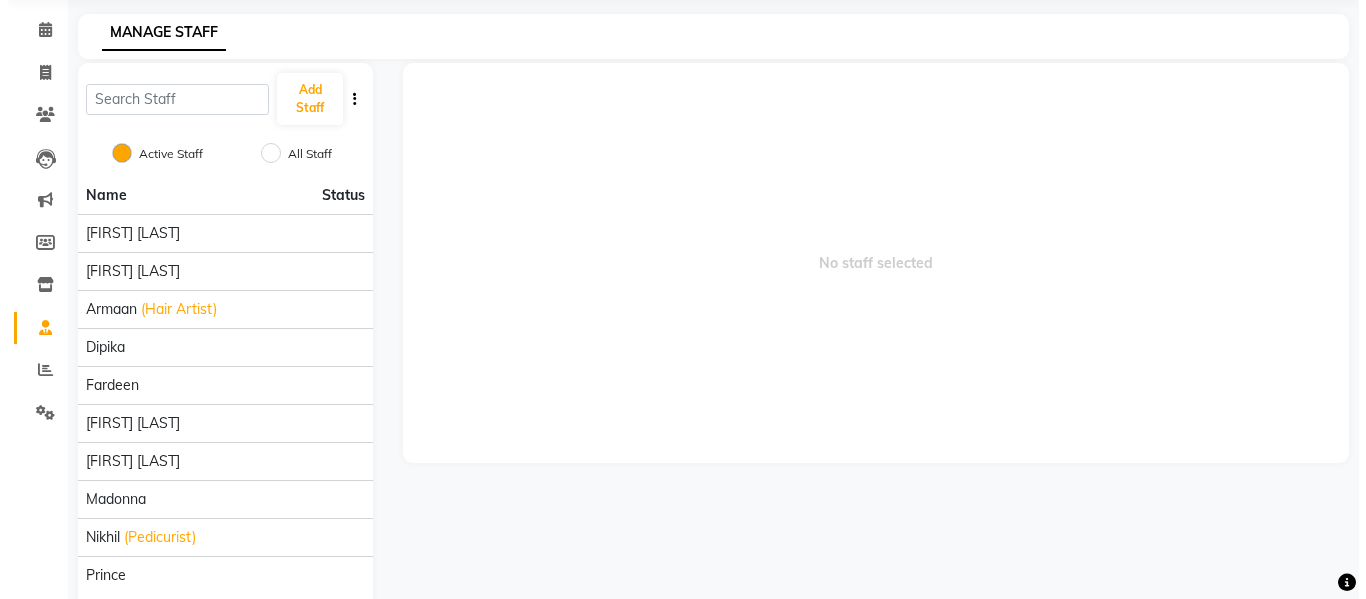 scroll, scrollTop: 0, scrollLeft: 0, axis: both 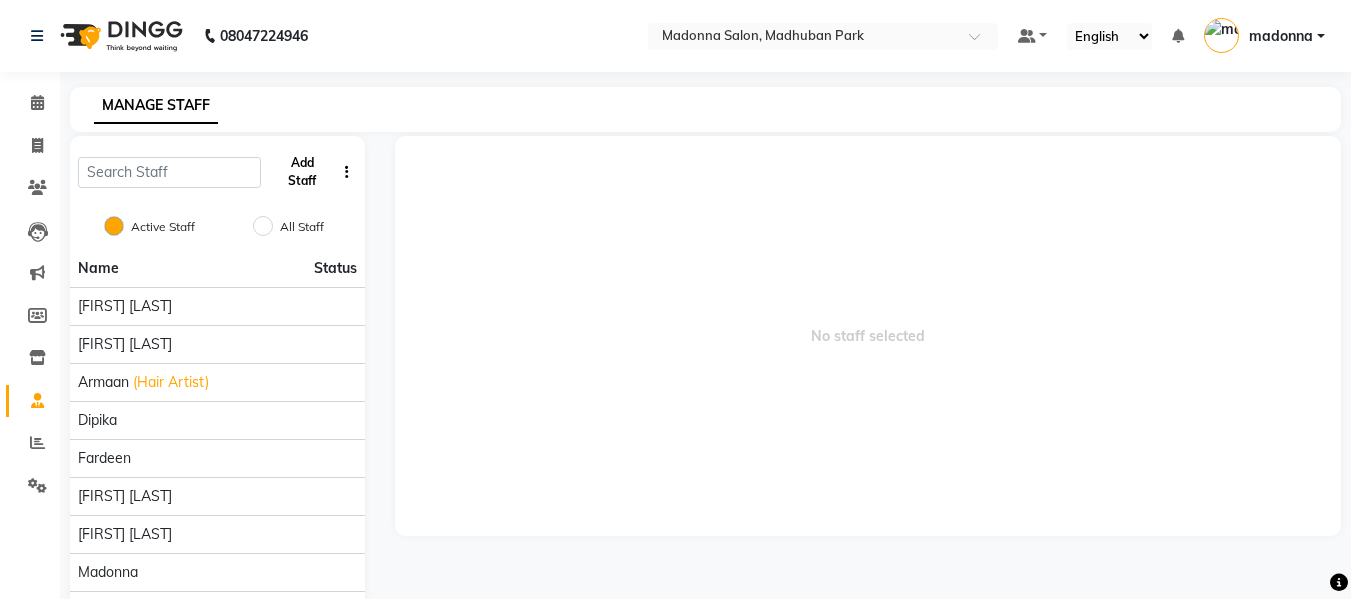 click on "Add Staff" 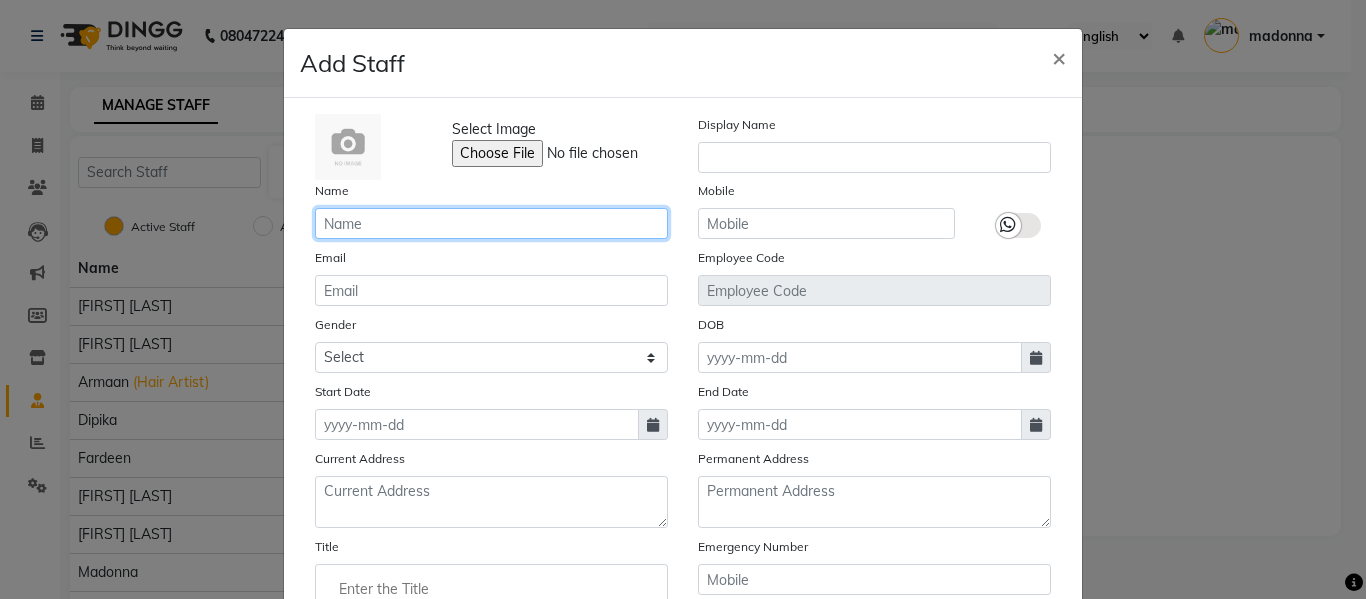 click 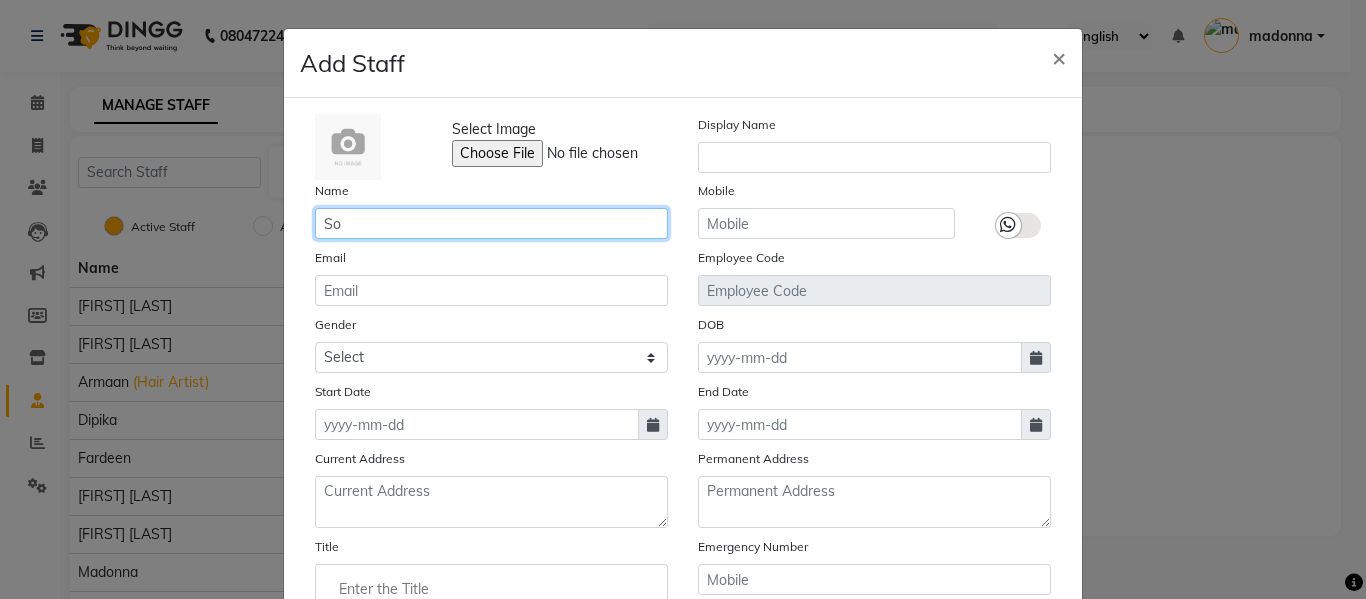 type on "S" 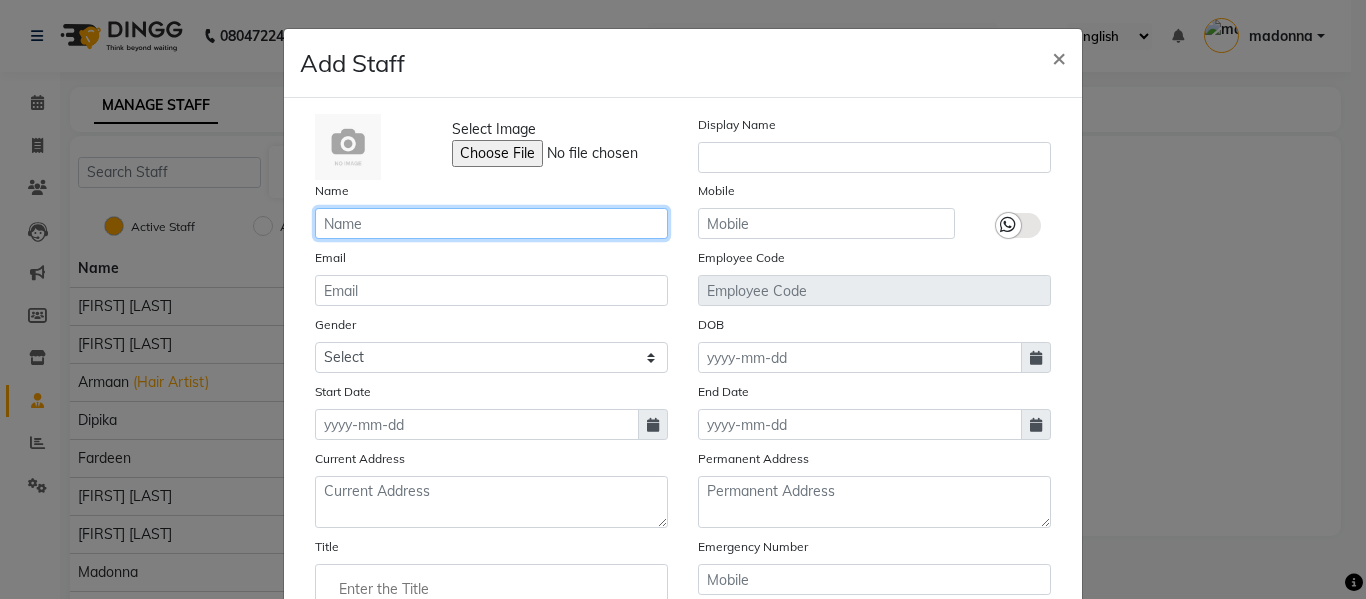 type on "H" 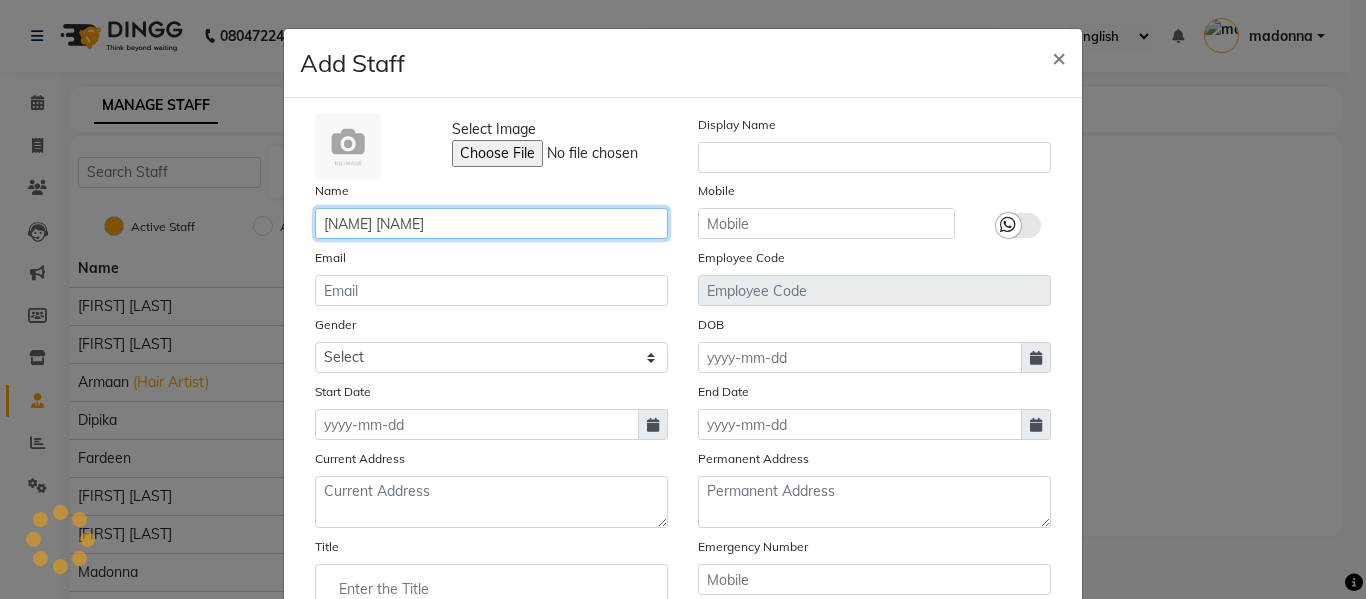 type on "[NAME] [NAME]" 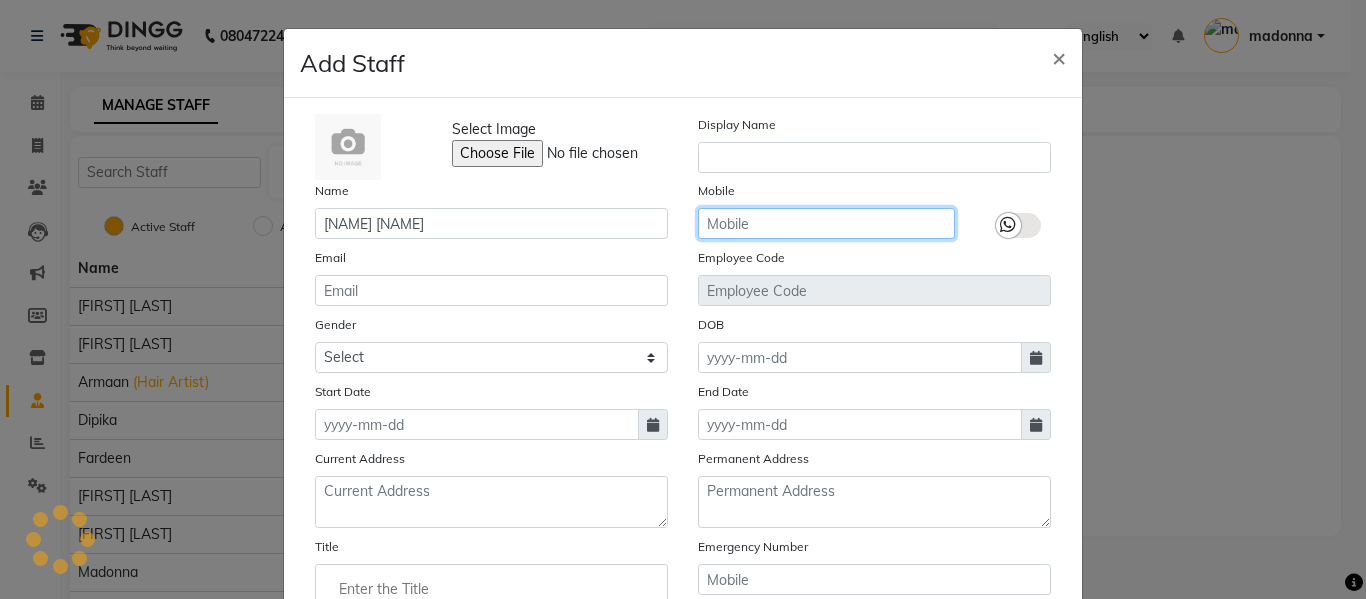 click 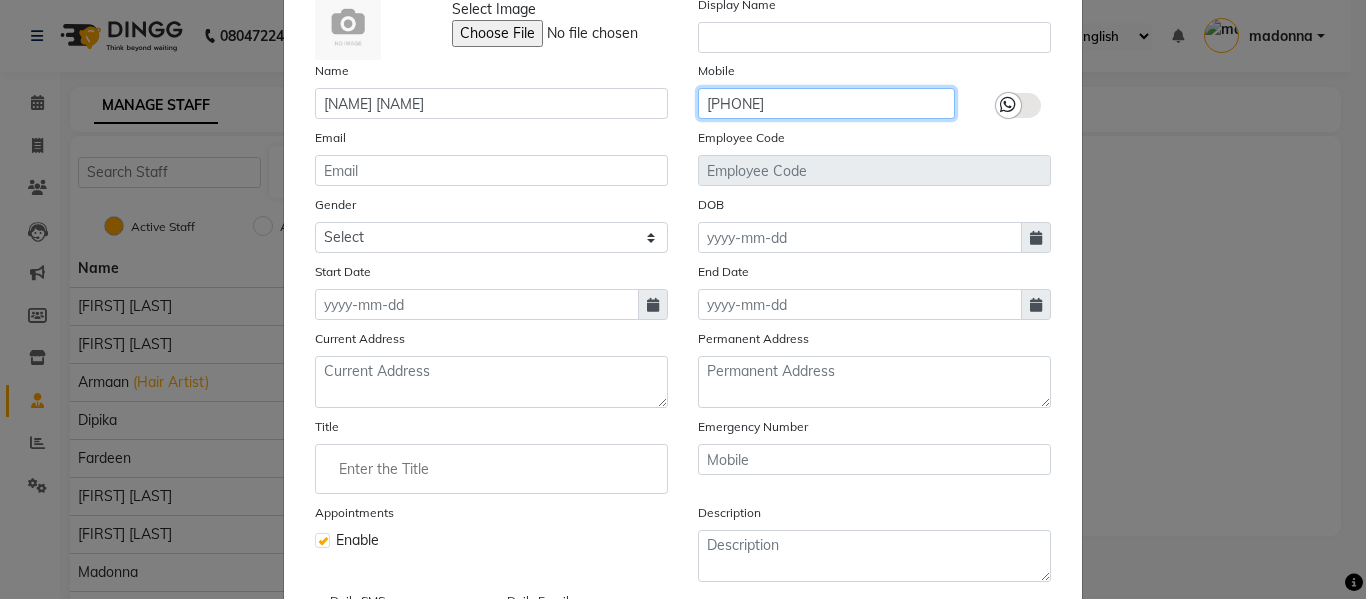scroll, scrollTop: 139, scrollLeft: 0, axis: vertical 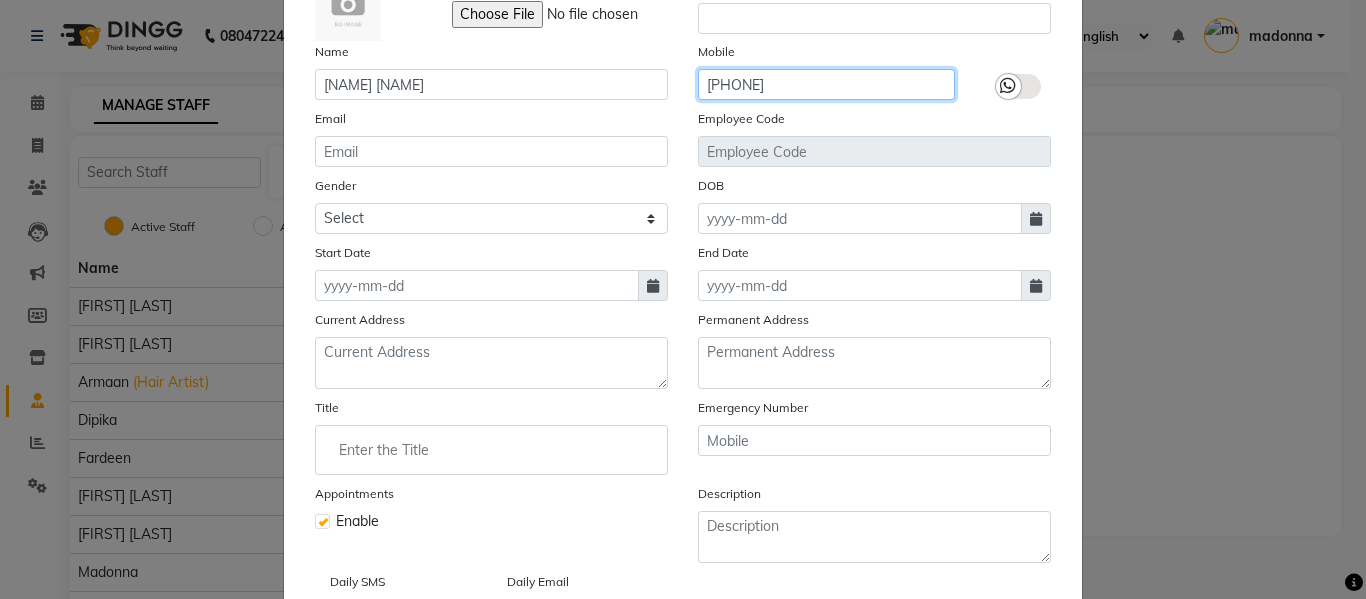 type on "[PHONE]" 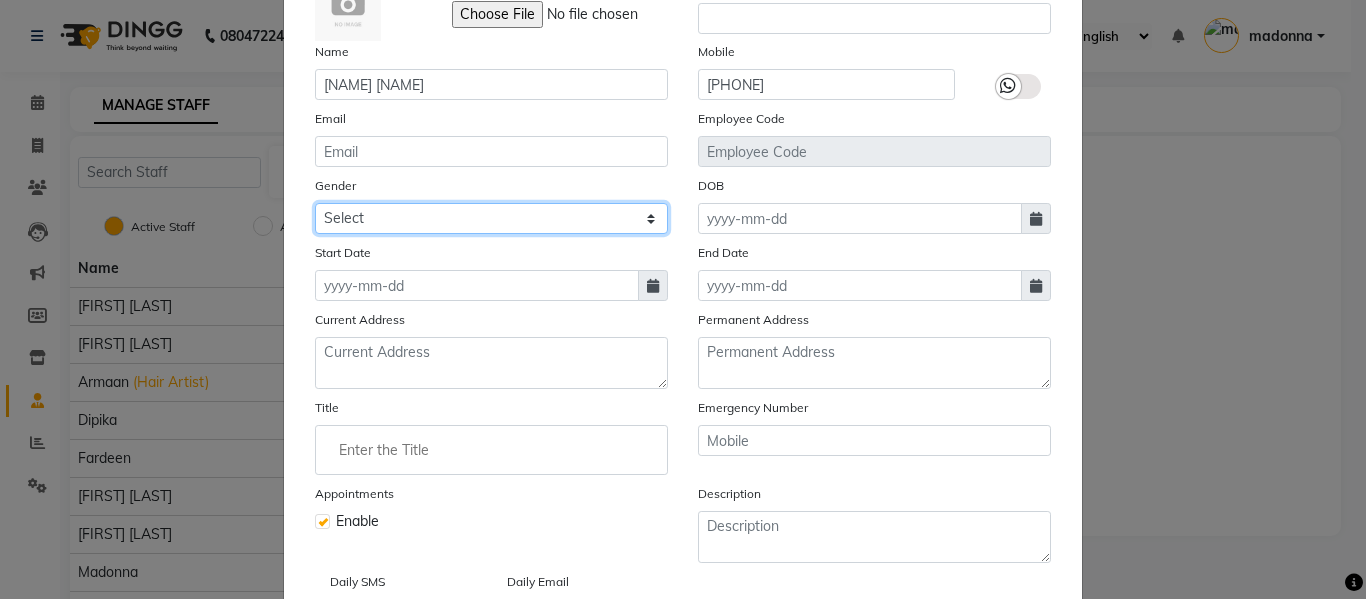 click on "Select Male Female Other Prefer Not To Say" 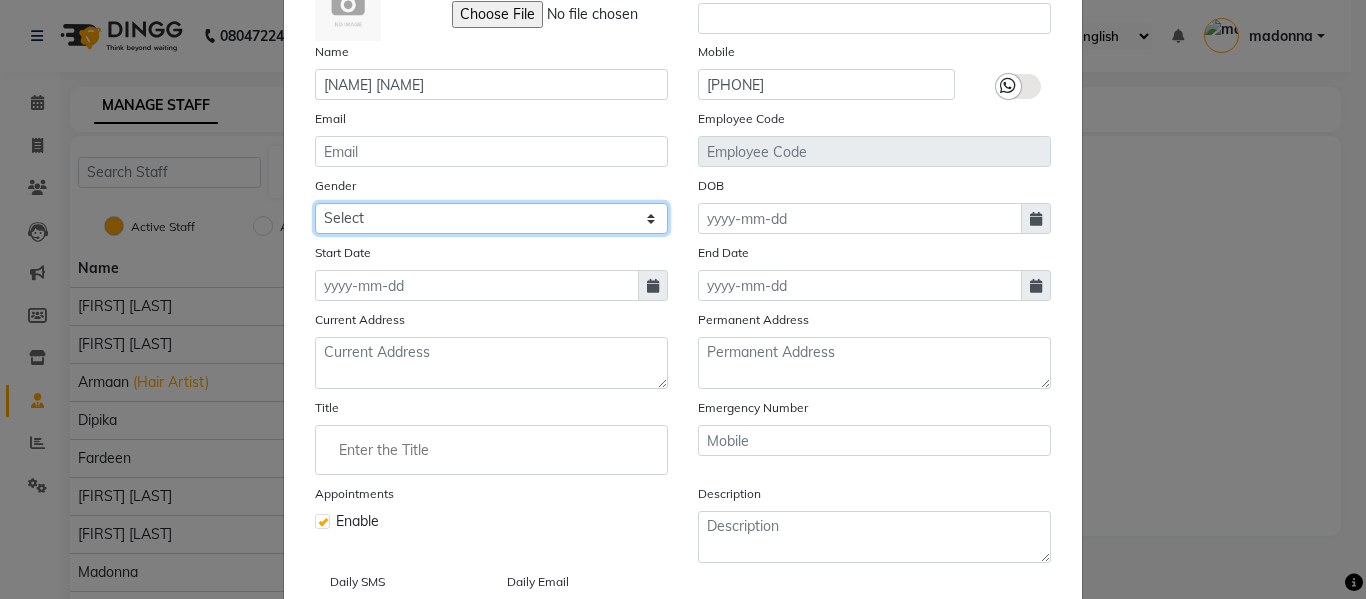 select on "male" 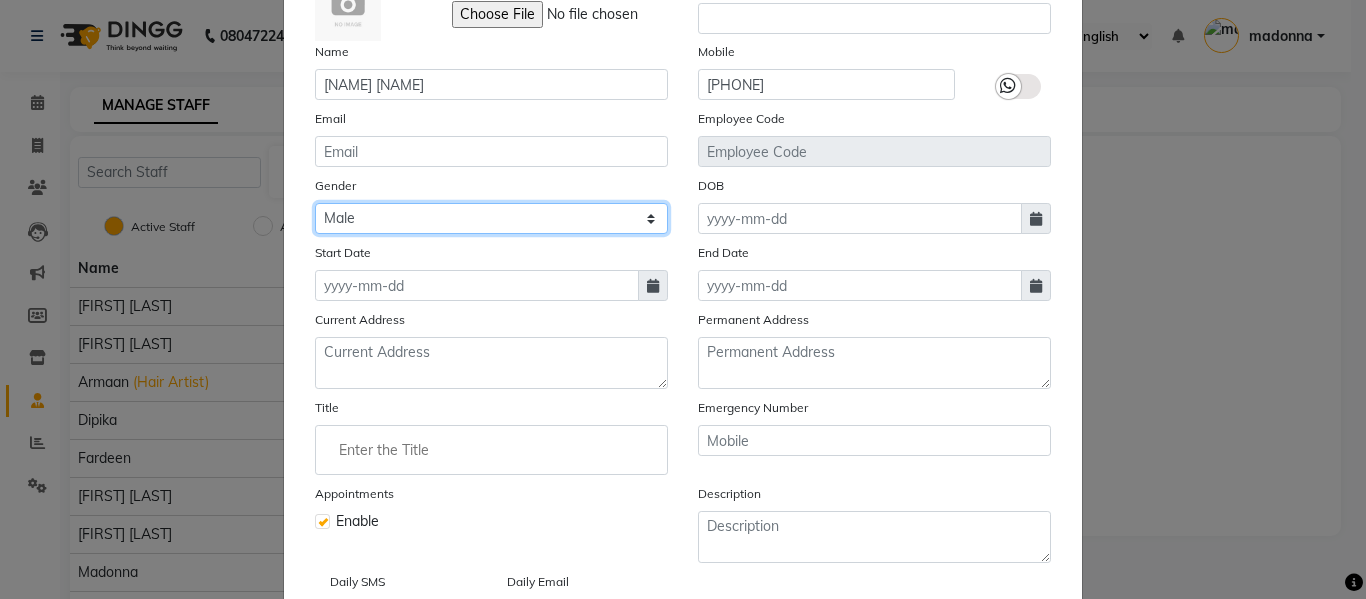 click on "Select Male Female Other Prefer Not To Say" 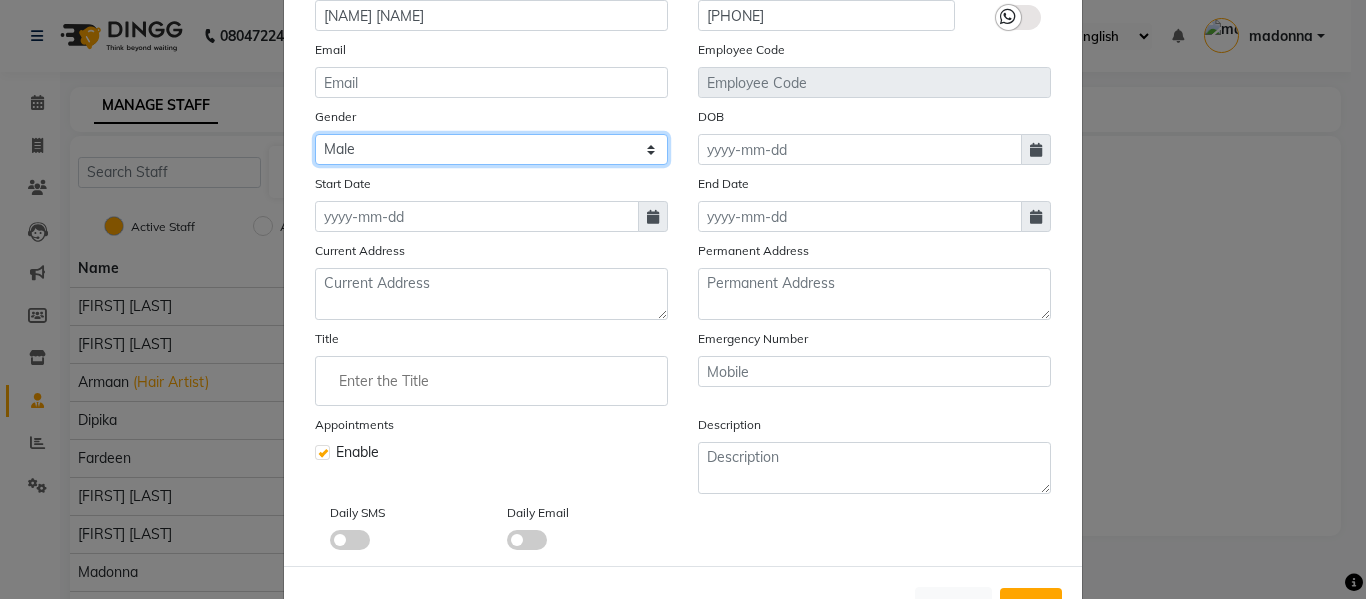 scroll, scrollTop: 210, scrollLeft: 0, axis: vertical 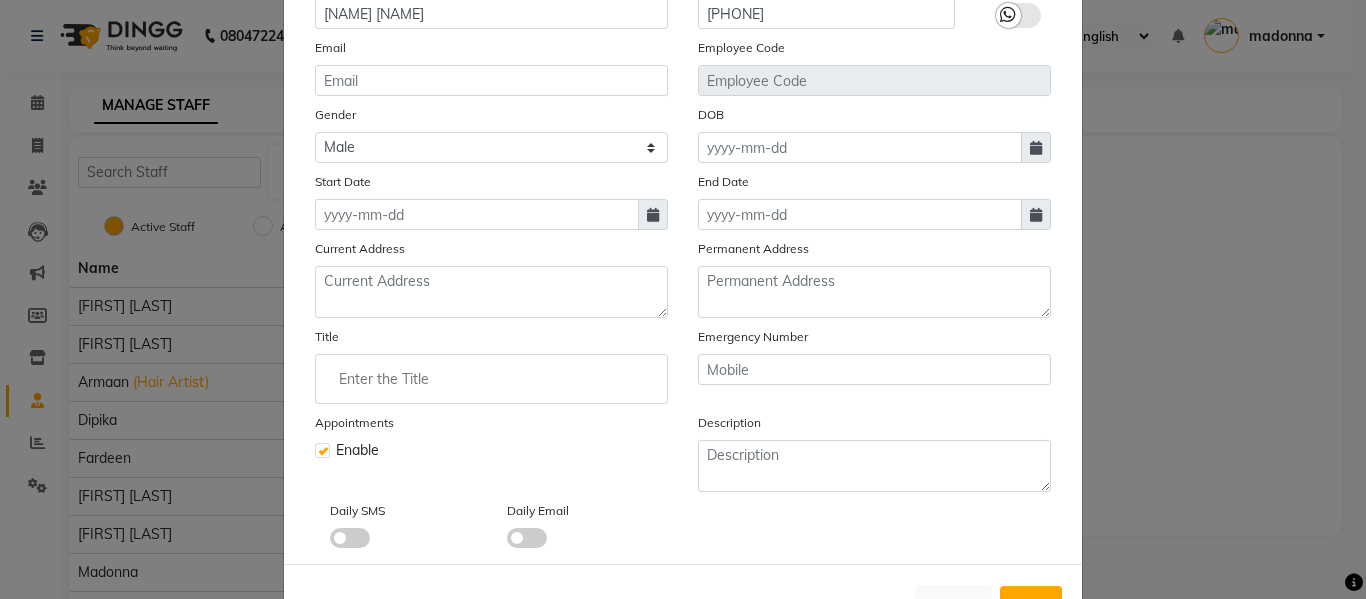 click 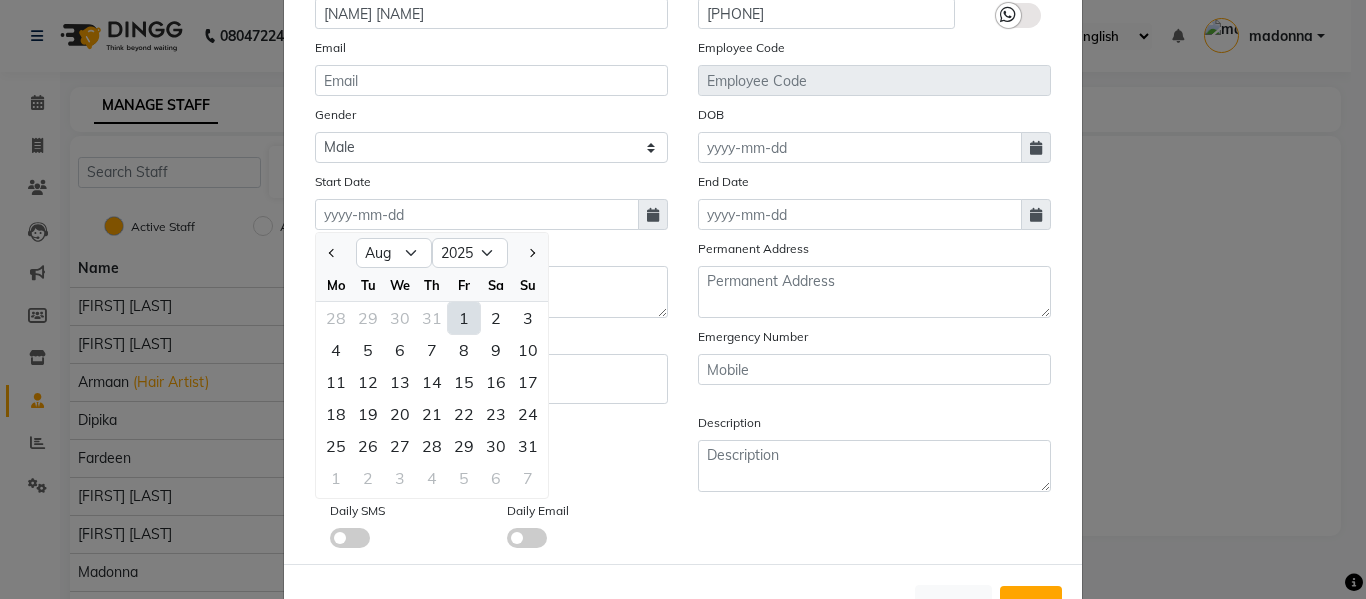 click on "1" 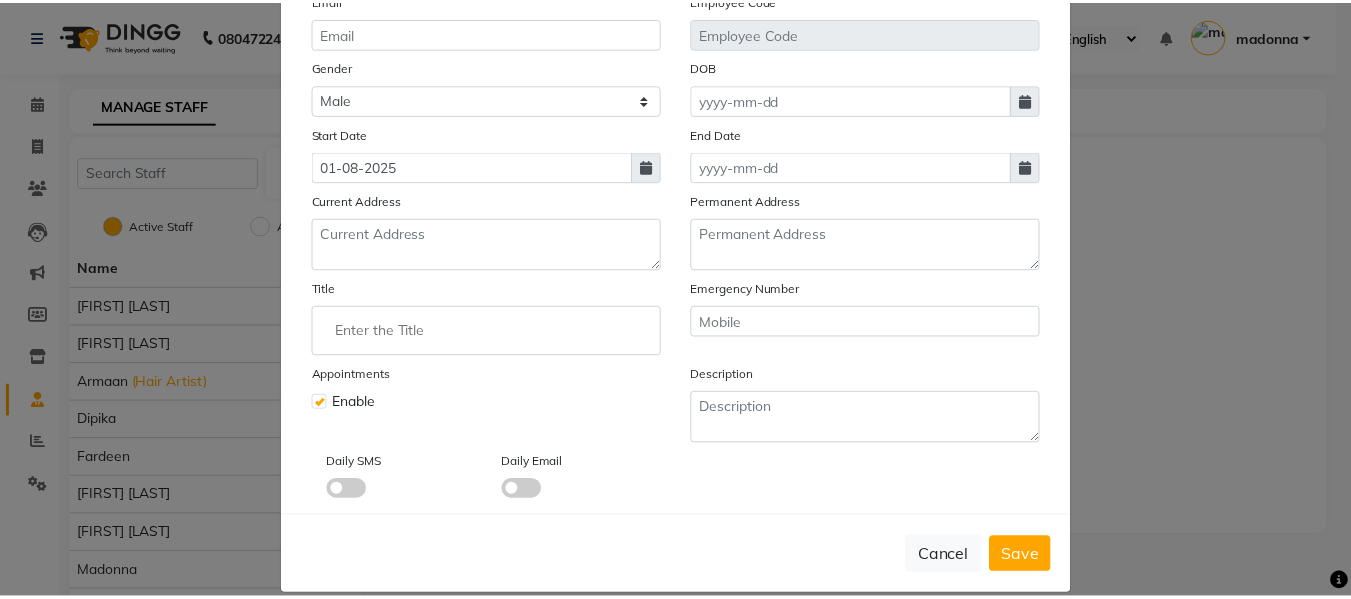 scroll, scrollTop: 283, scrollLeft: 0, axis: vertical 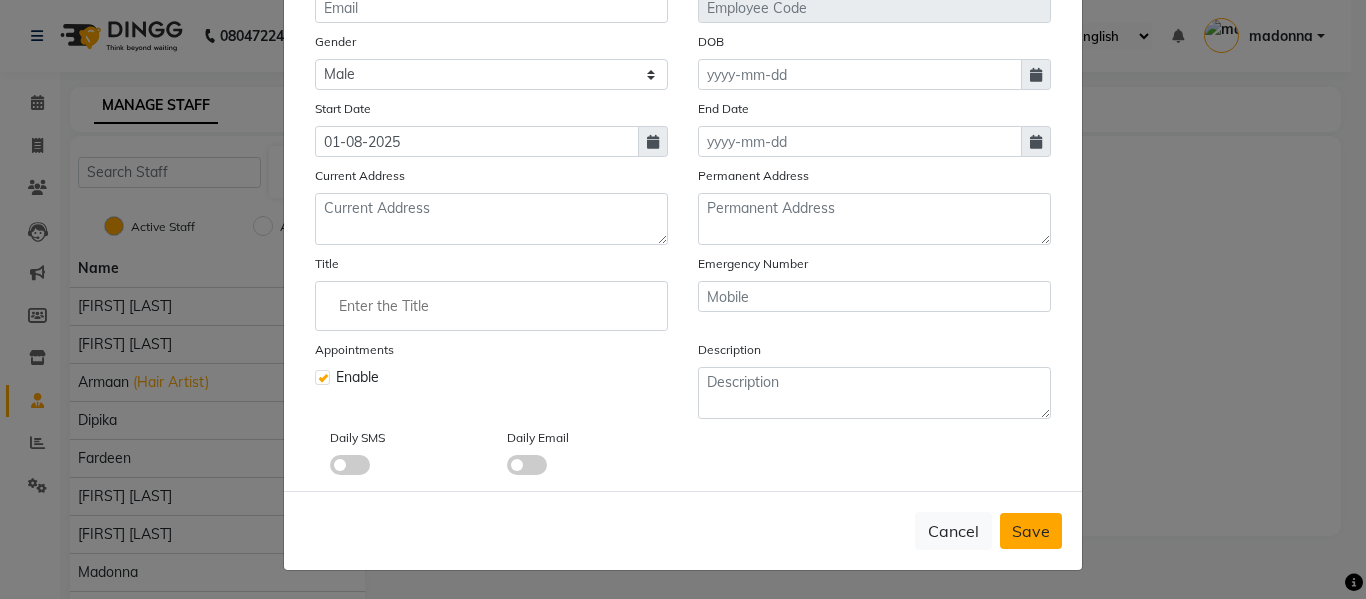 click on "Save" at bounding box center (1031, 531) 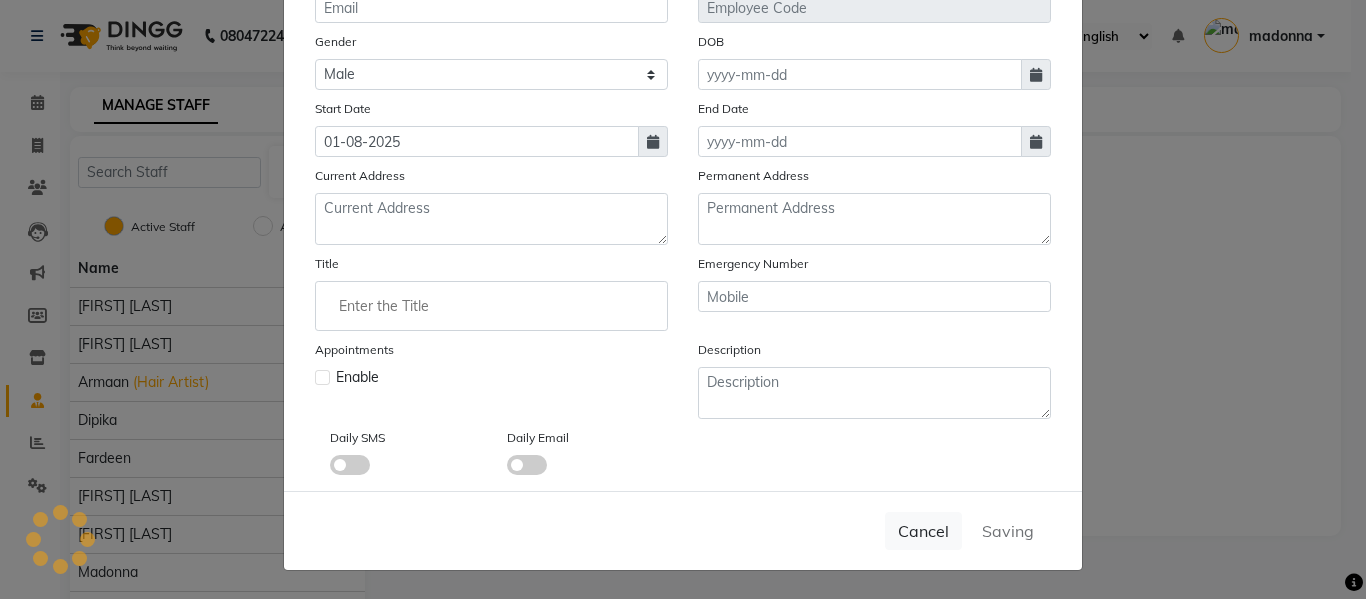 type 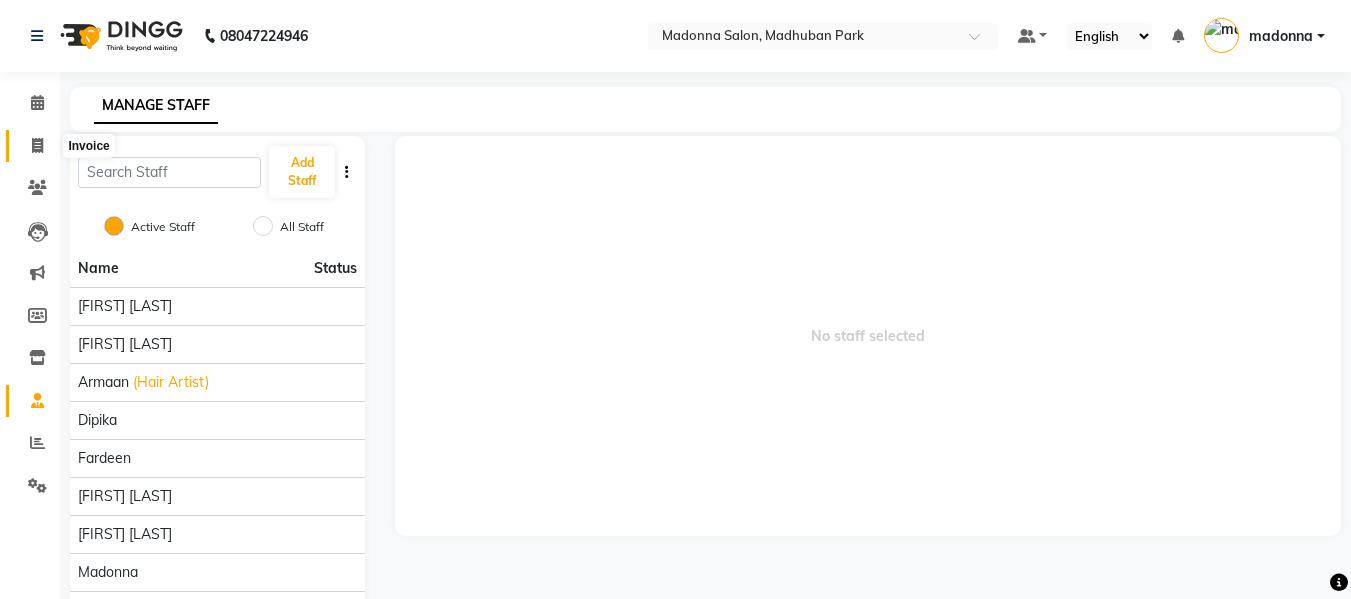 click 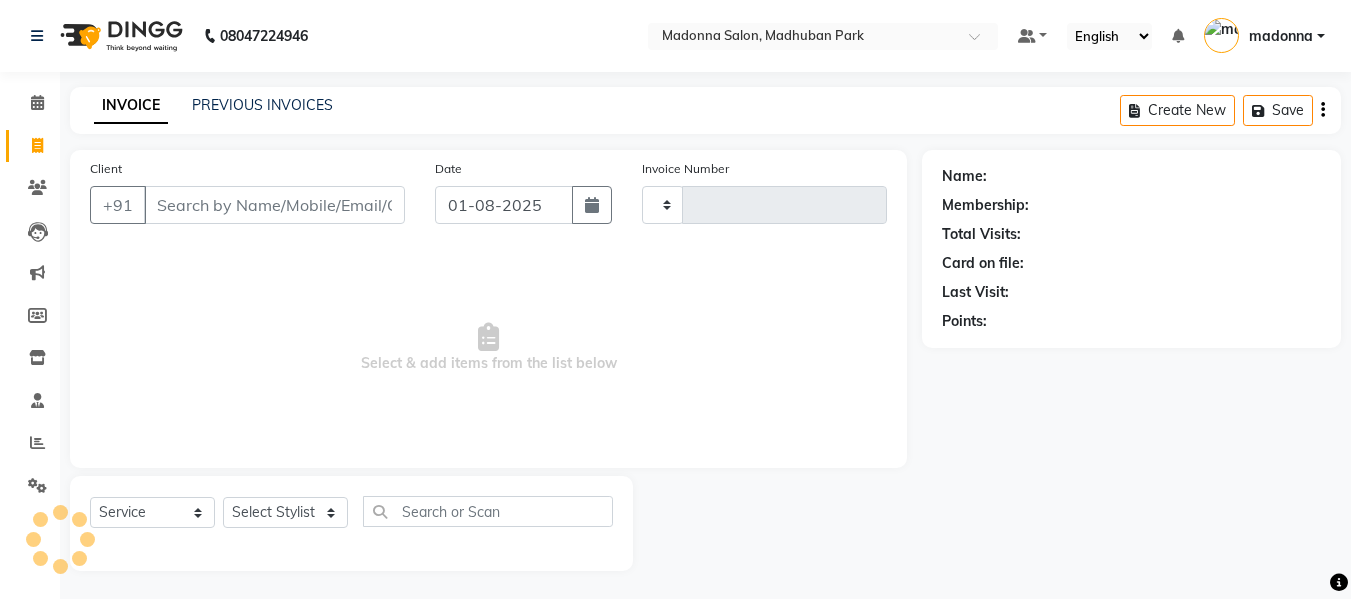 type on "1637" 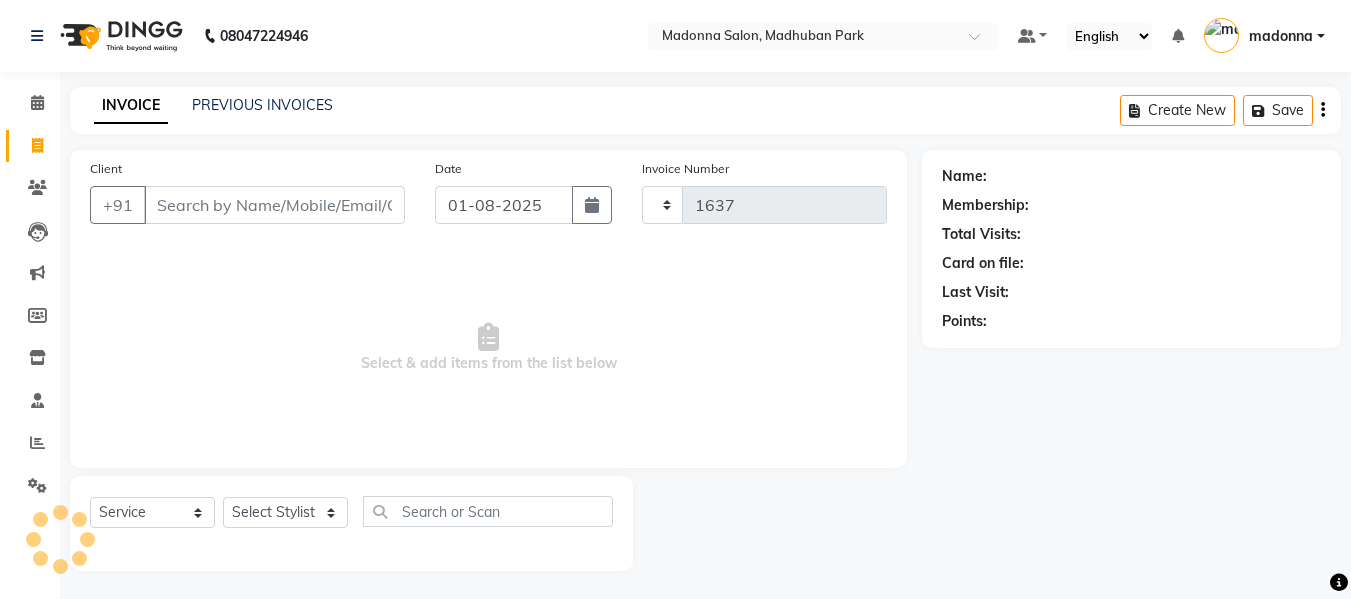 scroll, scrollTop: 2, scrollLeft: 0, axis: vertical 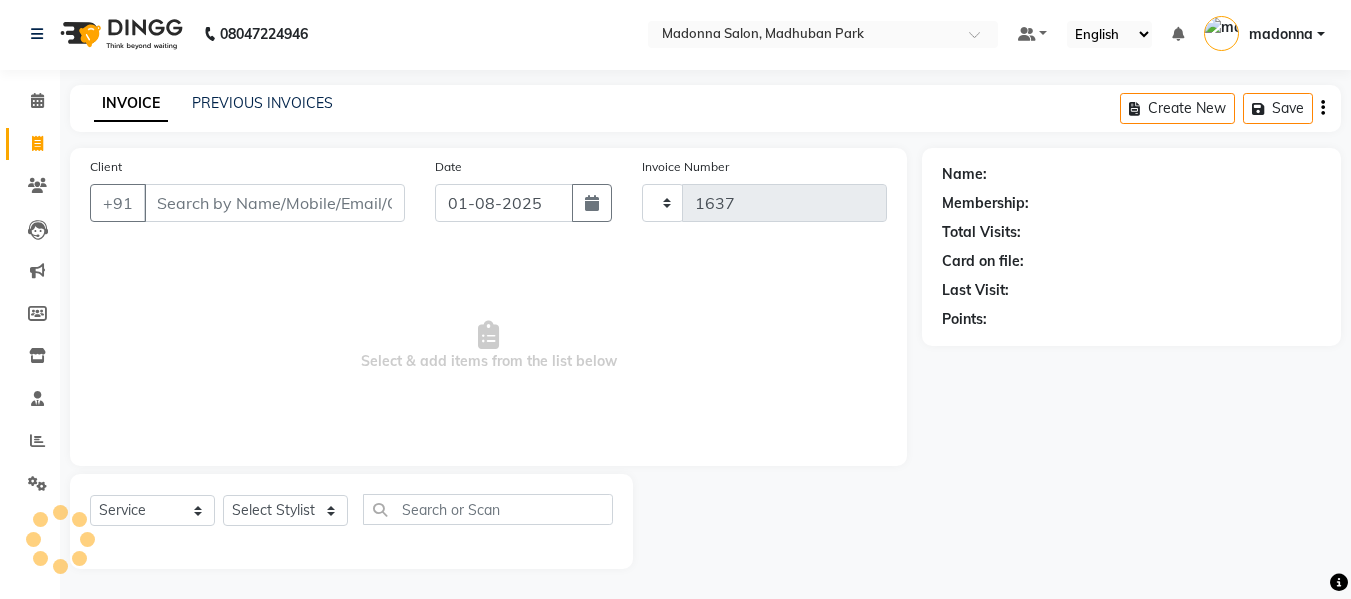 select on "6469" 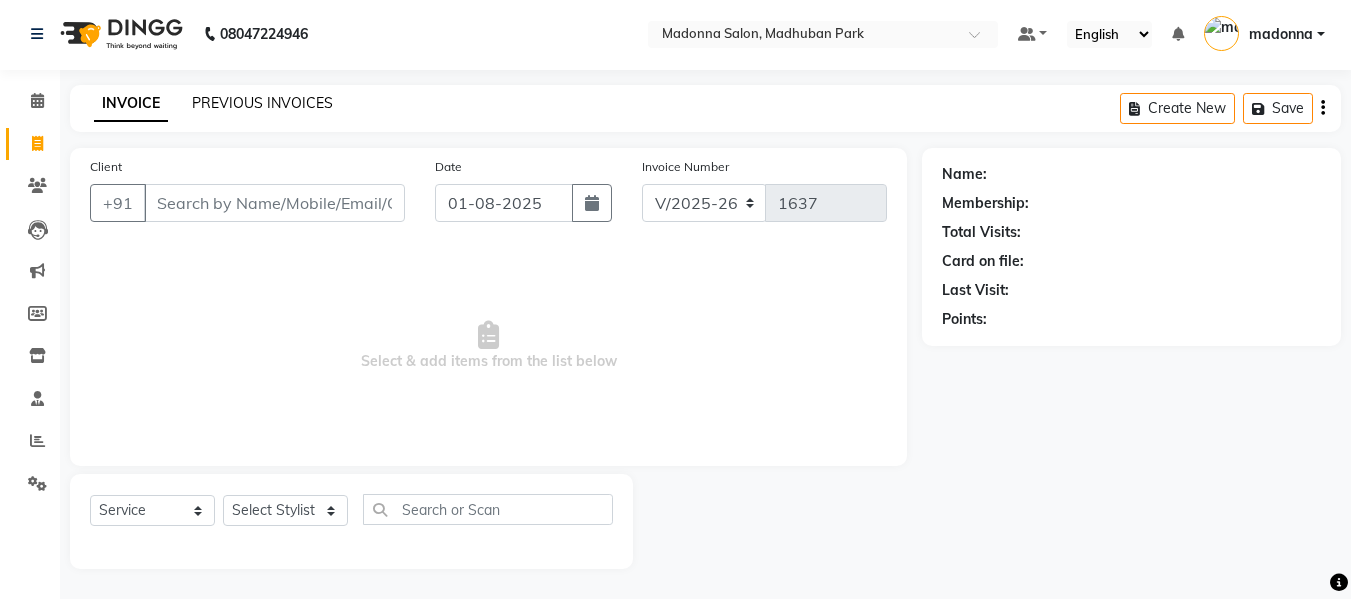click on "PREVIOUS INVOICES" 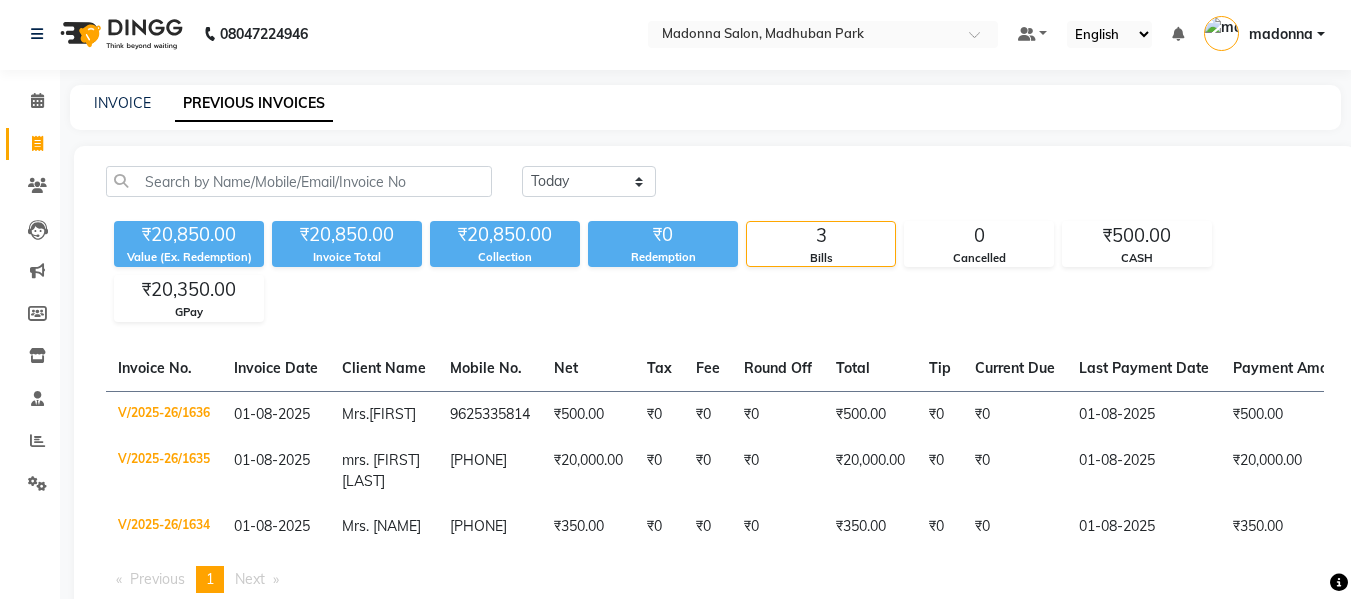 scroll, scrollTop: 0, scrollLeft: 0, axis: both 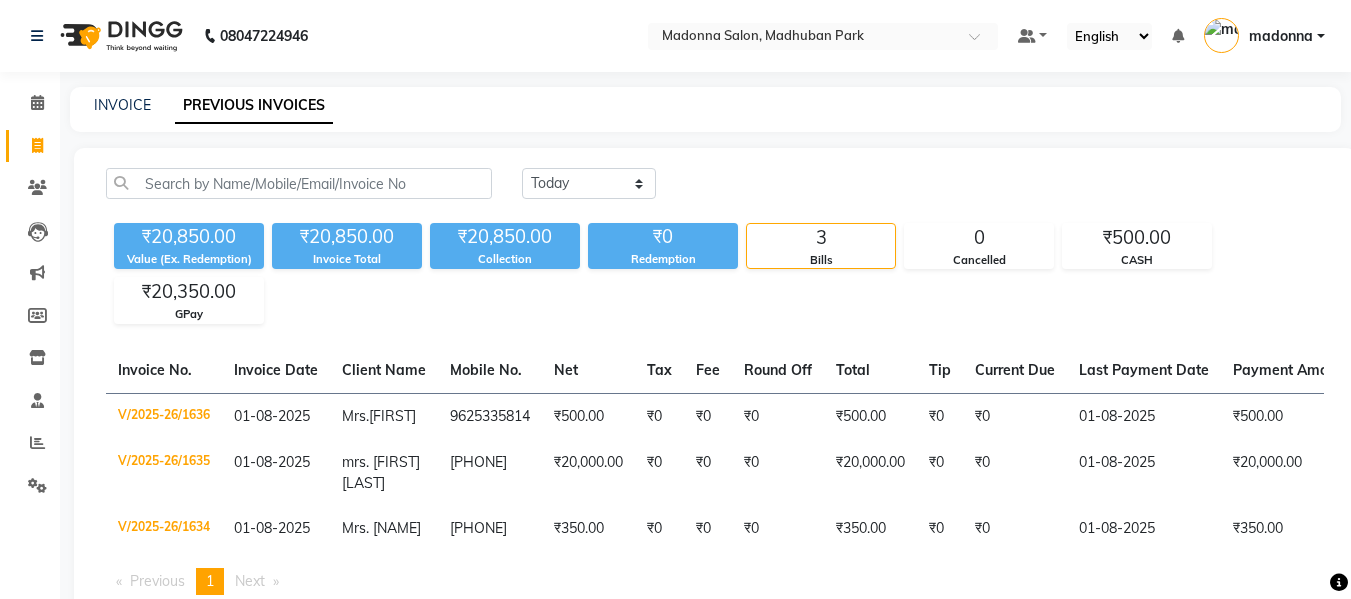 click on "PREVIOUS INVOICES" 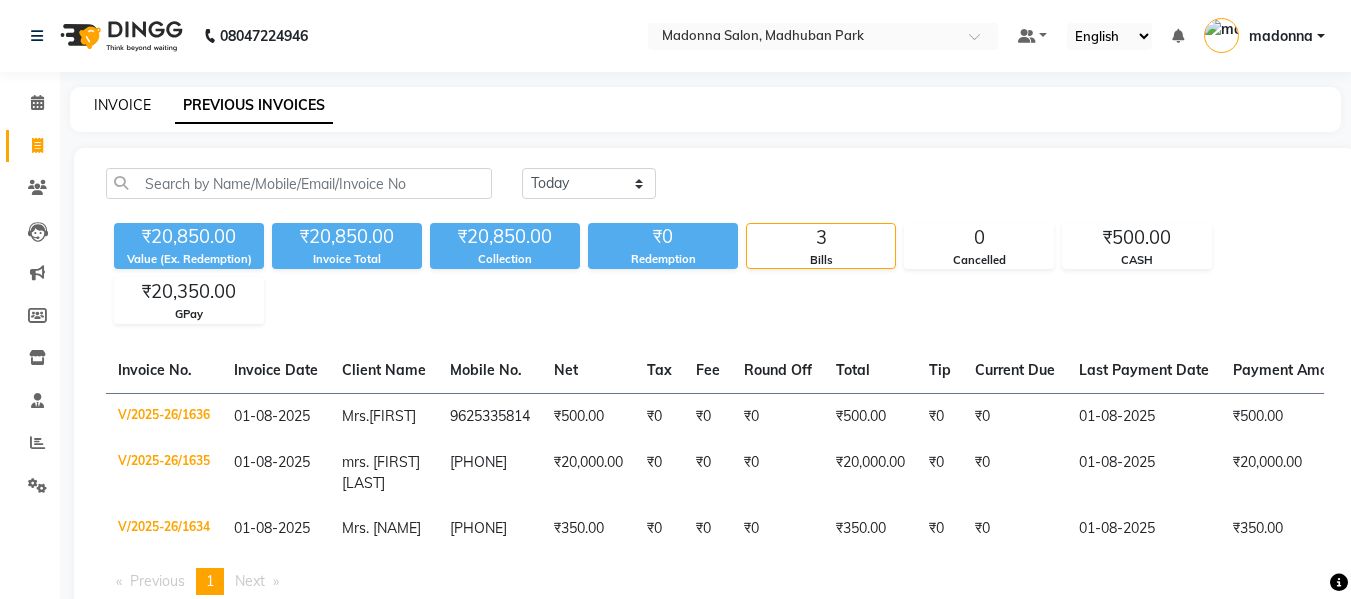 click on "INVOICE" 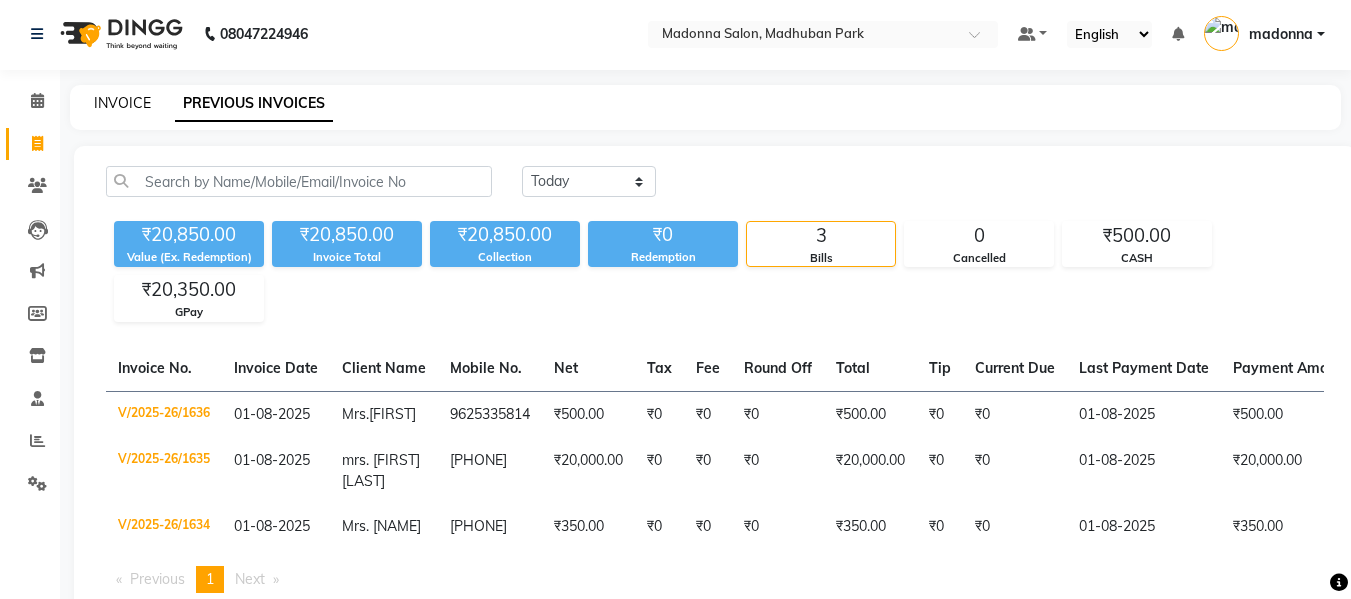 select on "6469" 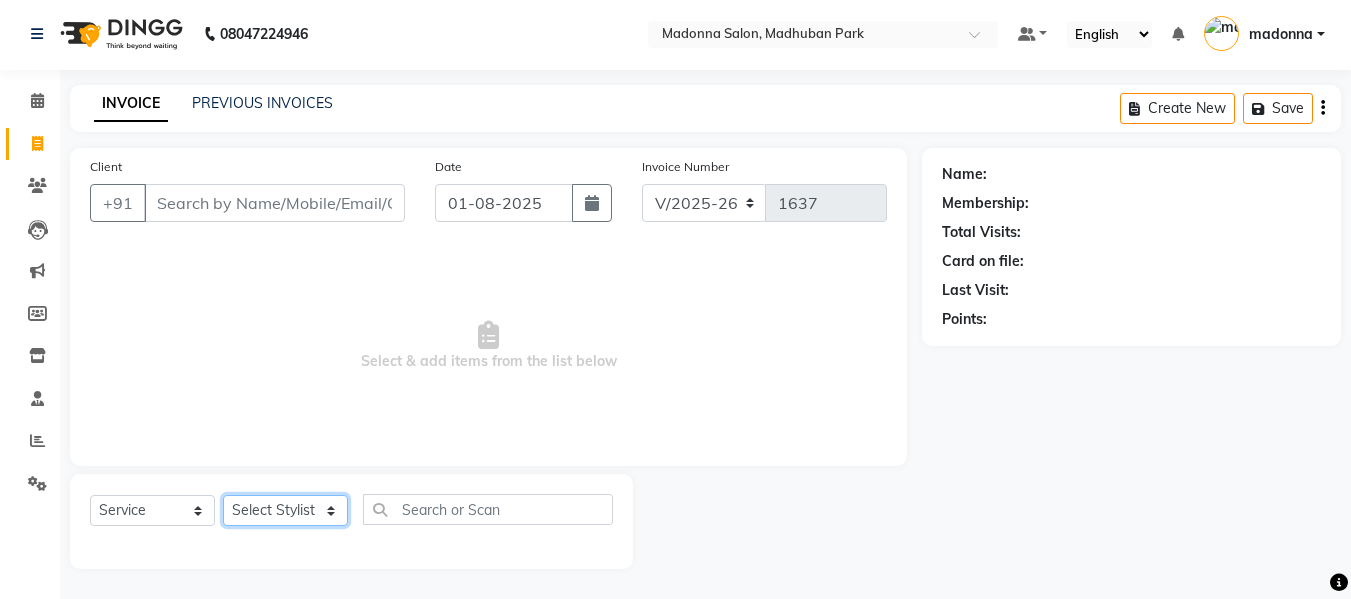 click on "Select Stylist Afsar salmani [FIRST] [LAST] Armaan  Dipika fardeen [FIRST] [LAST] Kirti [LAST] madonna Nikhil Prince Rizwan Samaksh Shahnawaz [FIRST] [LAST]  Twinkle [LAST]" 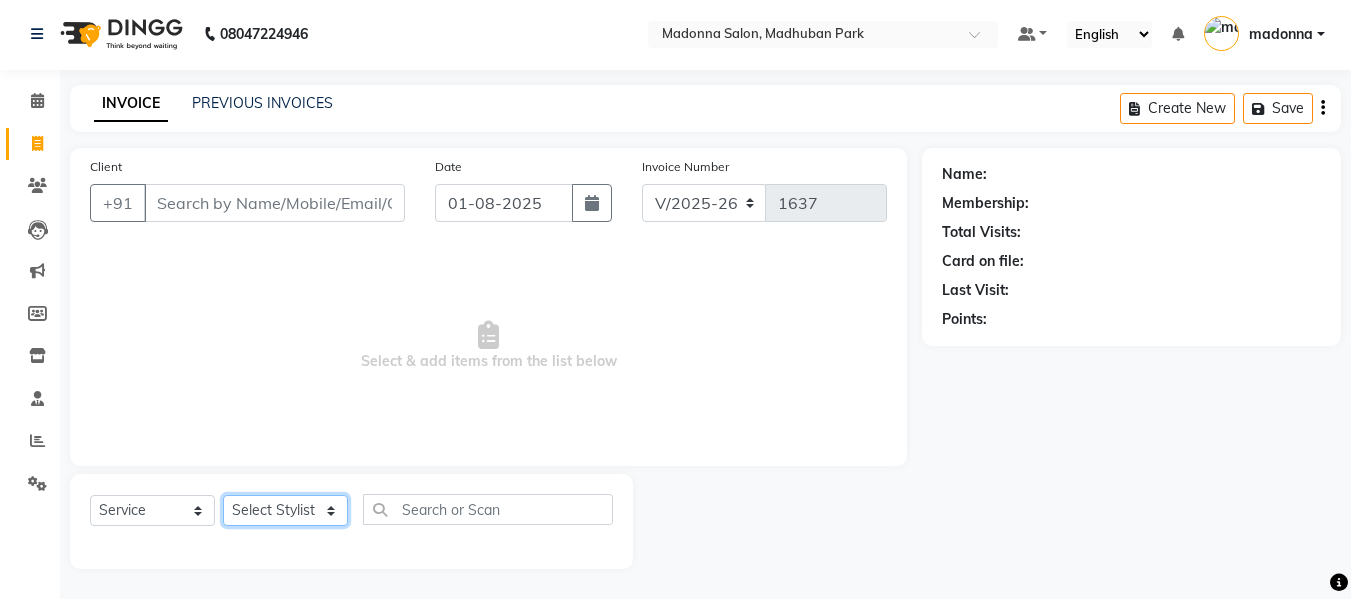 select on "79410" 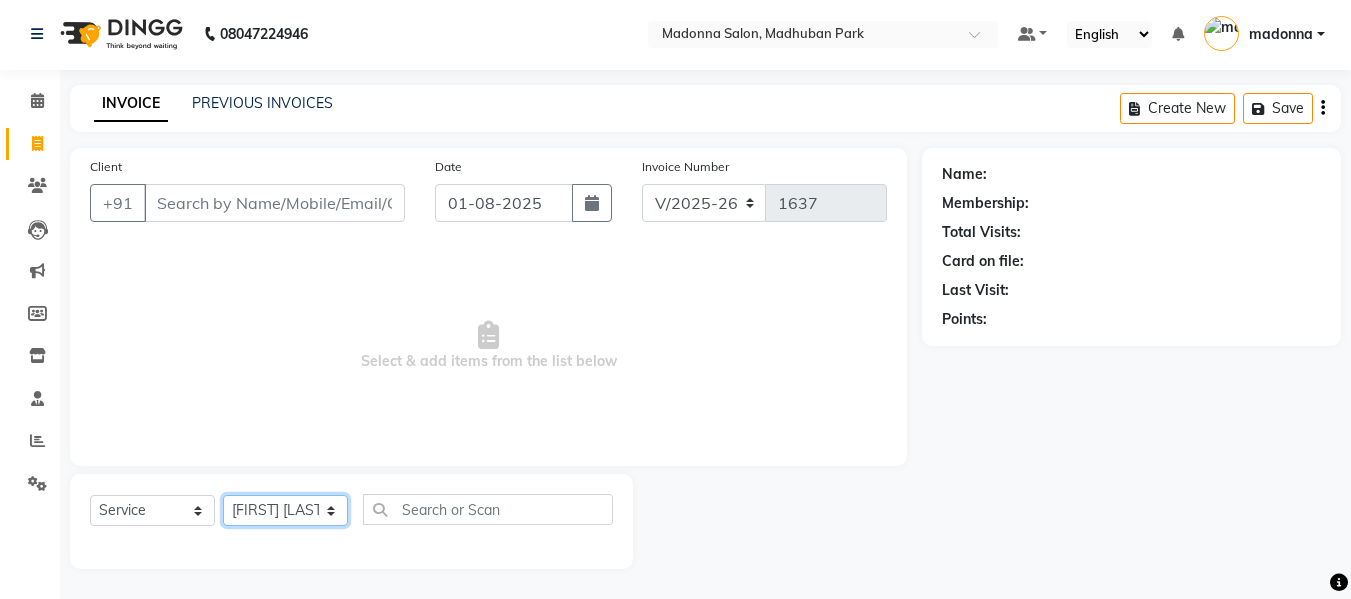 click on "Select Stylist Afsar salmani [FIRST] [LAST] Armaan  Dipika fardeen [FIRST] [LAST] Kirti [LAST] madonna Nikhil Prince Rizwan Samaksh Shahnawaz [FIRST] [LAST]  Twinkle [LAST]" 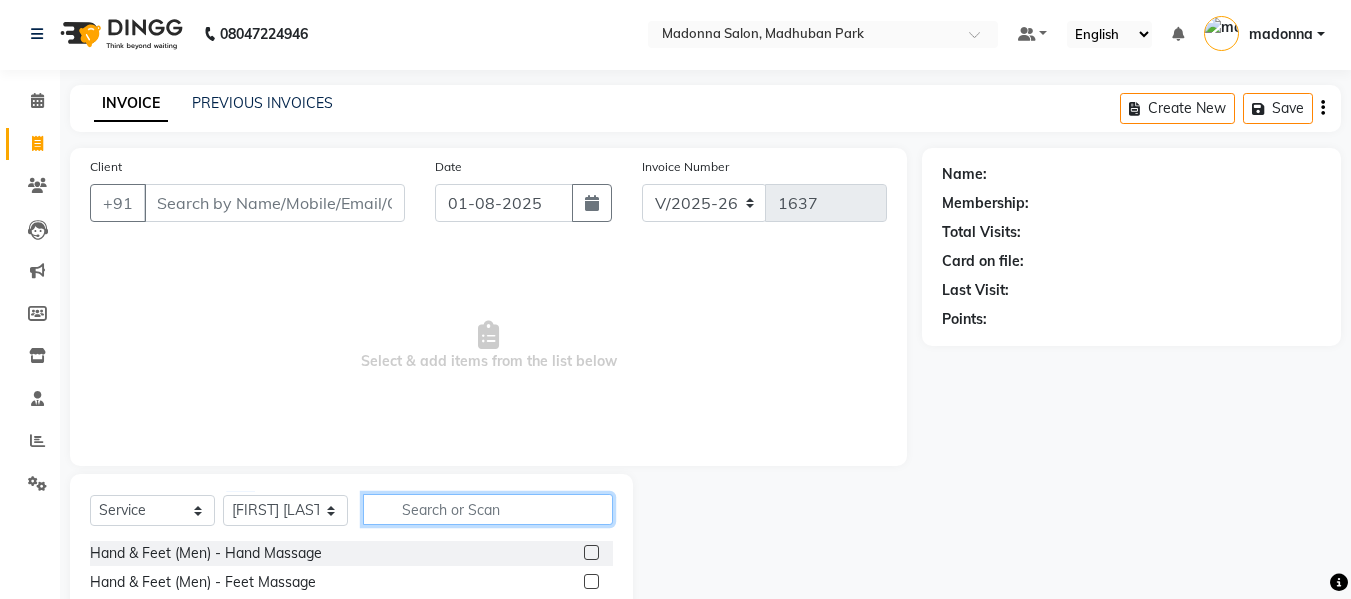click 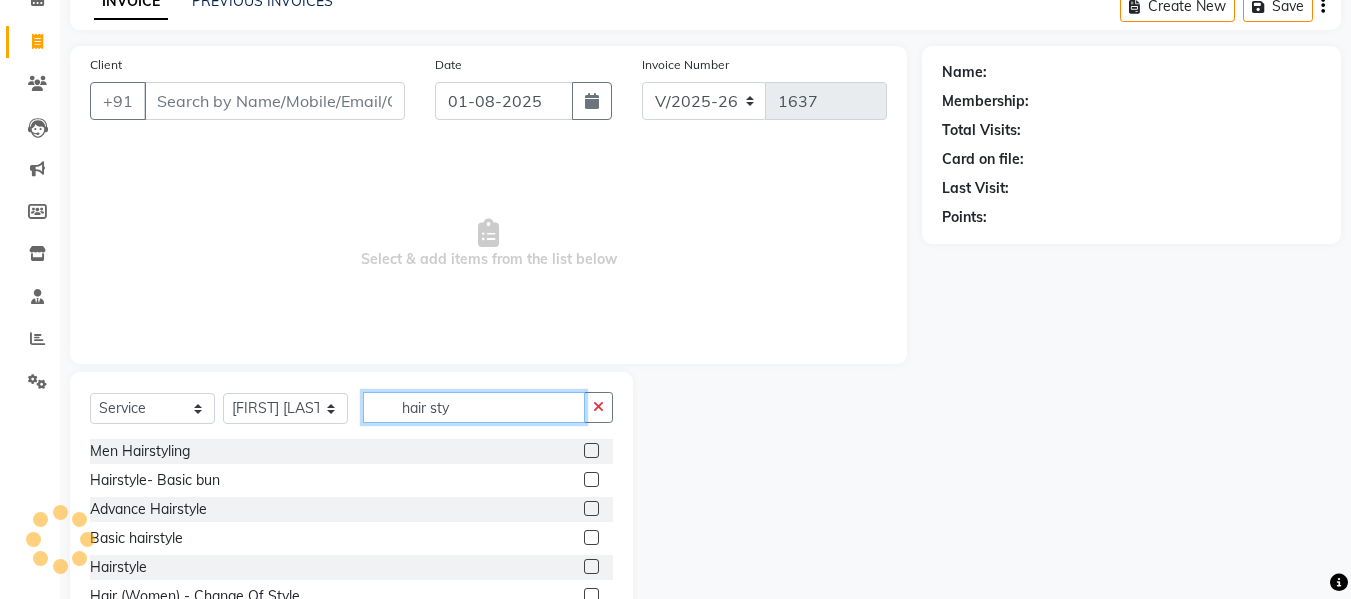 scroll, scrollTop: 107, scrollLeft: 0, axis: vertical 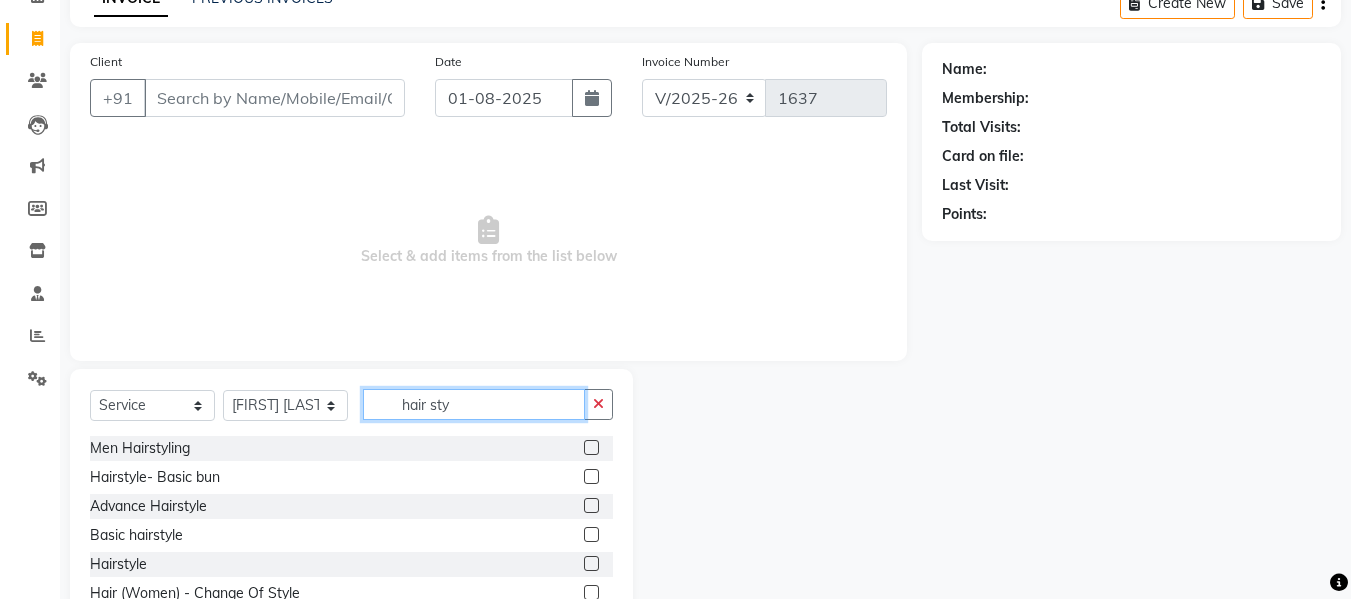 type on "hair sty" 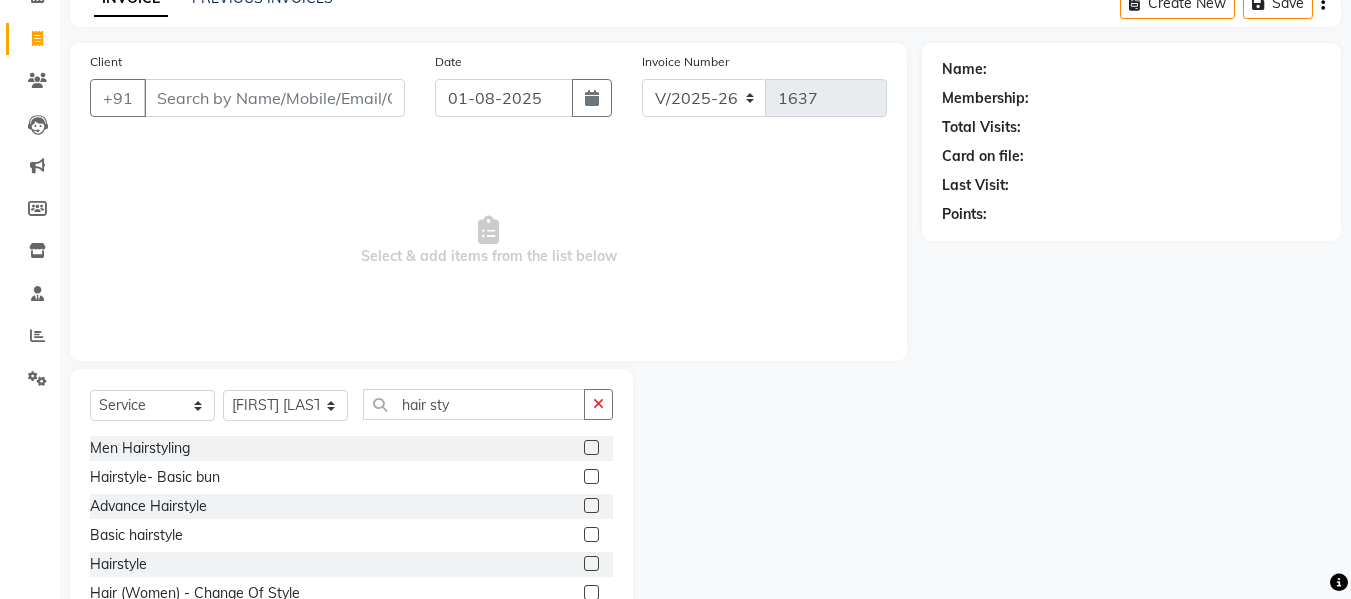 click 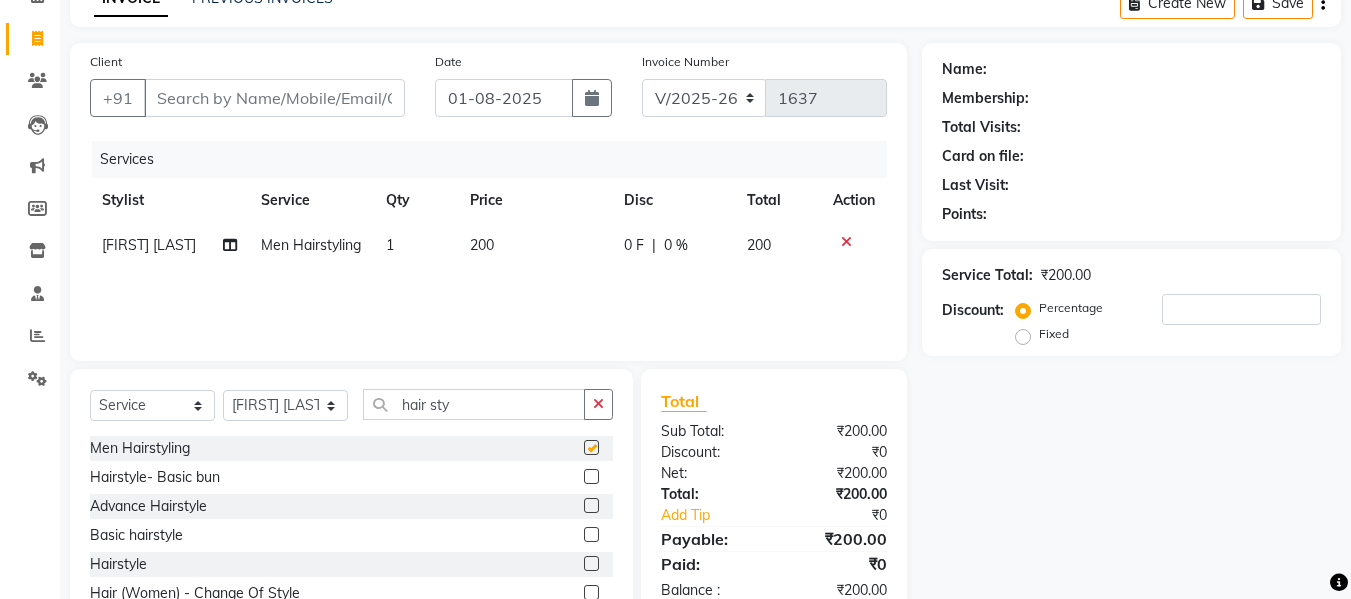 checkbox on "false" 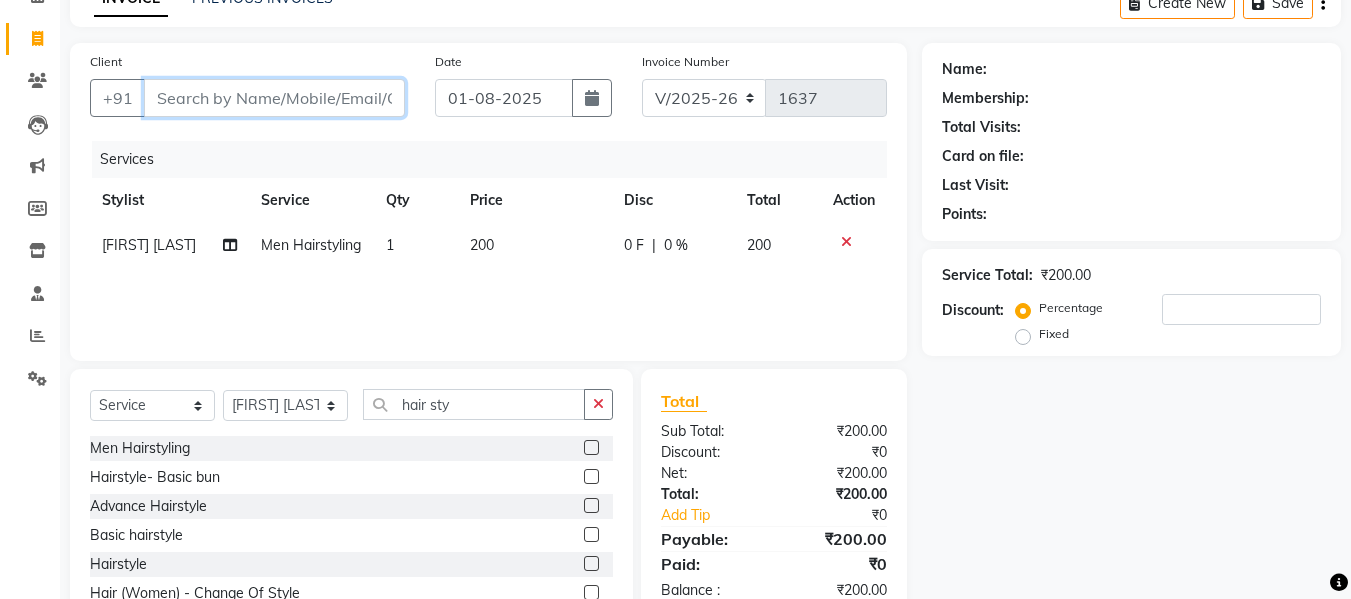 click on "Client" at bounding box center (274, 98) 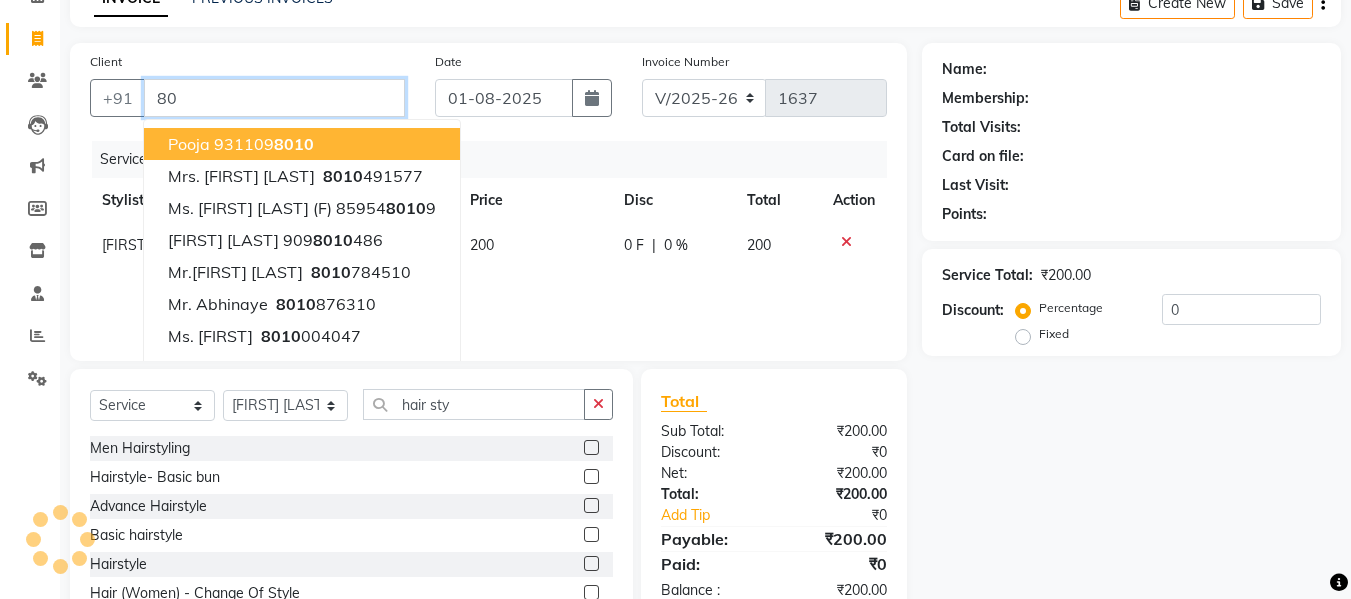 type on "8" 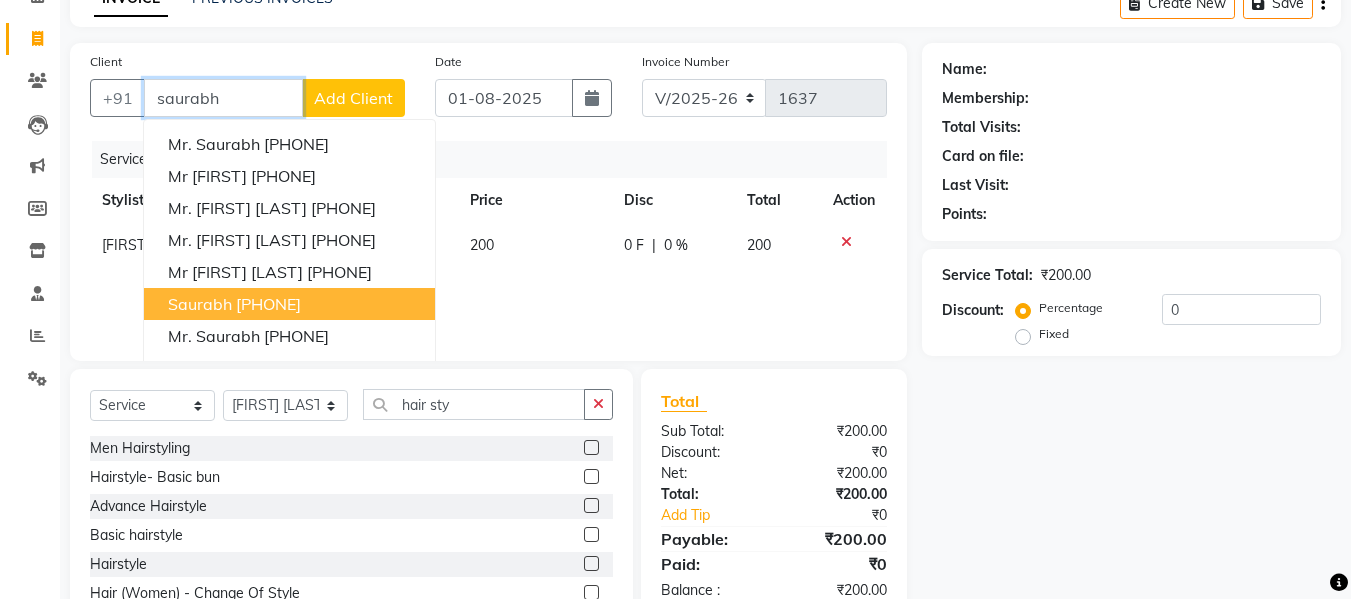 scroll, scrollTop: 176, scrollLeft: 0, axis: vertical 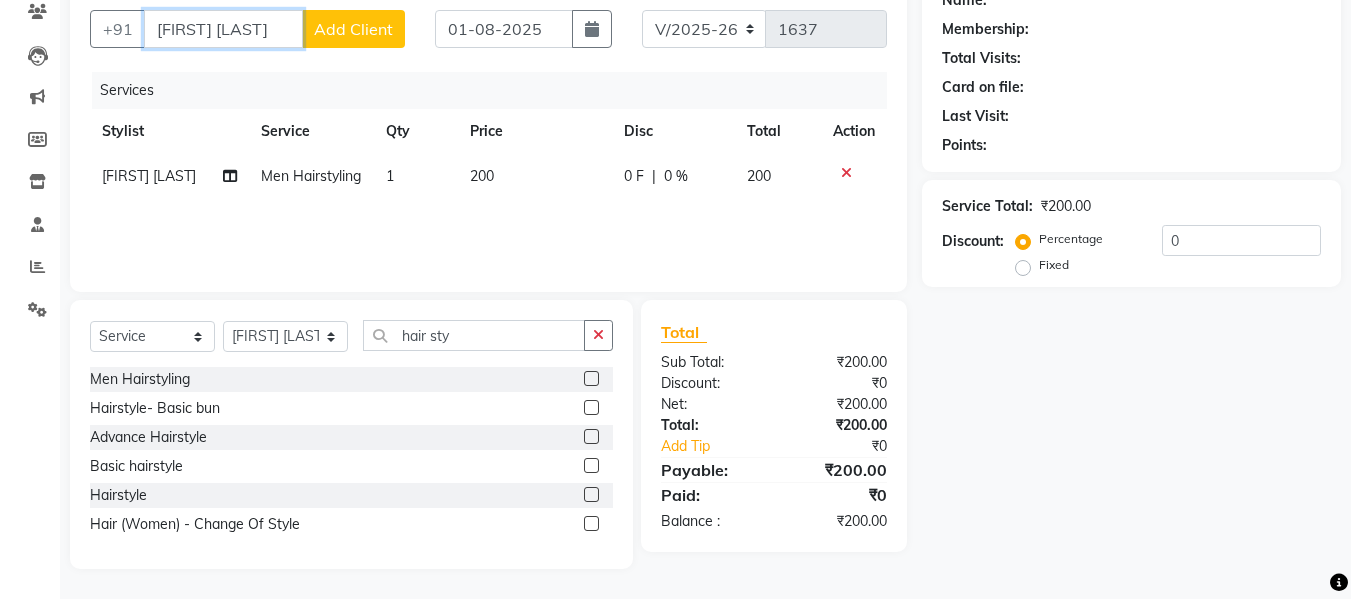 click on "[FIRST] [LAST]" at bounding box center (223, 29) 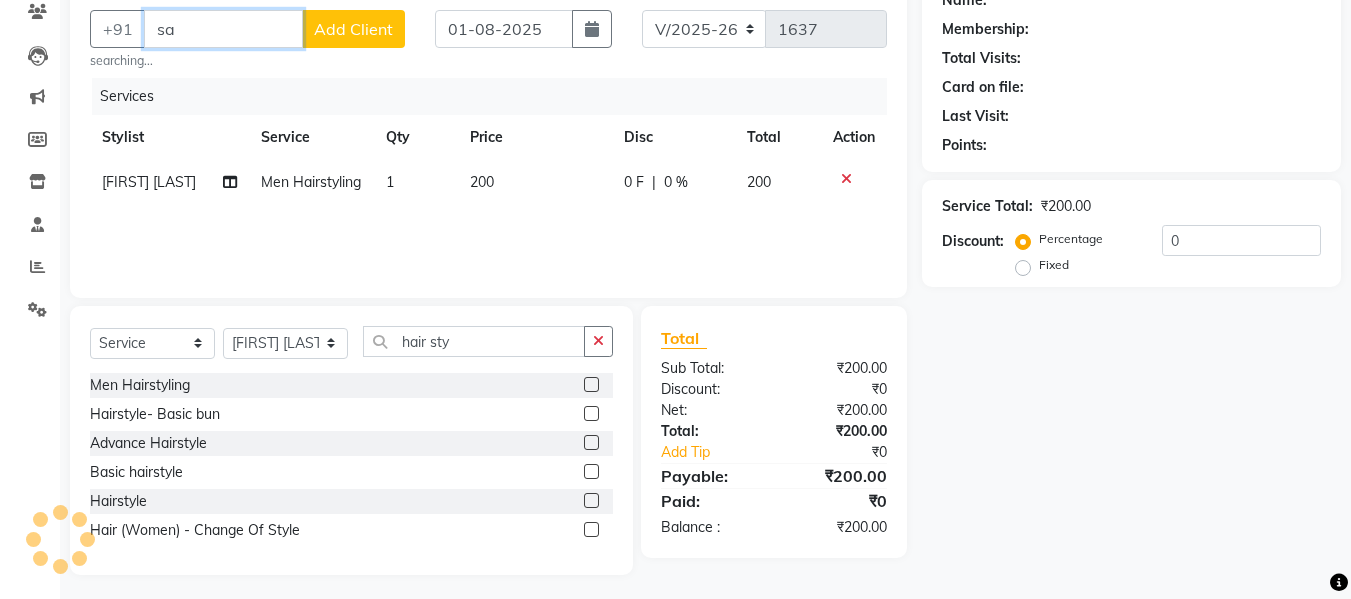 type on "s" 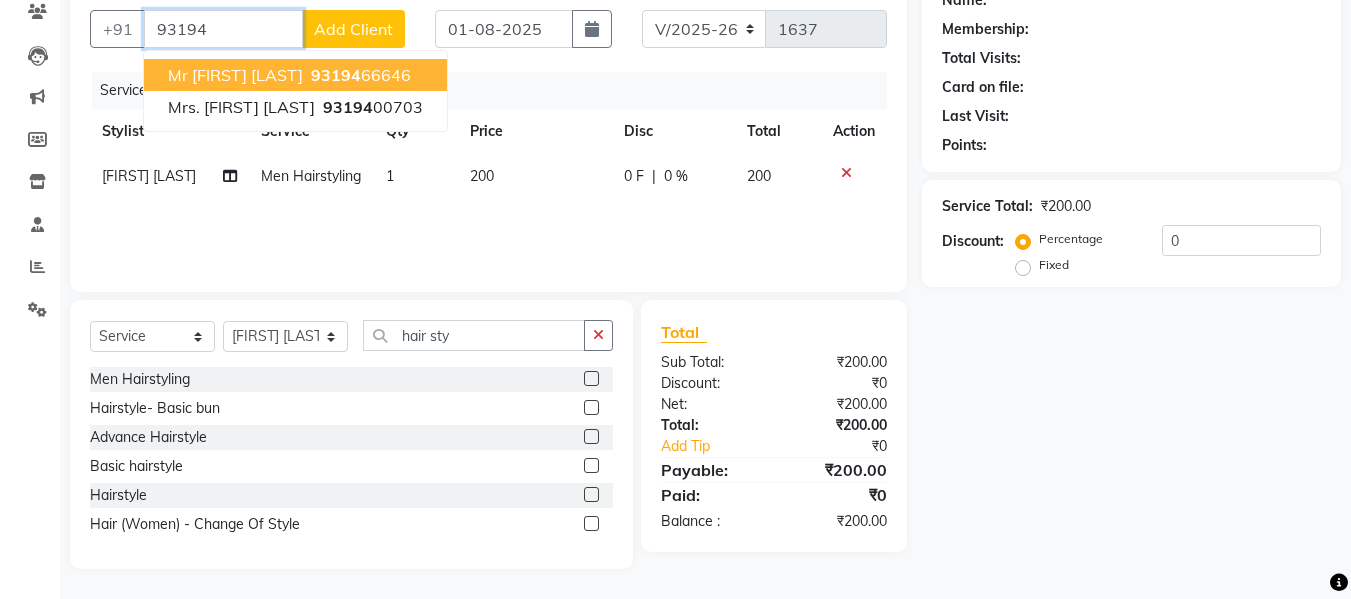 click on "[PHONE]" at bounding box center (359, 75) 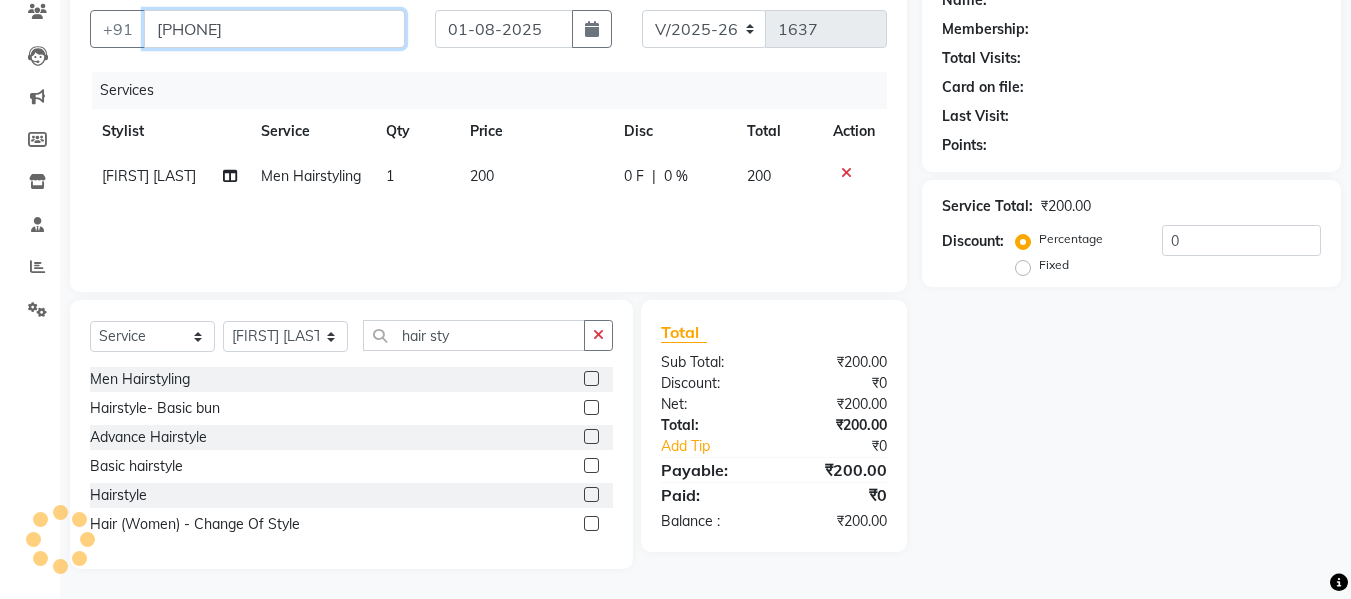 type on "[PHONE]" 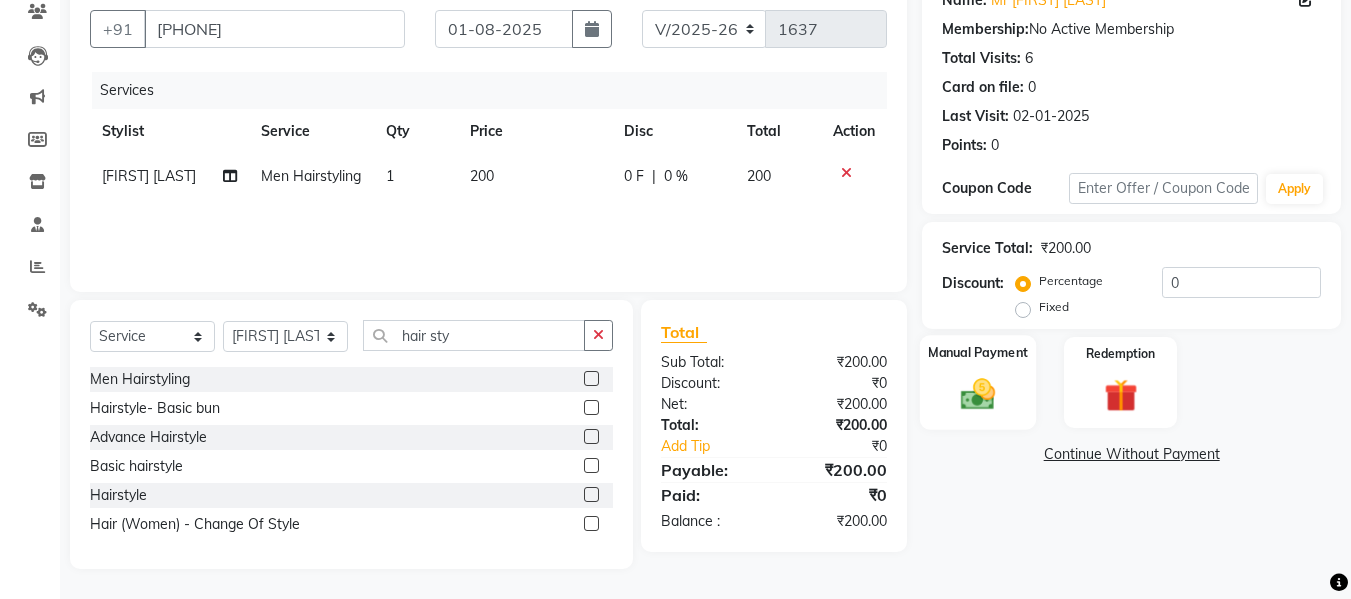 click 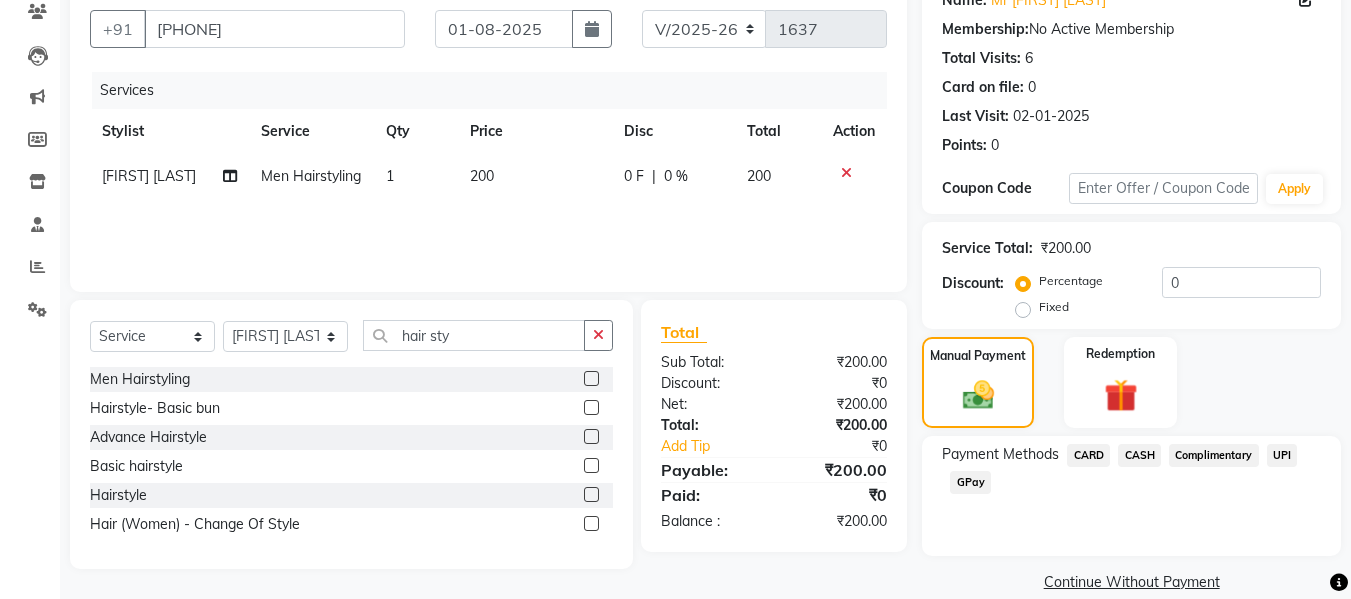 click on "GPay" 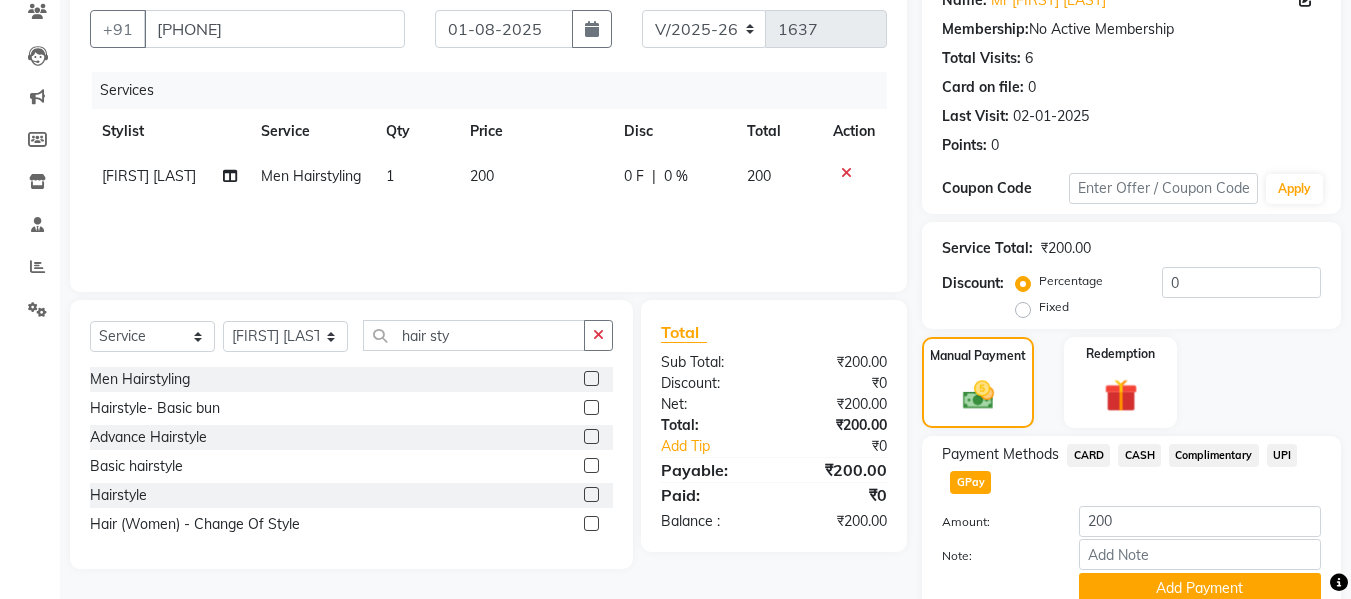 scroll, scrollTop: 260, scrollLeft: 0, axis: vertical 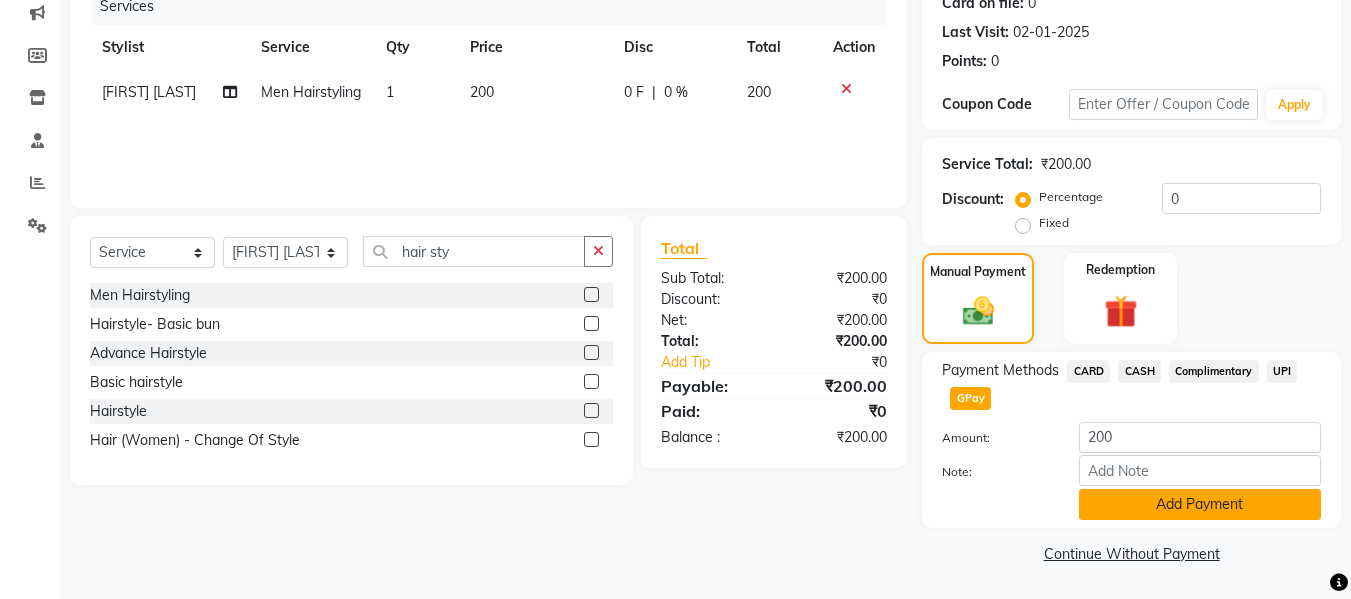 click on "Add Payment" 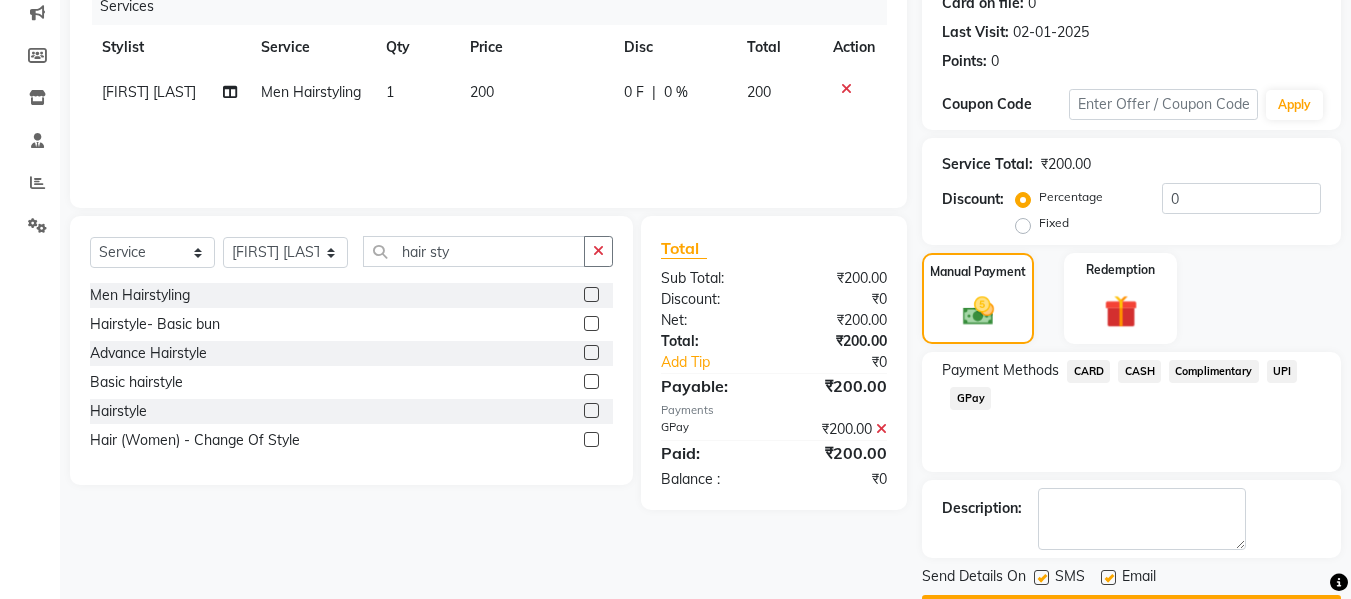 scroll, scrollTop: 317, scrollLeft: 0, axis: vertical 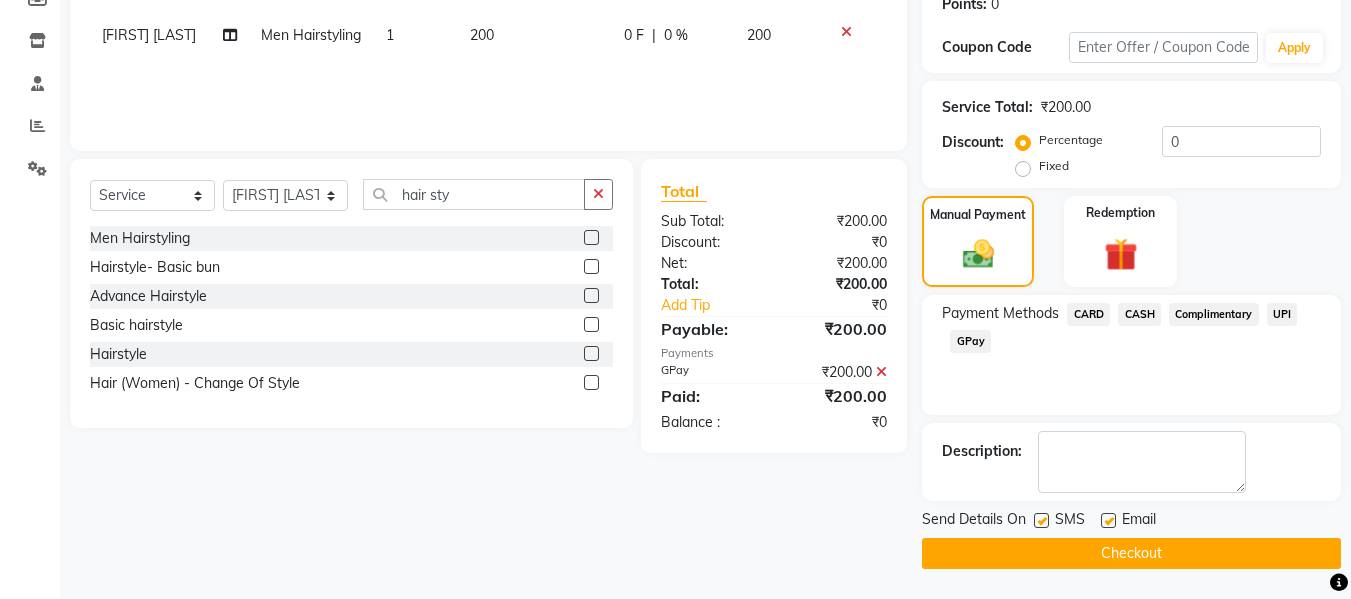 click on "Checkout" 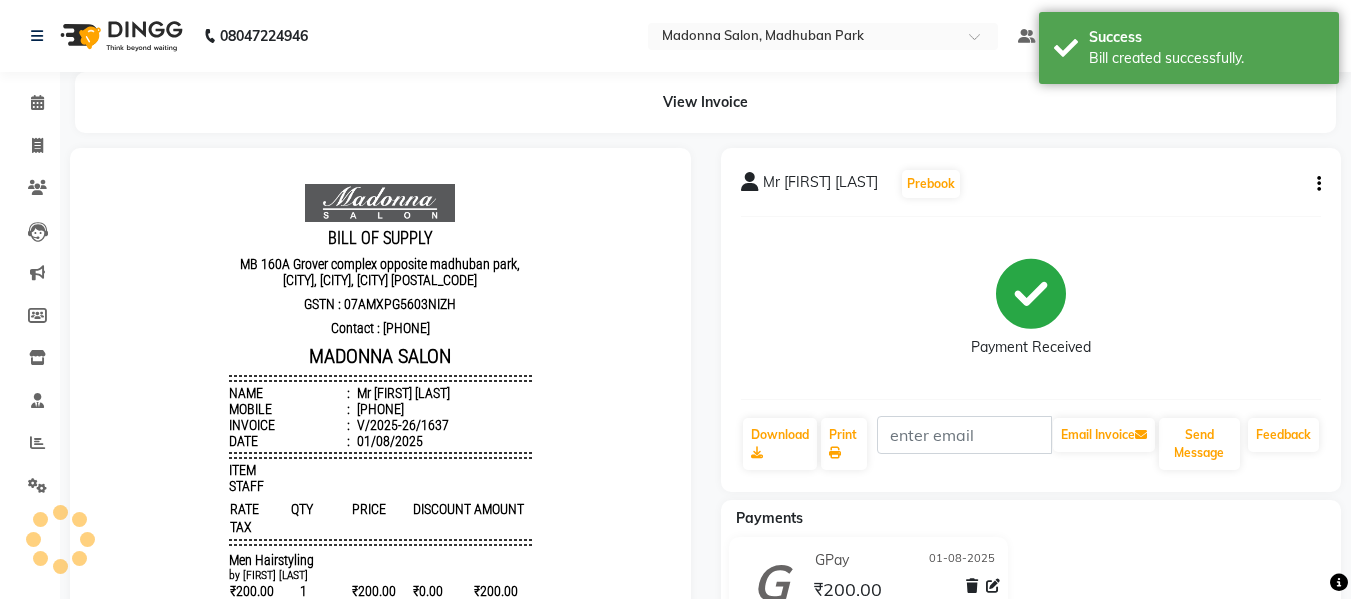 scroll, scrollTop: 0, scrollLeft: 0, axis: both 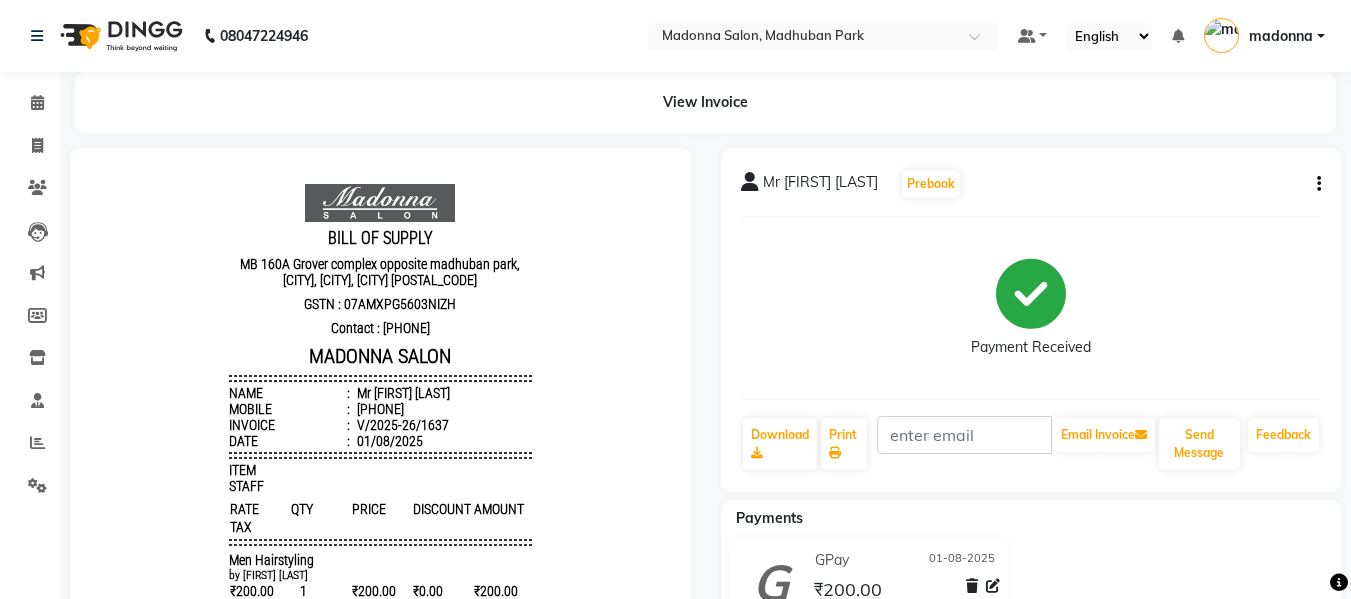 click on "BILL OF SUPPLY
MB 160A Grover complex opposite madhuban park, [CITY], [CITY], [CITY] [POSTAL_CODE]
GSTN :
07AMXPG5603NIZH
Contact : [PHONE]
MADONNA SALON
Name  :
Mr [FIRST] [LAST]
Mobile :
[PHONE]
Invoice  :
V/2025-26/1637
Date  :
01/08/2025
ITEM
STAFF RATE" at bounding box center (380, 467) 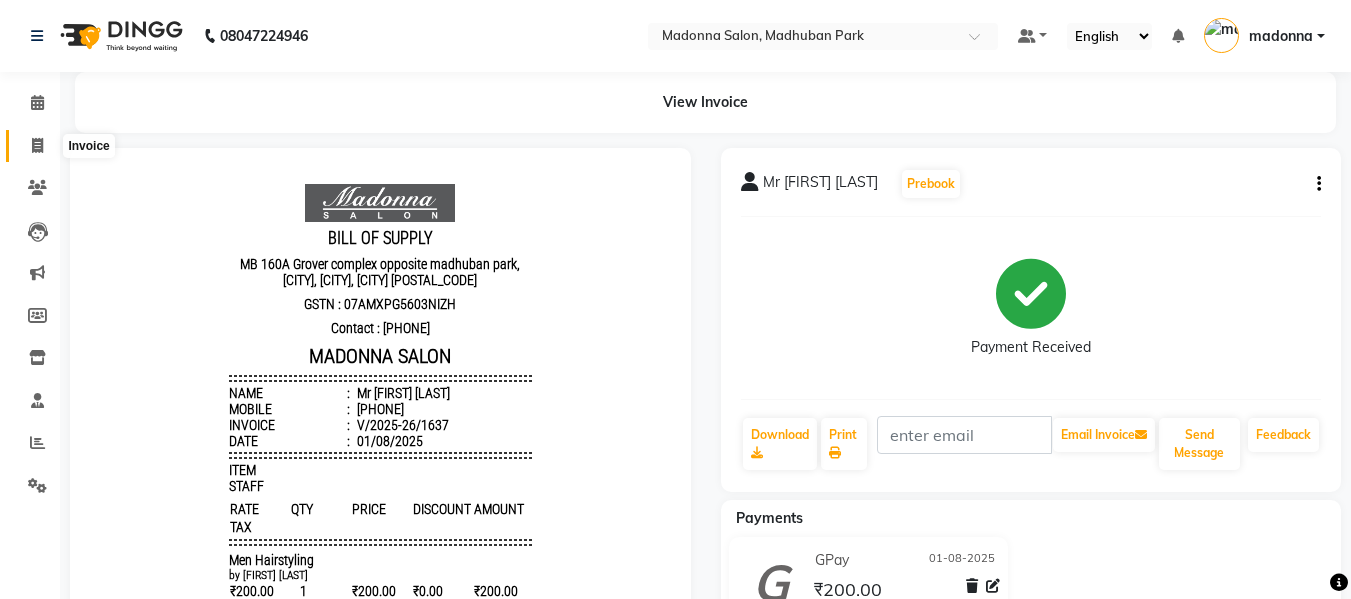 click 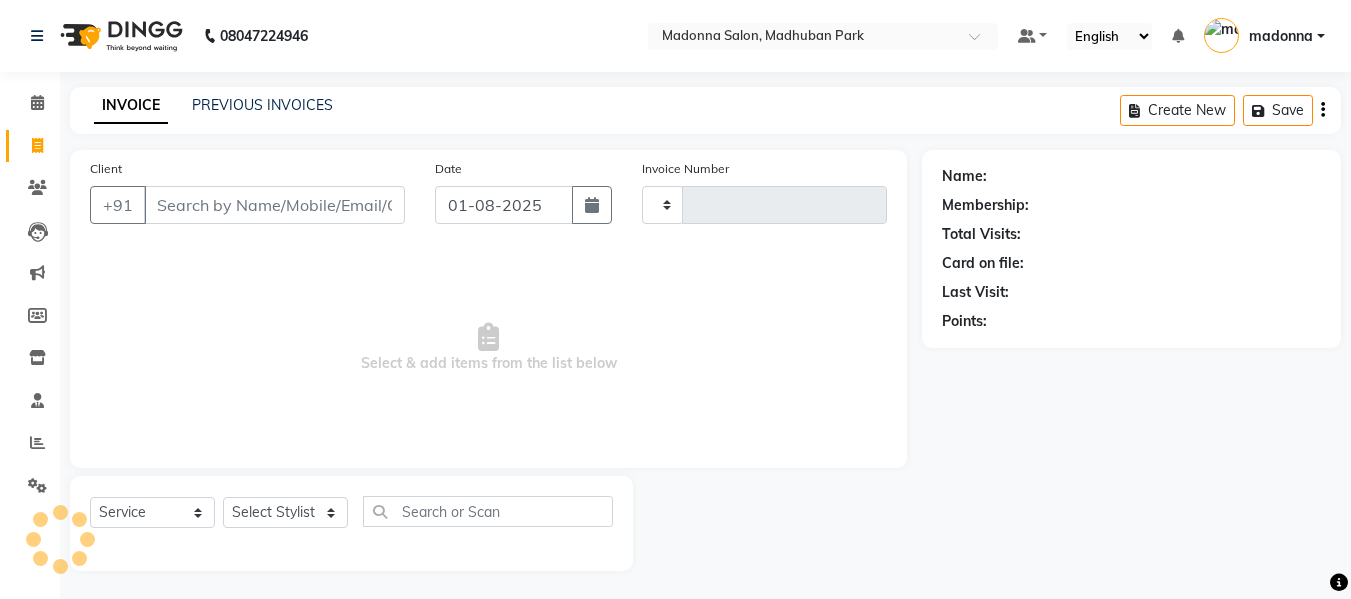 scroll, scrollTop: 2, scrollLeft: 0, axis: vertical 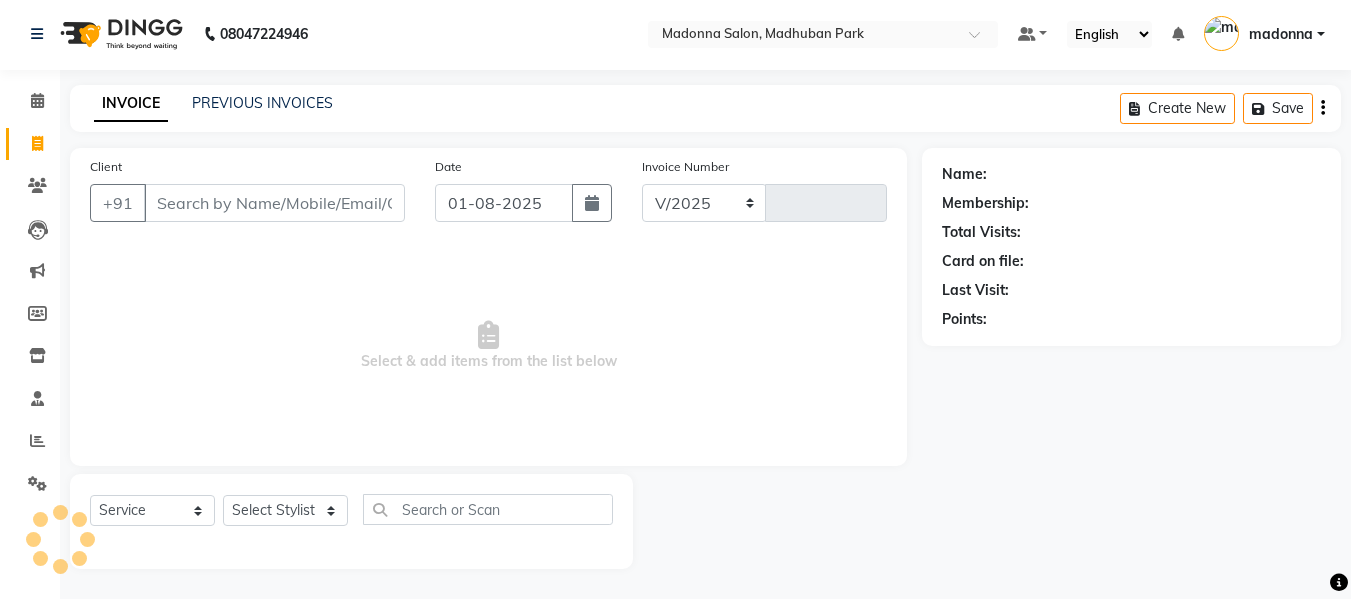 select on "6469" 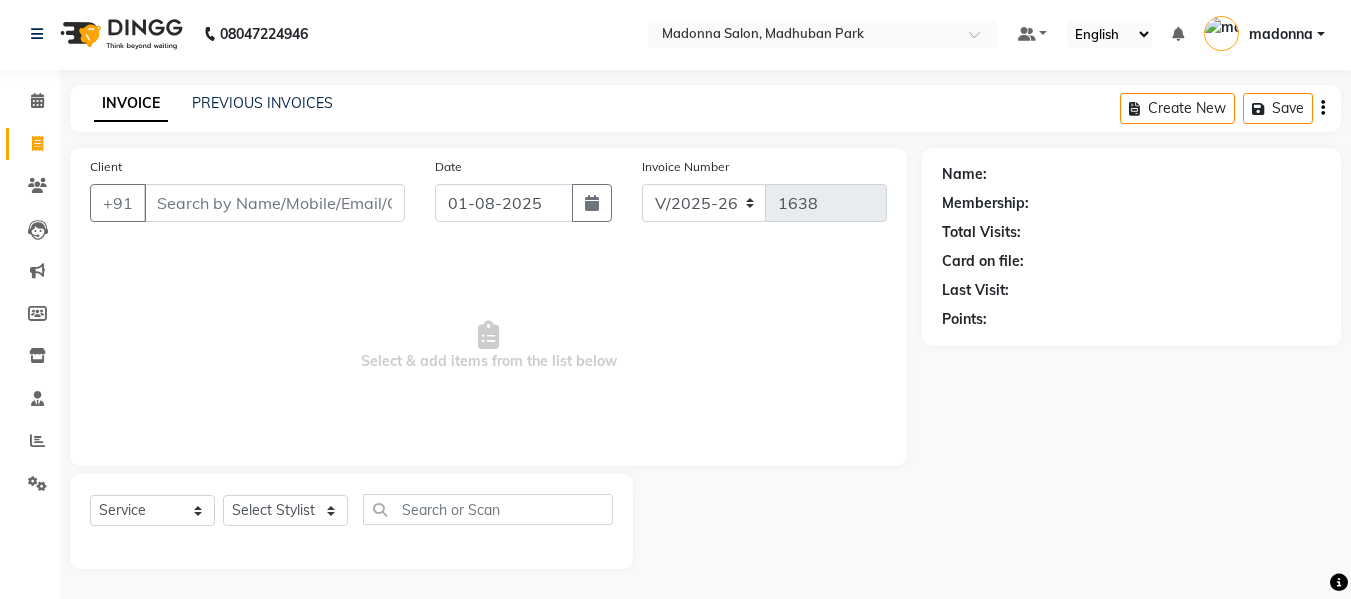 click on "Invoice" 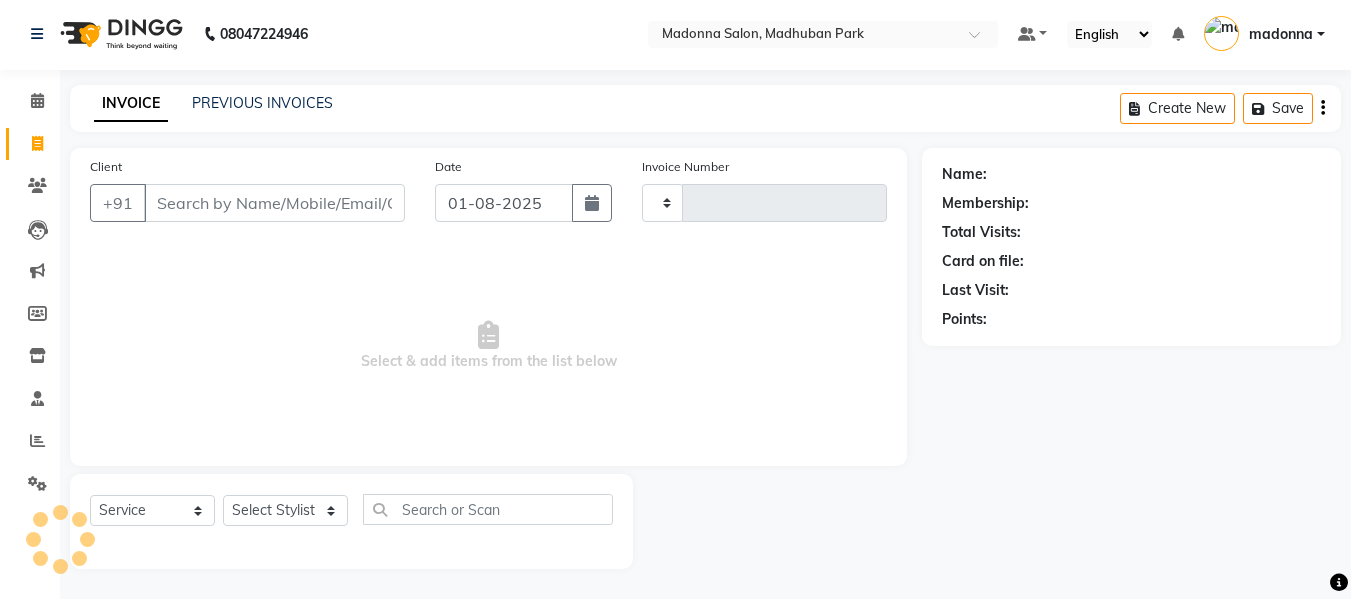 click on "Invoice" 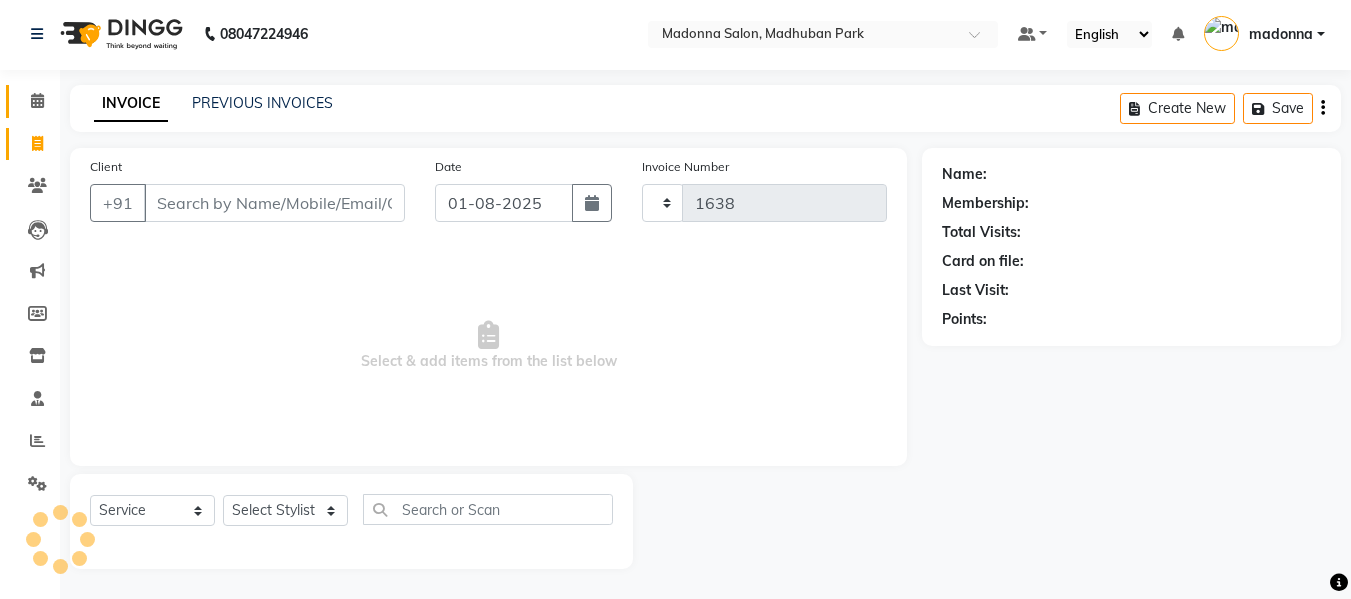 select on "6469" 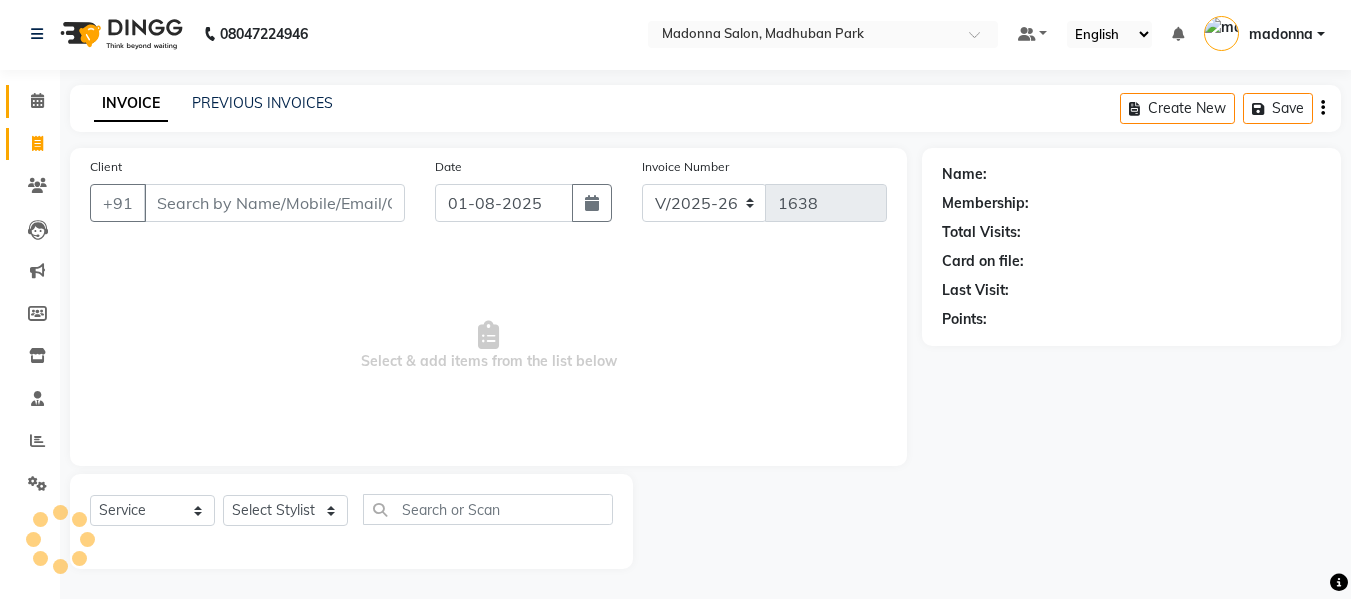 drag, startPoint x: 14, startPoint y: 149, endPoint x: 14, endPoint y: 102, distance: 47 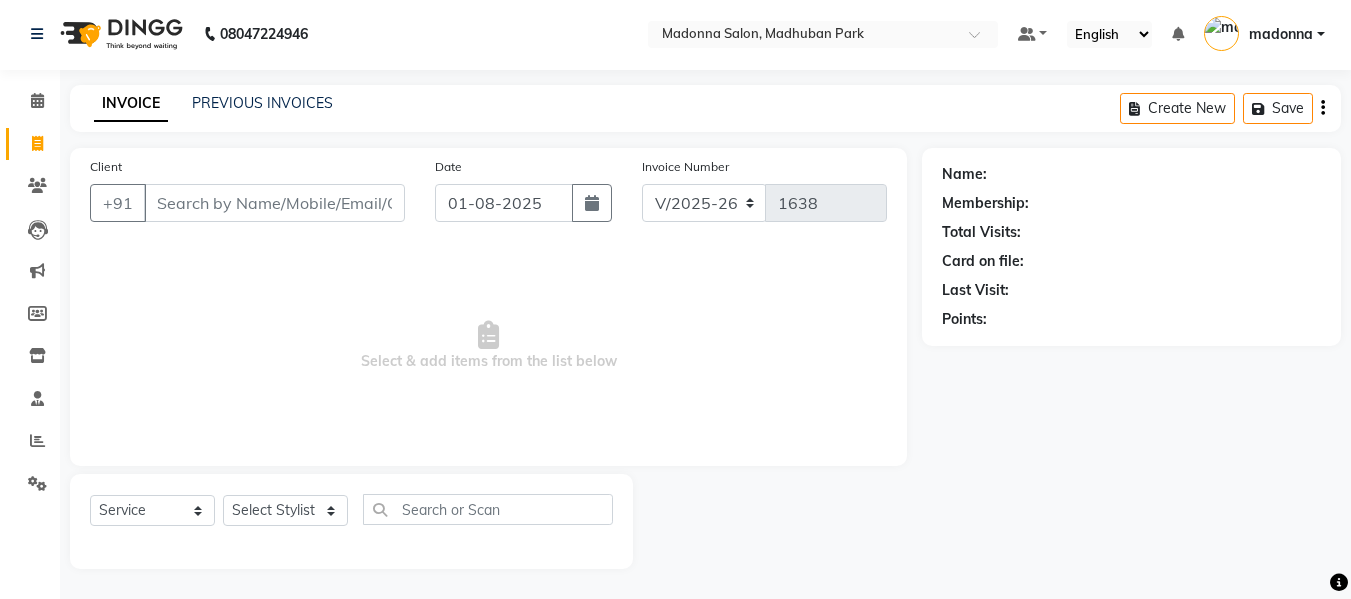 drag, startPoint x: 0, startPoint y: 104, endPoint x: 49, endPoint y: 79, distance: 55.00909 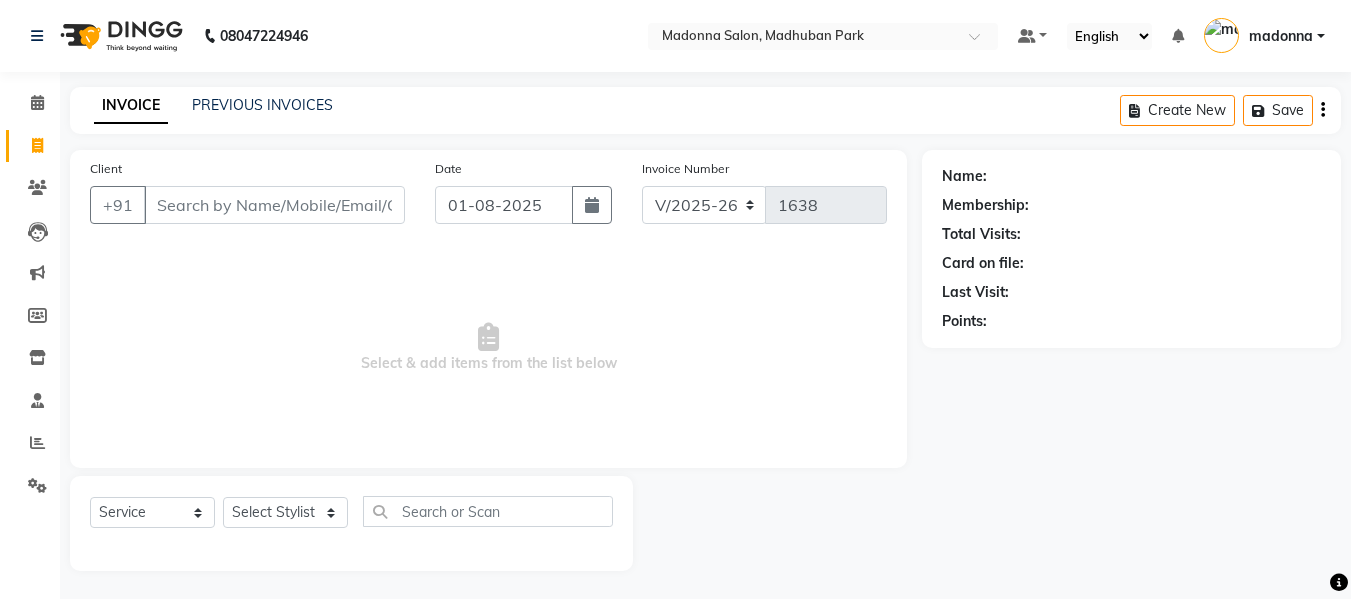 click on "Name: Membership: Total Visits: Card on file: Last Visit:  Points:" 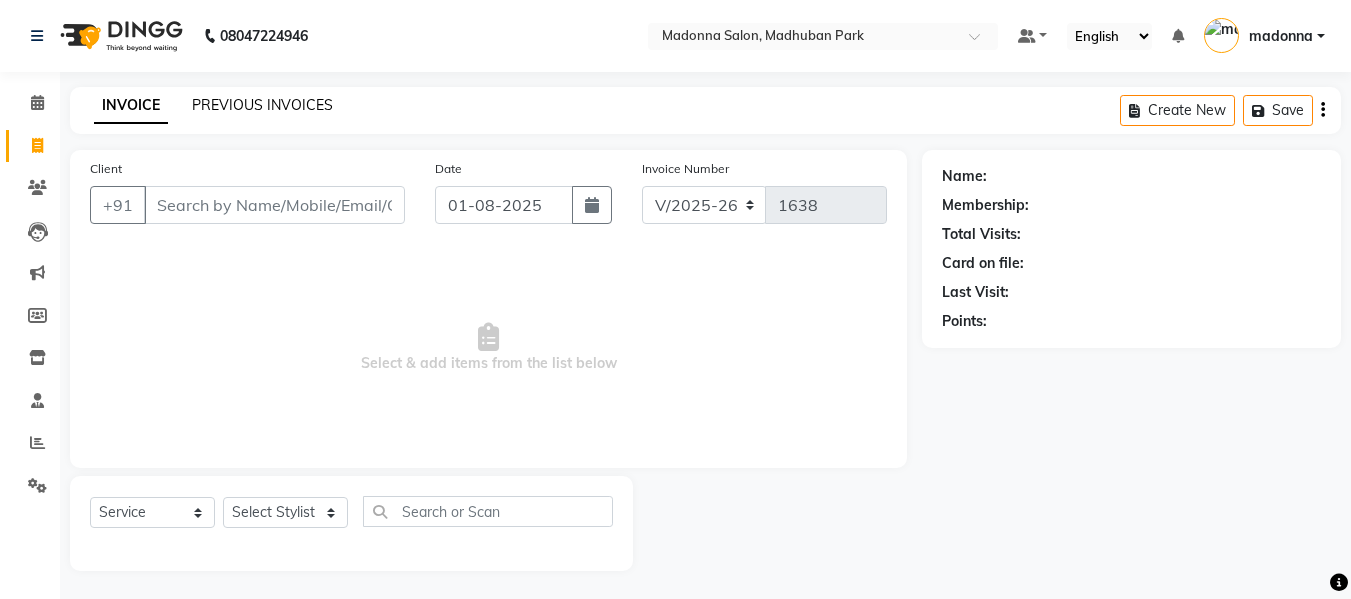 click on "PREVIOUS INVOICES" 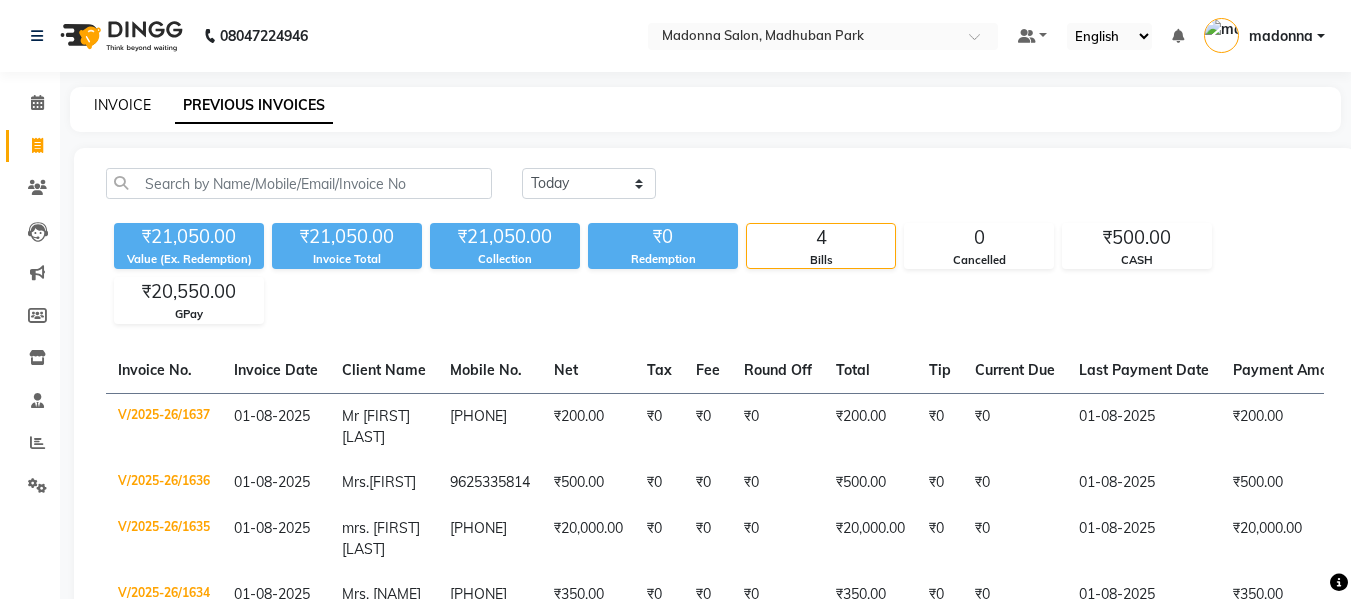 click on "INVOICE" 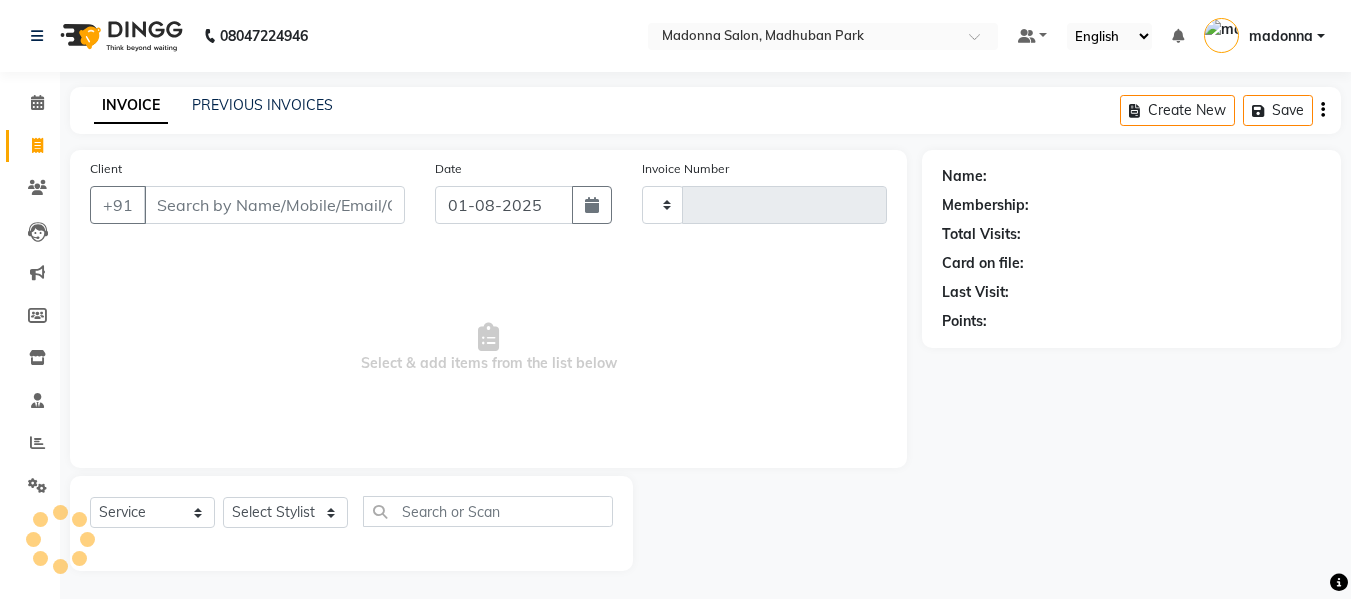 scroll, scrollTop: 2, scrollLeft: 0, axis: vertical 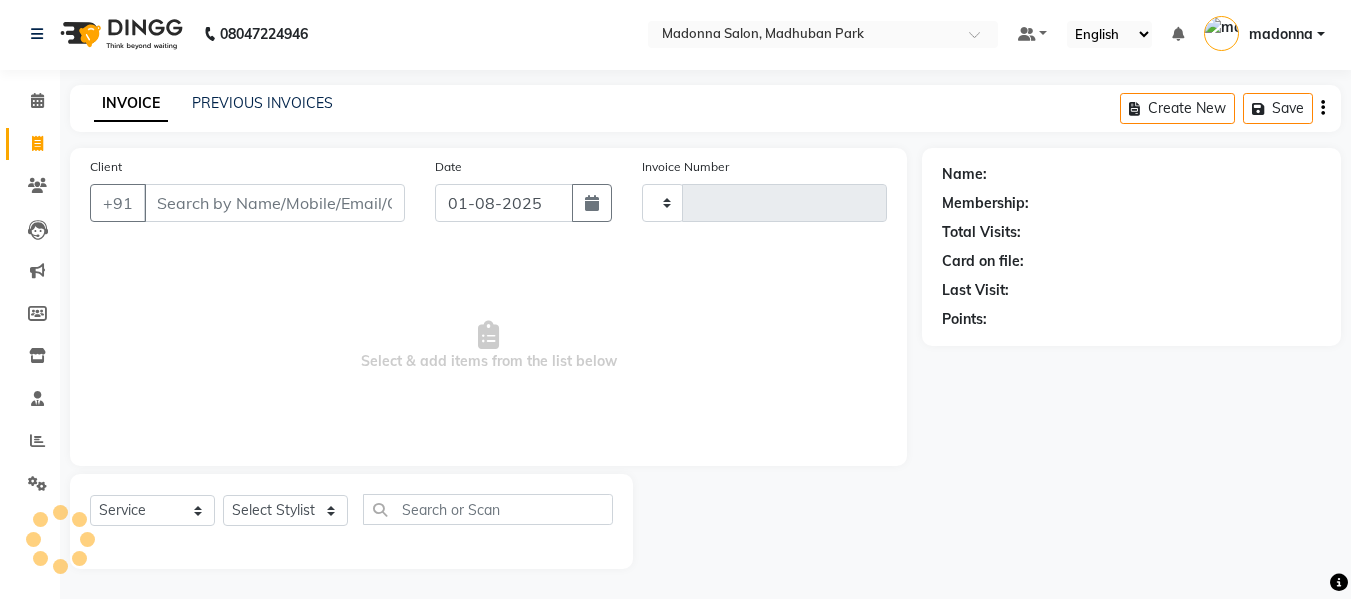 type on "1638" 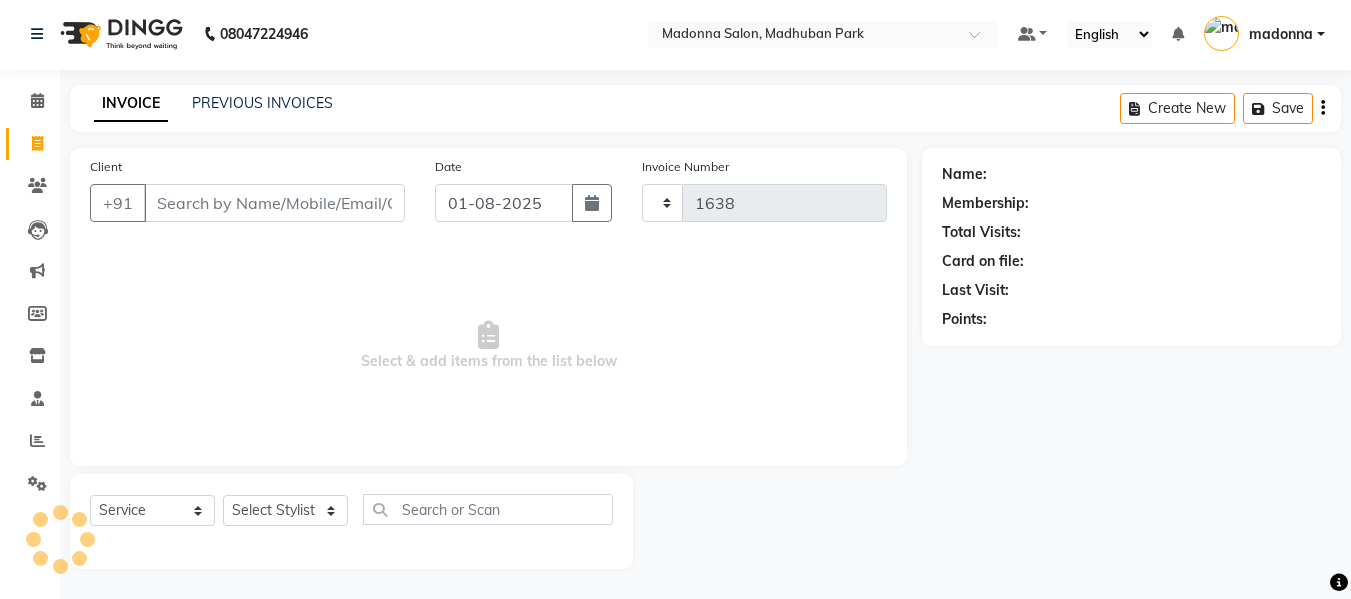 select on "6469" 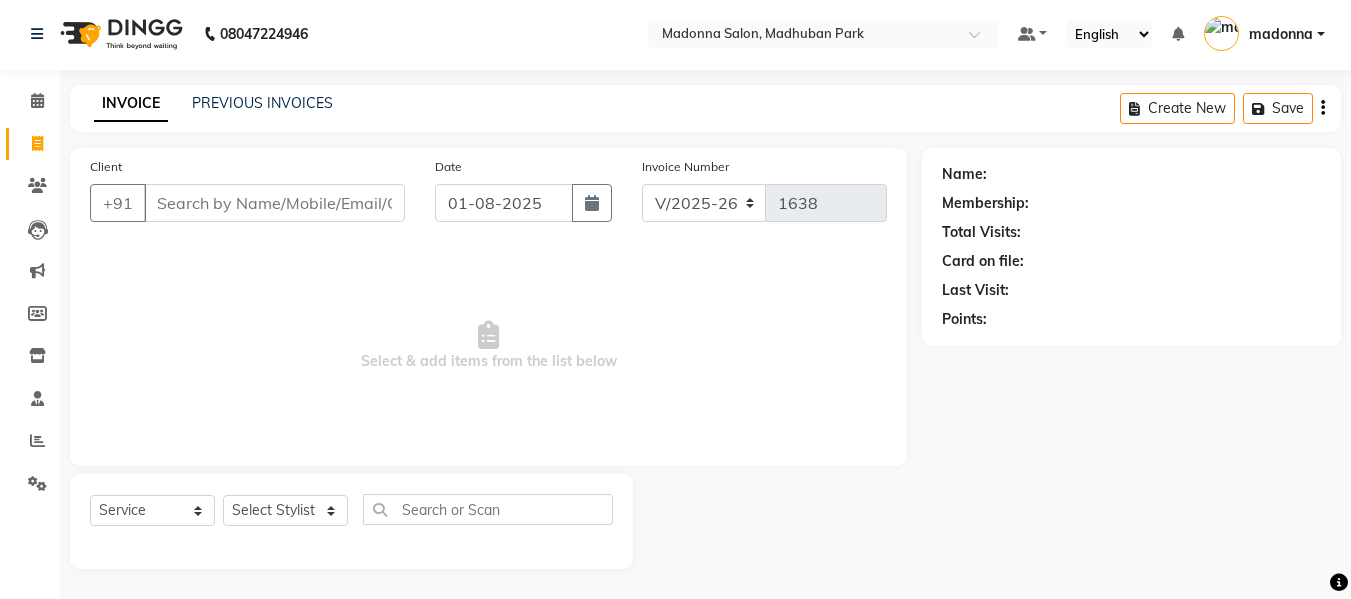 click on "INVOICE" 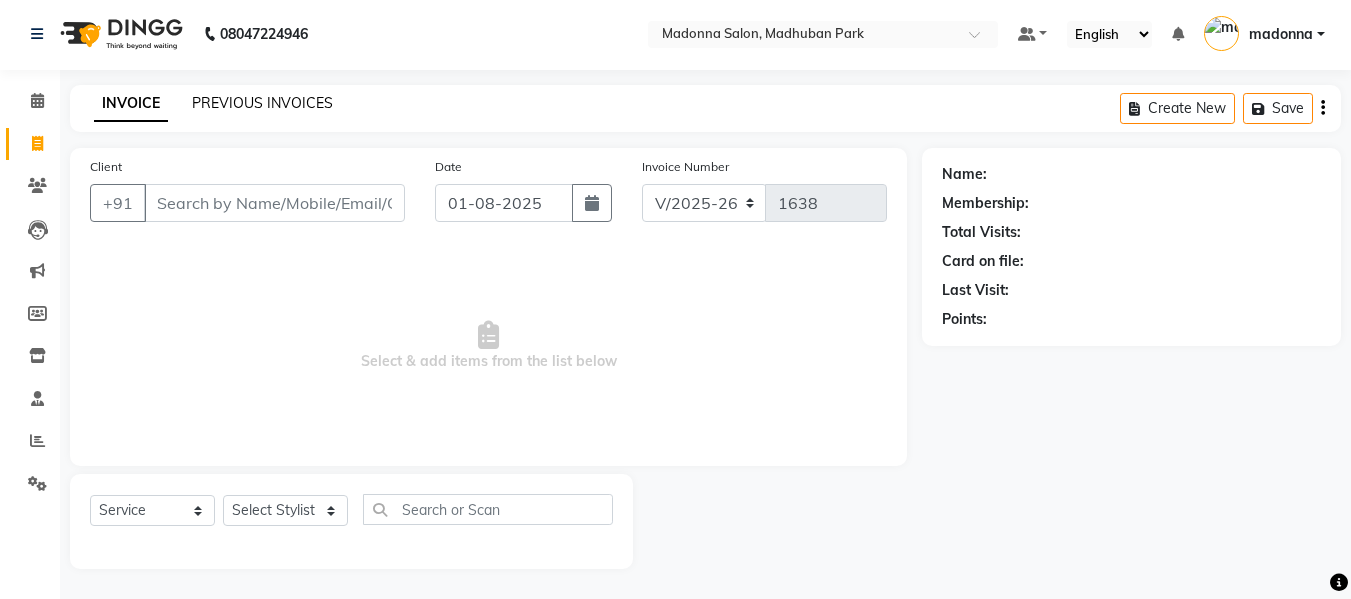 click on "PREVIOUS INVOICES" 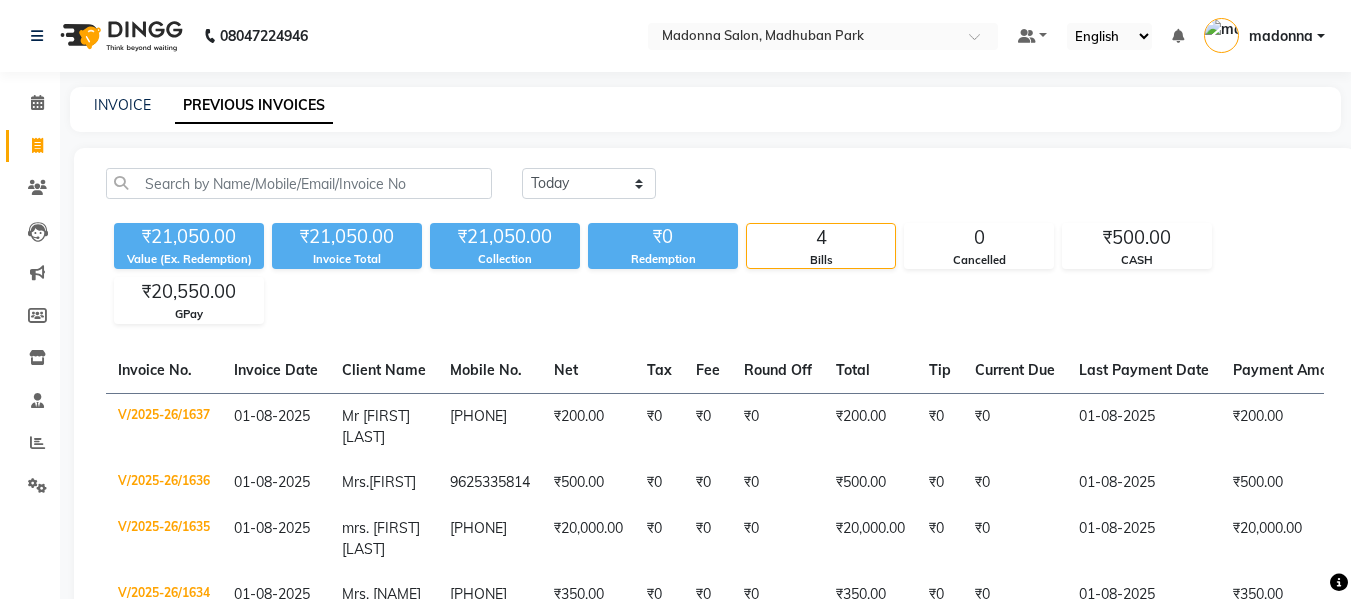 click 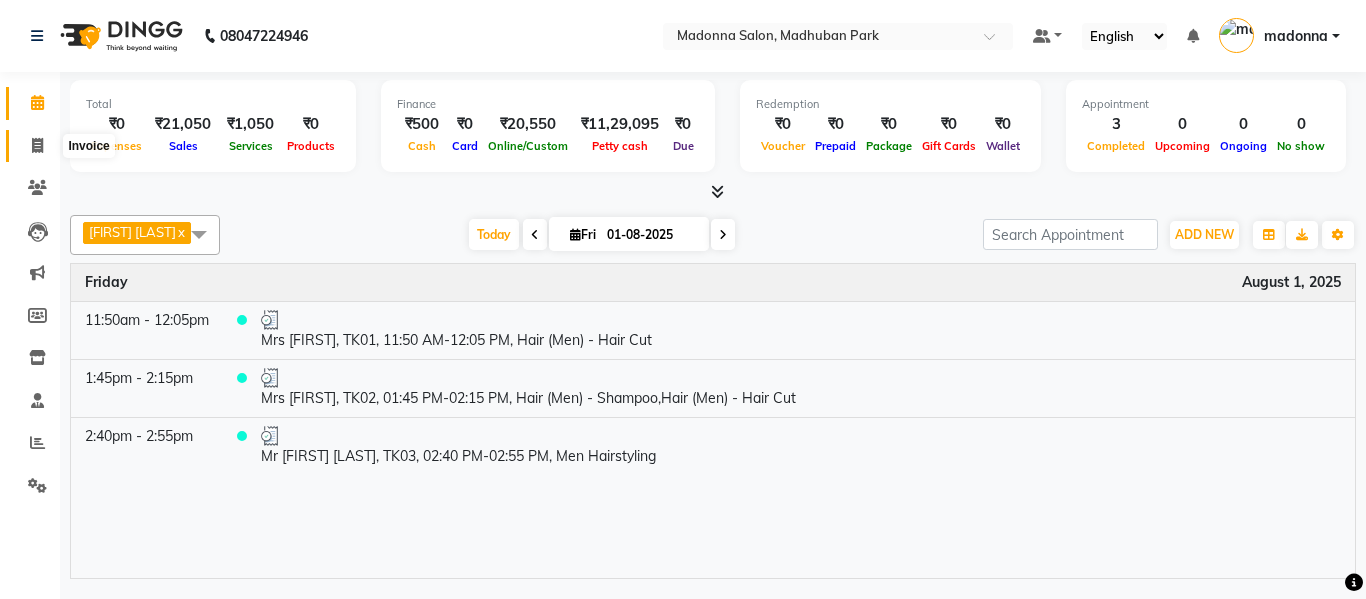 click 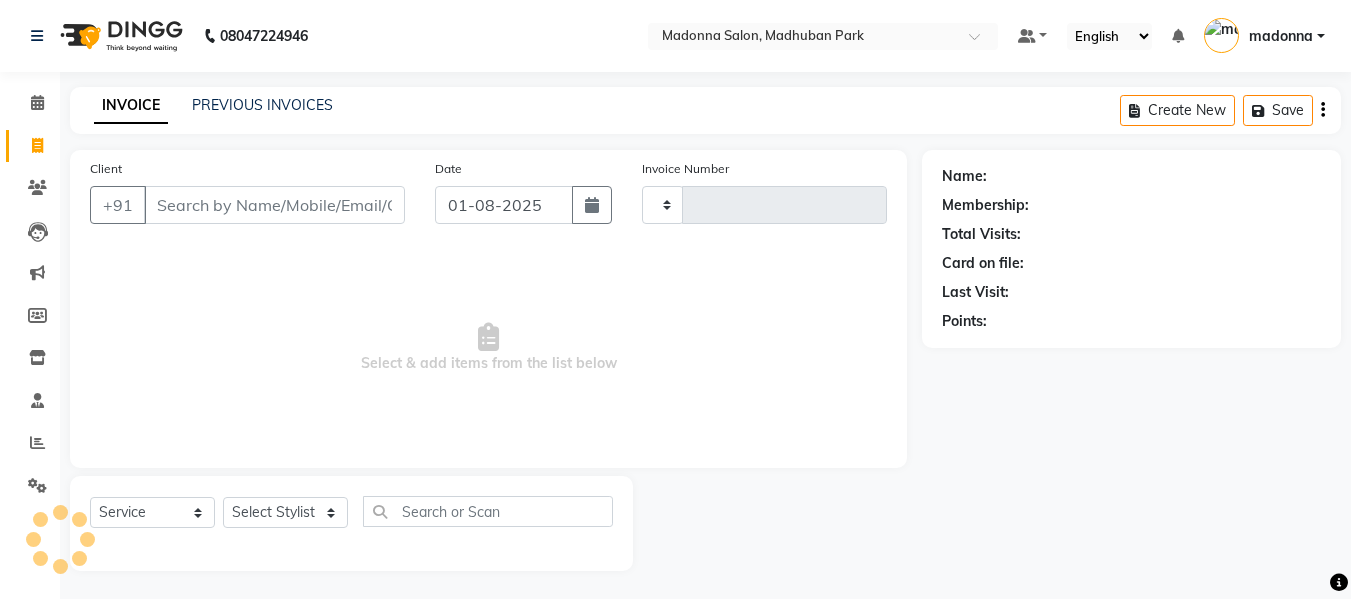 type on "1638" 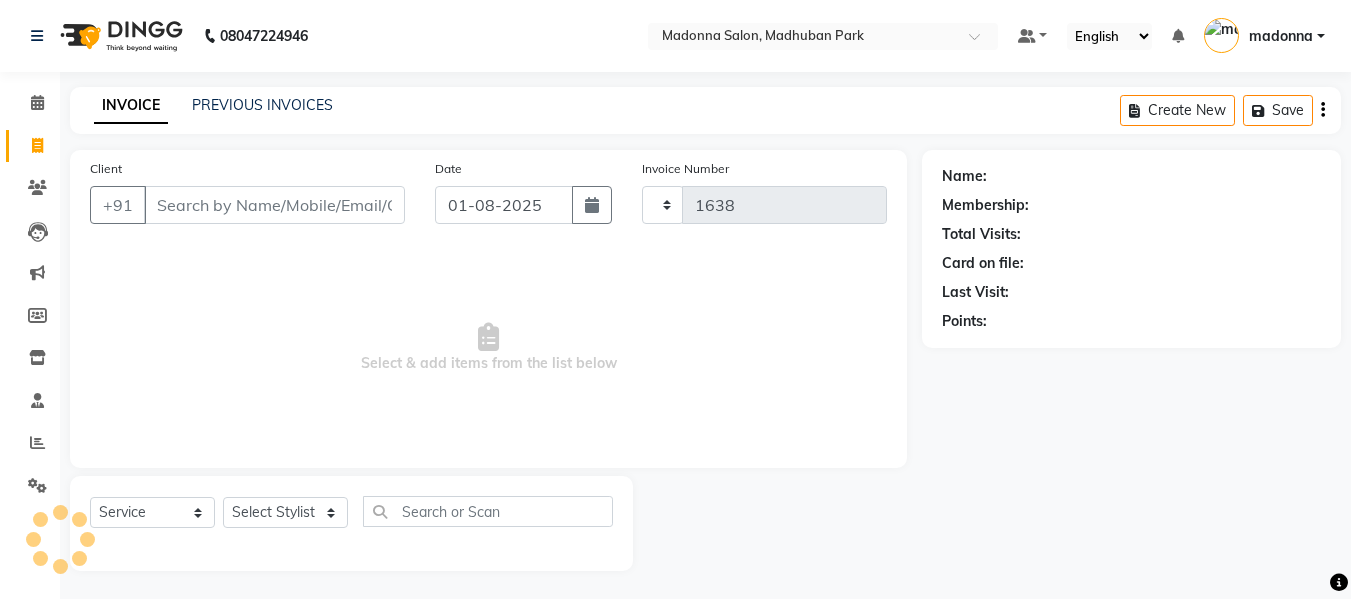 select on "6469" 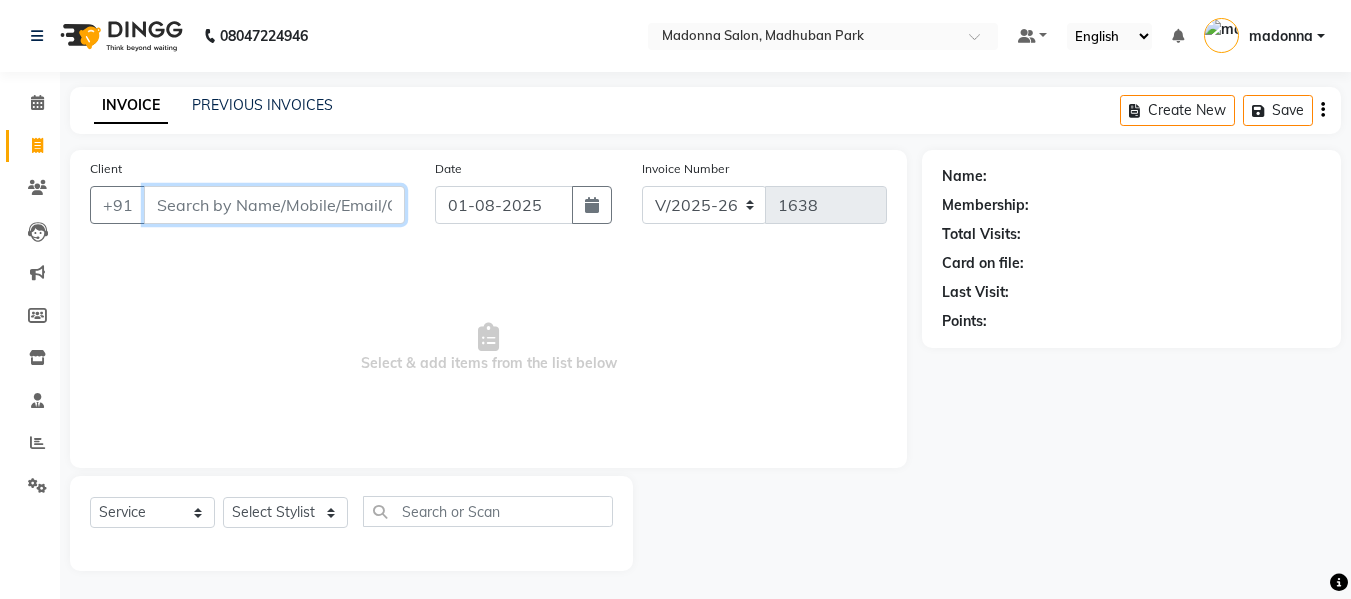 click on "Client" at bounding box center [274, 205] 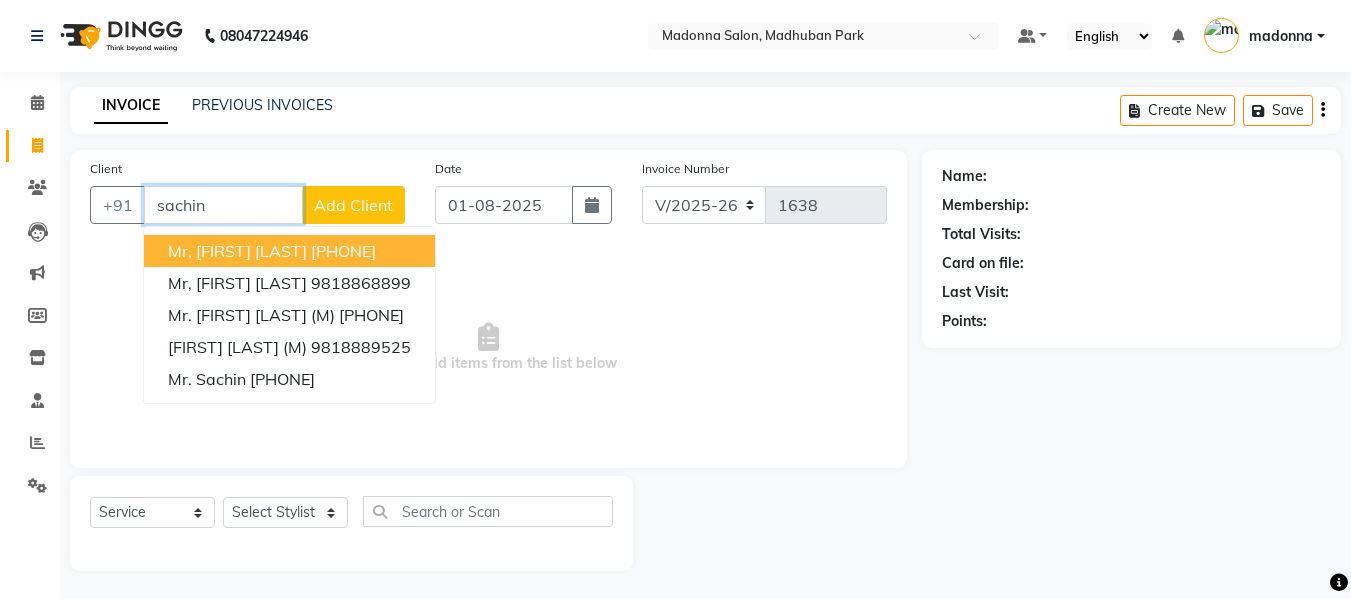 click on "sachin" at bounding box center (223, 205) 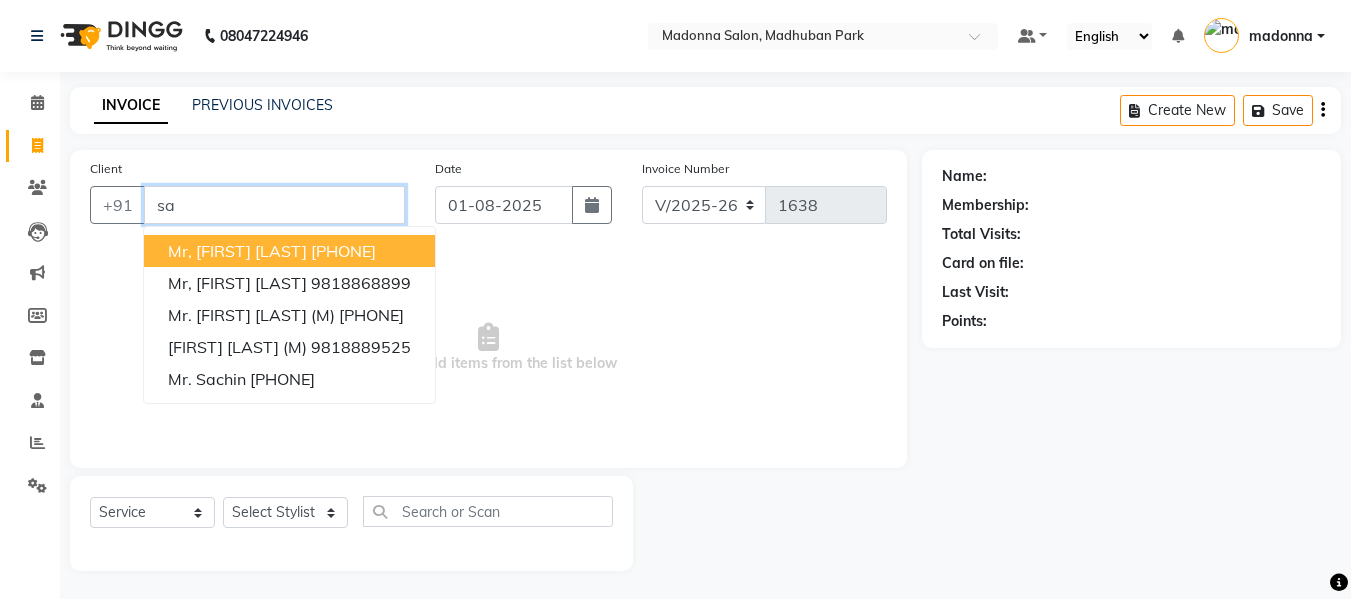 type on "s" 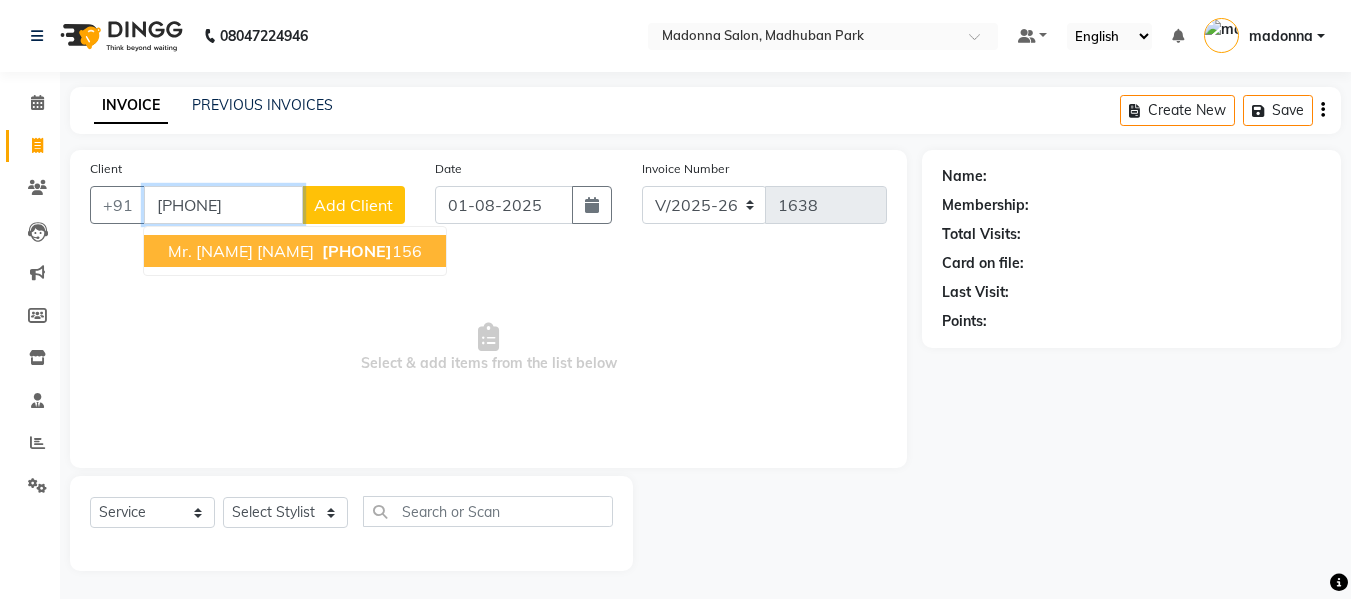 click on "Mr. [FIRST] [LAST] [PHONE]" at bounding box center (295, 251) 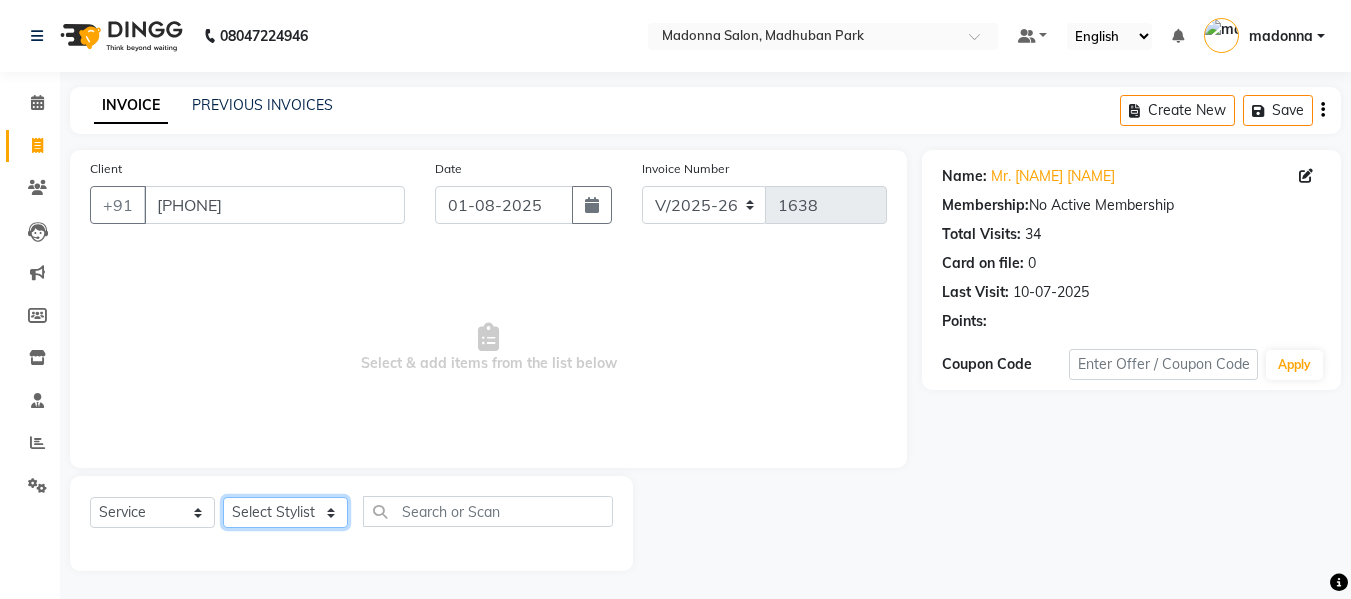 click on "Select Stylist Afsar salmani [FIRST] [LAST] Armaan  Dipika fardeen [FIRST] [LAST] Kirti [LAST] madonna Nikhil Prince Rizwan Samaksh Shahnawaz [FIRST] [LAST]  Twinkle [LAST]" 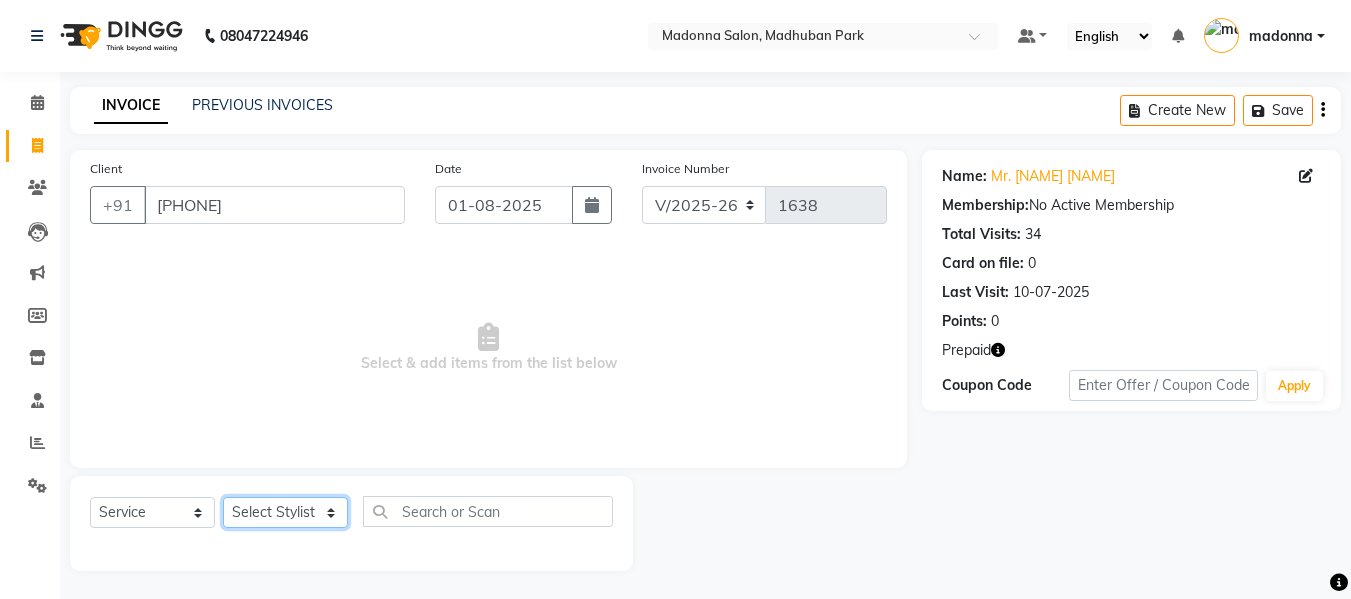 select on "87830" 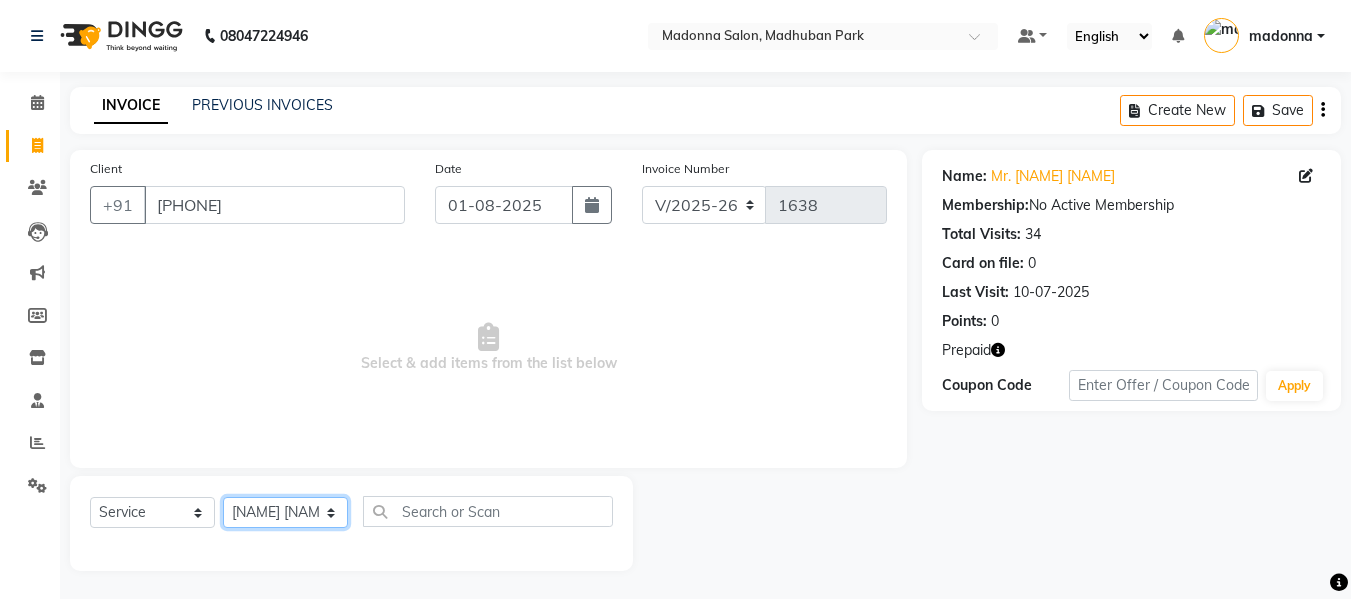 click on "Select Stylist Afsar salmani [FIRST] [LAST] Armaan  Dipika fardeen [FIRST] [LAST] Kirti [LAST] madonna Nikhil Prince Rizwan Samaksh Shahnawaz [FIRST] [LAST]  Twinkle [LAST]" 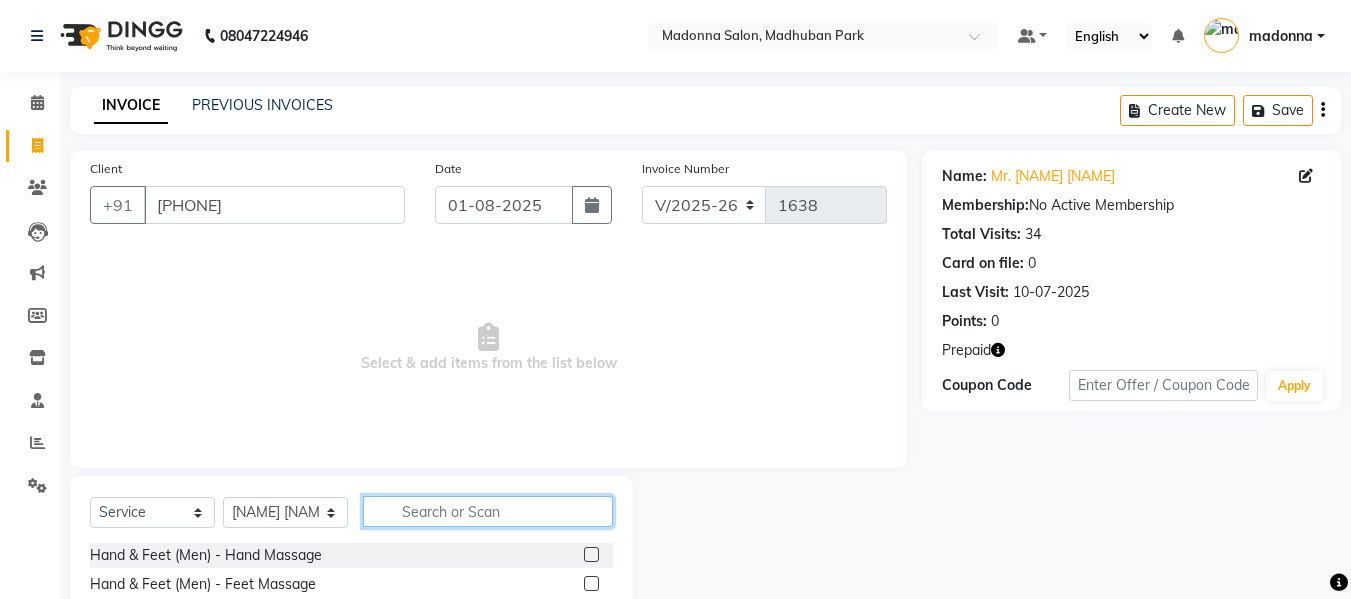 click 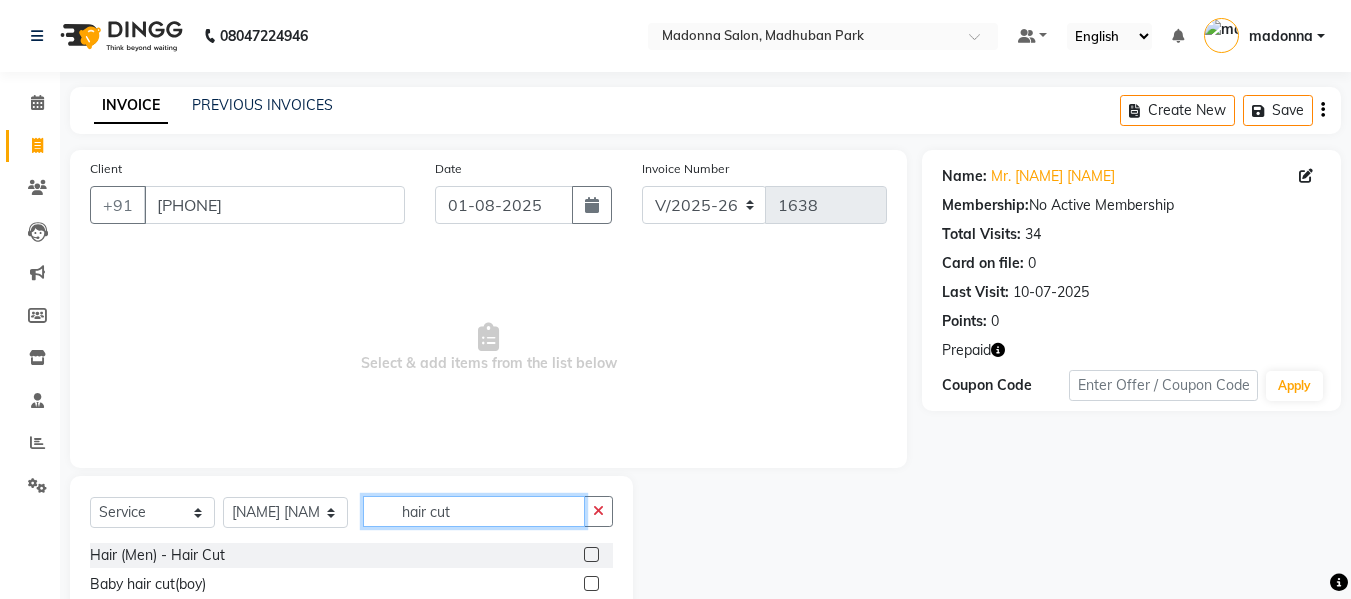 type on "hair cut" 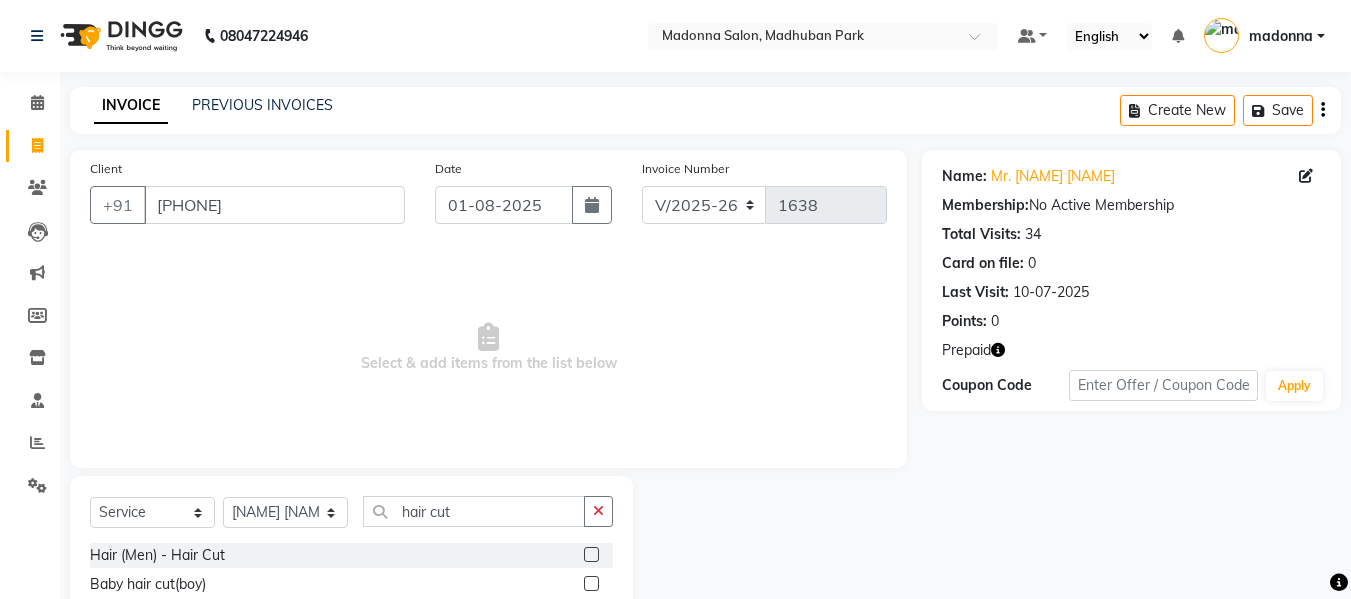 click 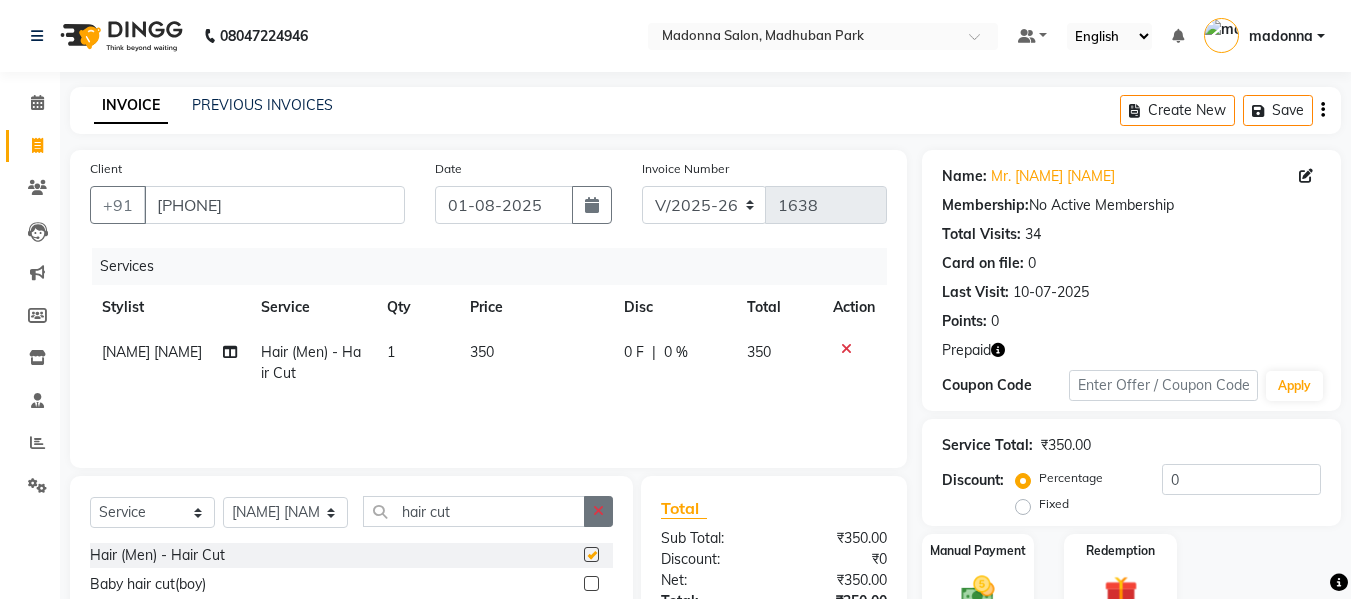 checkbox on "false" 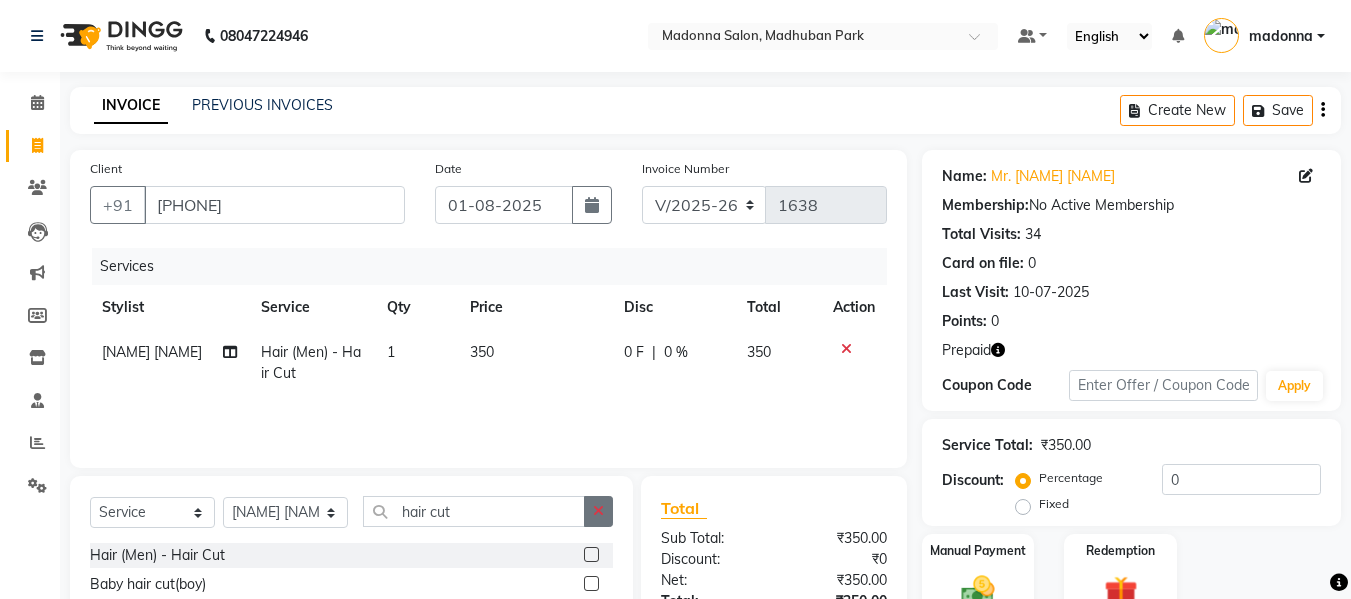 click 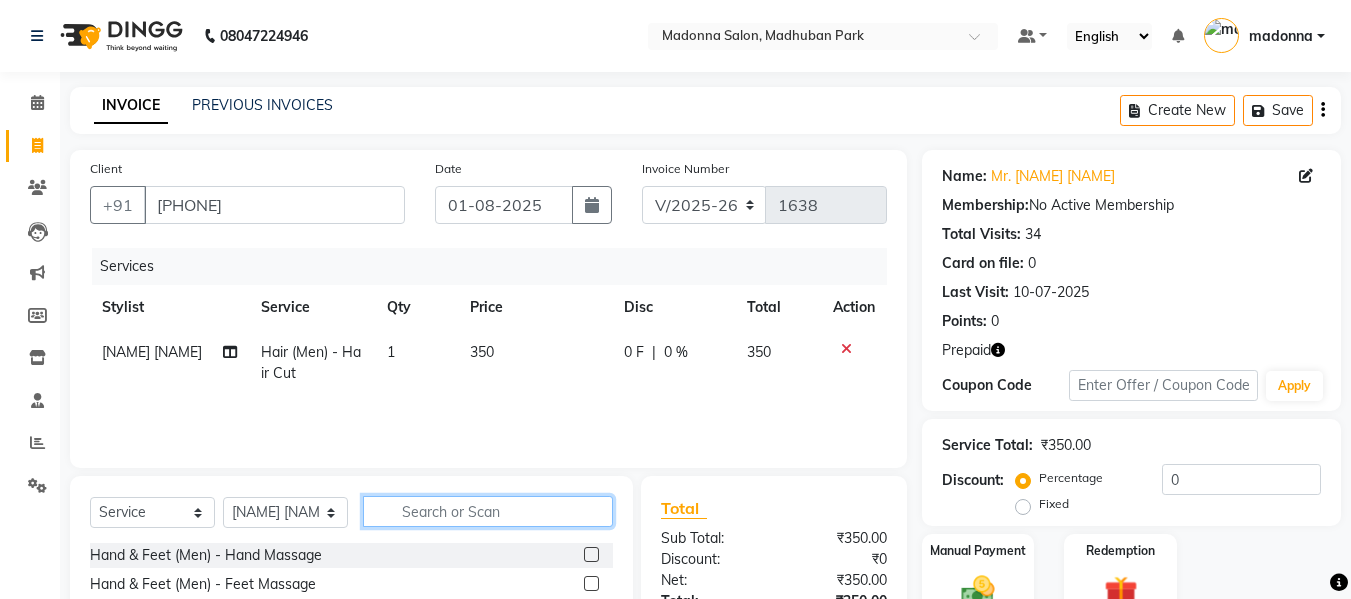 click 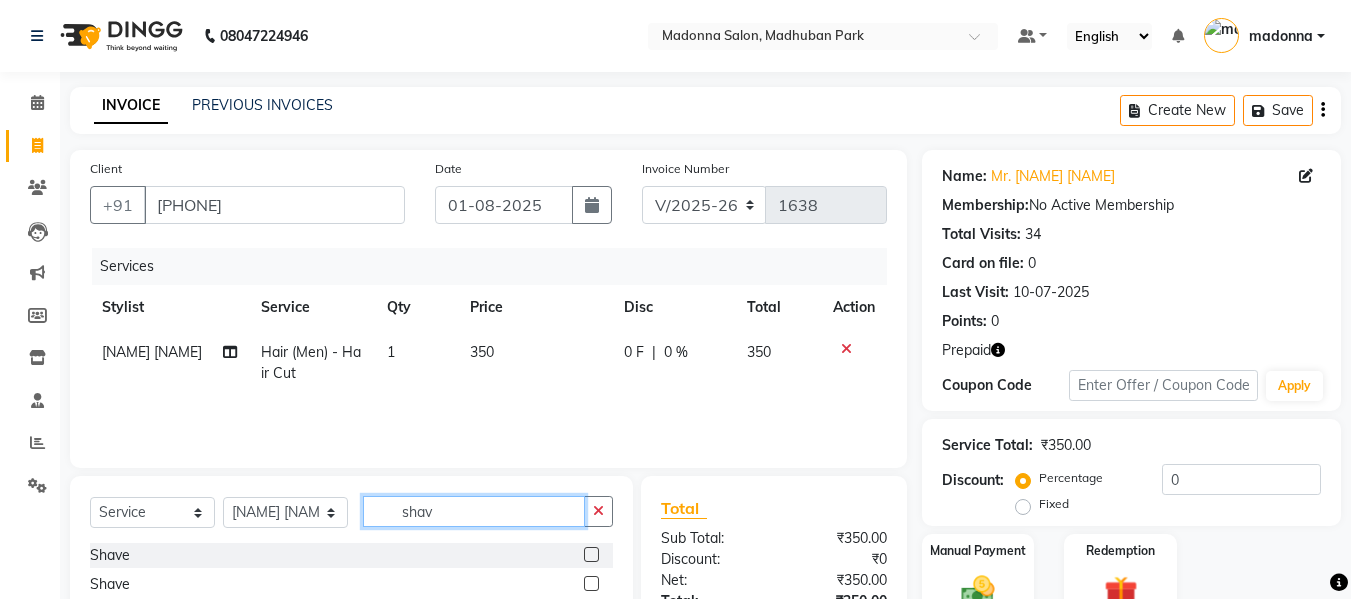 type on "shav" 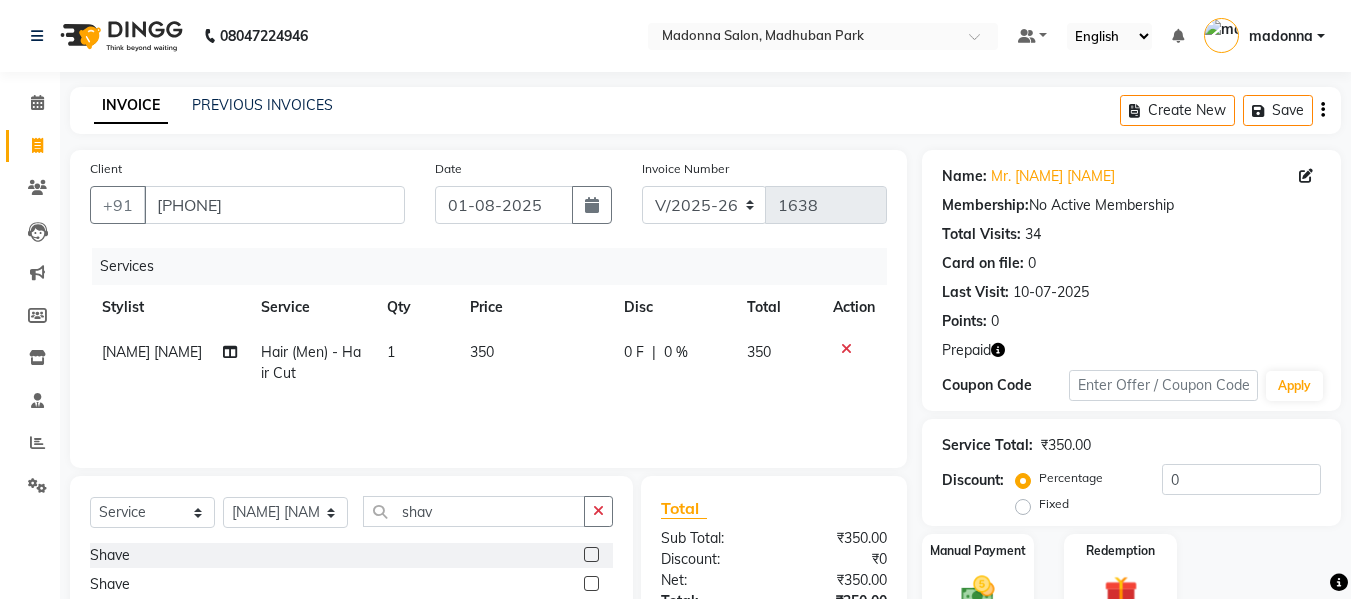 click 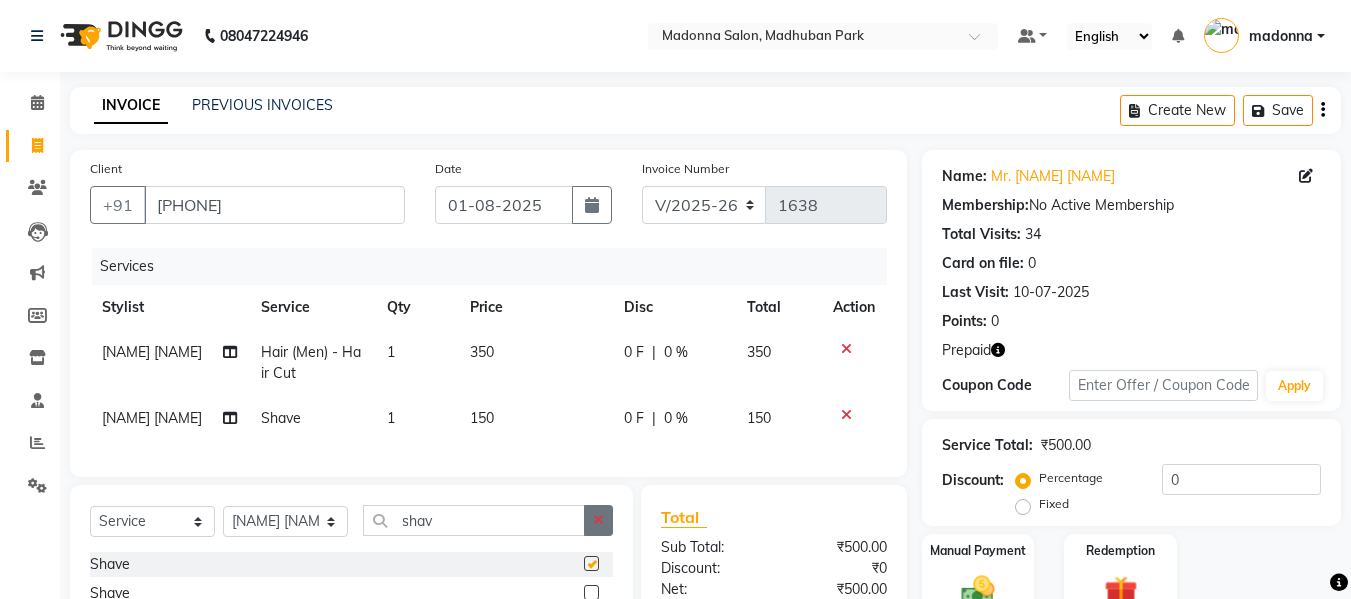checkbox on "false" 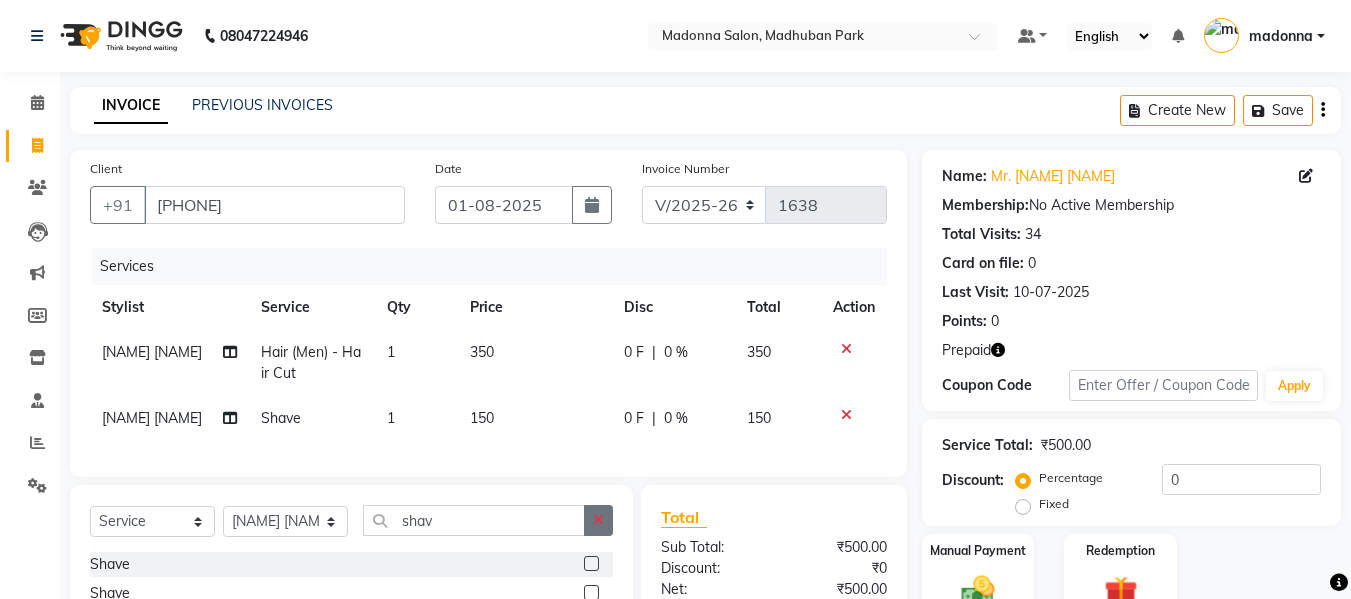 click 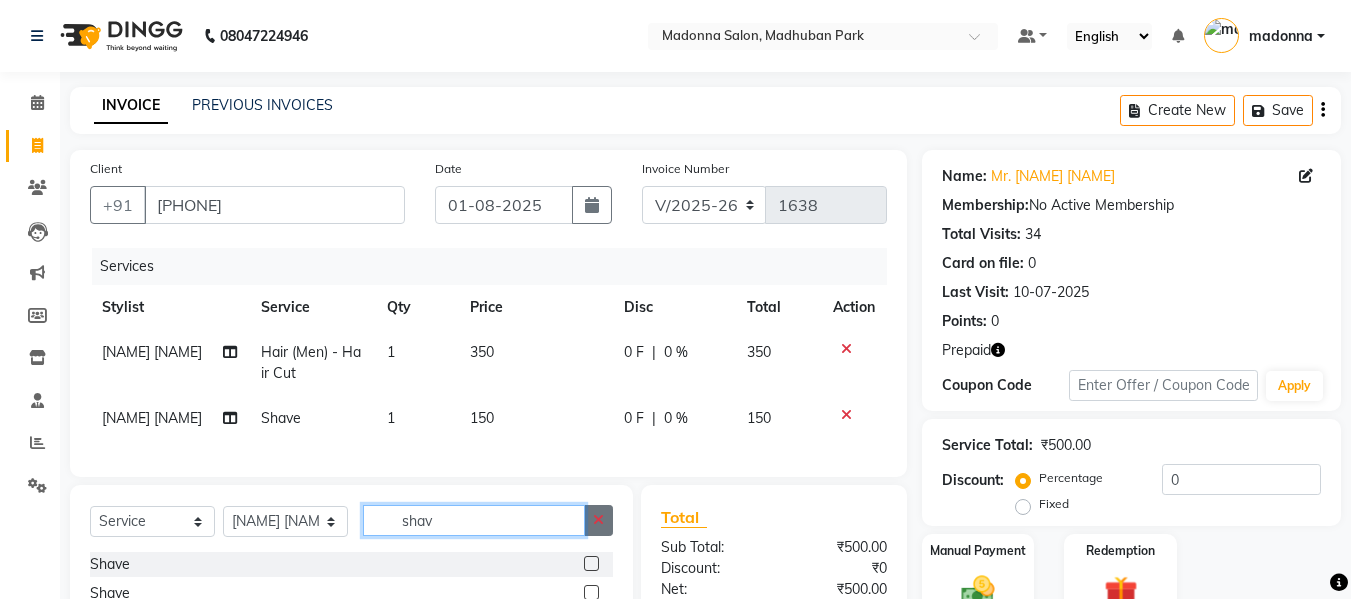 type 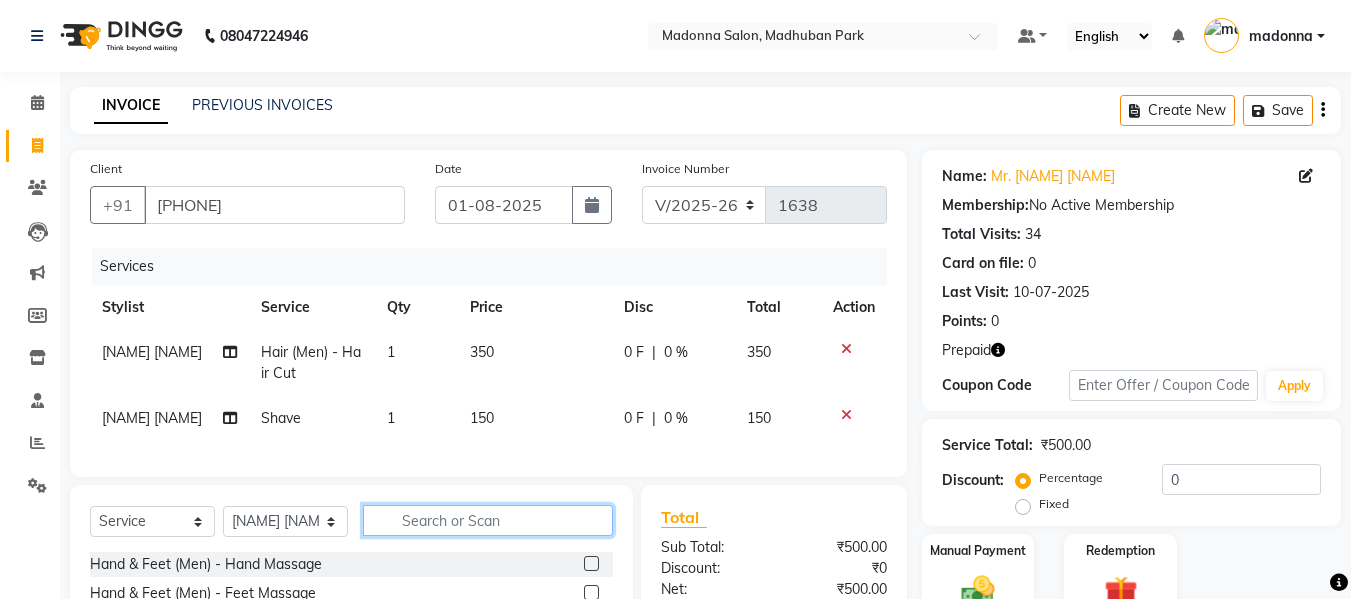 click 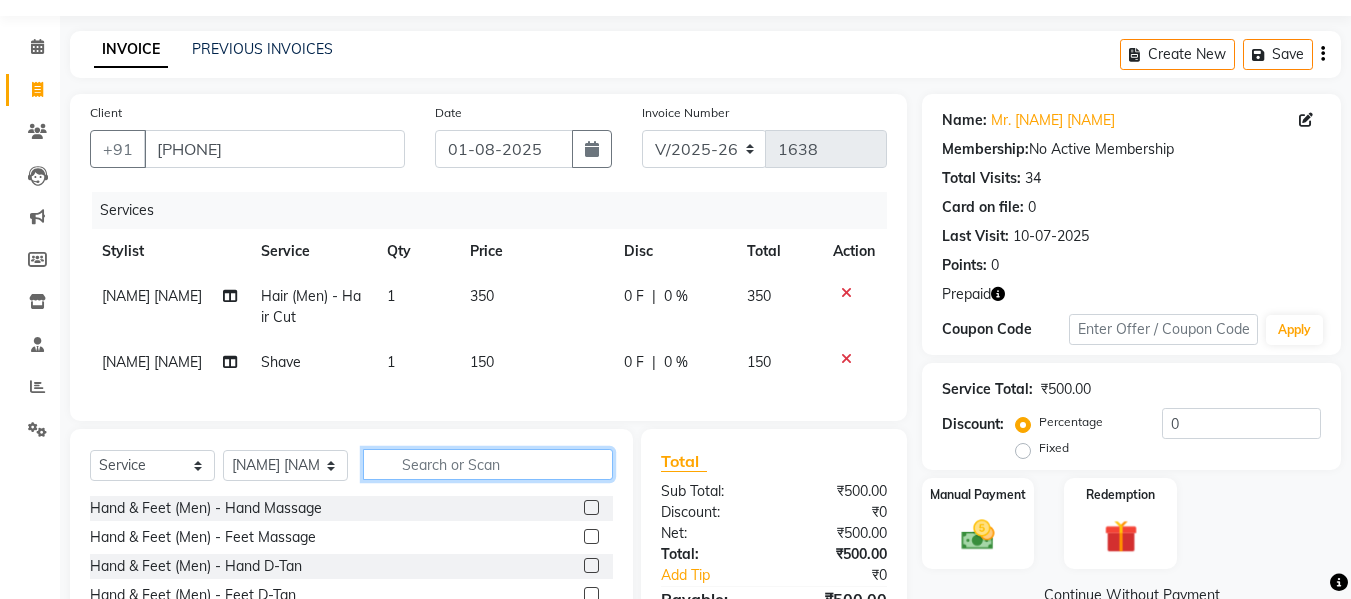 scroll, scrollTop: 59, scrollLeft: 0, axis: vertical 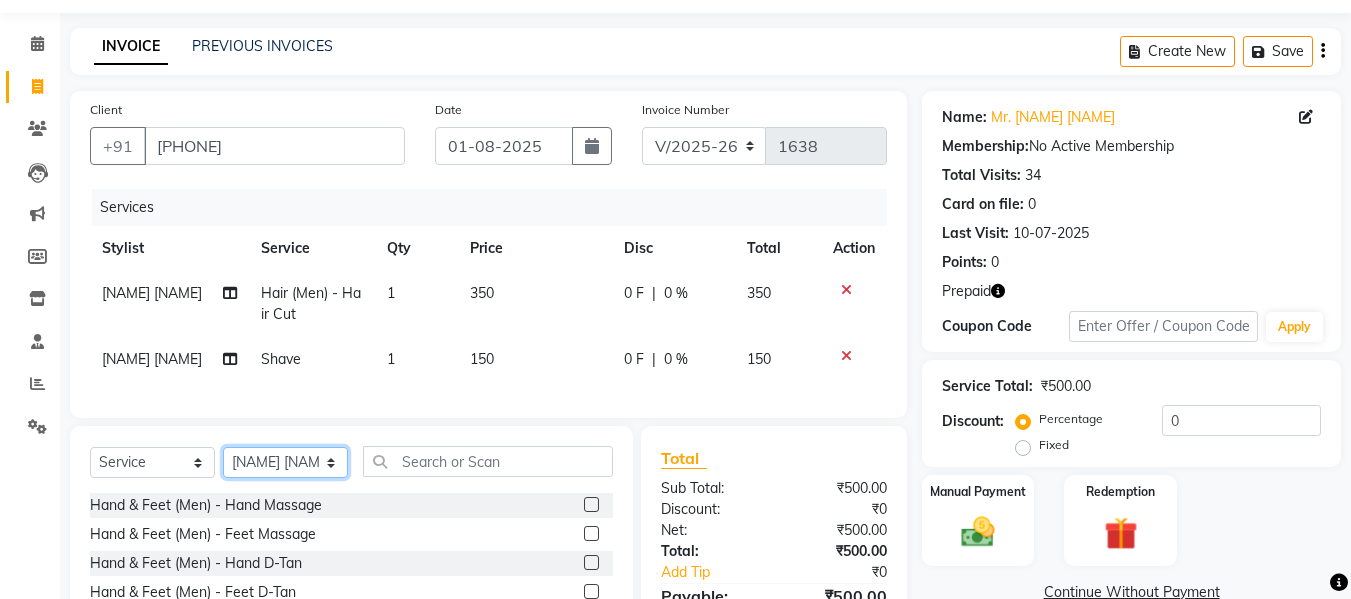 click on "Select Stylist Afsar salmani [FIRST] [LAST] Armaan  Dipika fardeen [FIRST] [LAST] Kirti [LAST] madonna Nikhil Prince Rizwan Samaksh Shahnawaz [FIRST] [LAST]  Twinkle [LAST]" 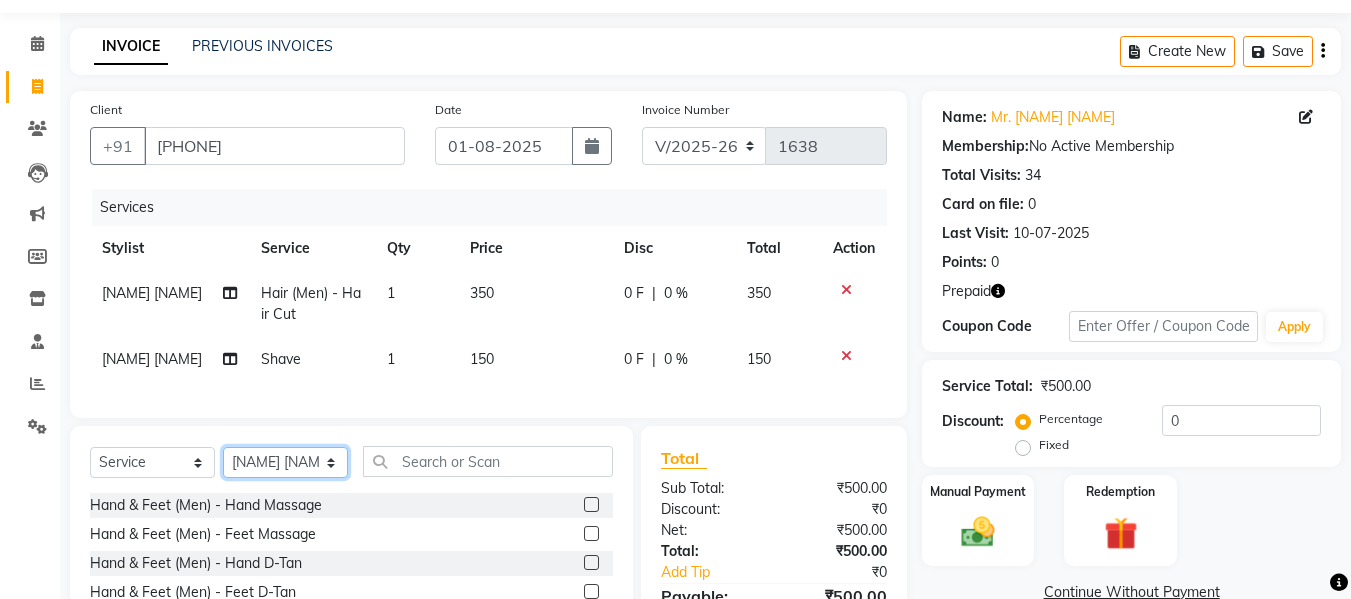 select on "85906" 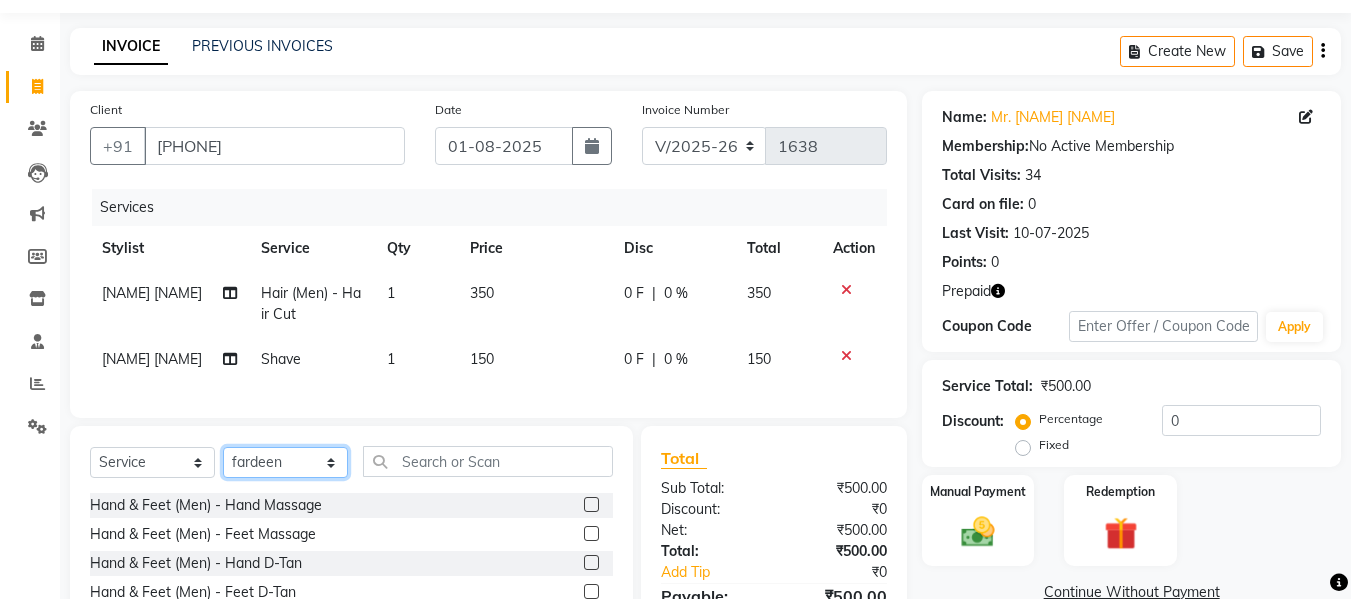 click on "Select Stylist Afsar salmani [FIRST] [LAST] Armaan  Dipika fardeen [FIRST] [LAST] Kirti [LAST] madonna Nikhil Prince Rizwan Samaksh Shahnawaz [FIRST] [LAST]  Twinkle [LAST]" 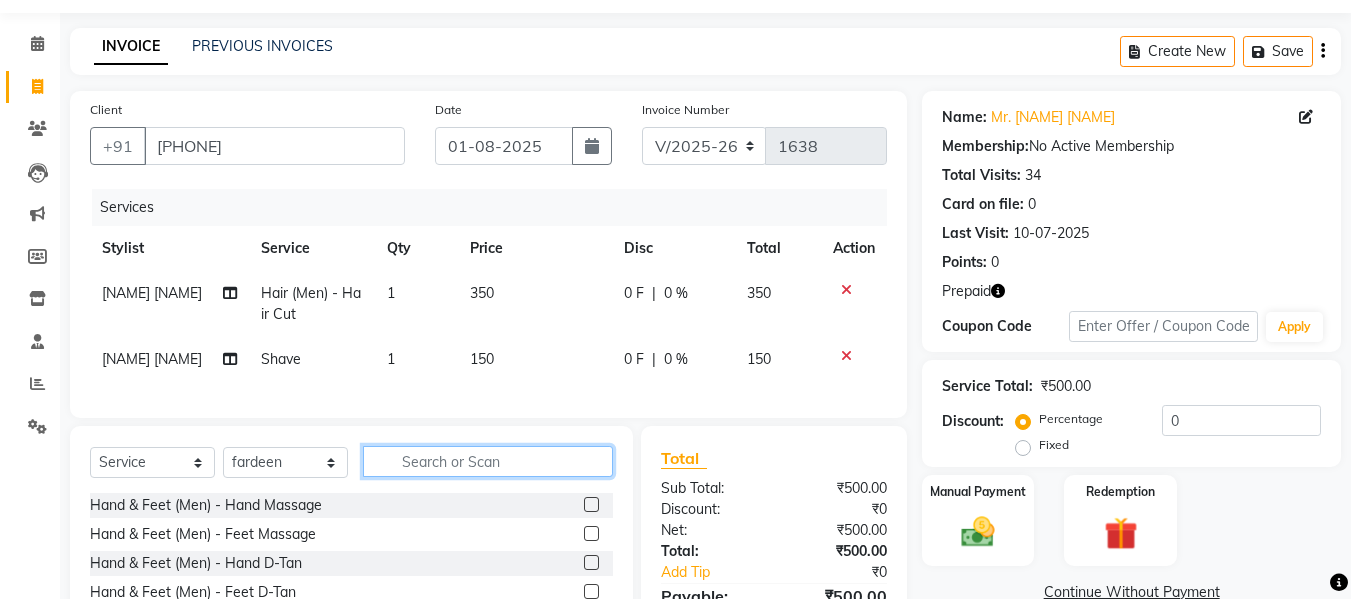click 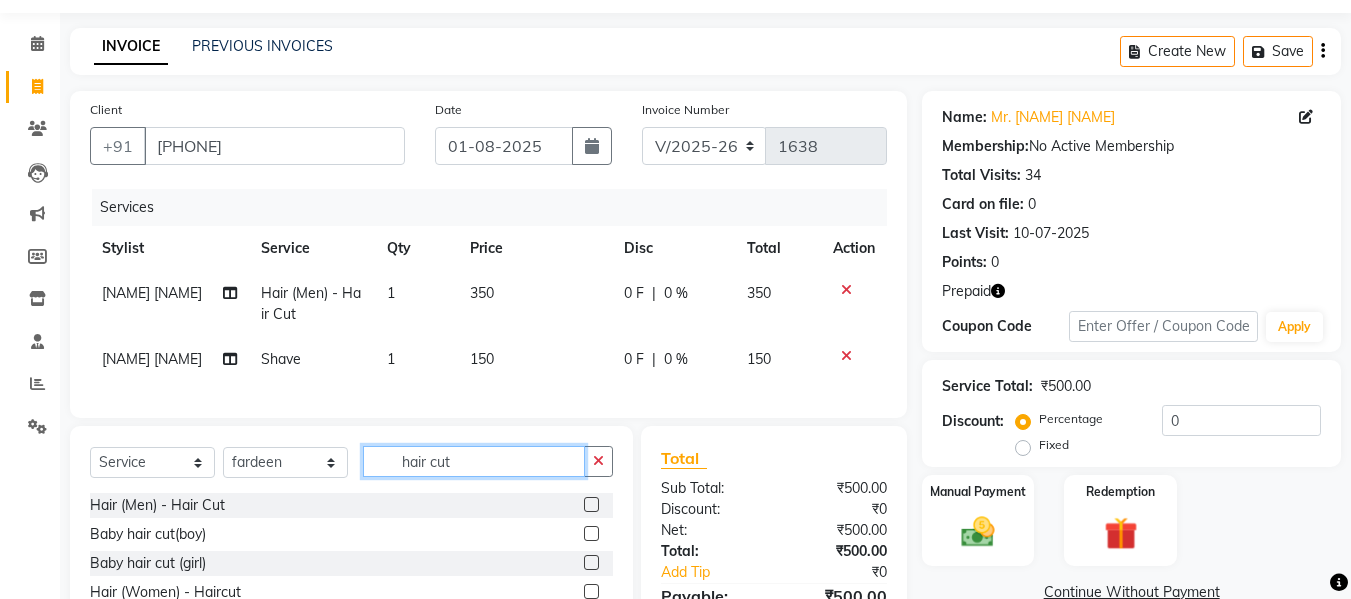 type on "hair cut" 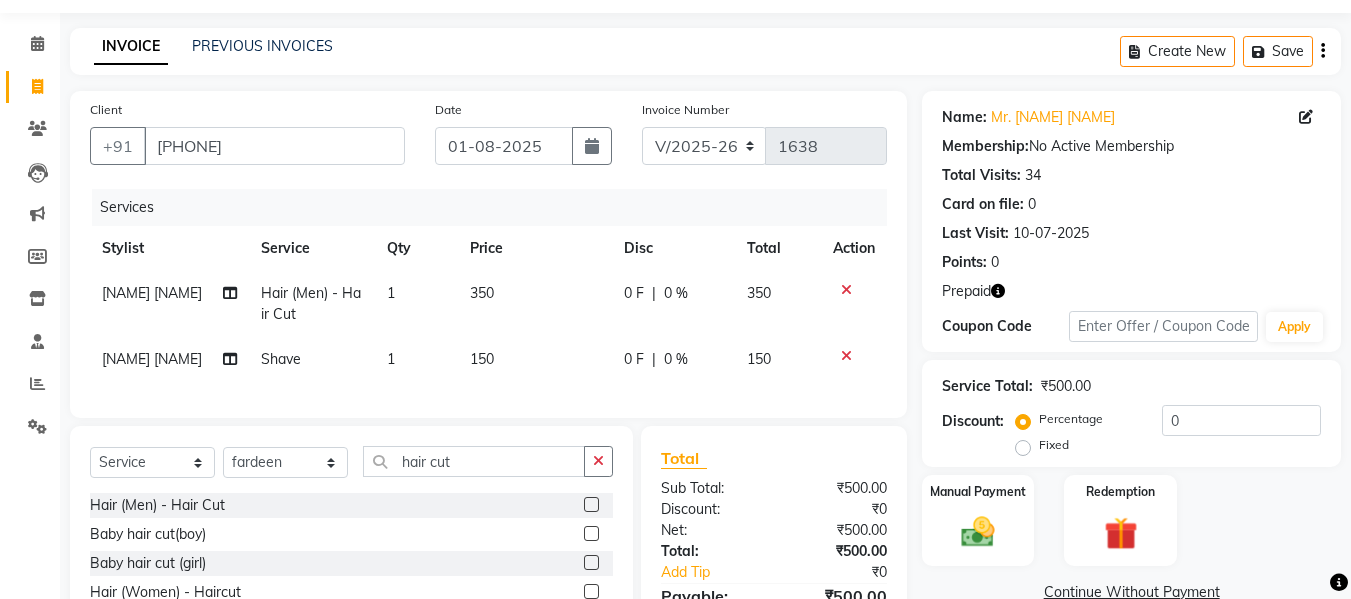 click 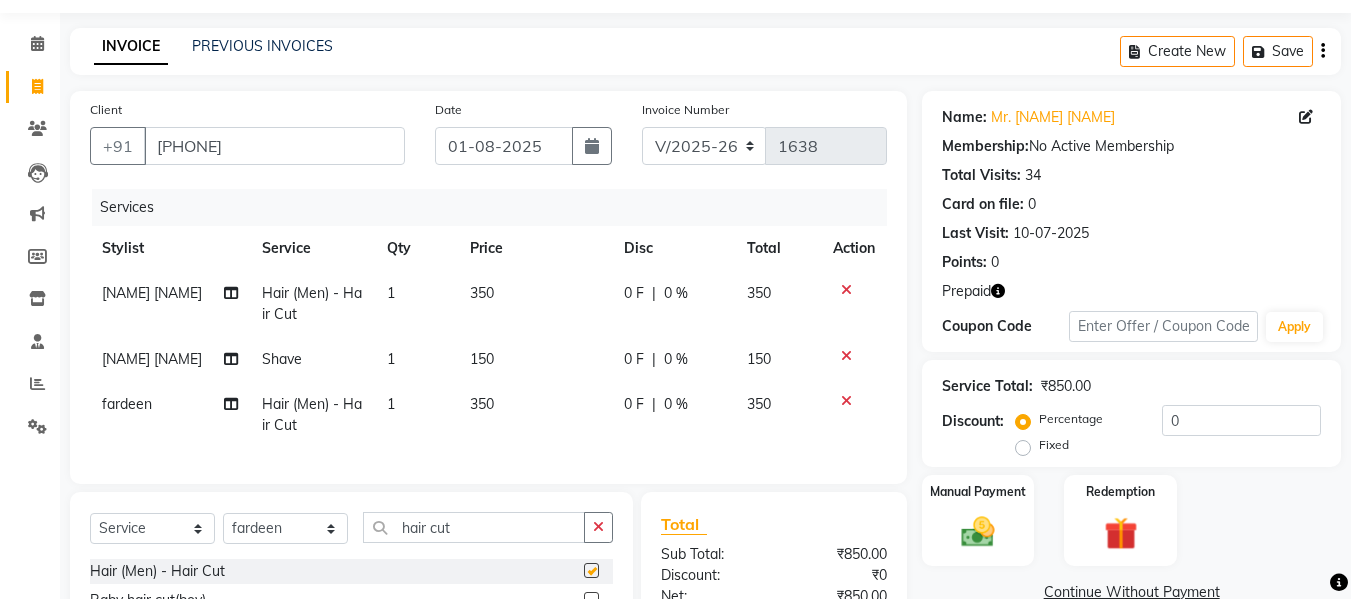 checkbox on "false" 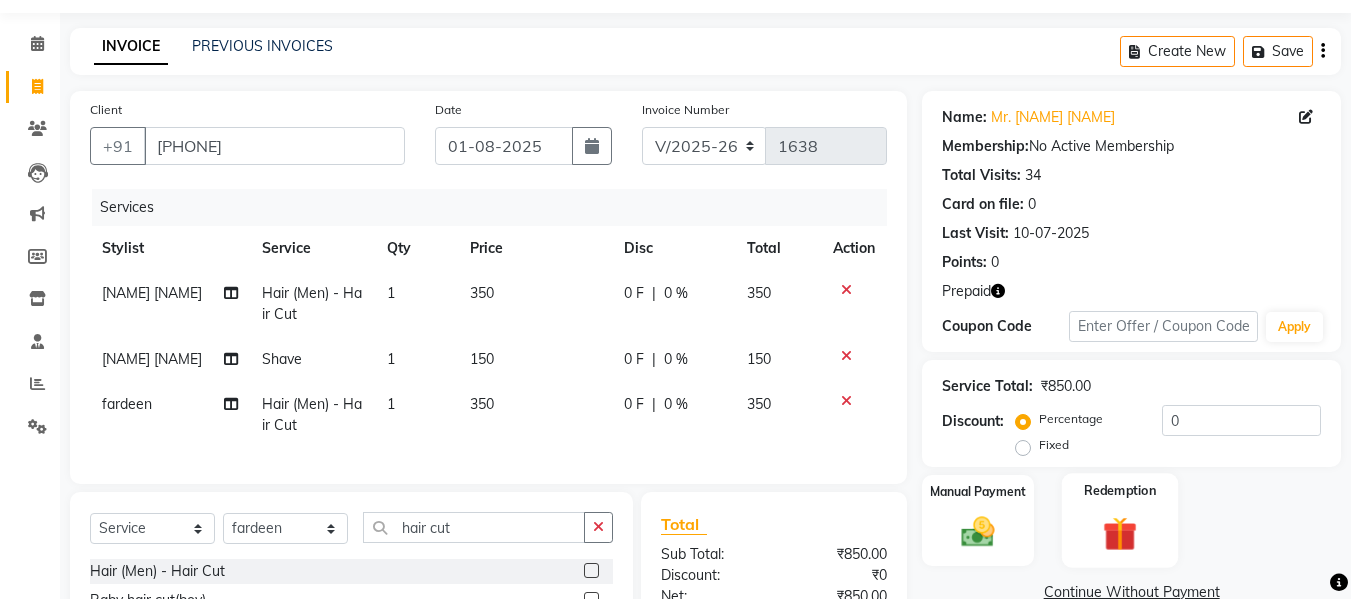 click 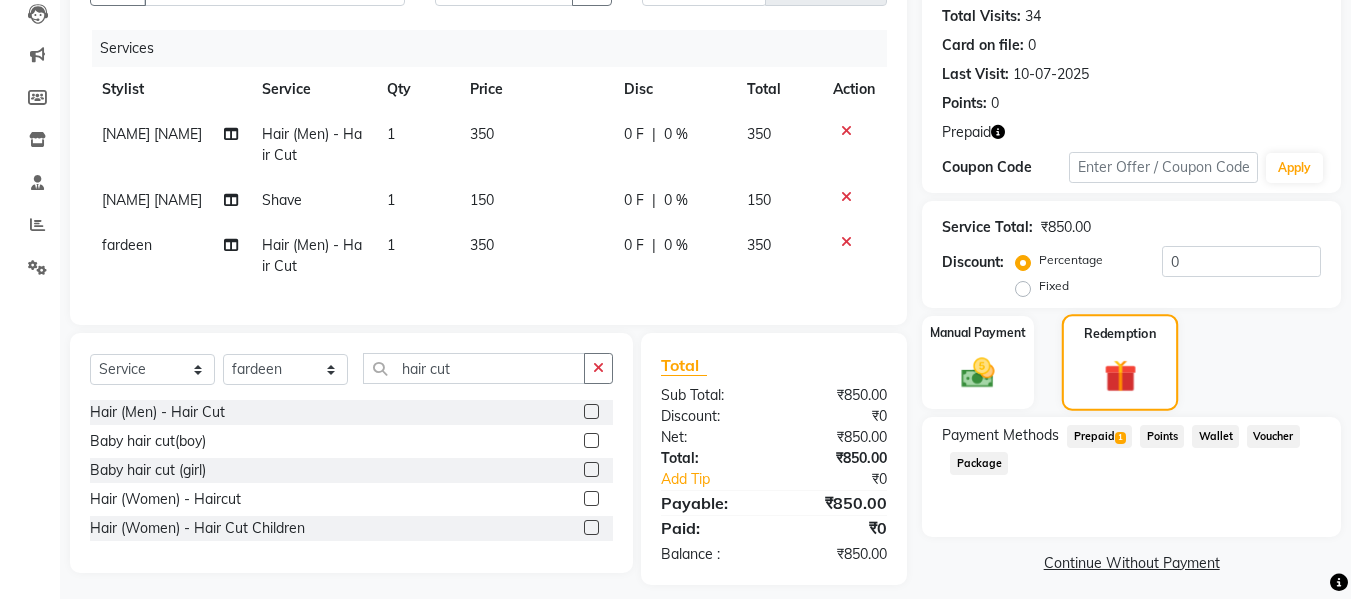 scroll, scrollTop: 249, scrollLeft: 0, axis: vertical 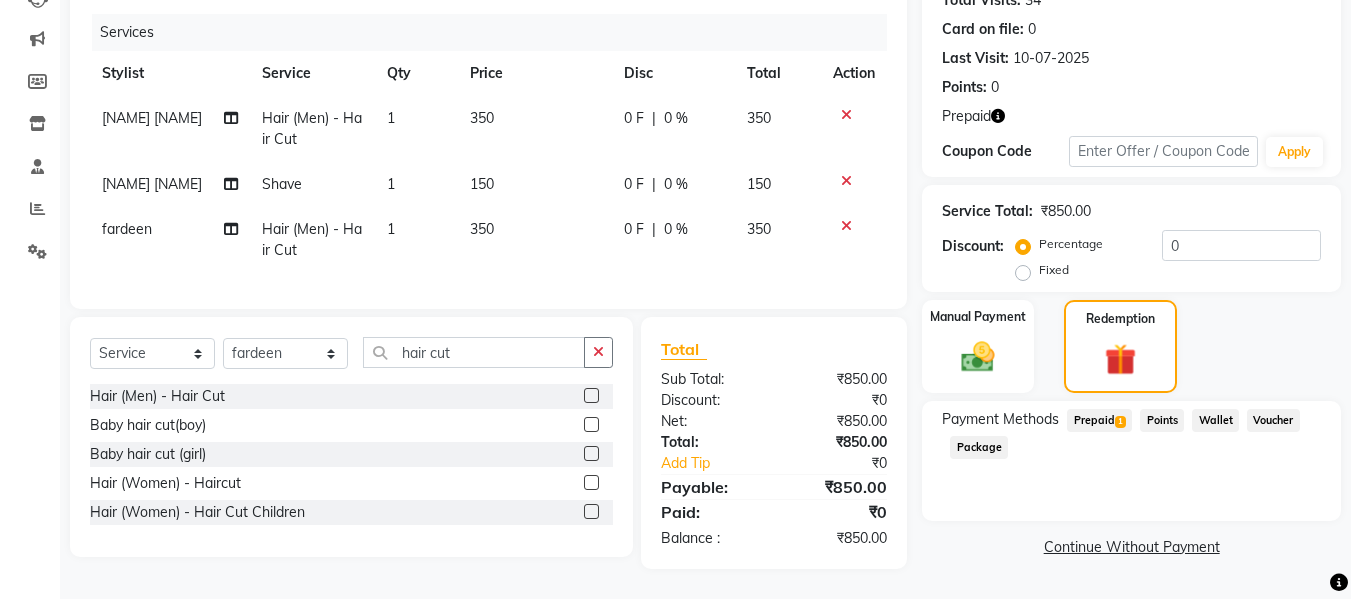 click on "Prepaid  1" 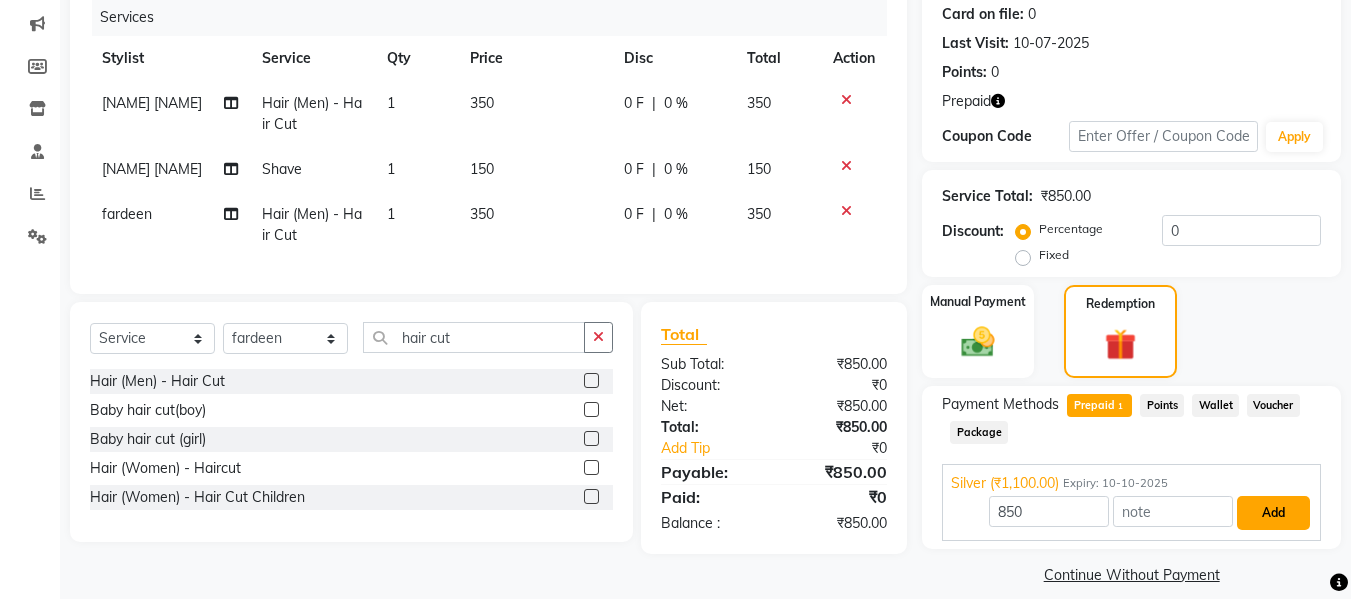 click on "Add" at bounding box center [1273, 513] 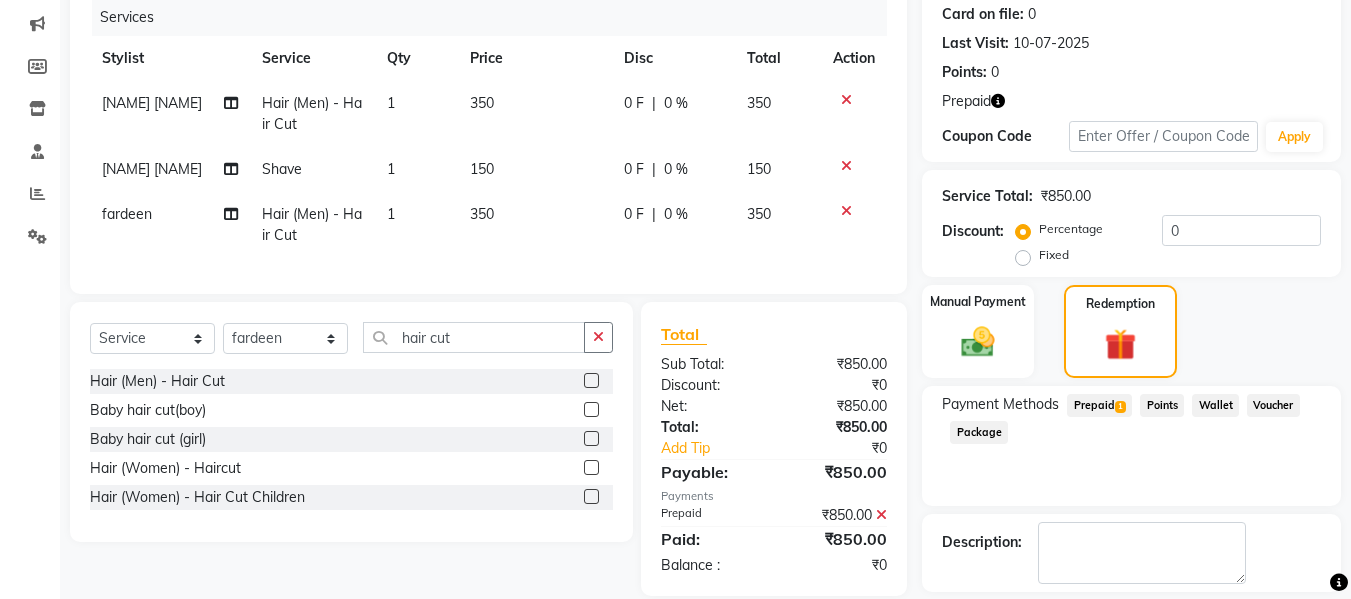 scroll, scrollTop: 340, scrollLeft: 0, axis: vertical 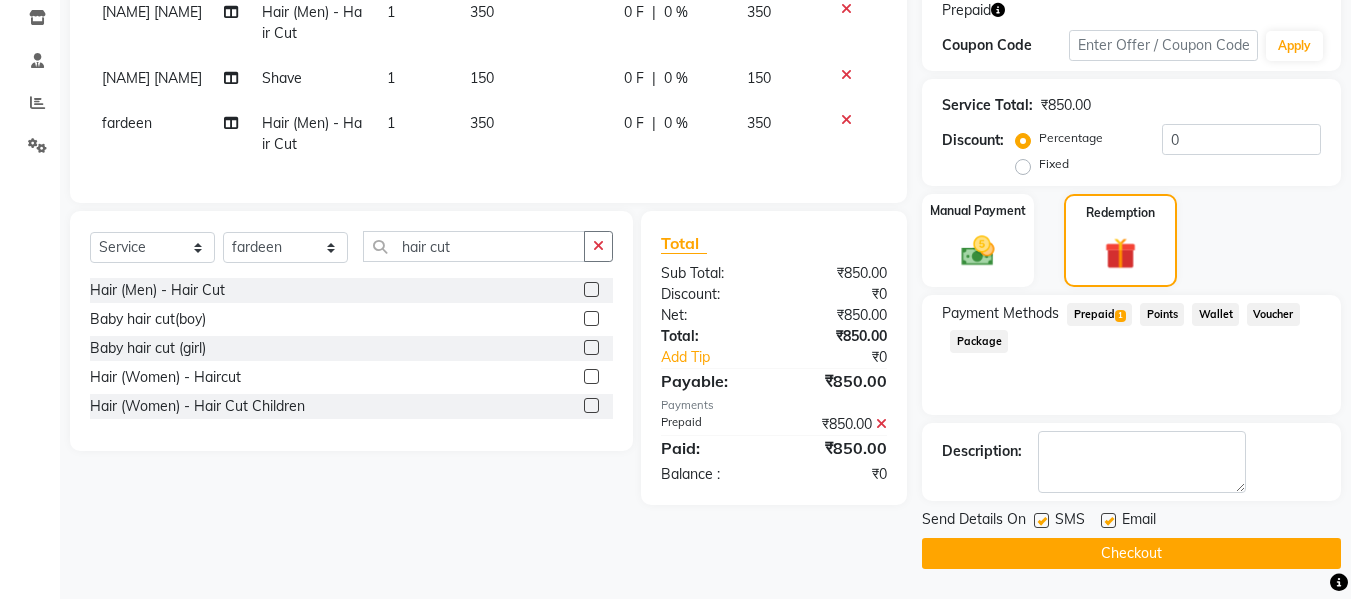 click on "Checkout" 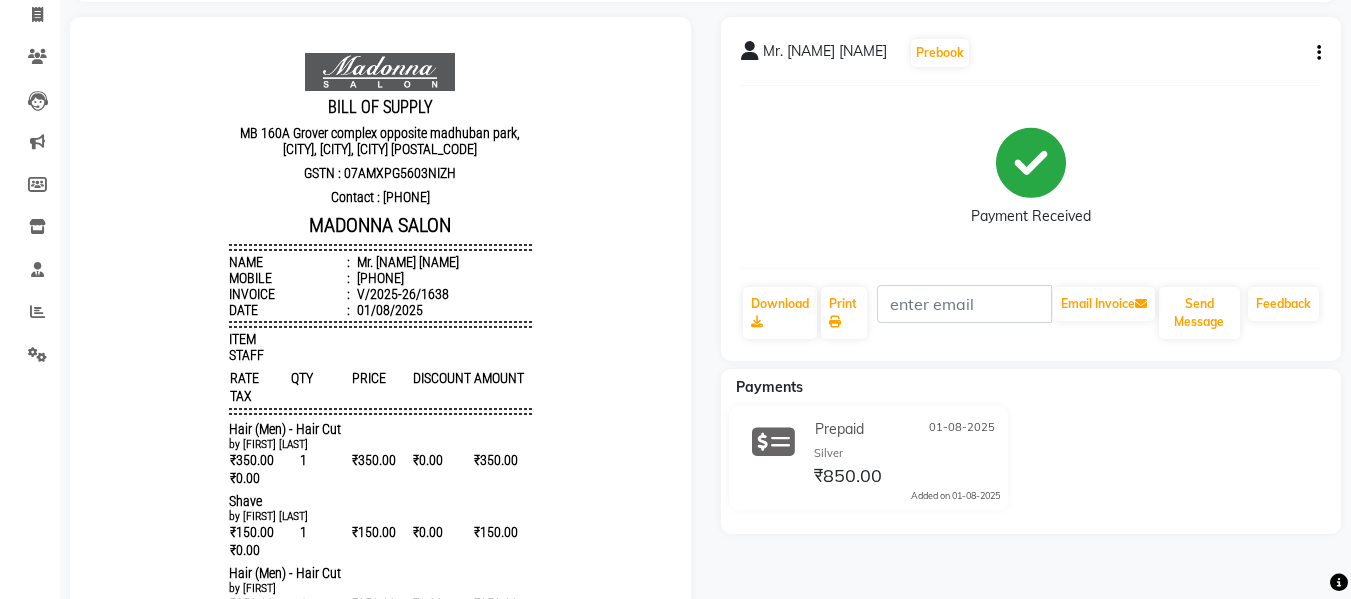 scroll, scrollTop: 133, scrollLeft: 0, axis: vertical 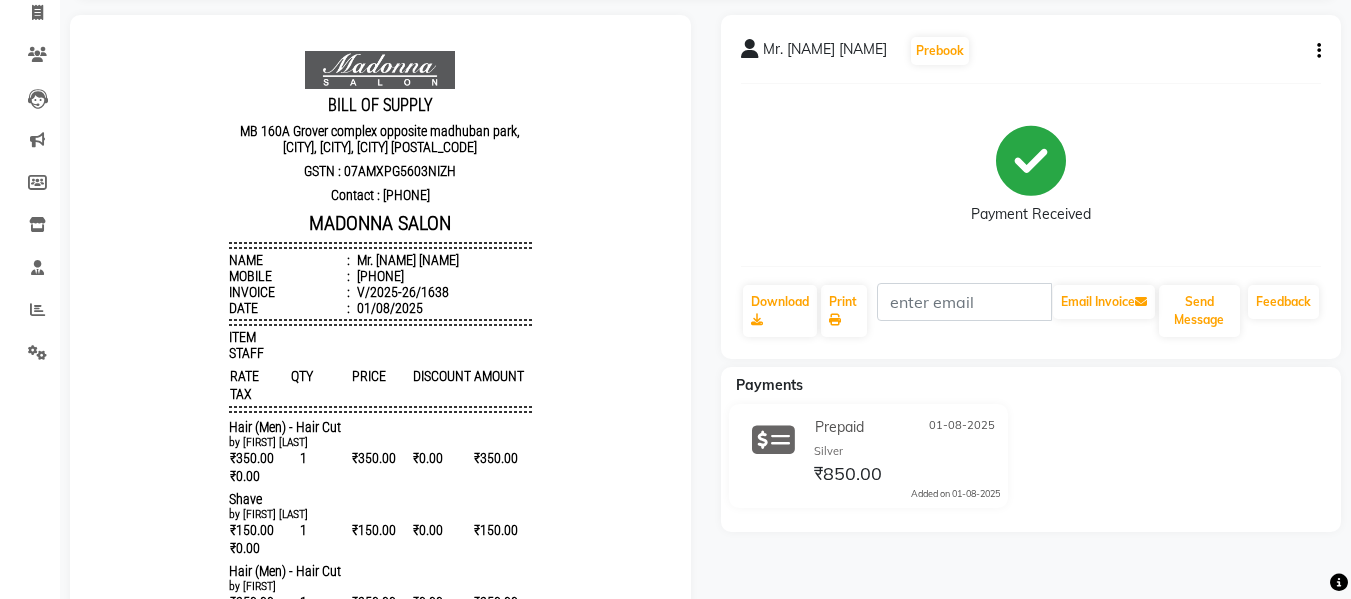 click on "Mr. [NAME] [NAME]  Prebook   Payment Received  Download  Print   Email Invoice   Send Message Feedback  Payments Prepaid [DATE] Silver ₹850.00  Added on [DATE]" 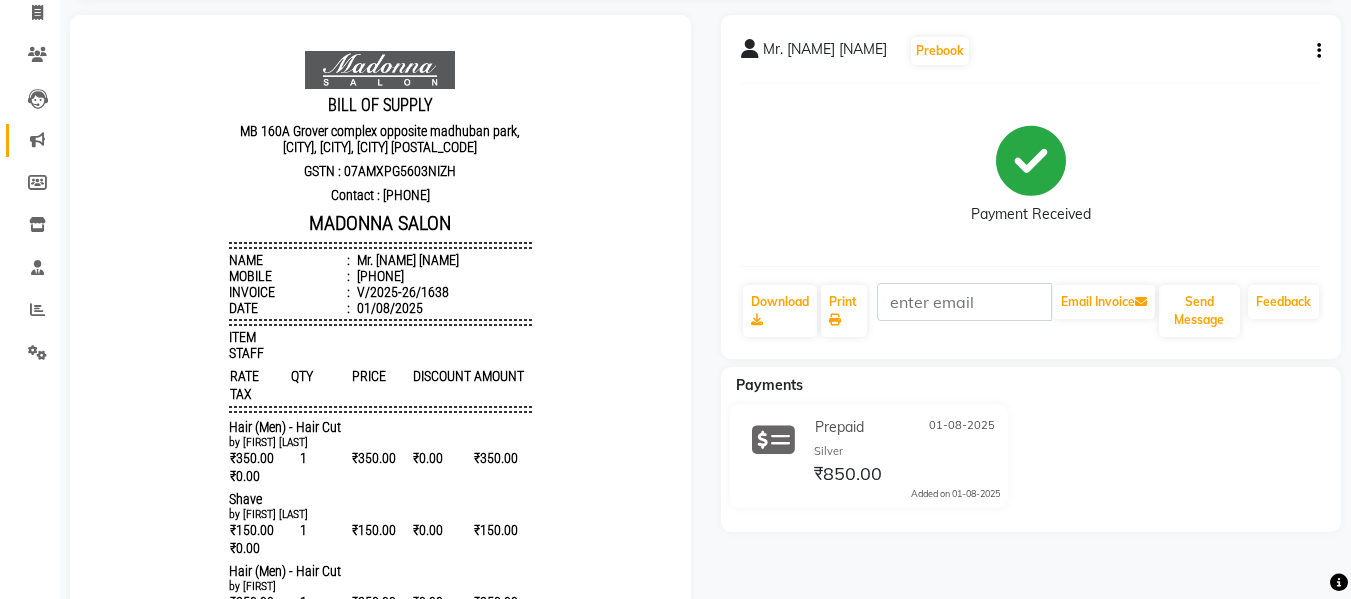 click 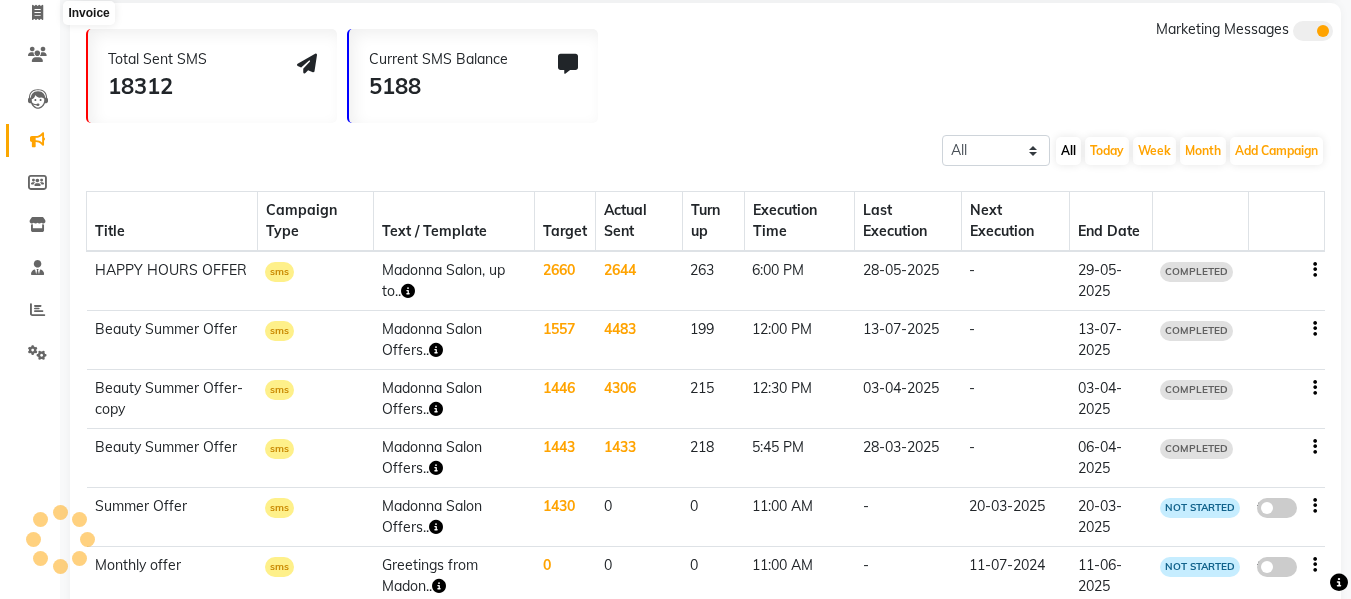 scroll, scrollTop: 0, scrollLeft: 0, axis: both 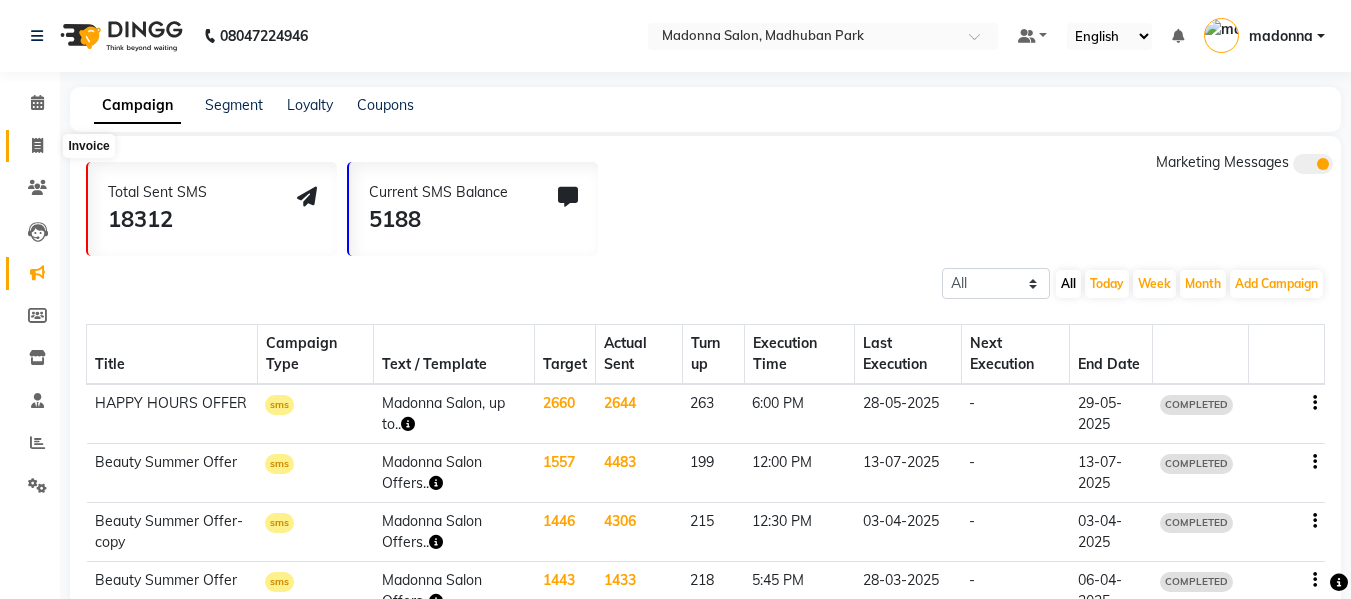 click 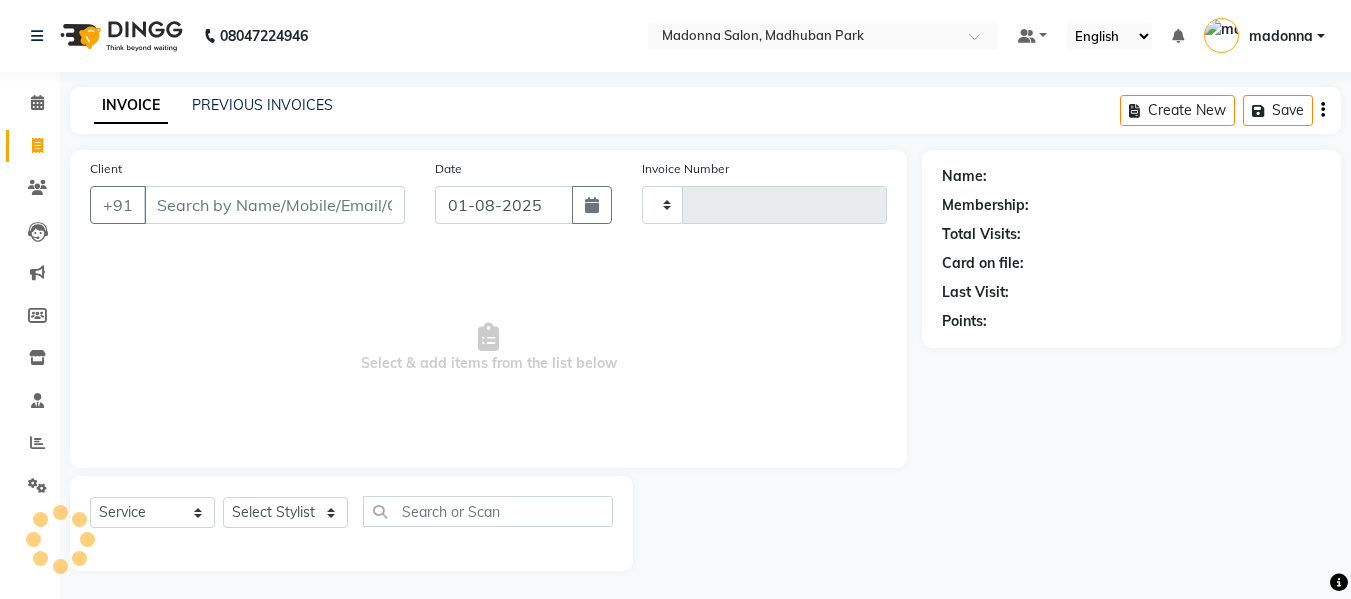 scroll, scrollTop: 2, scrollLeft: 0, axis: vertical 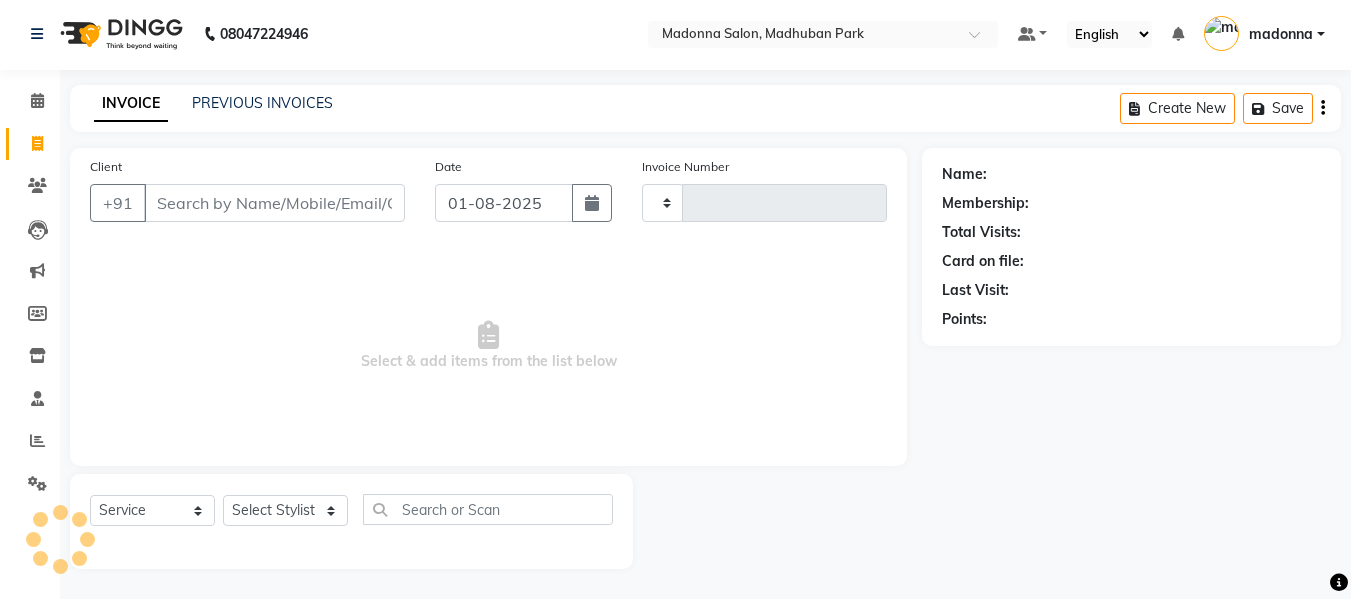 type on "1639" 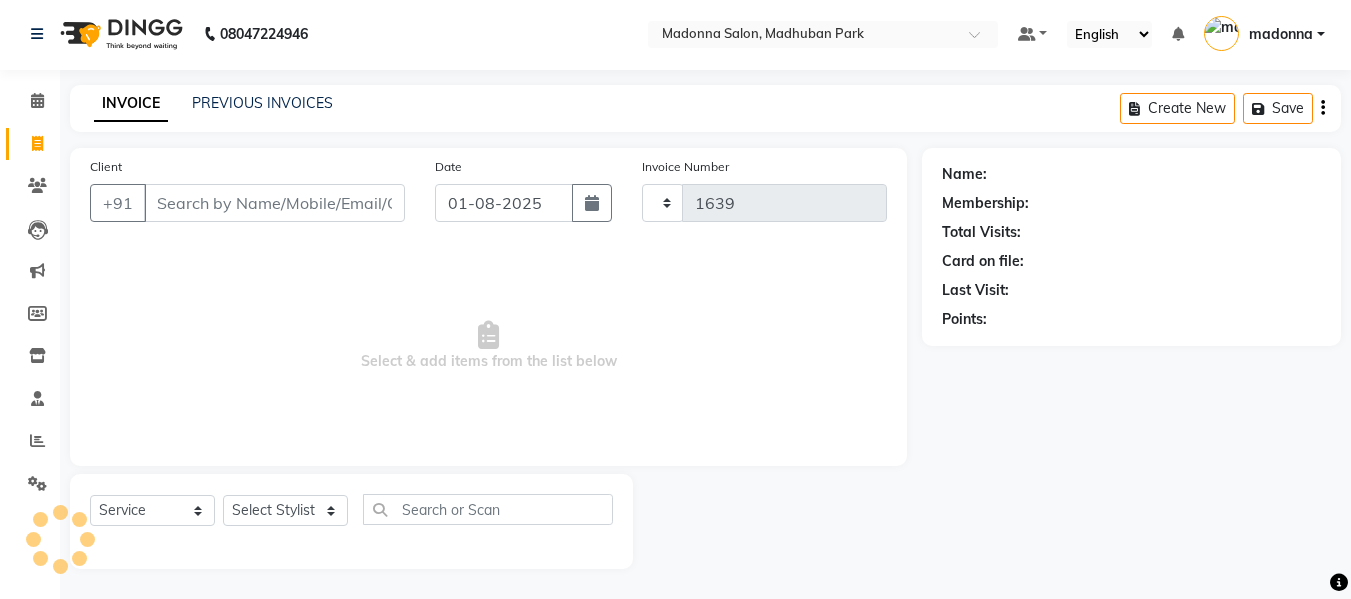 select on "6469" 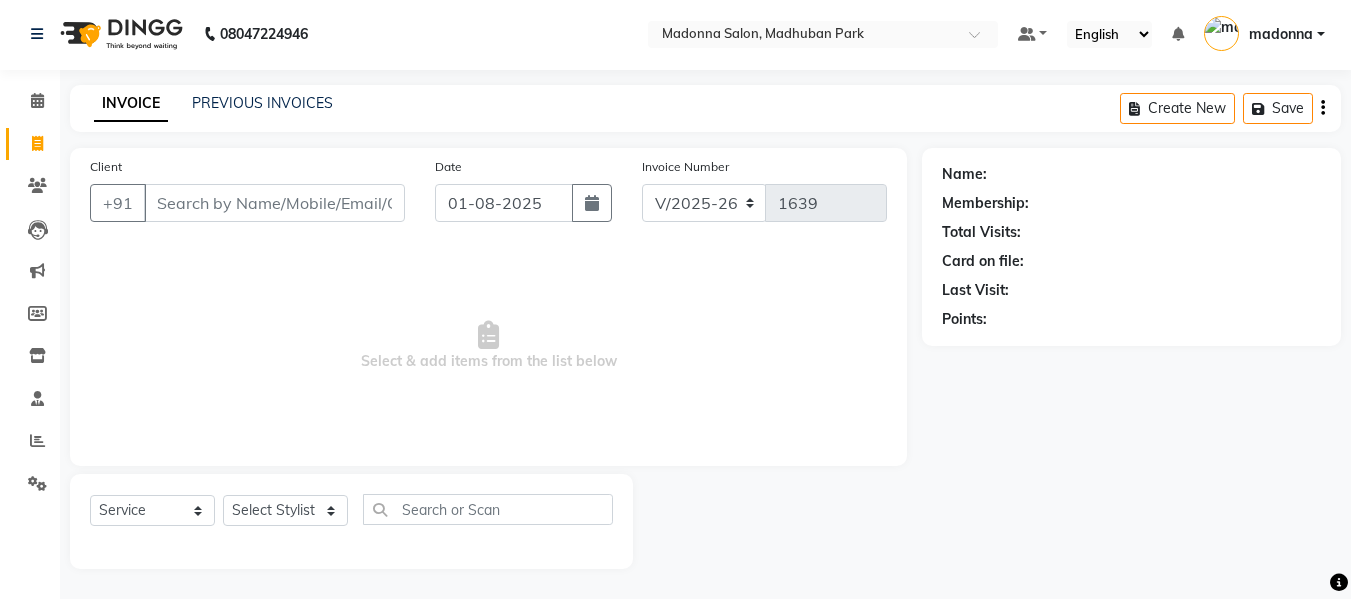 click on "Client" at bounding box center [274, 203] 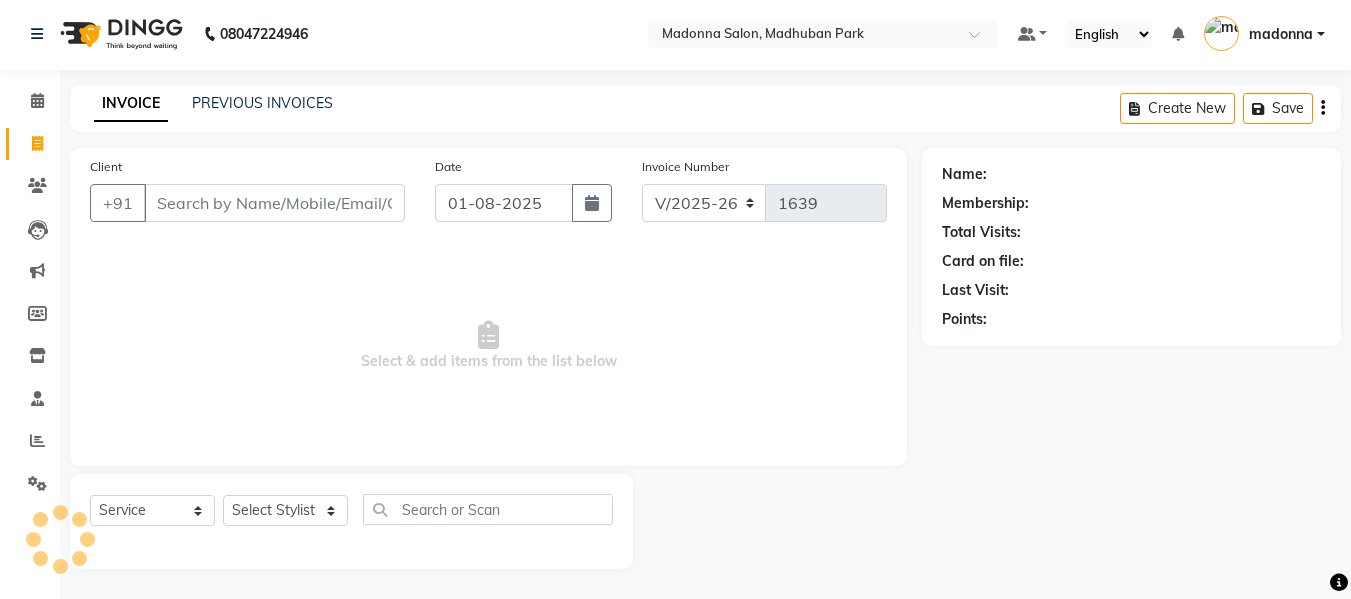 click on "Client" at bounding box center [274, 203] 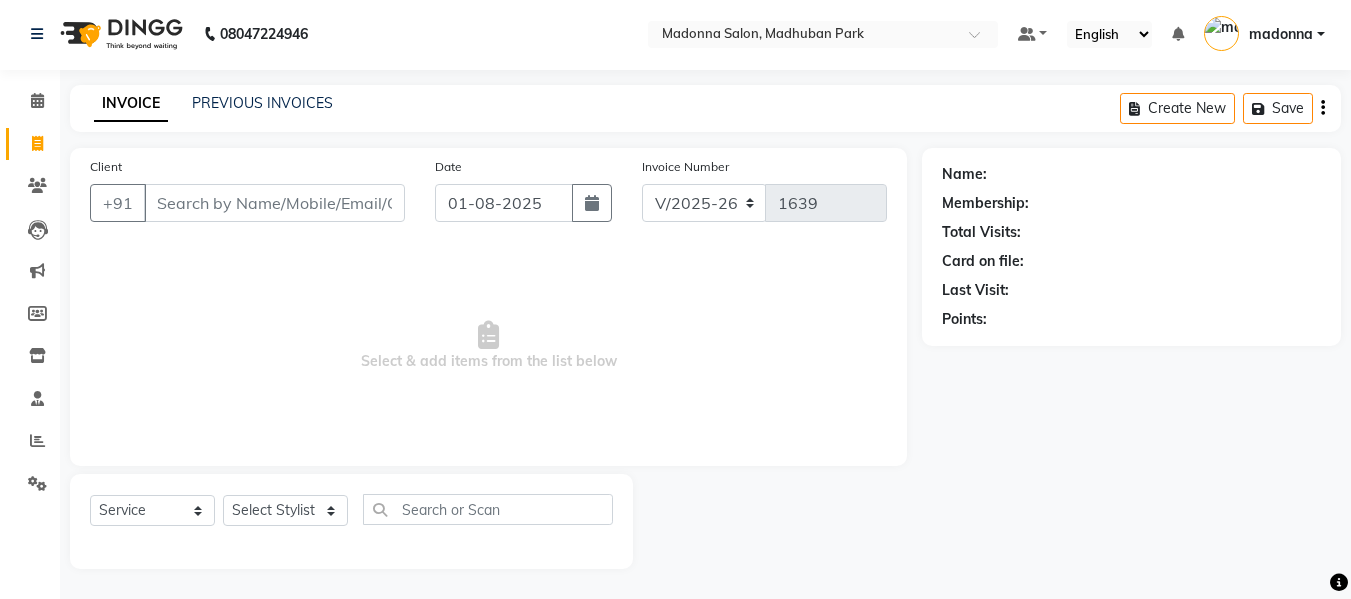 click on "Client" at bounding box center (274, 203) 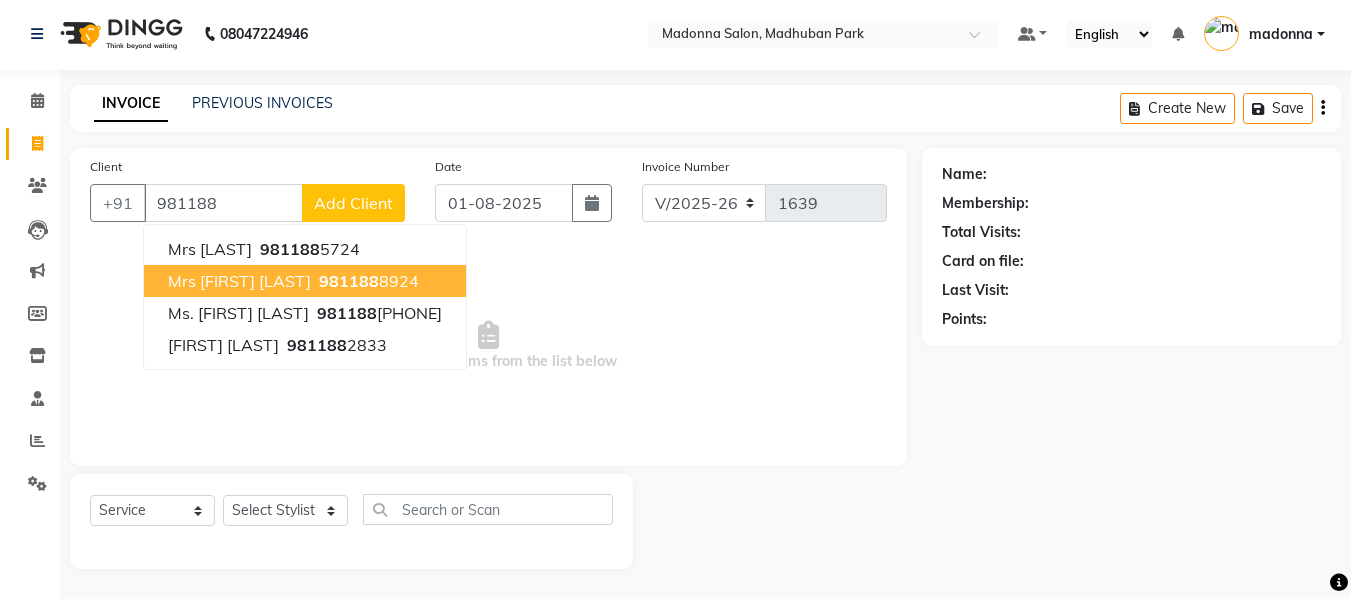 click on "Mrs [FIRST] [LAST]" at bounding box center (239, 281) 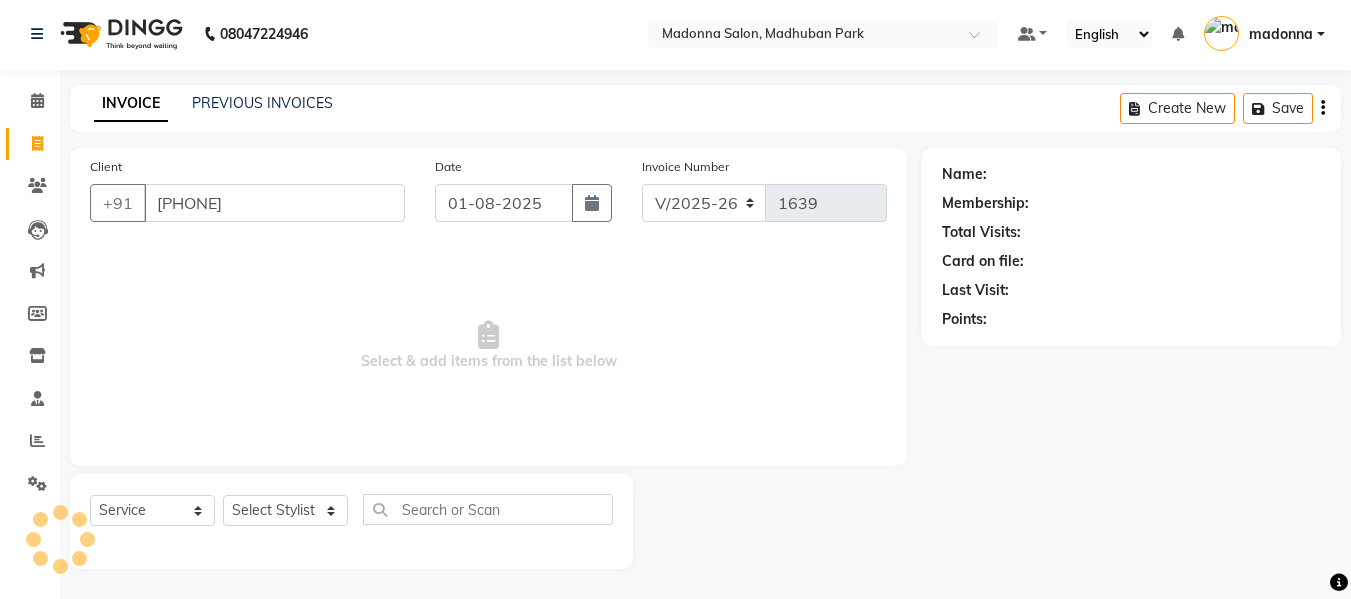 type on "[PHONE]" 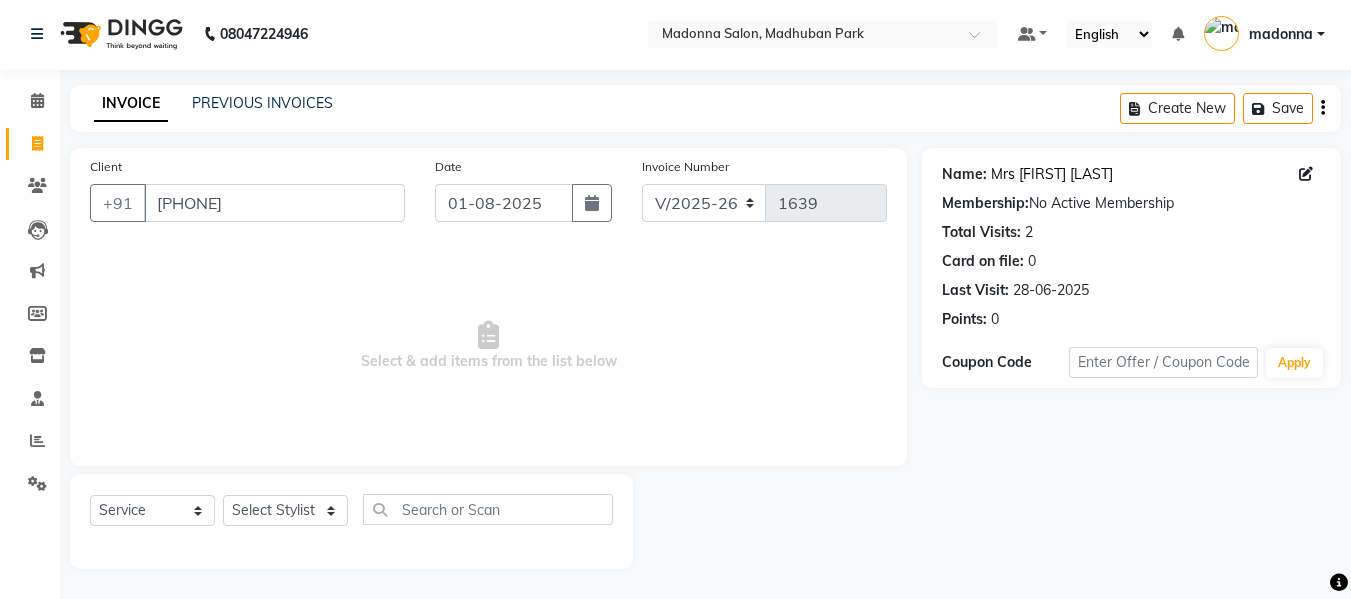 click on "Mrs [FIRST] [LAST]" 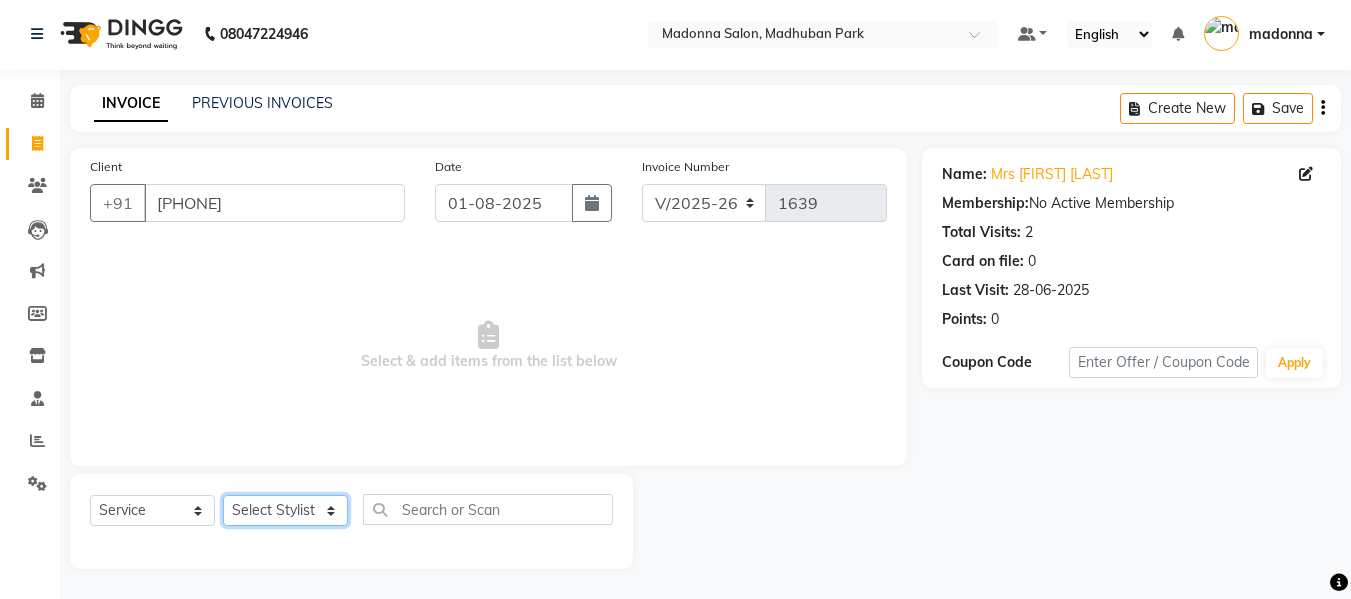 click on "Select Stylist Afsar salmani [FIRST] [LAST] Armaan  Dipika fardeen [FIRST] [LAST] Kirti [LAST] madonna Nikhil Prince Rizwan Samaksh Shahnawaz [FIRST] [LAST]  Twinkle [LAST]" 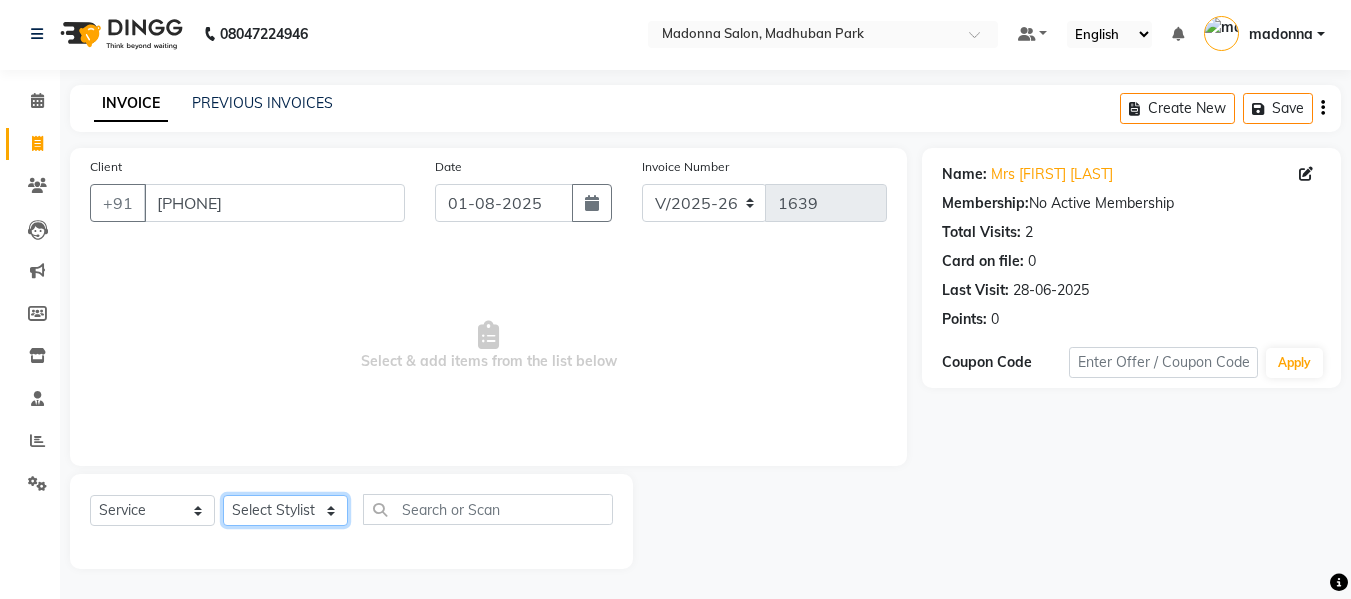 select on "49739" 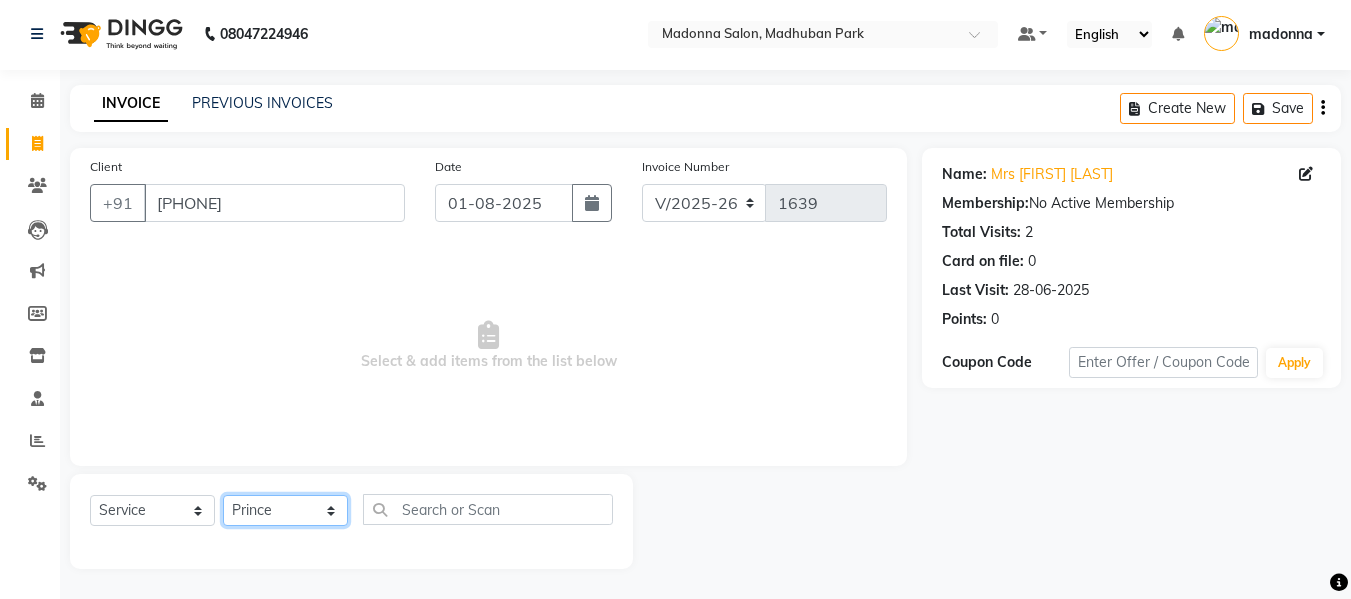 click on "Select Stylist Afsar salmani [FIRST] [LAST] Armaan  Dipika fardeen [FIRST] [LAST] Kirti [LAST] madonna Nikhil Prince Rizwan Samaksh Shahnawaz [FIRST] [LAST]  Twinkle [LAST]" 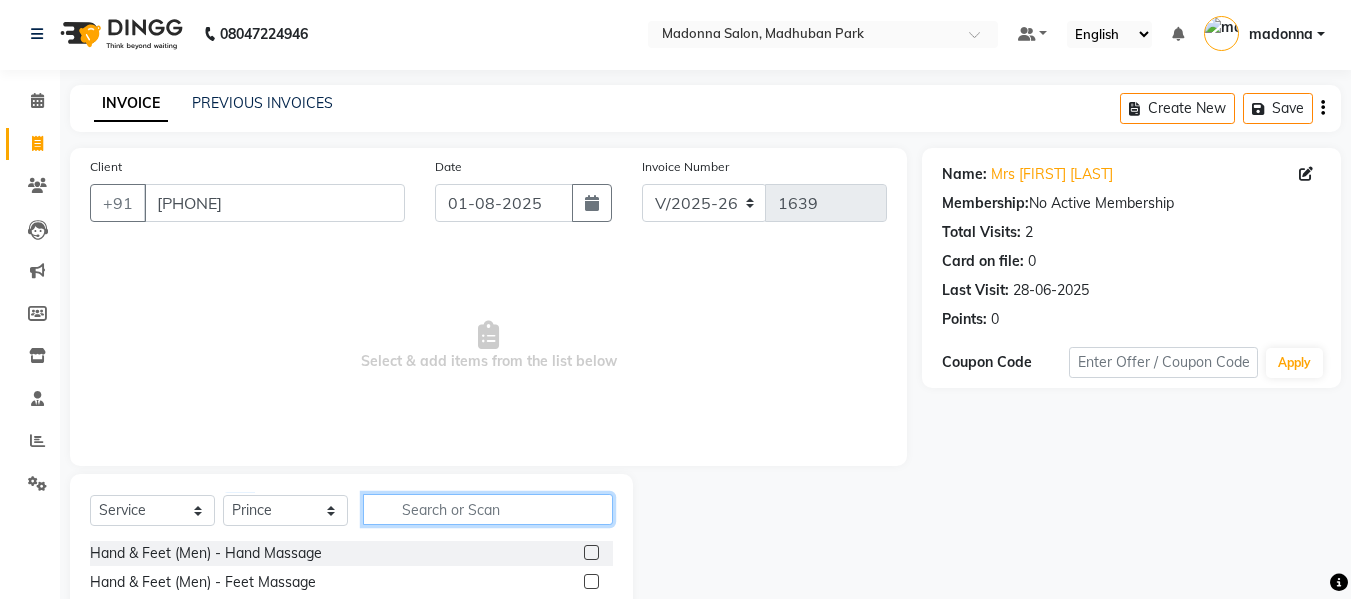 click 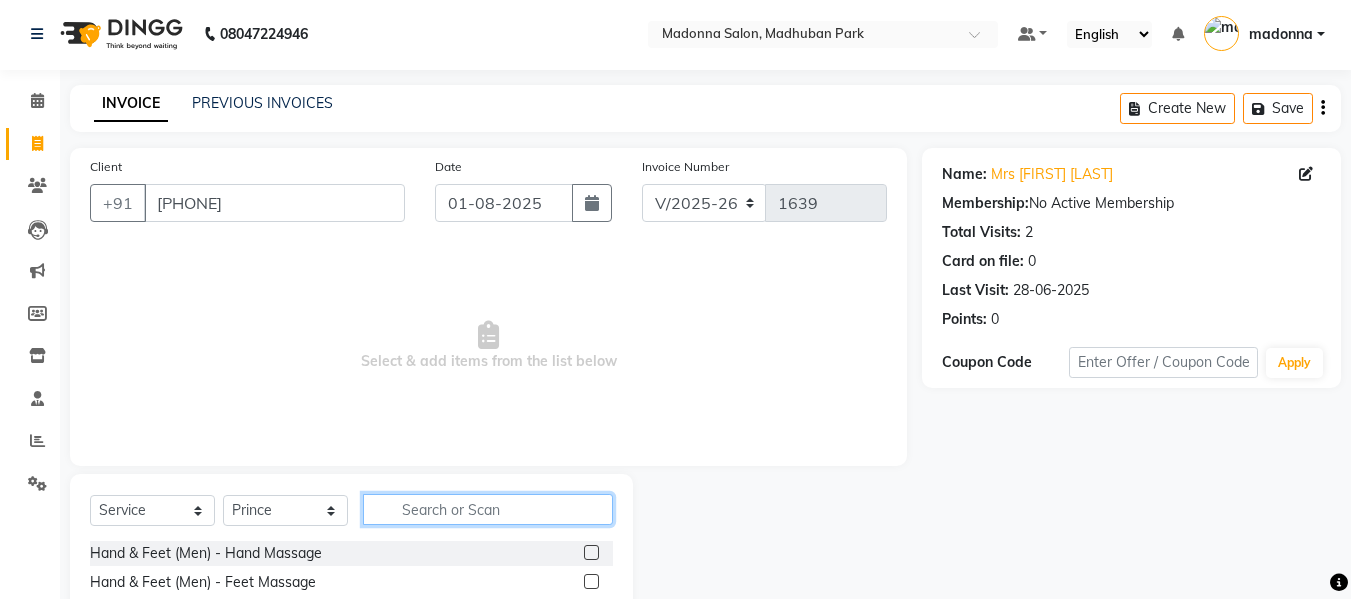 click 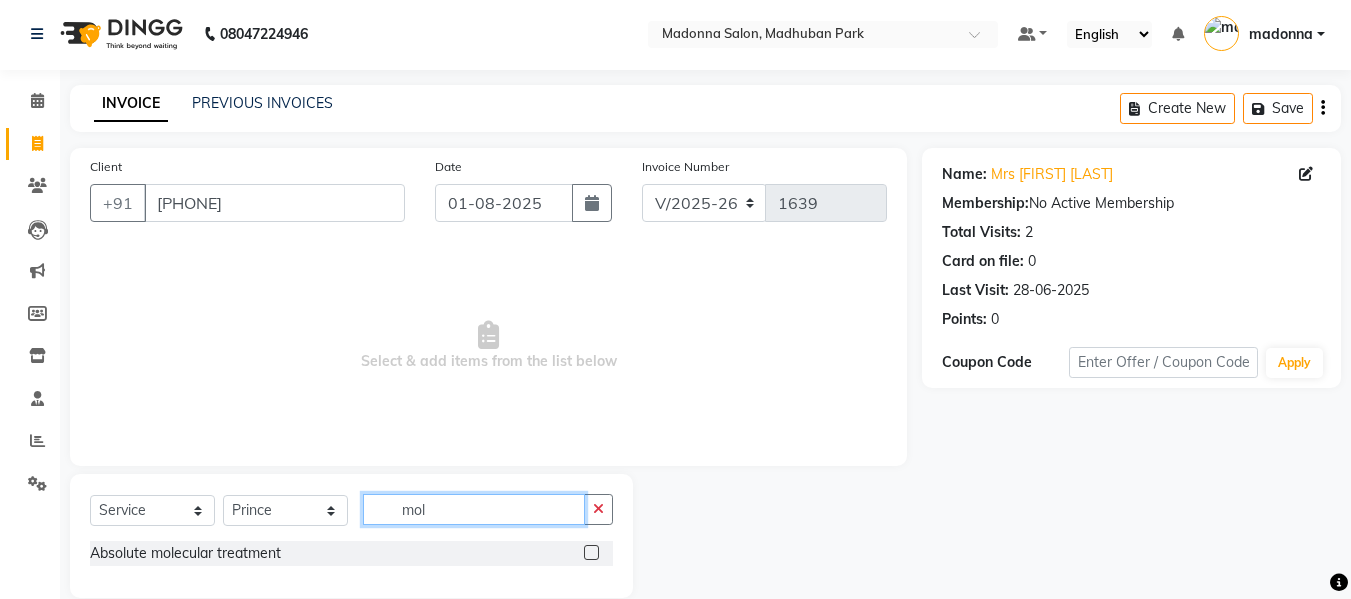 type on "mol" 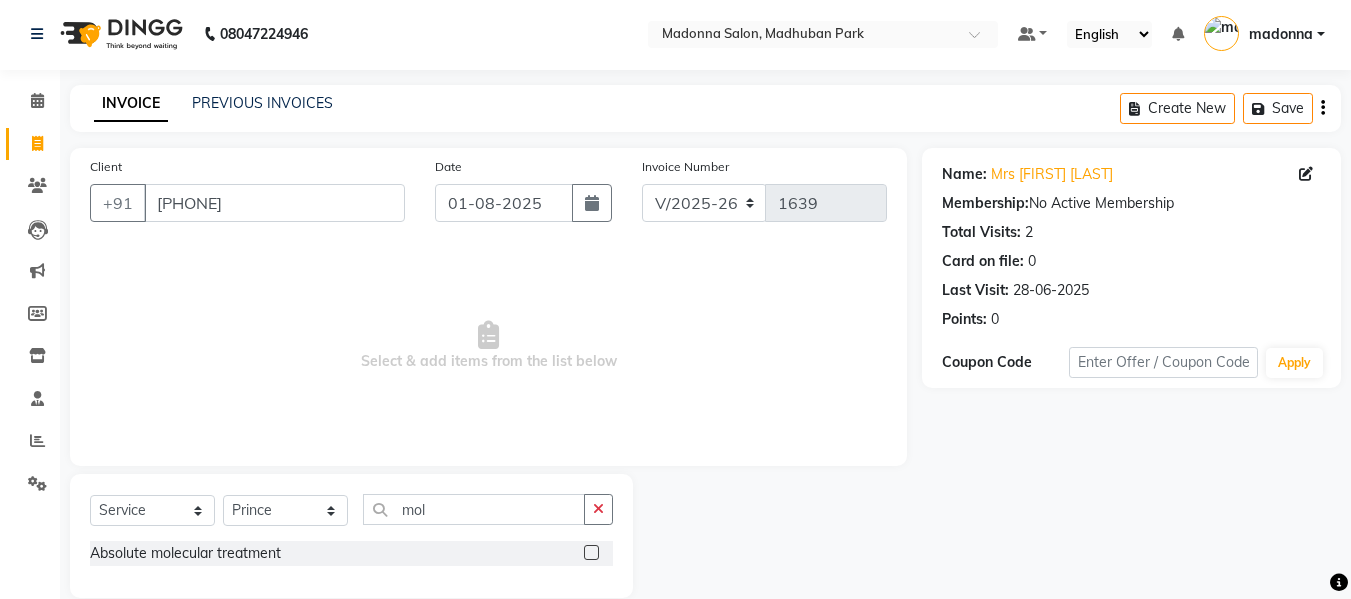 click 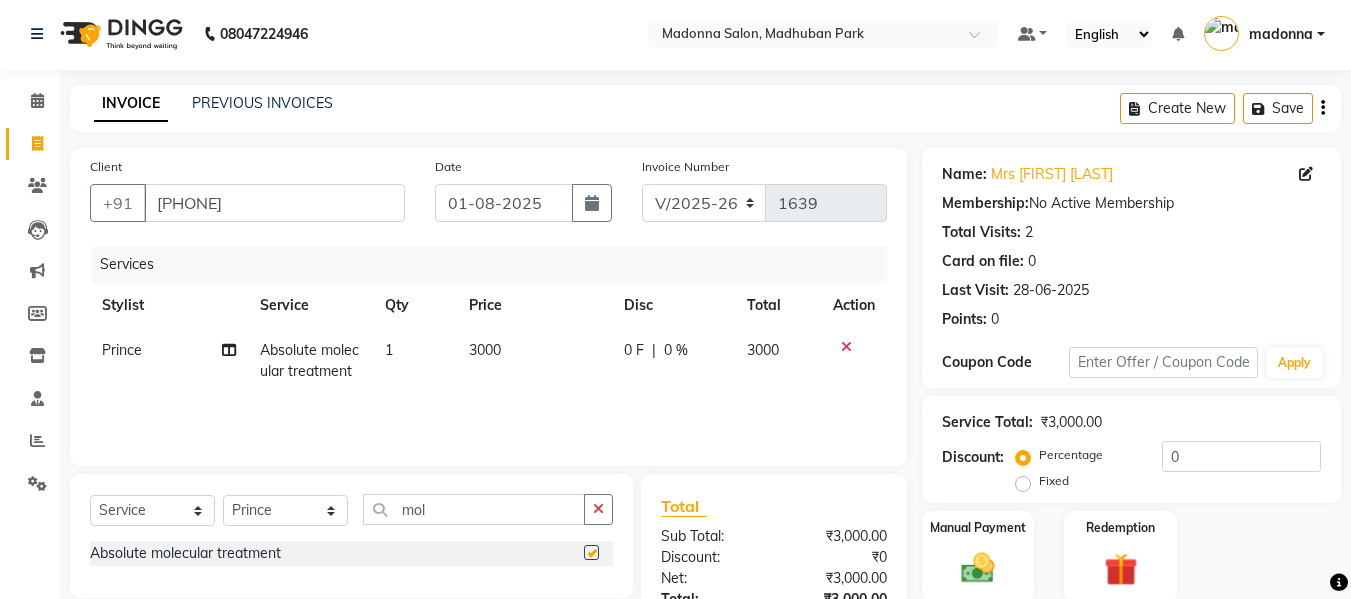 checkbox on "false" 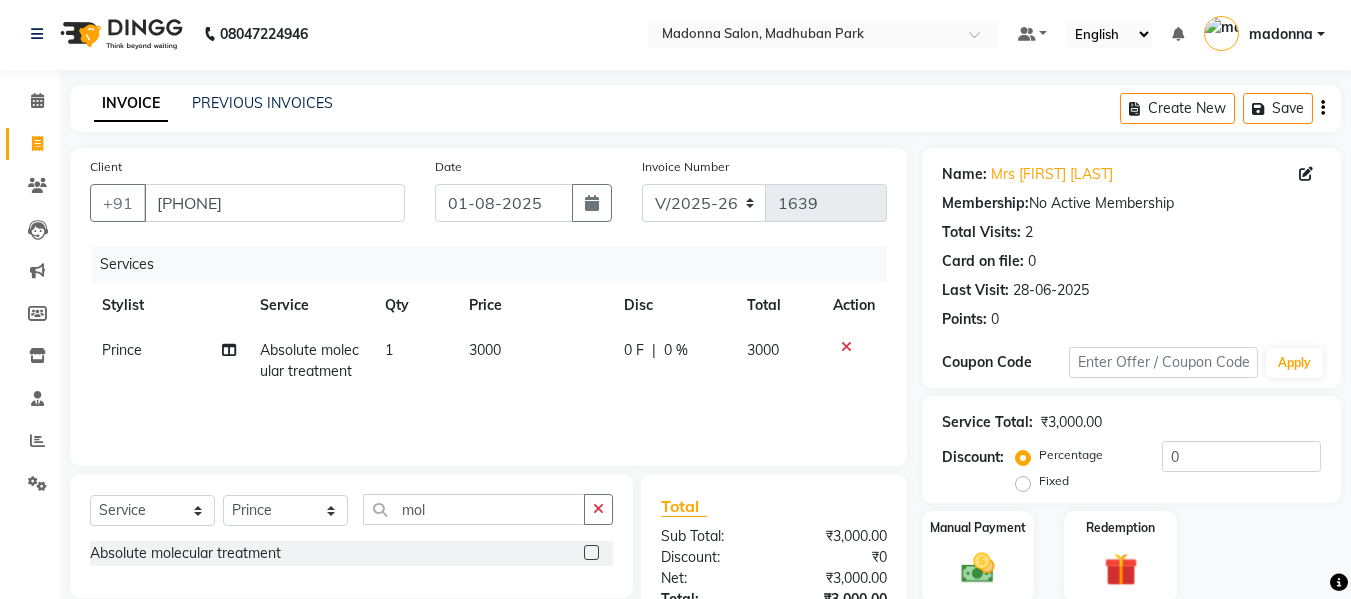 click on "3000" 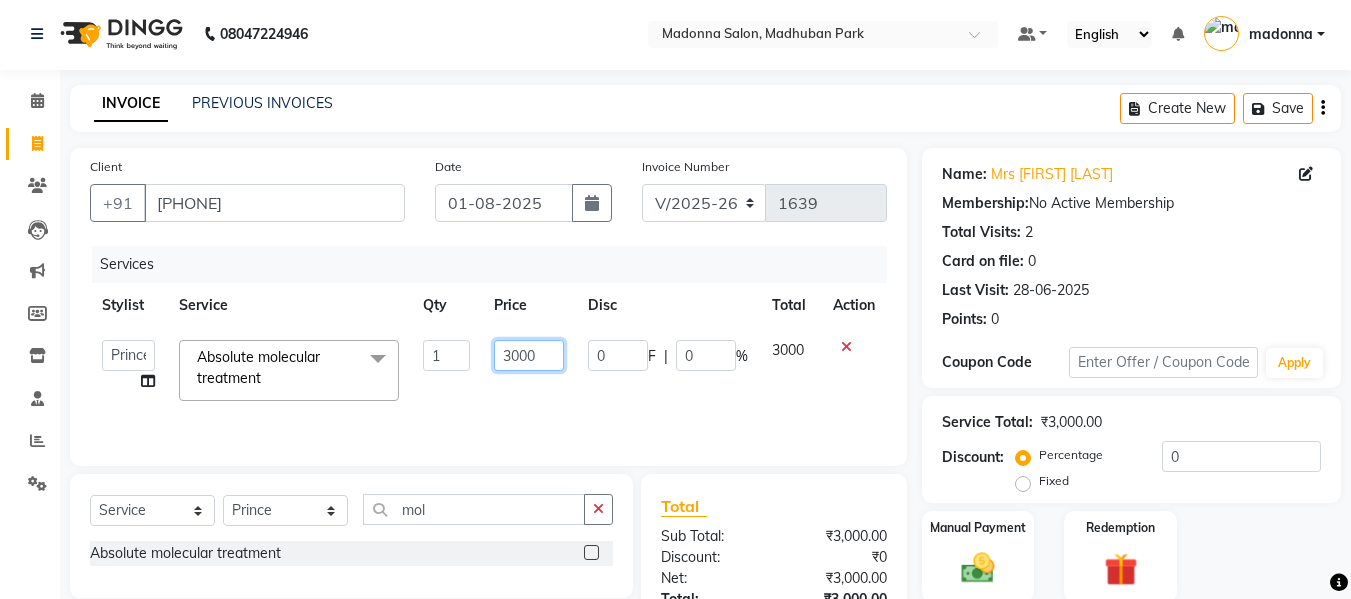click on "3000" 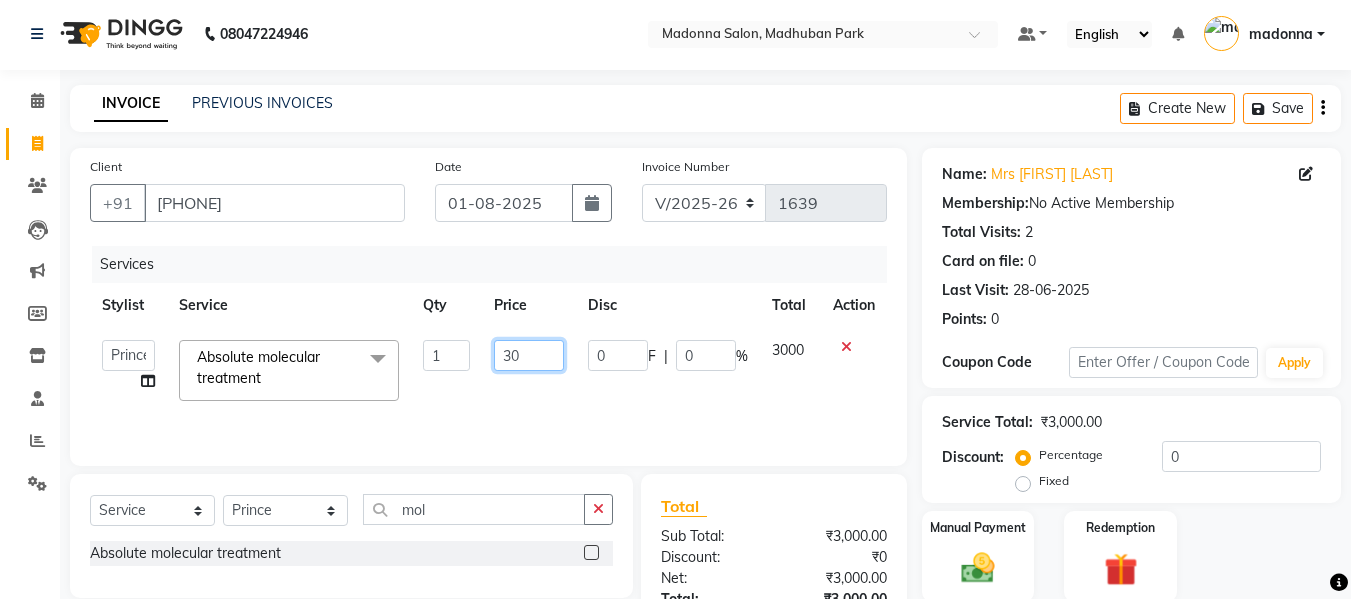 type on "3" 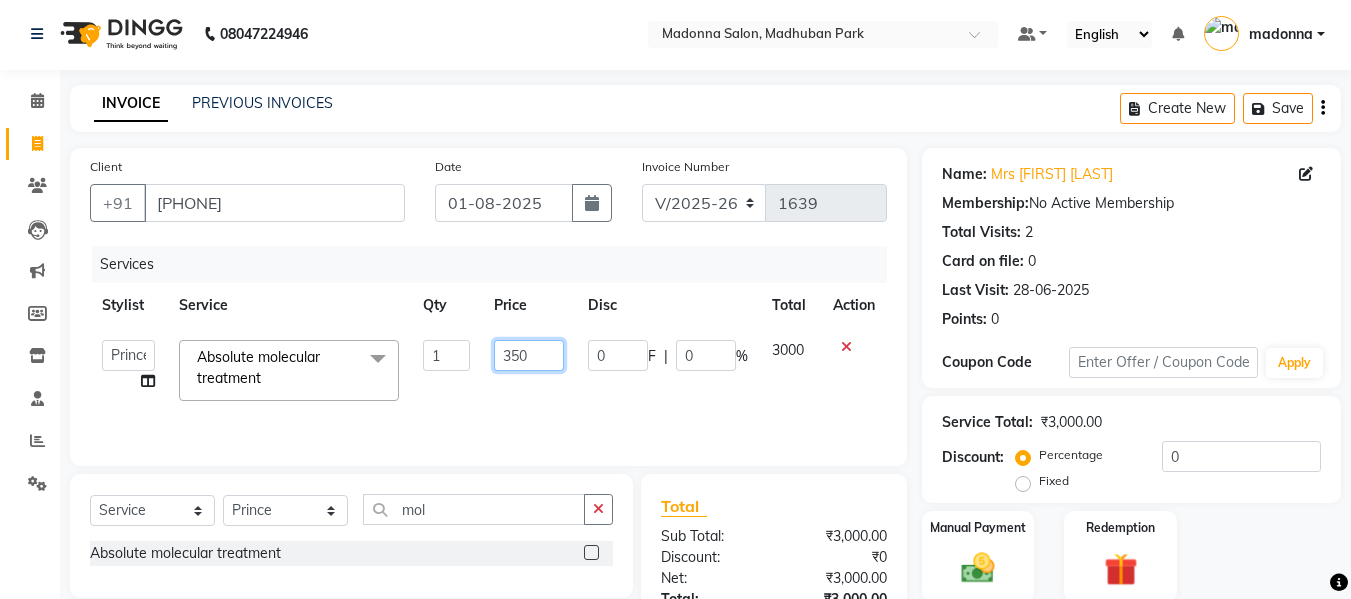 type on "3500" 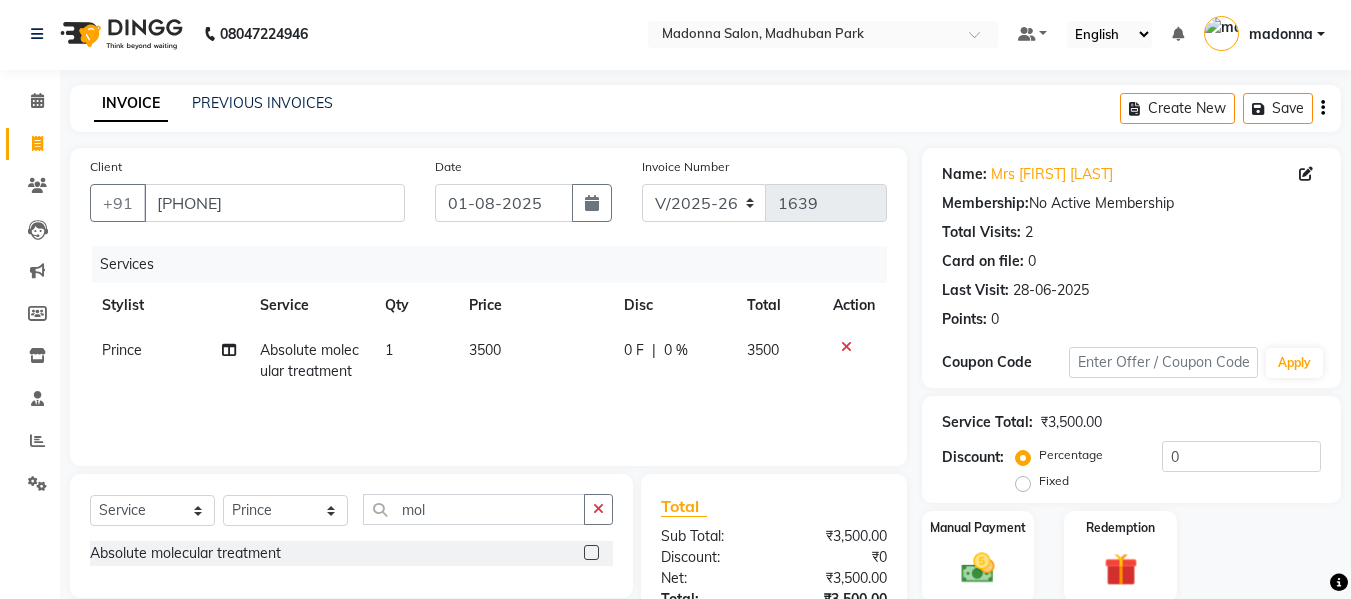 click on "0 F | 0 %" 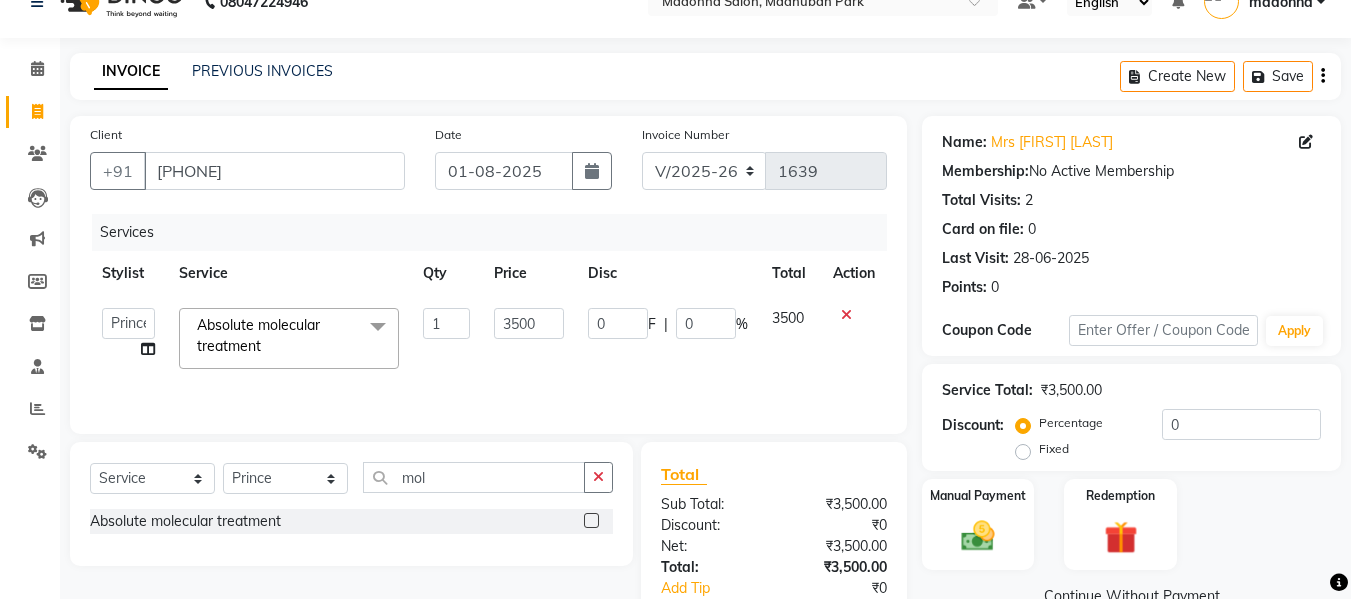 scroll, scrollTop: 35, scrollLeft: 0, axis: vertical 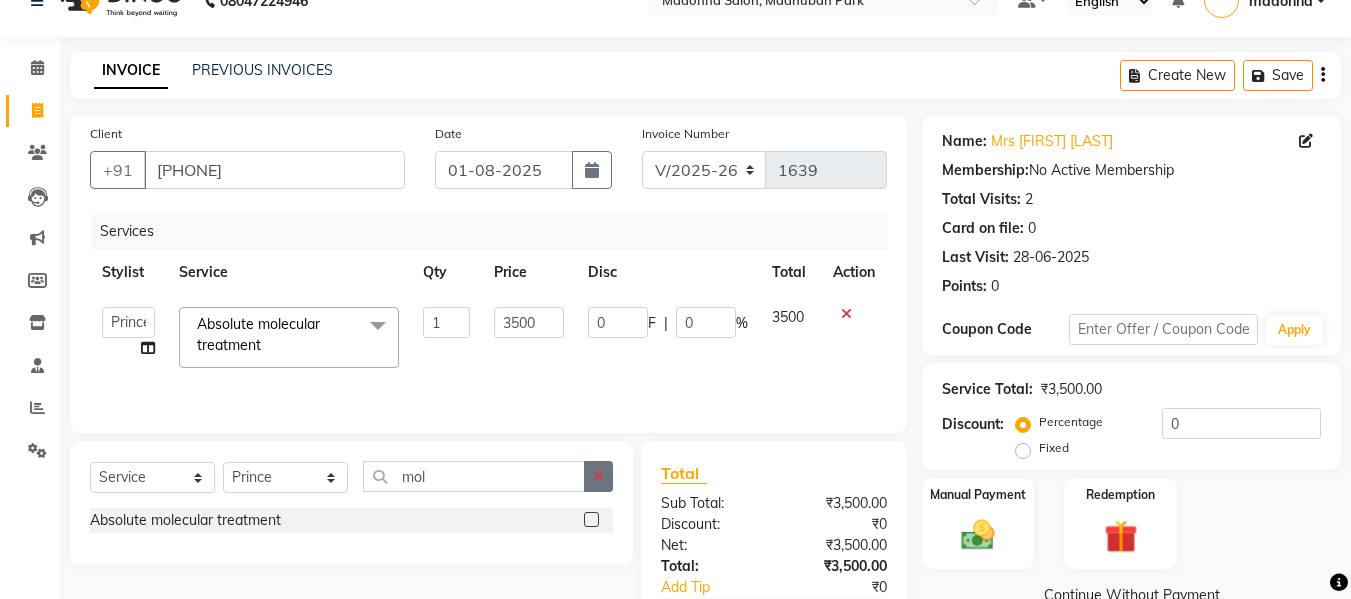 click 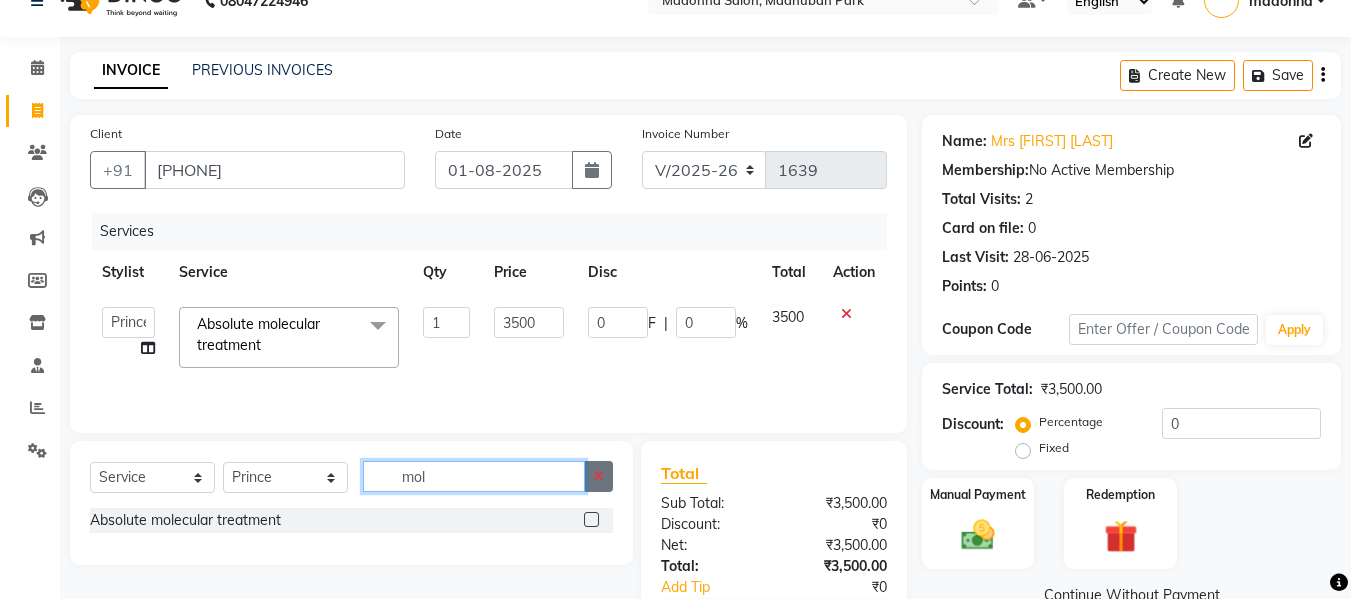 type 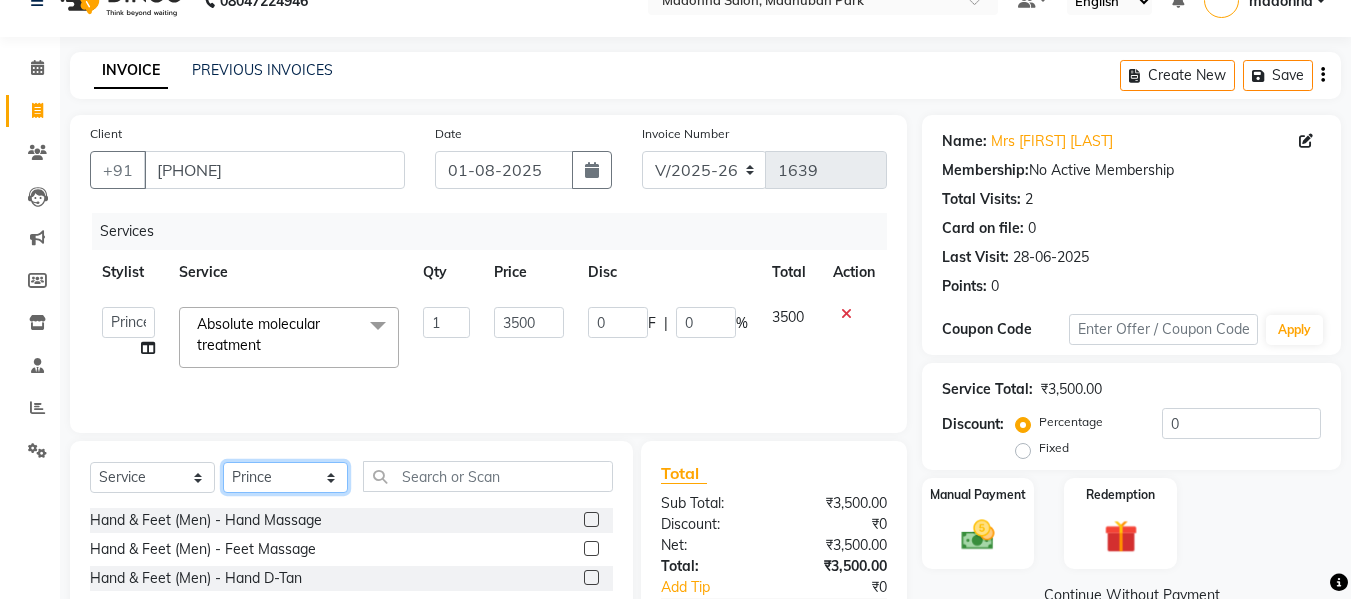click on "Select Stylist Afsar salmani [FIRST] [LAST] Armaan  Dipika fardeen [FIRST] [LAST] Kirti [LAST] madonna Nikhil Prince Rizwan Samaksh Shahnawaz [FIRST] [LAST]  Twinkle [LAST]" 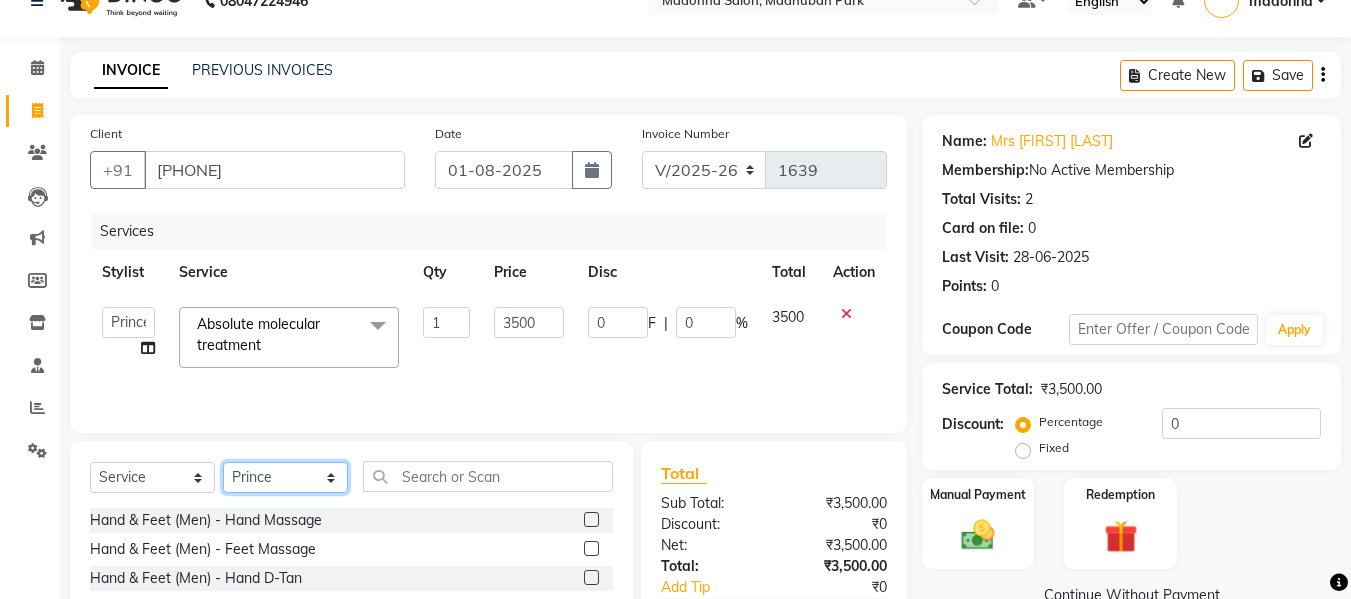 select on "79410" 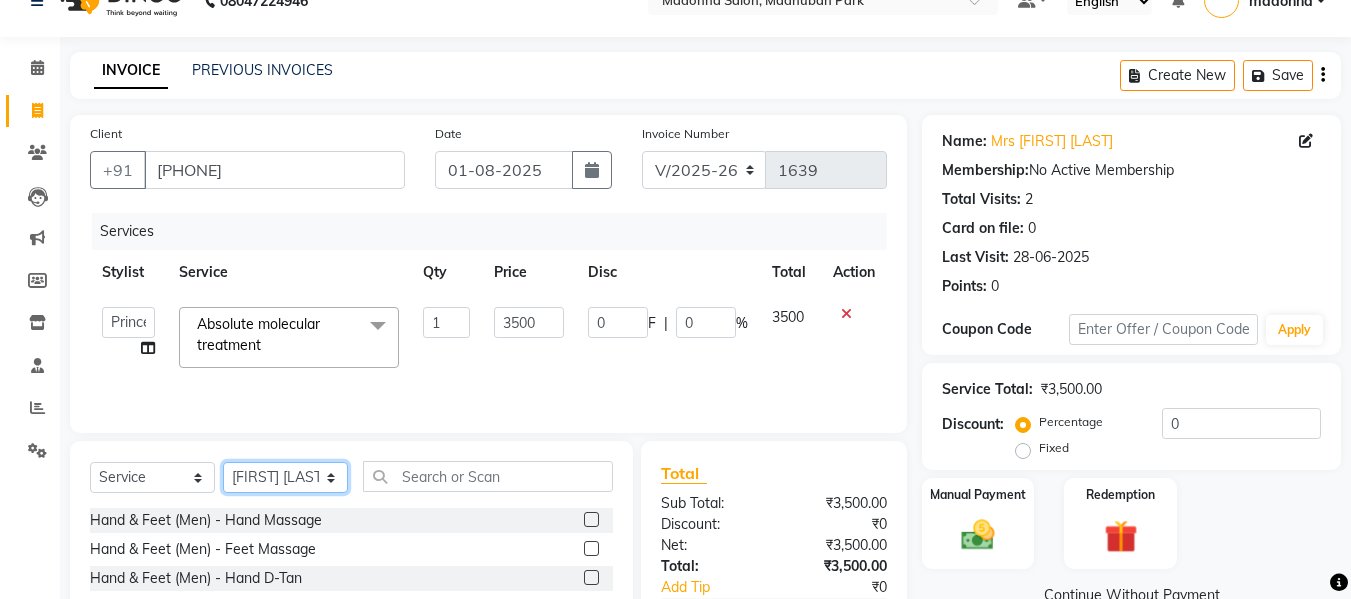 click on "Select Stylist Afsar salmani [FIRST] [LAST] Armaan  Dipika fardeen [FIRST] [LAST] Kirti [LAST] madonna Nikhil Prince Rizwan Samaksh Shahnawaz [FIRST] [LAST]  Twinkle [LAST]" 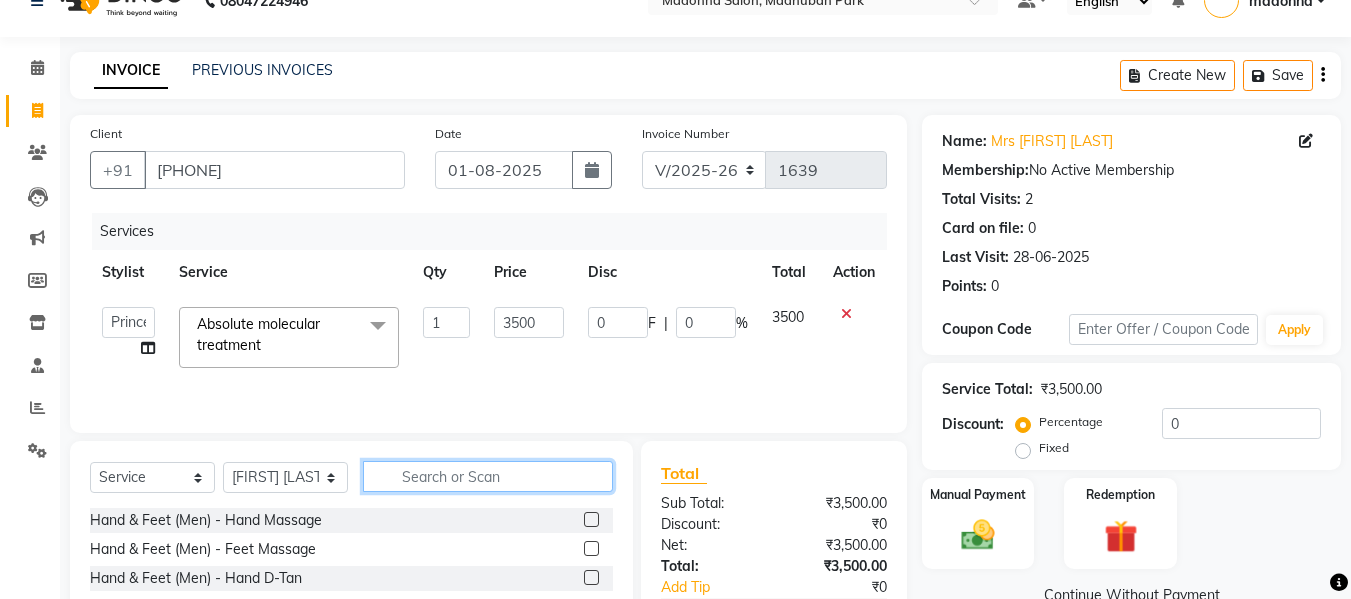 click 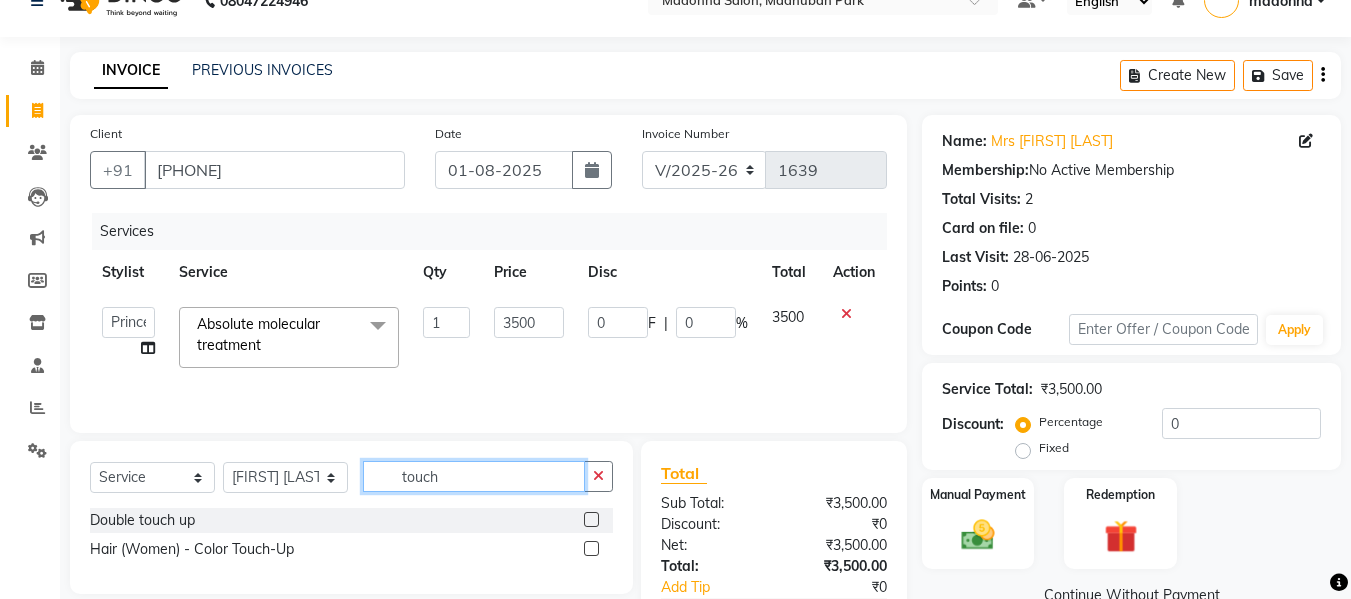 type on "touch" 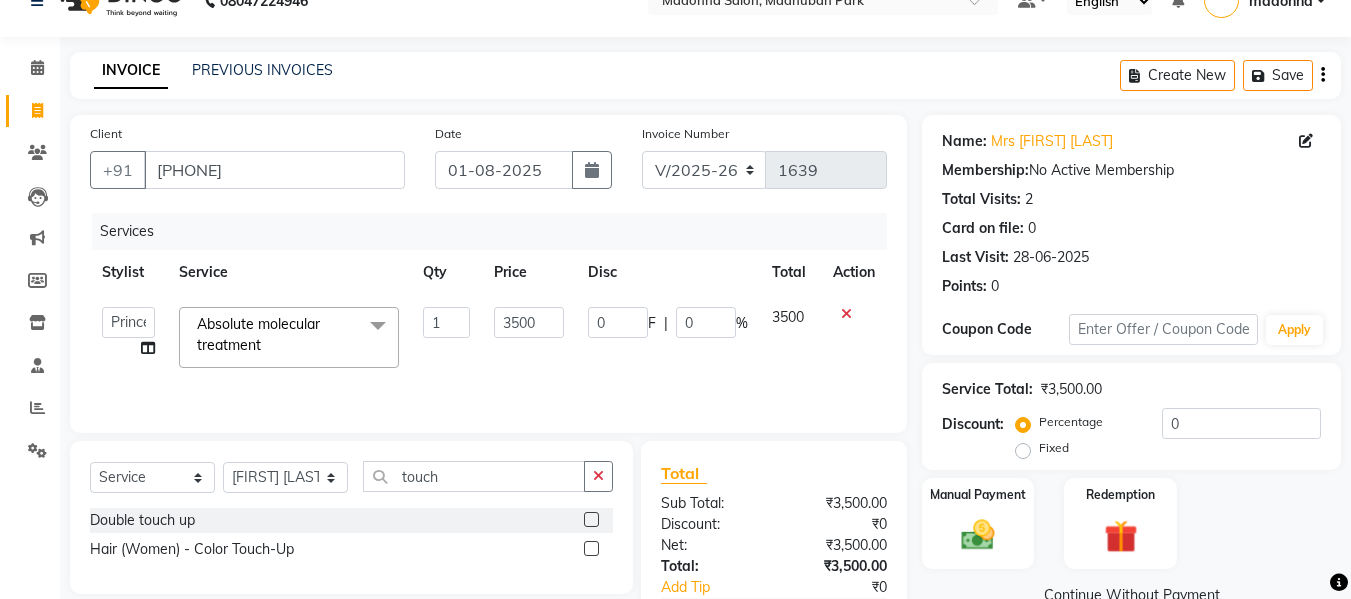 click 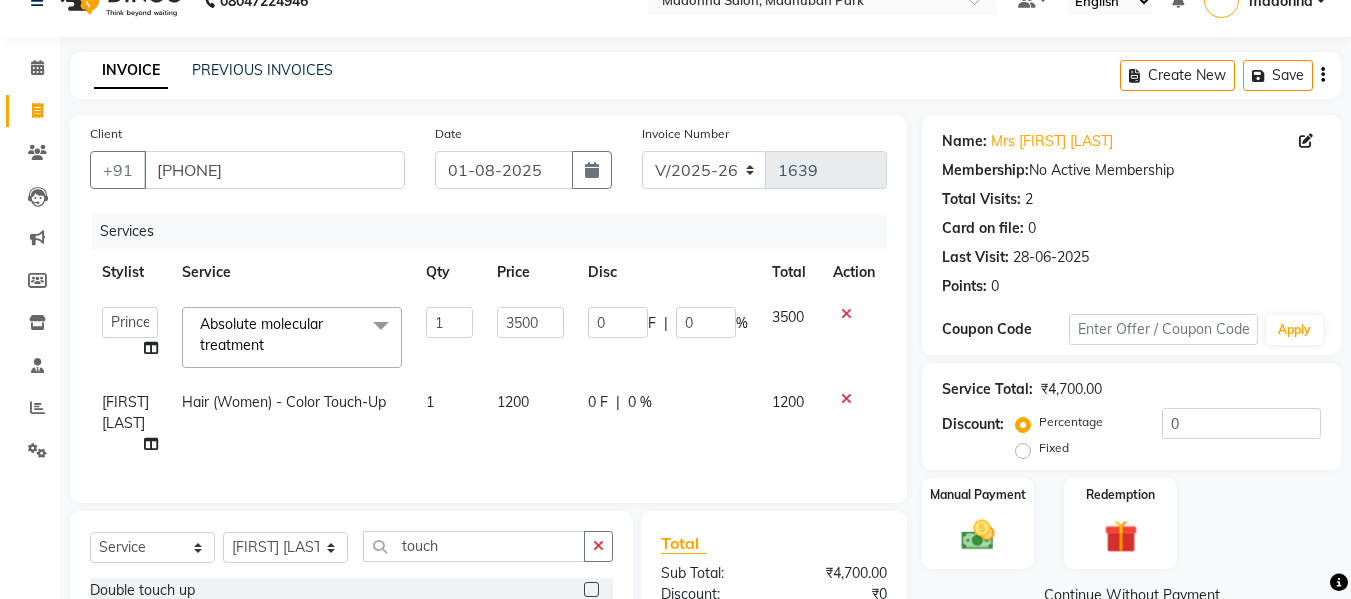 checkbox on "false" 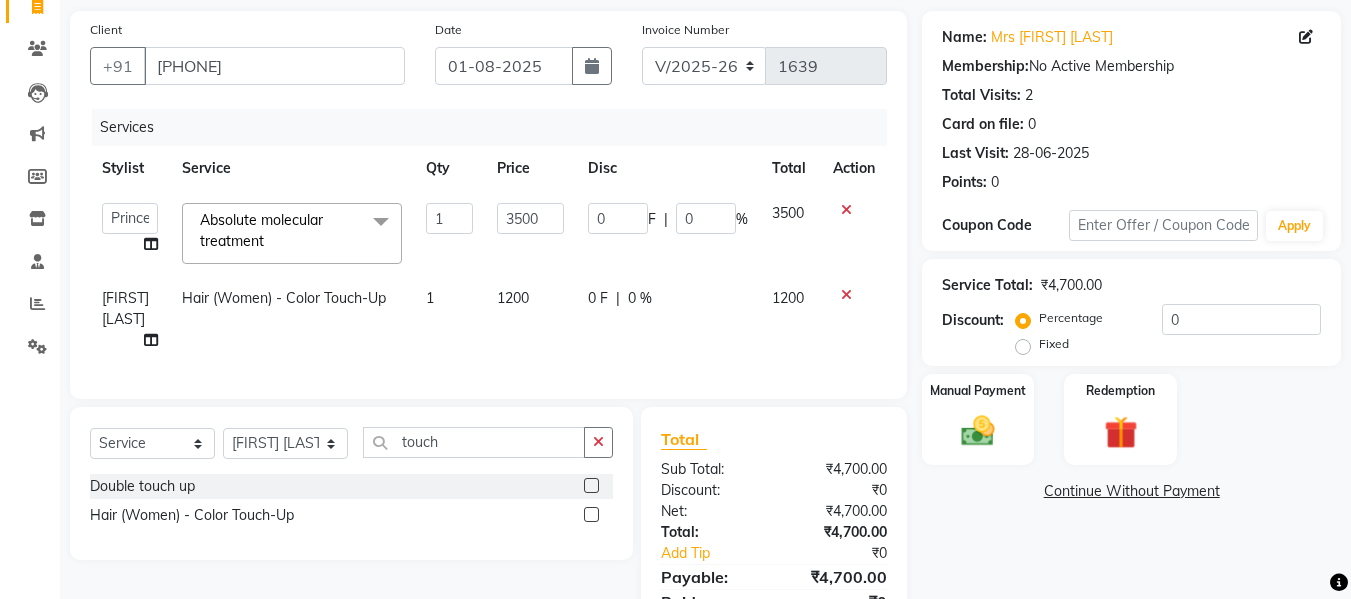 scroll, scrollTop: 140, scrollLeft: 0, axis: vertical 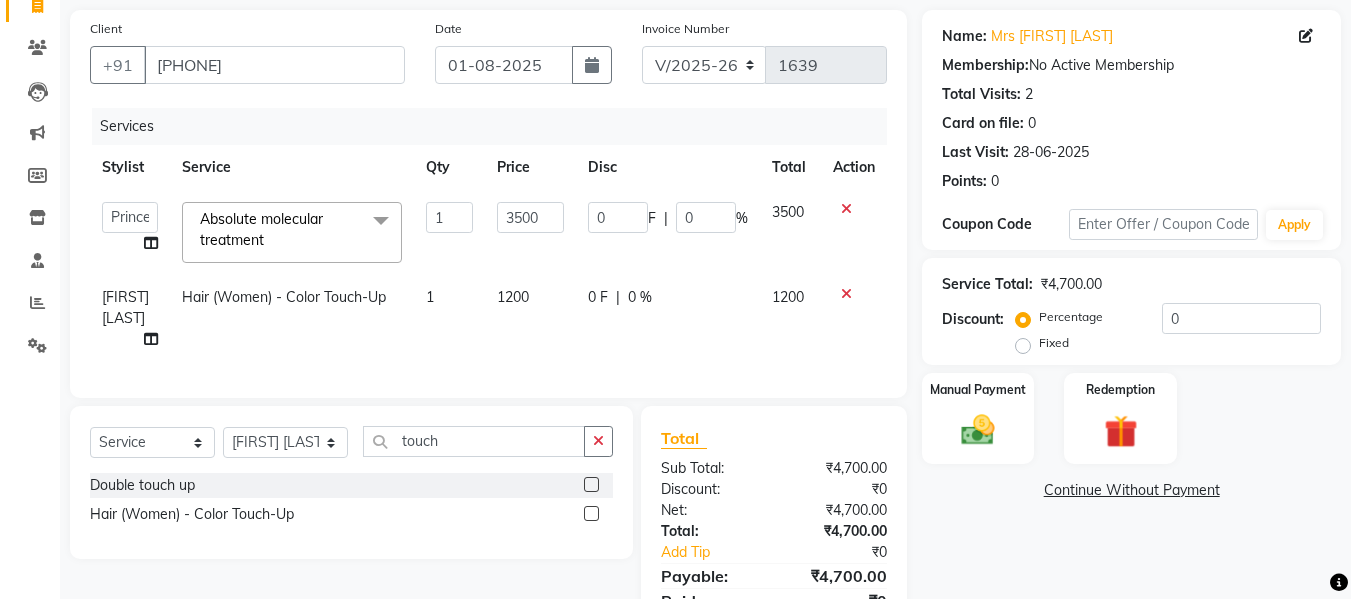 click on "1200" 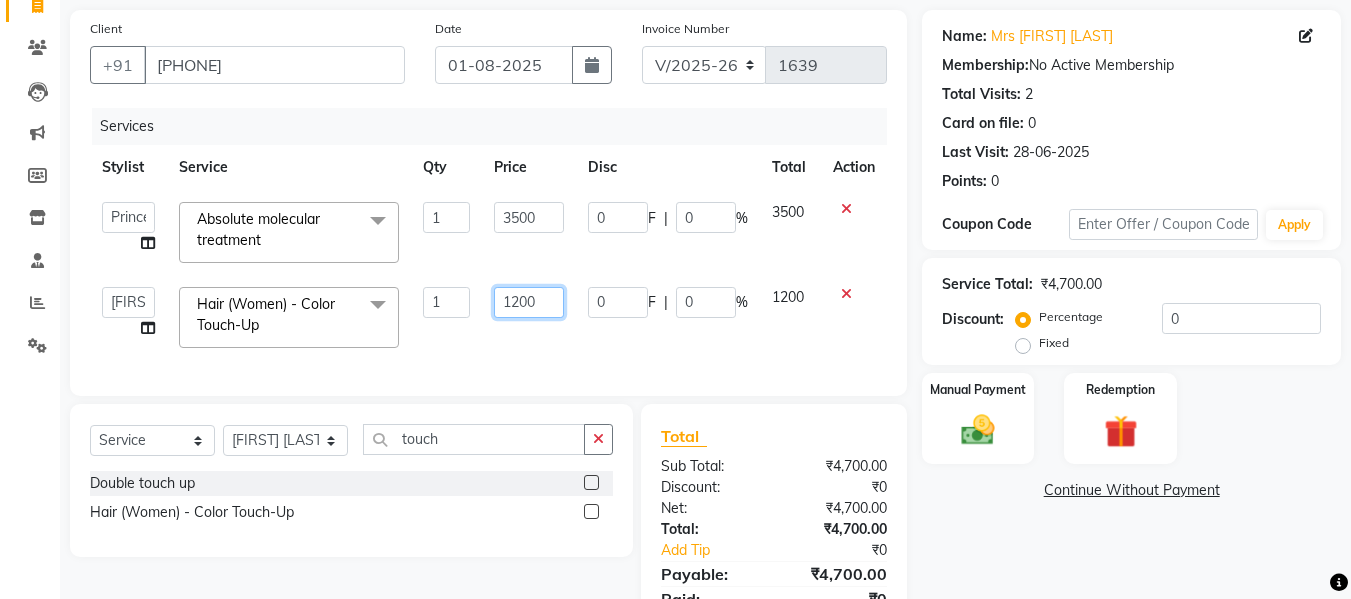 click on "1200" 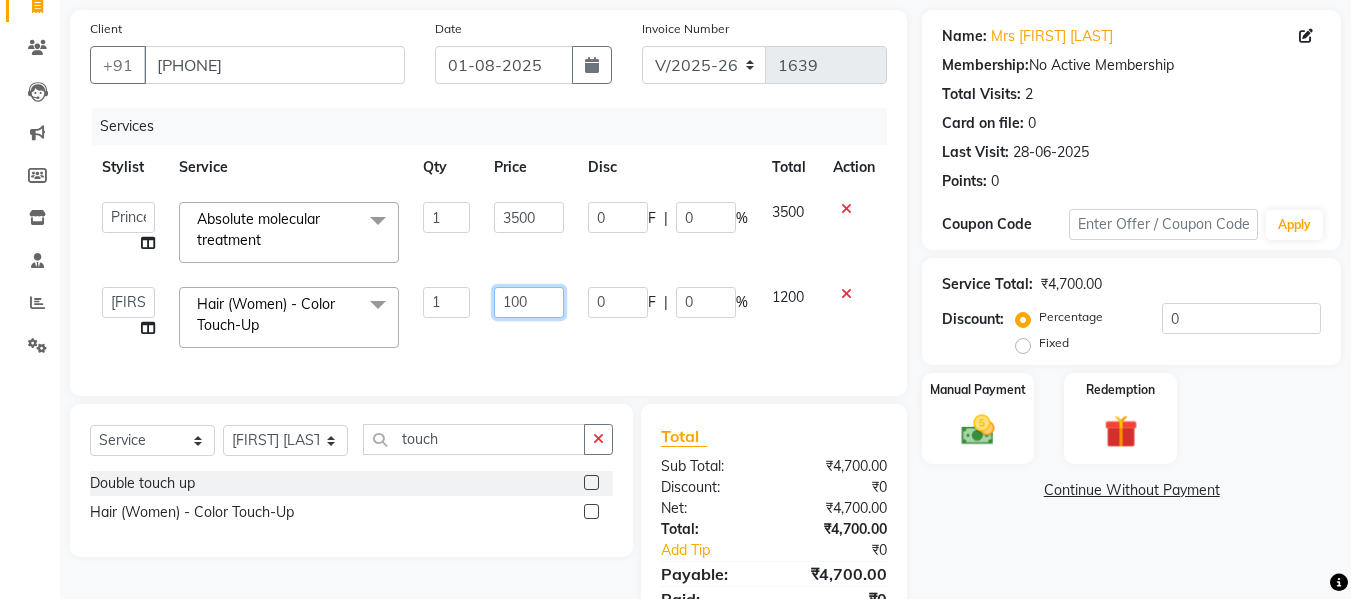 type on "1400" 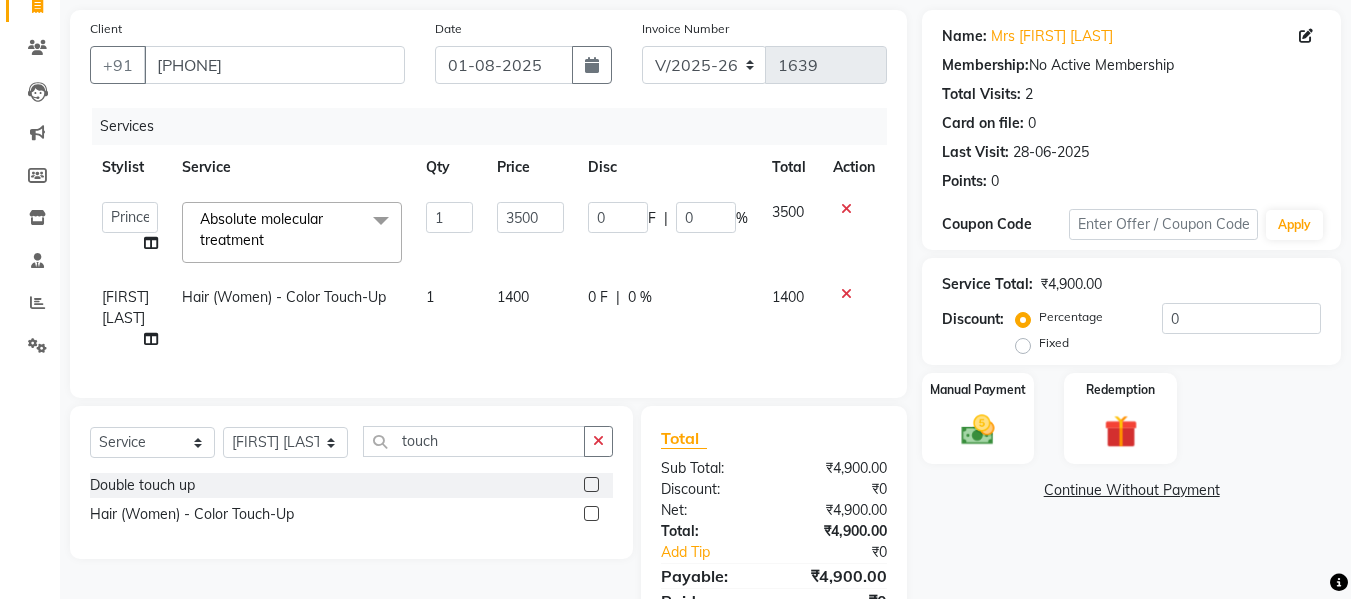 click on "Services Stylist Service Qty Price Disc Total Action  Afsar salmani   [FIRST] [LAST]    Armaan    Dipika   fardeen   [FIRST] [LAST]   Kirti [LAST]   madonna   Nikhil   Prince   Rizwan   Samaksh   Shahnawaz   [FIRST] [LAST]    Twinkle [LAST]  Absolute molecular treatment  x Hand & Feet (Men) - Hand Massage Hand & Feet (Men) - Feet Massage Hand & Feet (Men) - Hand D-Tan Hand & Feet (Men) - Feet D-Tan Hand & Feet (Men) - Manicure Hand & Feet (Men) - Pedicure Hand & Feet (Men) - Nail Cut & File conatct lense advance payment Tong Curls Navel wax Hair (Men) - Shampoo Hair (Men) - Condtioner Hair (Men) - Hair Cut Hair (Men) - Beard trim Hair (Men) - Beard Color Hair (Men) - Oil Massage Hair (Men) - Hair Spa Hair (Men) - Color Hair (Men) - Highlights Hair (Men) - Smoothening Hair (Men) - Keratin Hair (Men) - Botox Hair (Men) - Perming Hair (Men) - Plex Treatment Pedi pie pedicure Shave Shampoo (women) Shampoo gk (women) Vitamino sealer treatment Fruit cocktail pedicure Fruit cocktail manicure Kanpeki upendice facial Nanoplastia" 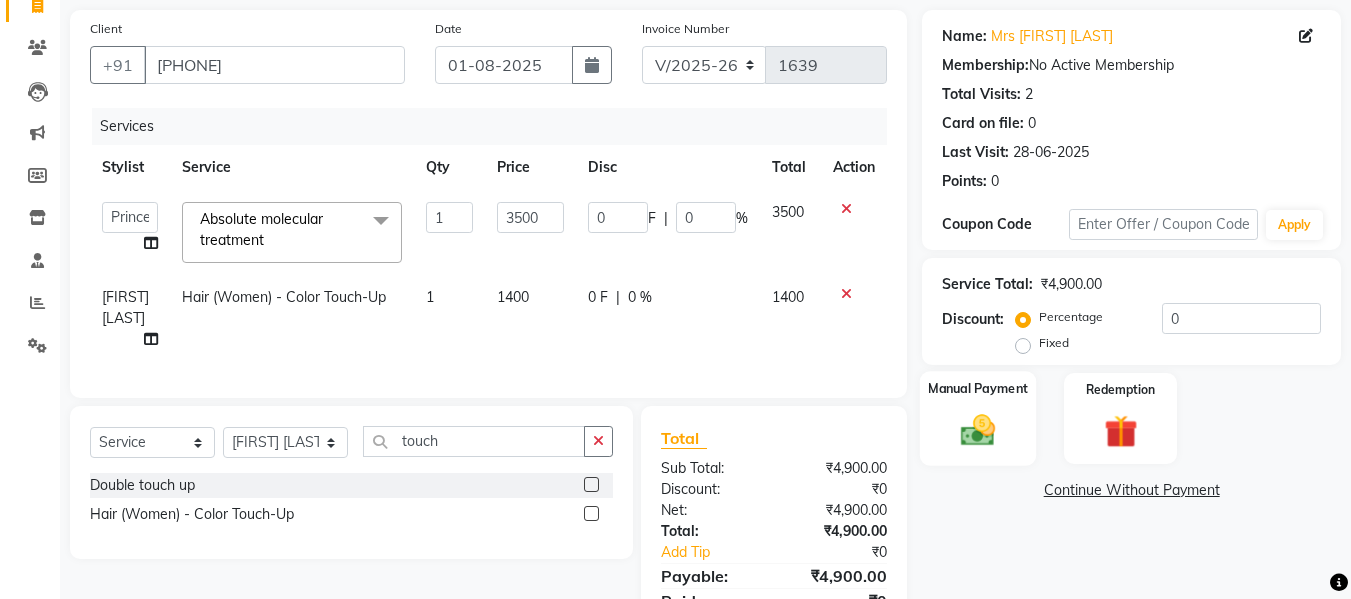 click 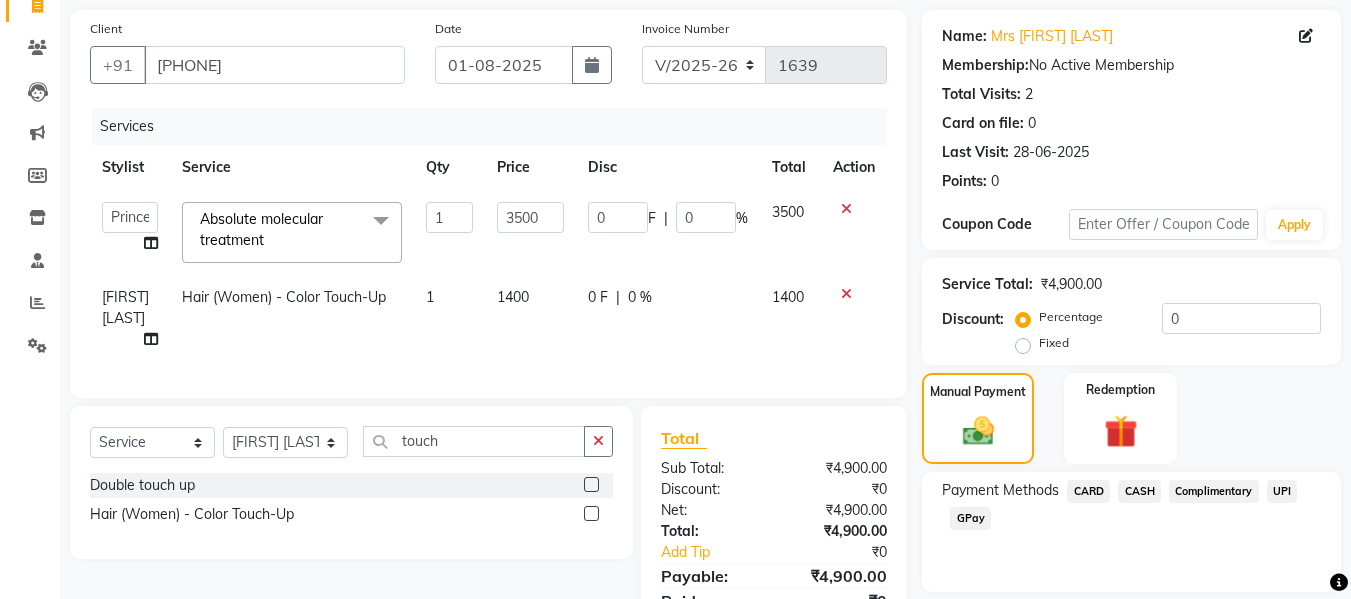 click on "CASH" 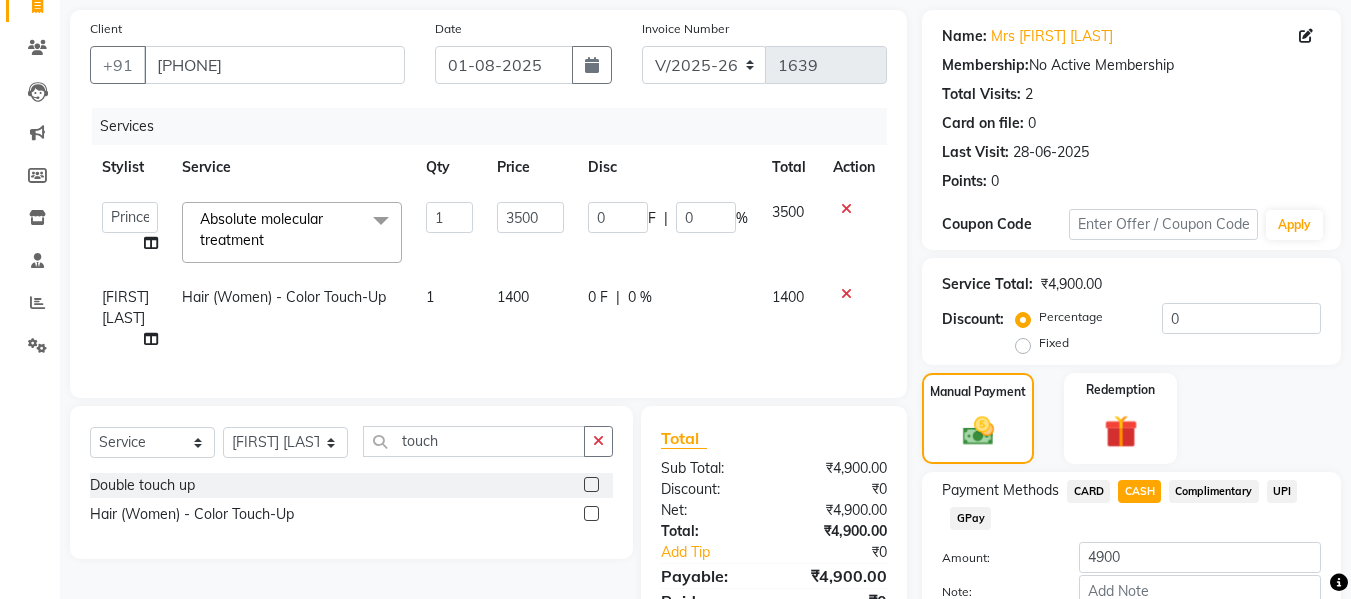scroll, scrollTop: 260, scrollLeft: 0, axis: vertical 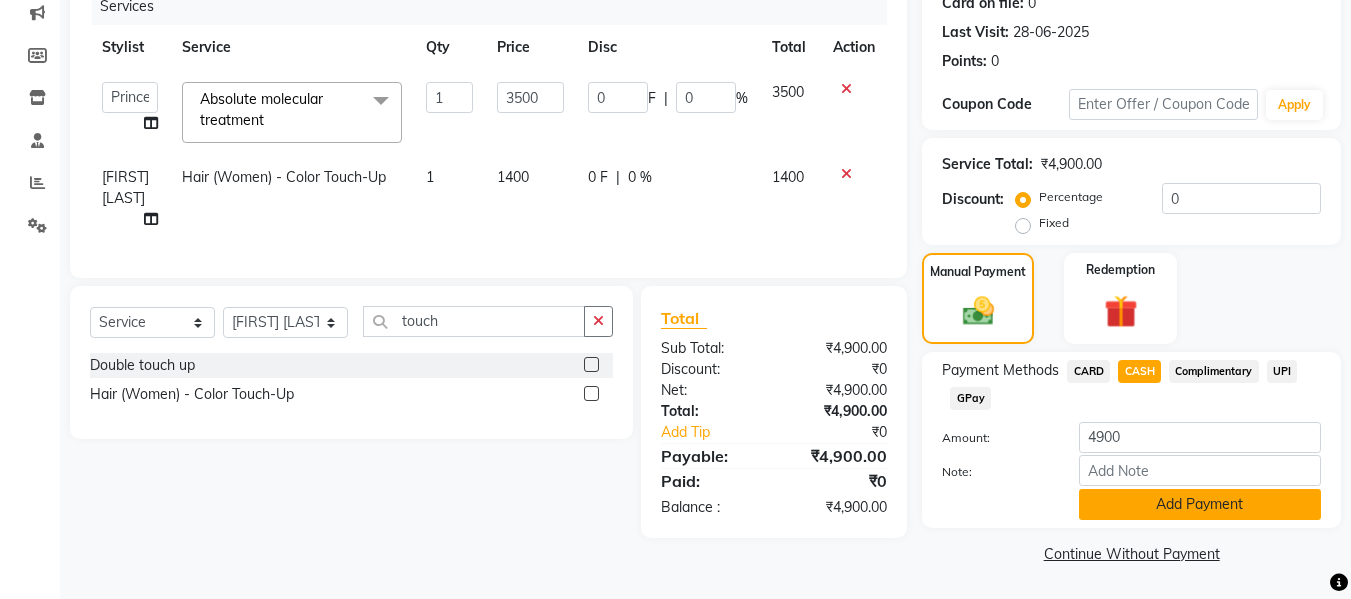 click on "Add Payment" 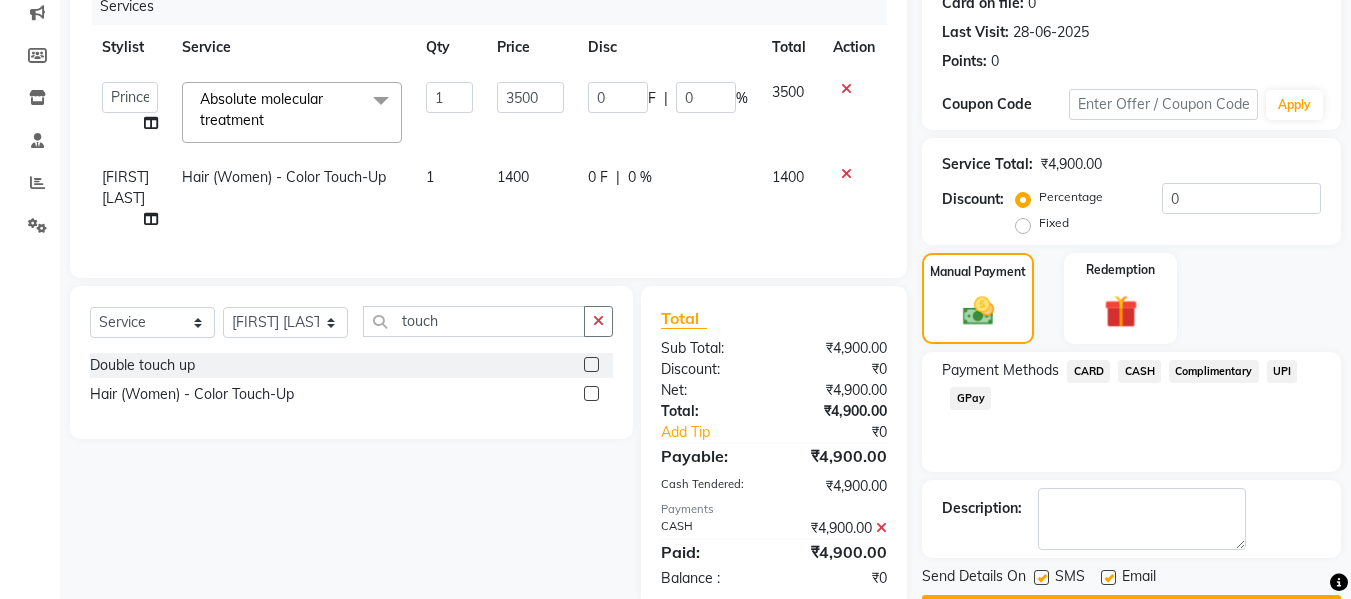 scroll, scrollTop: 317, scrollLeft: 0, axis: vertical 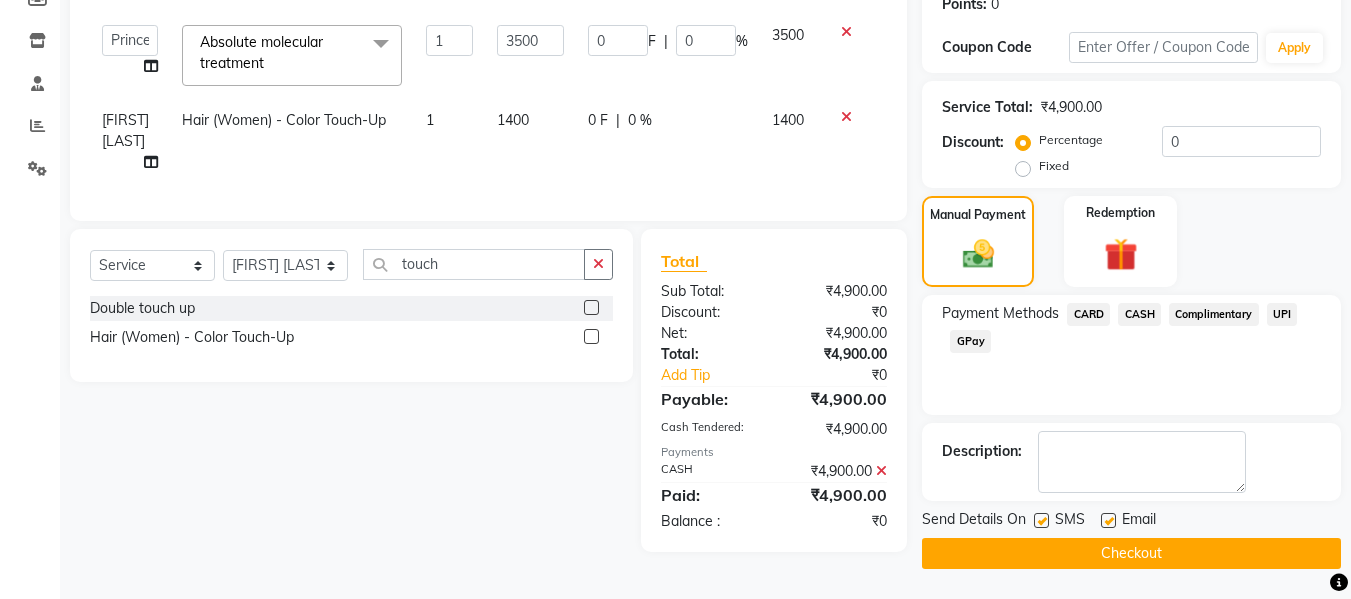 click on "Checkout" 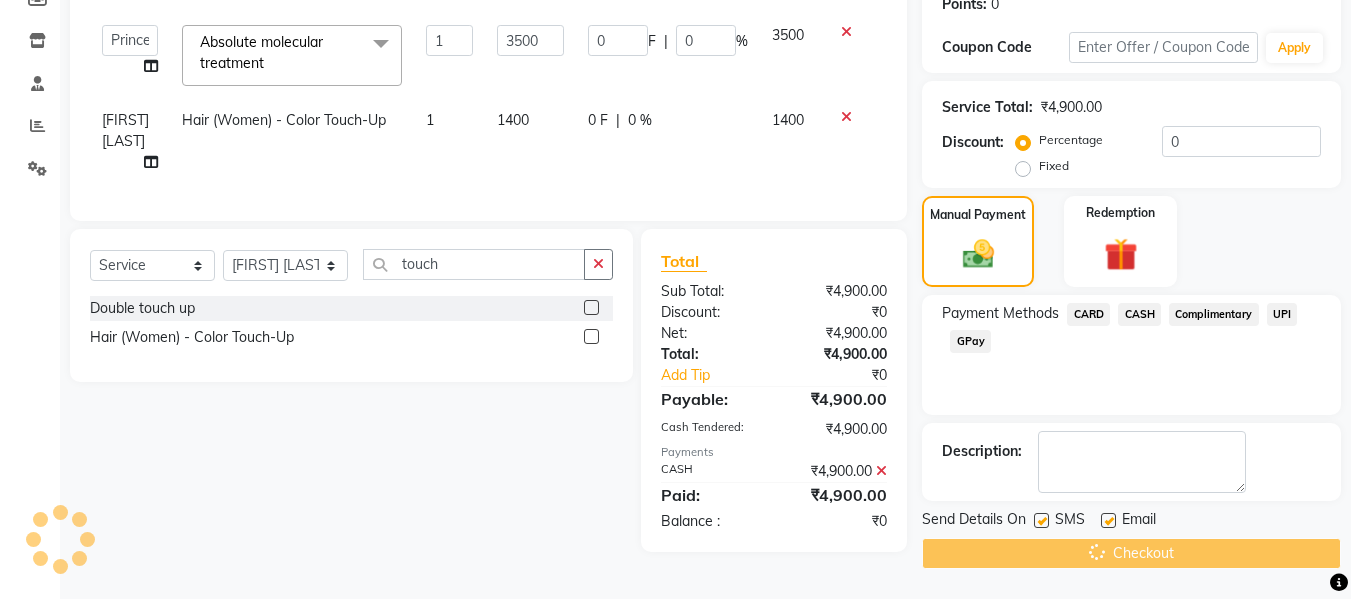 scroll, scrollTop: 0, scrollLeft: 0, axis: both 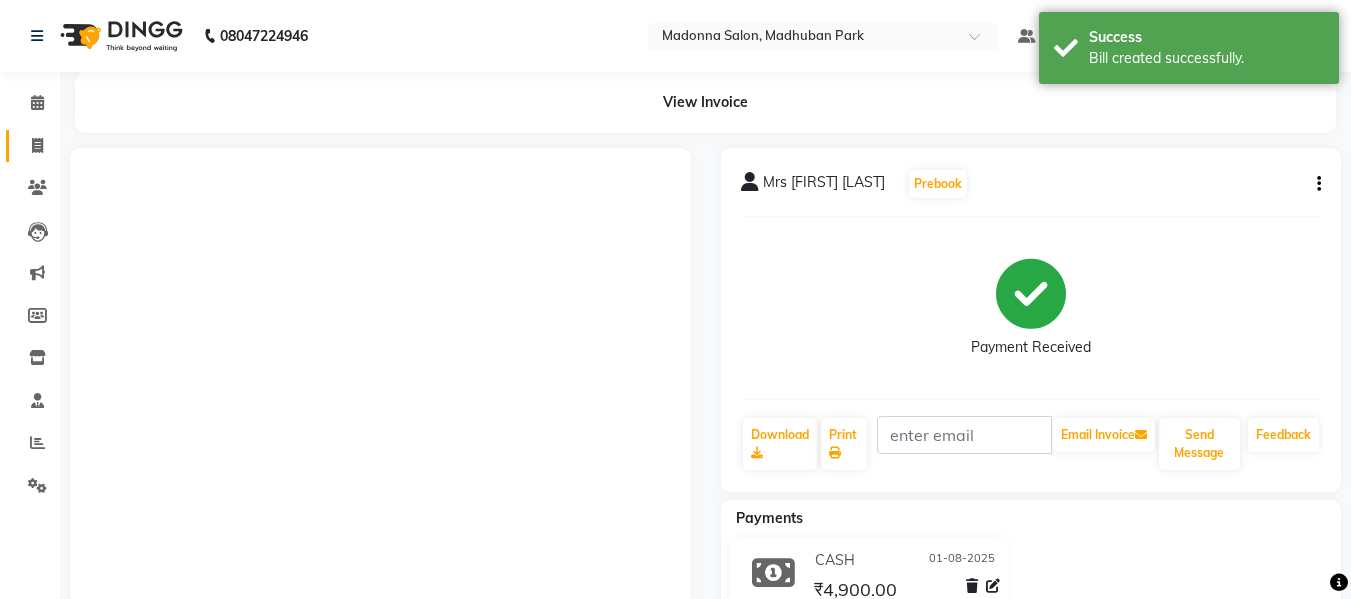 click 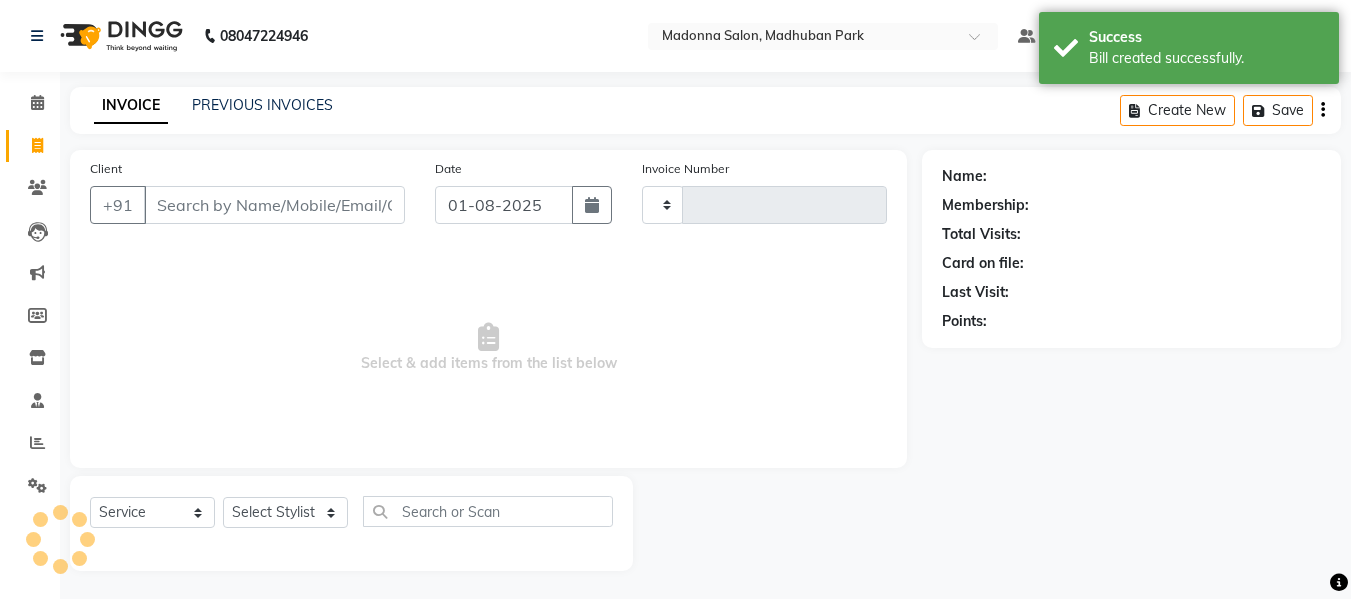 scroll, scrollTop: 2, scrollLeft: 0, axis: vertical 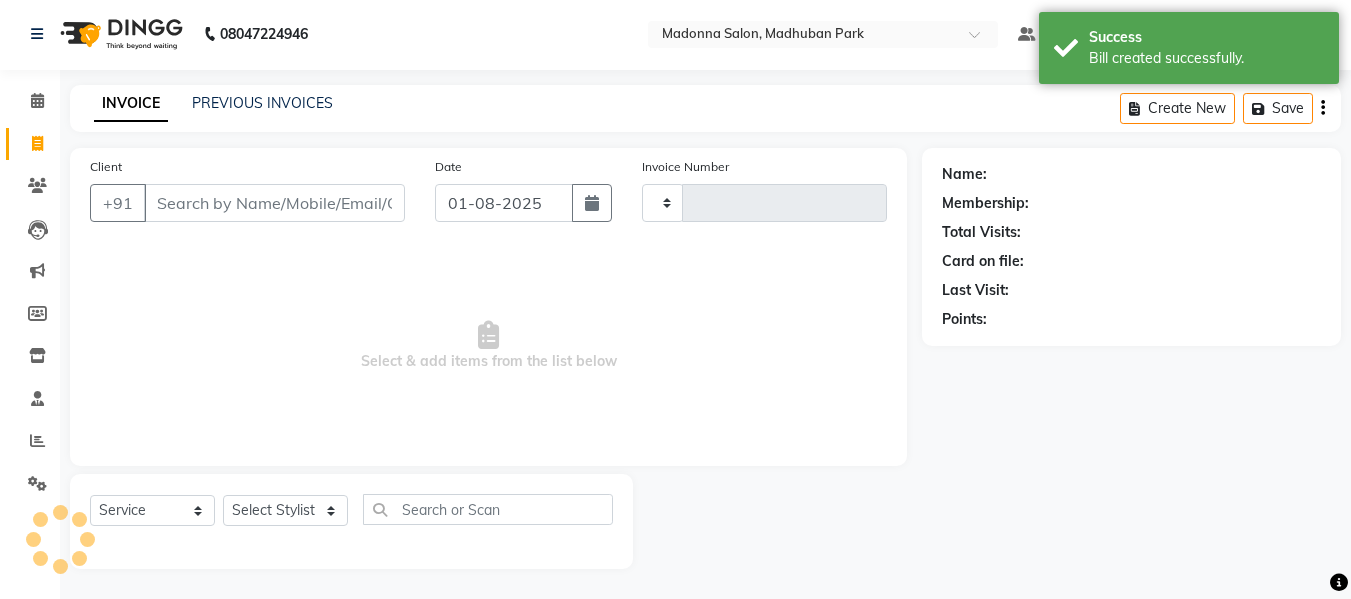 type on "1640" 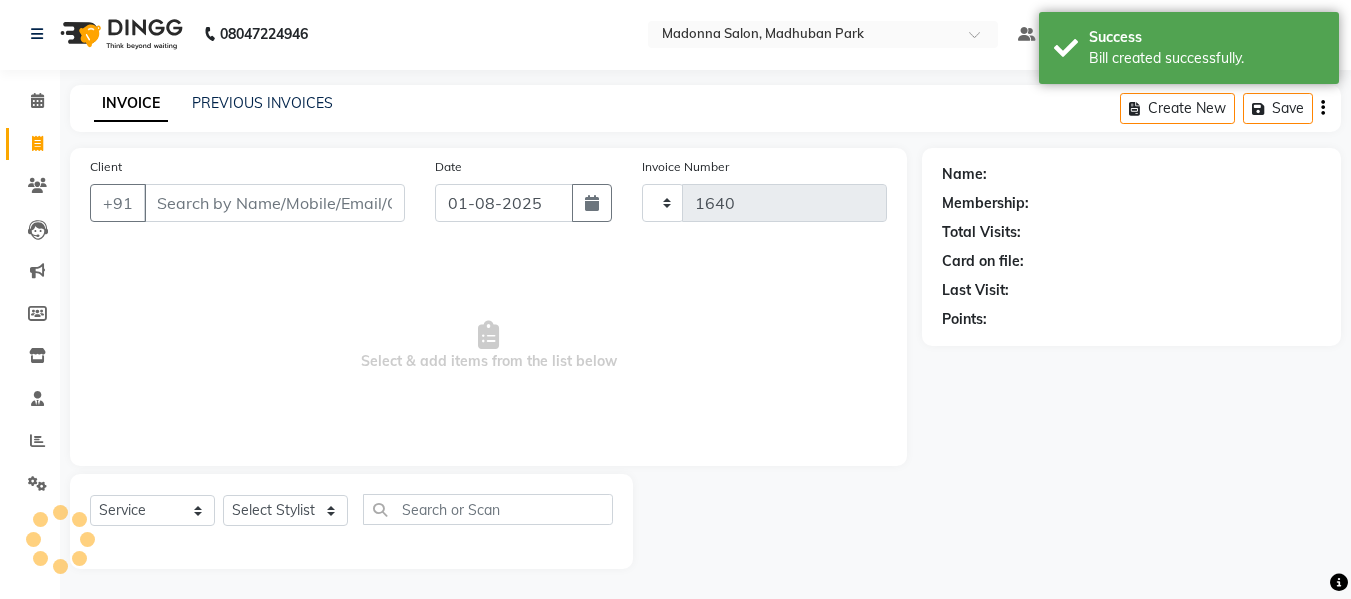select on "6469" 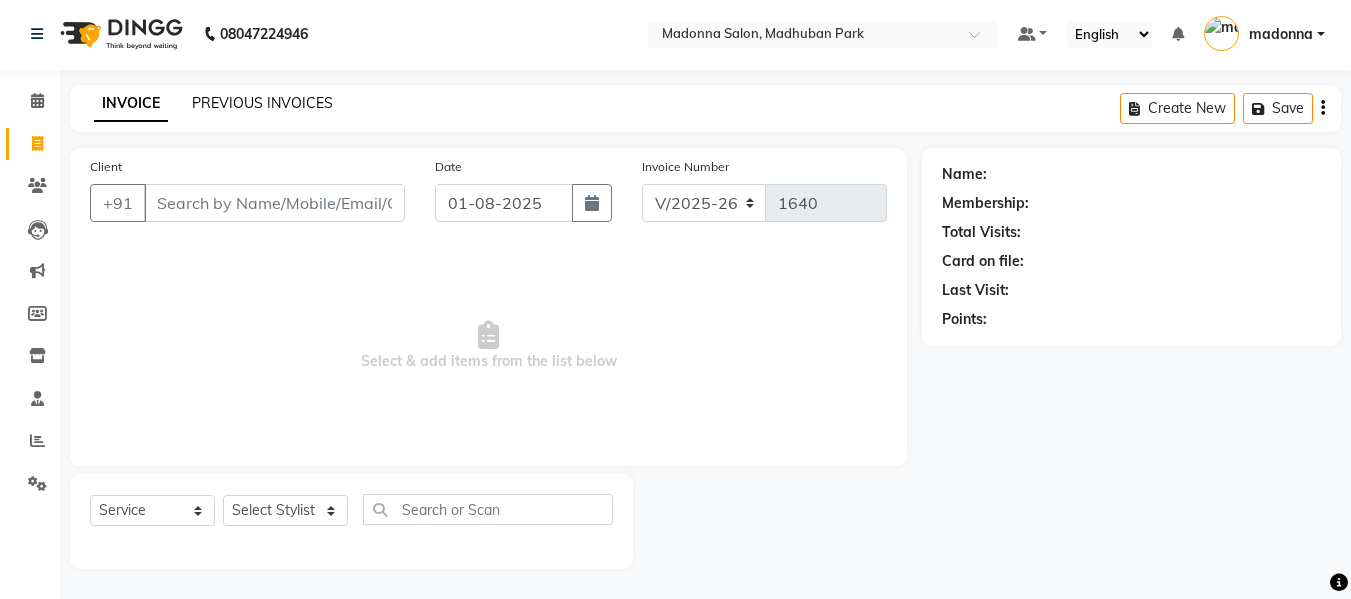 click on "PREVIOUS INVOICES" 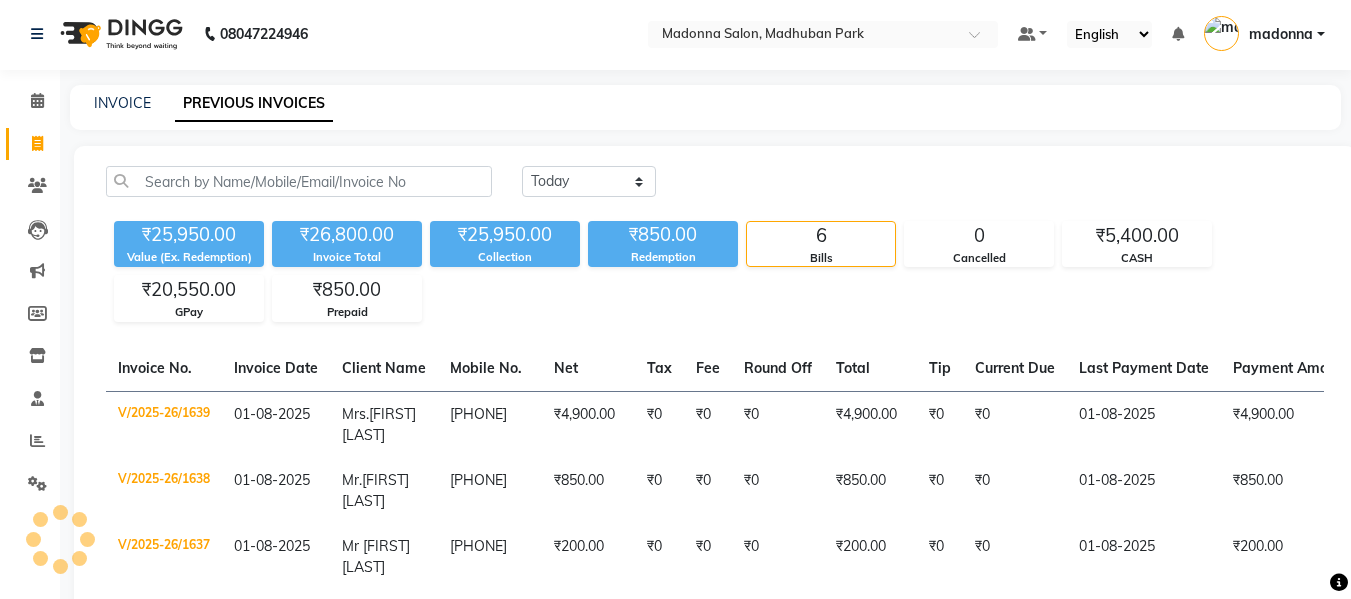 scroll, scrollTop: 0, scrollLeft: 0, axis: both 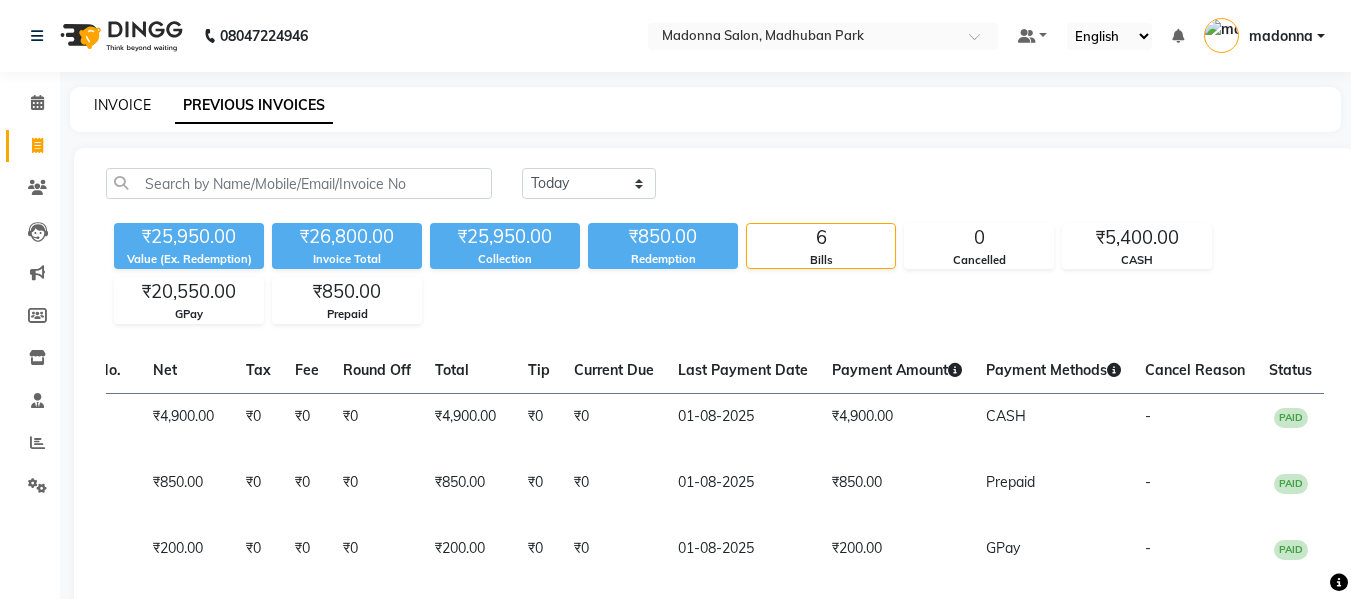 click on "INVOICE" 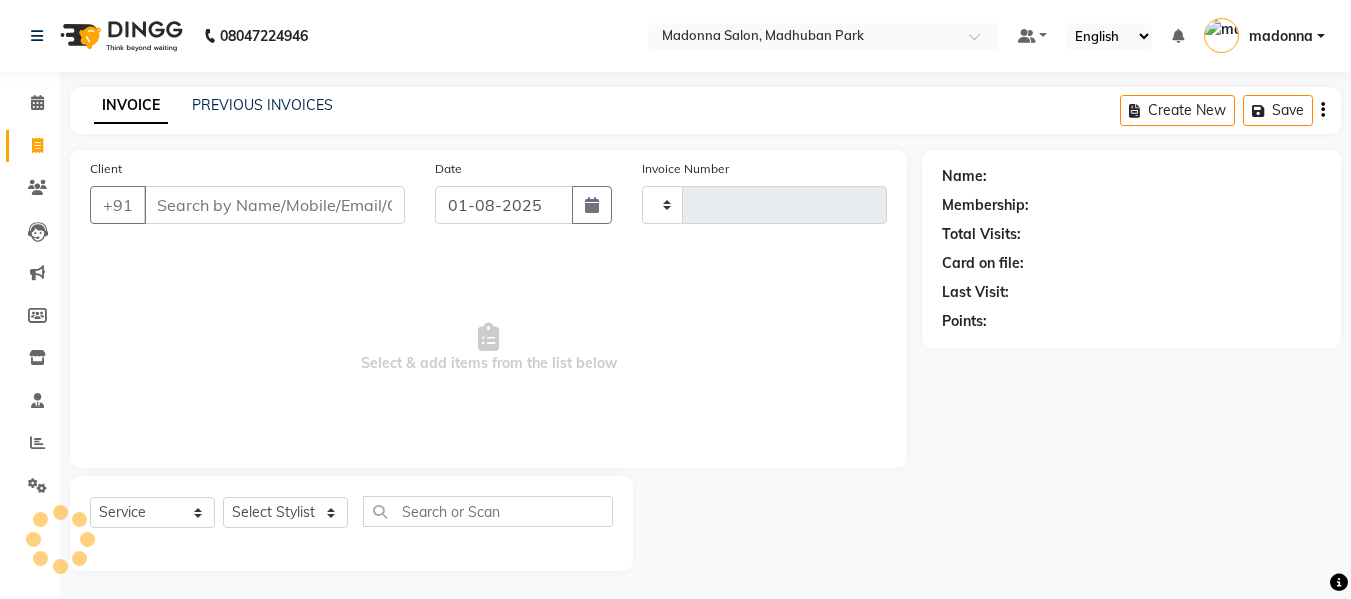 type on "1640" 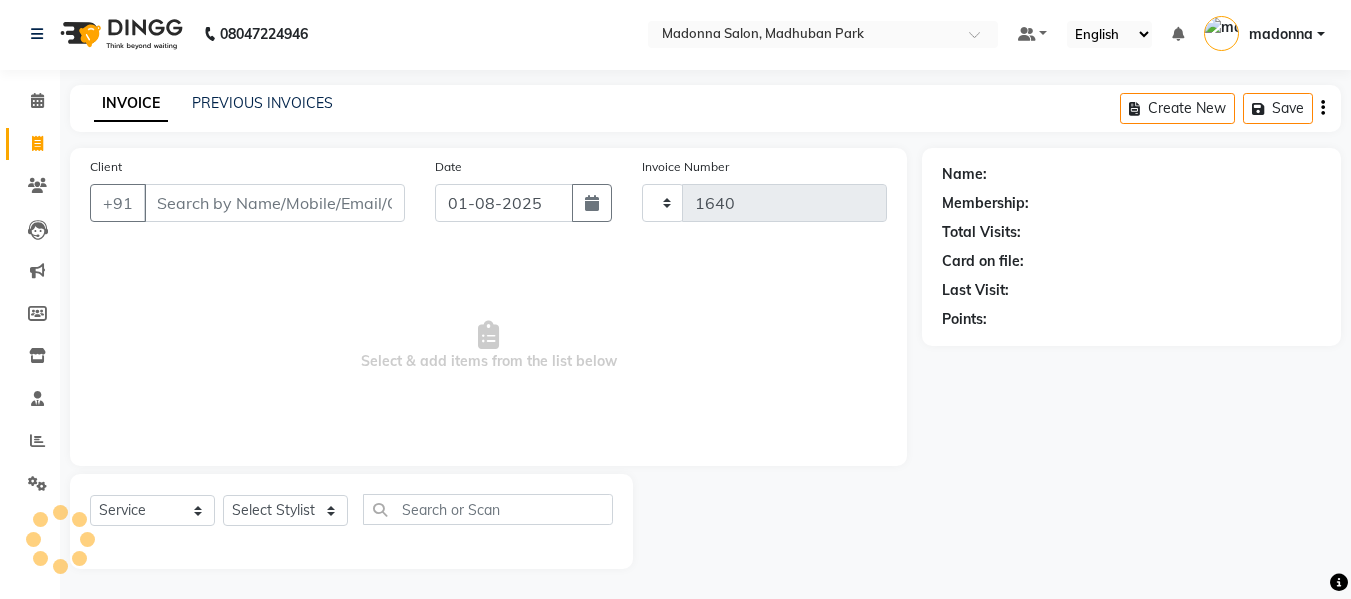 select on "6469" 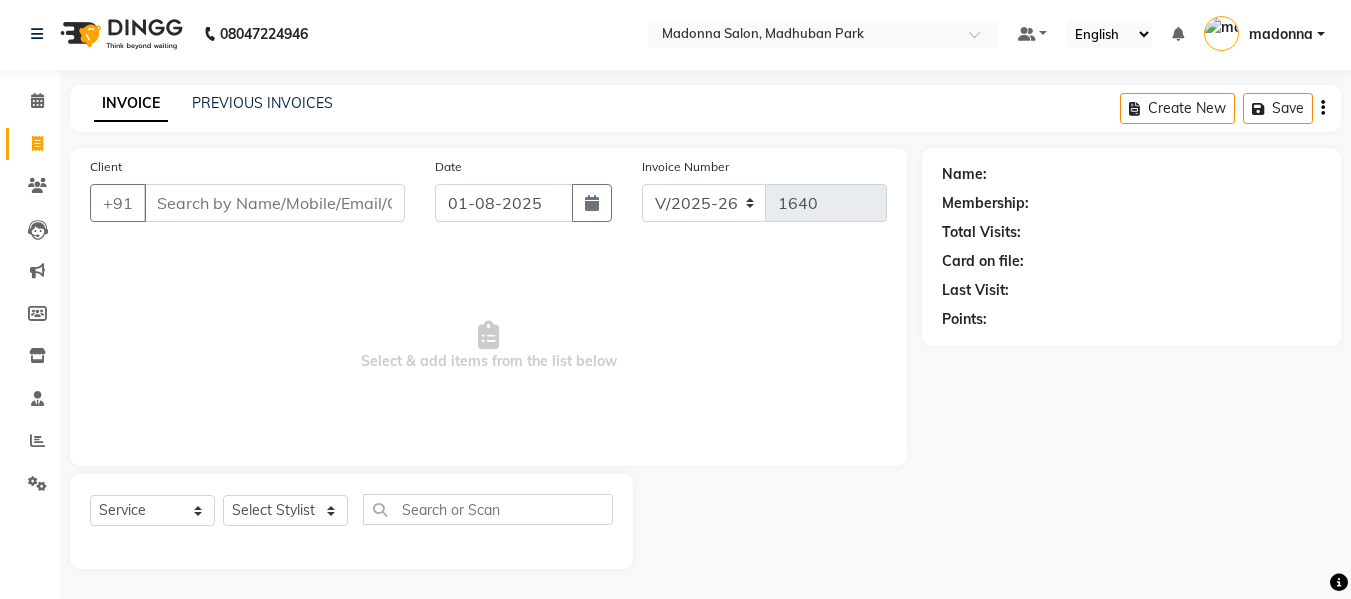 click on "INVOICE PREVIOUS INVOICES Create New   Save" 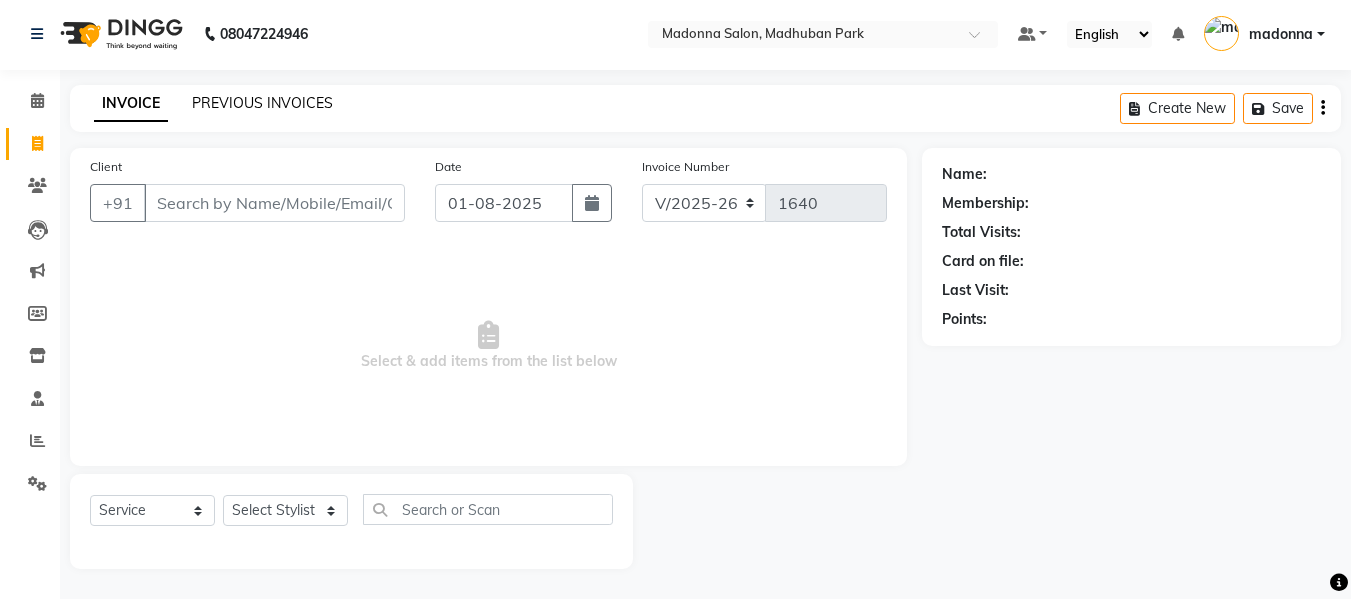 click on "PREVIOUS INVOICES" 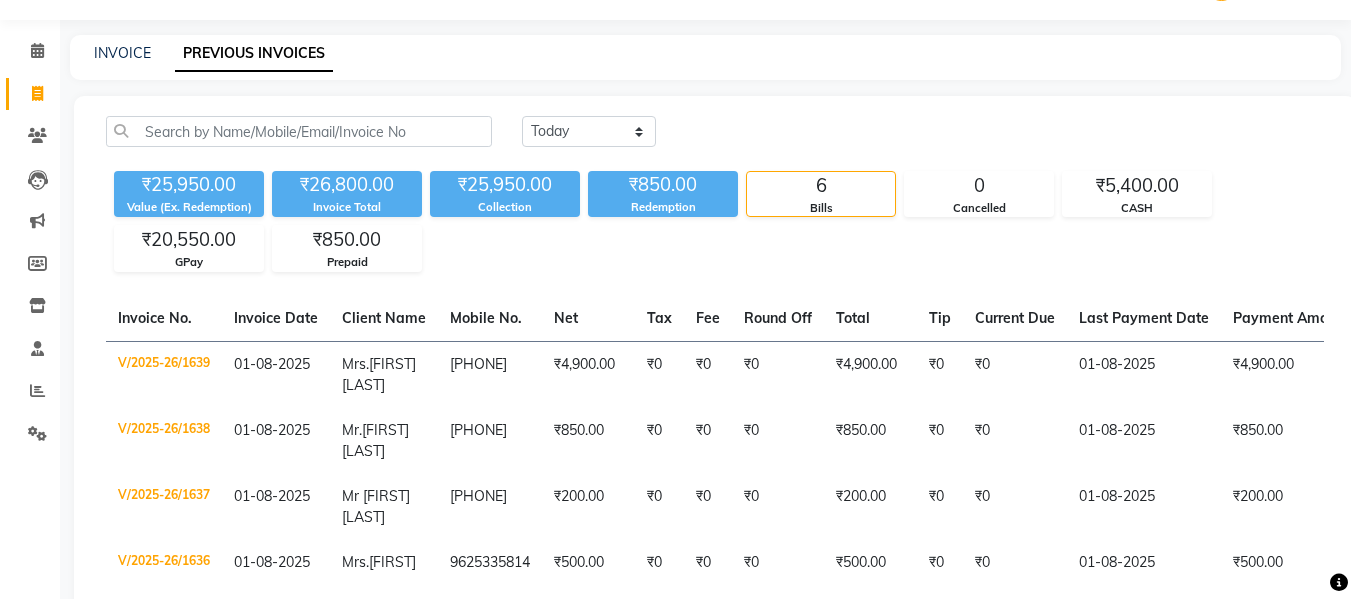 scroll, scrollTop: 59, scrollLeft: 0, axis: vertical 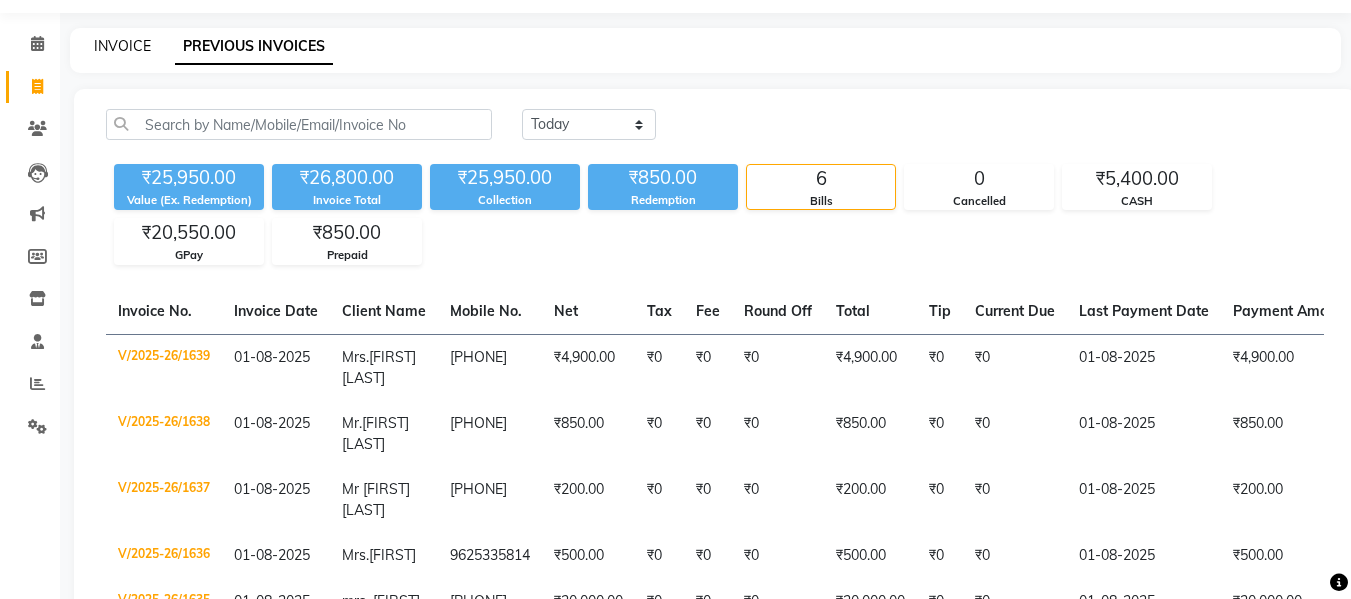 click on "INVOICE" 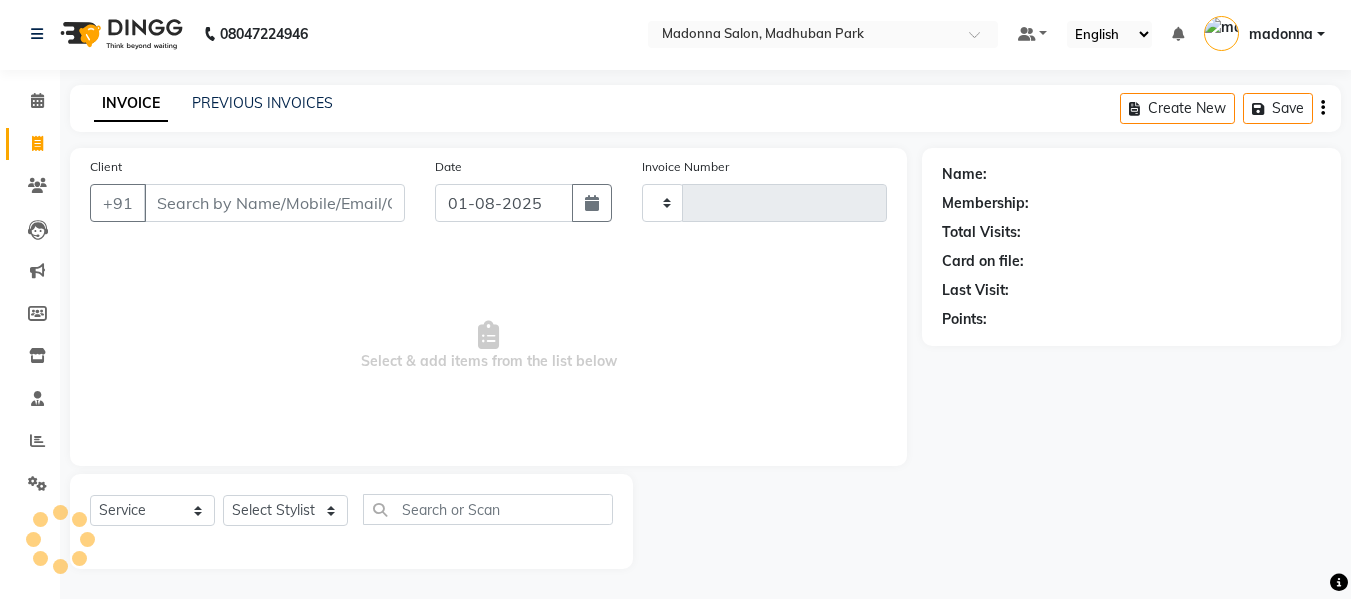 scroll, scrollTop: 2, scrollLeft: 0, axis: vertical 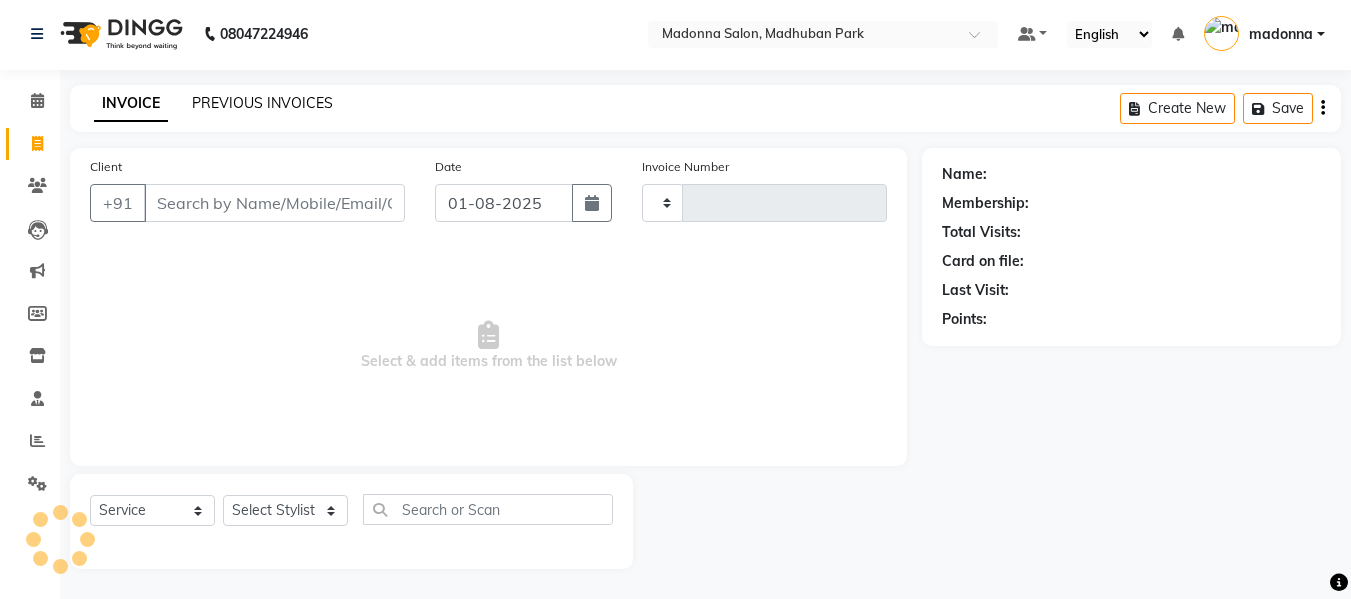 type on "1640" 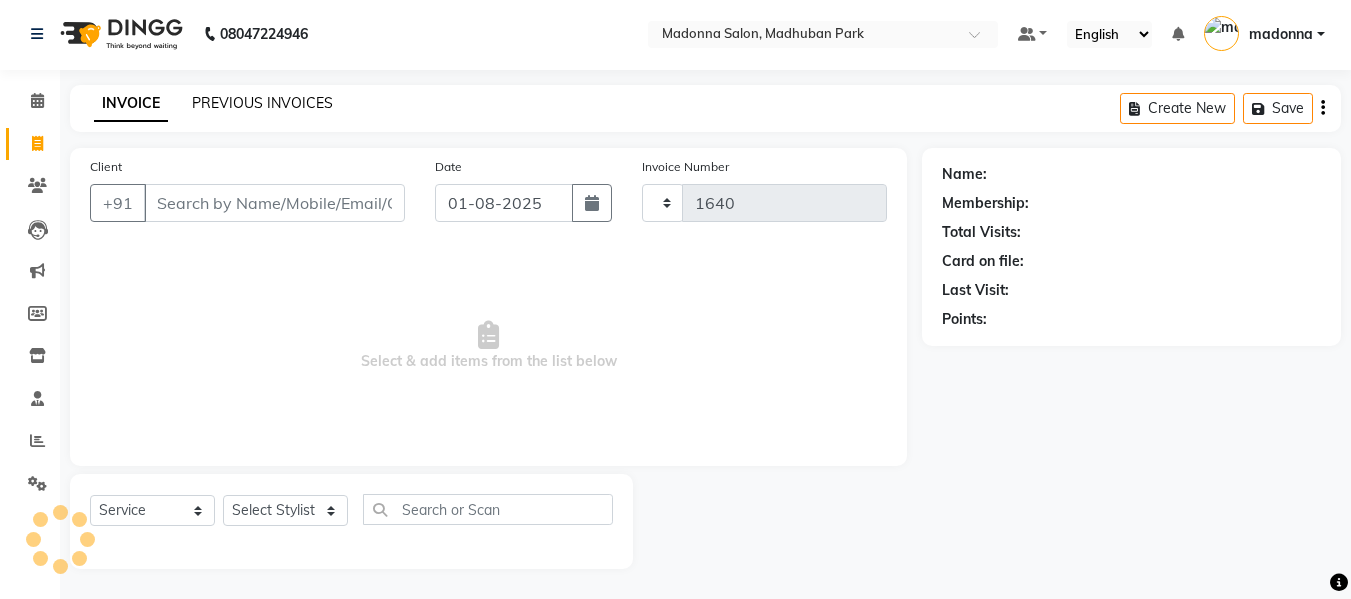 select on "6469" 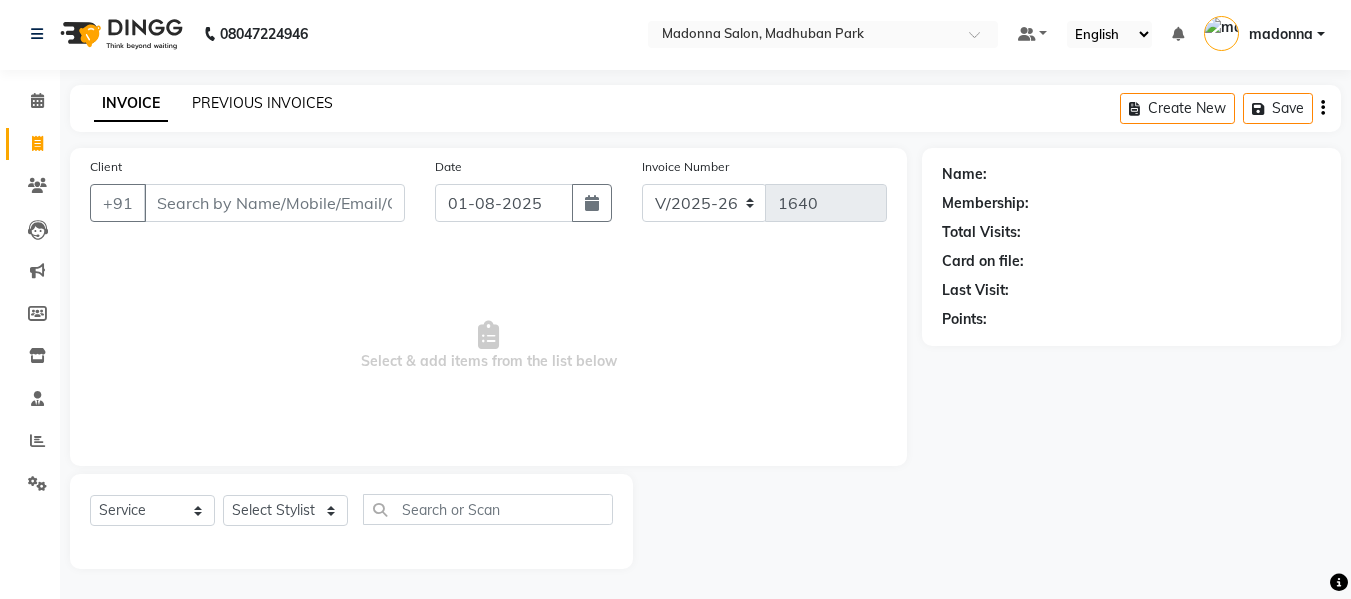 click on "PREVIOUS INVOICES" 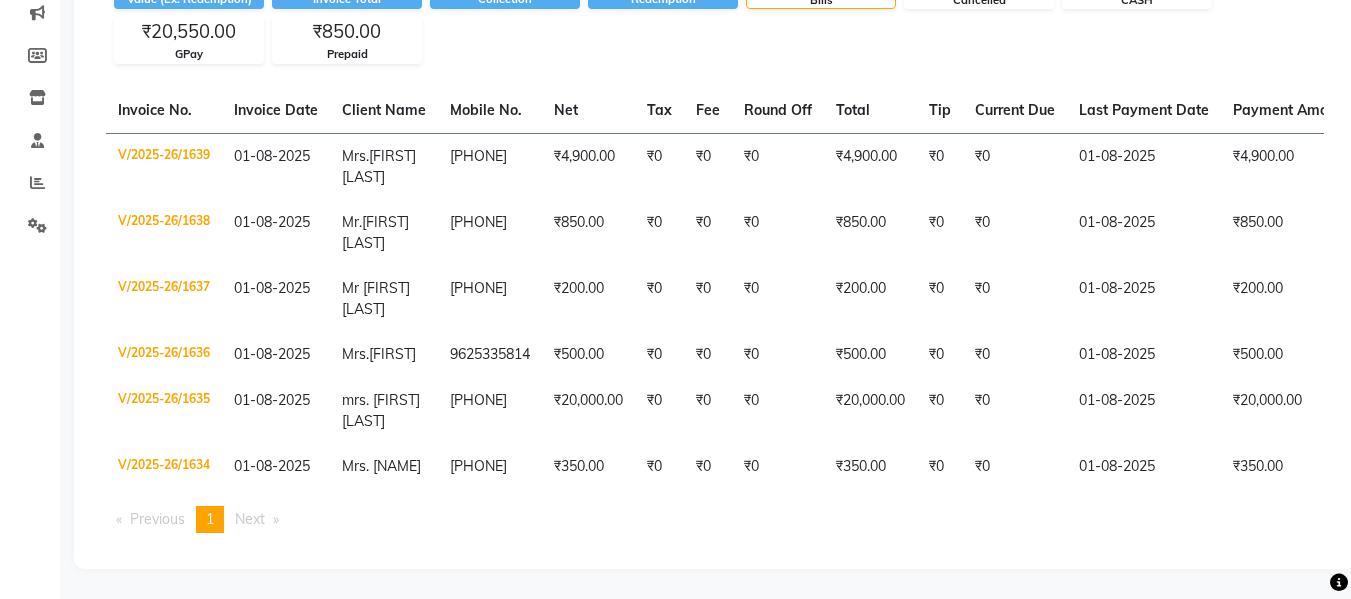 scroll, scrollTop: 296, scrollLeft: 0, axis: vertical 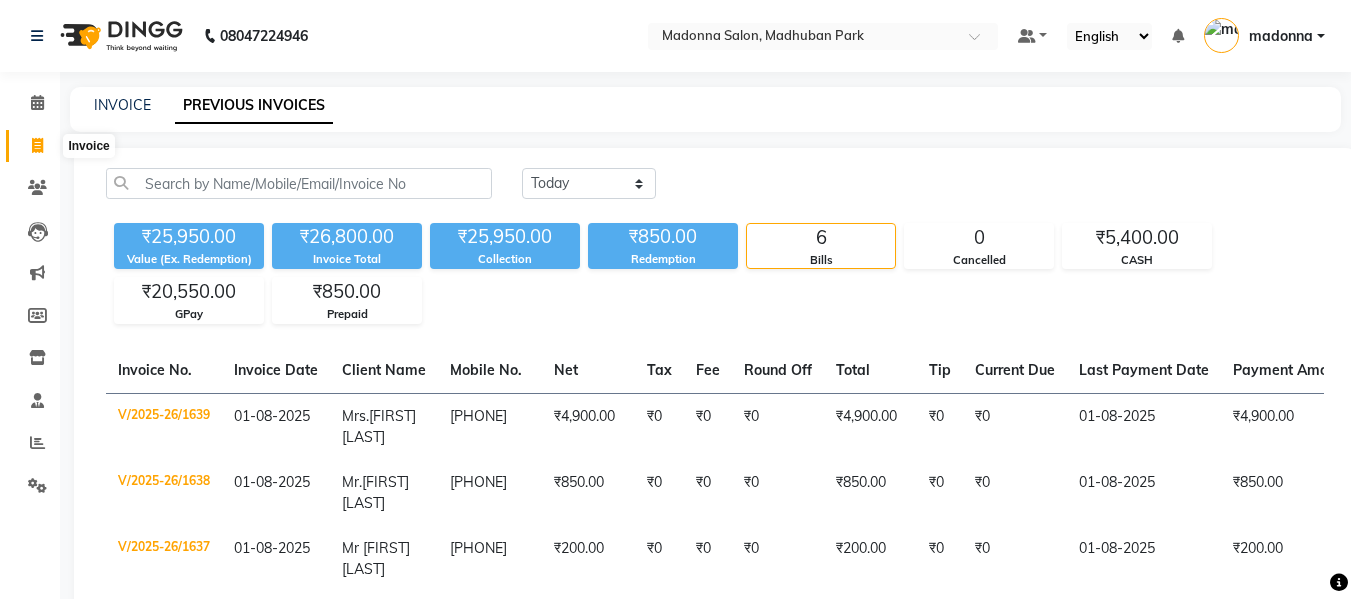 click 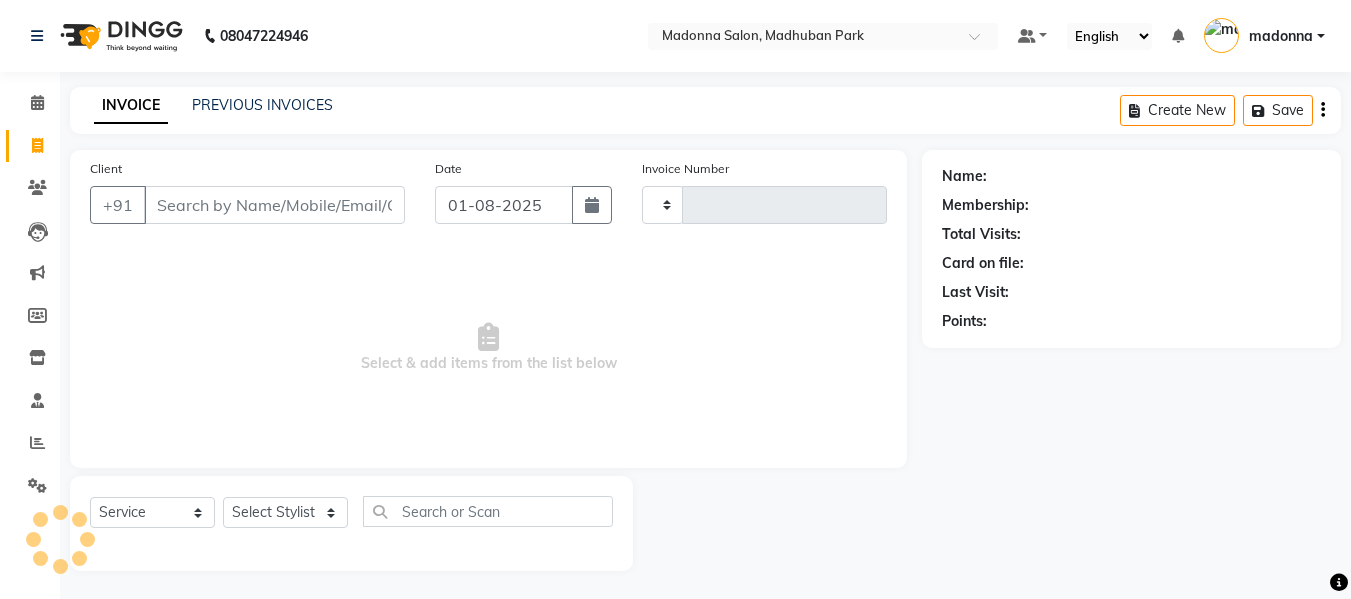 scroll, scrollTop: 2, scrollLeft: 0, axis: vertical 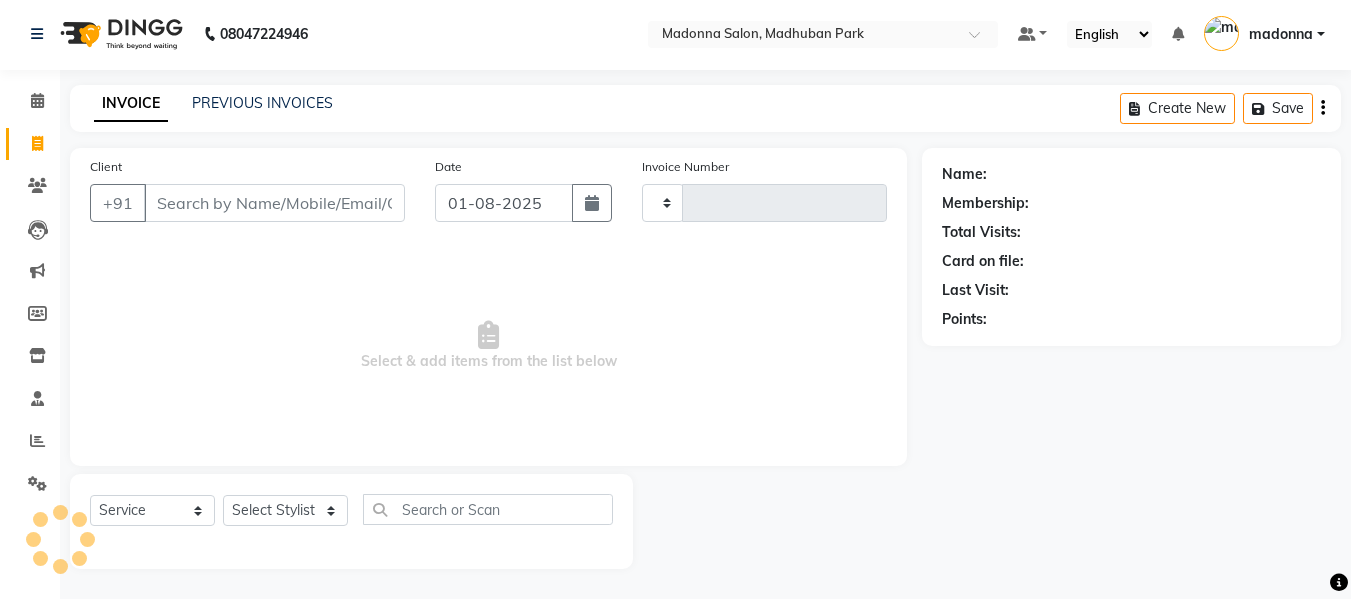 type on "1640" 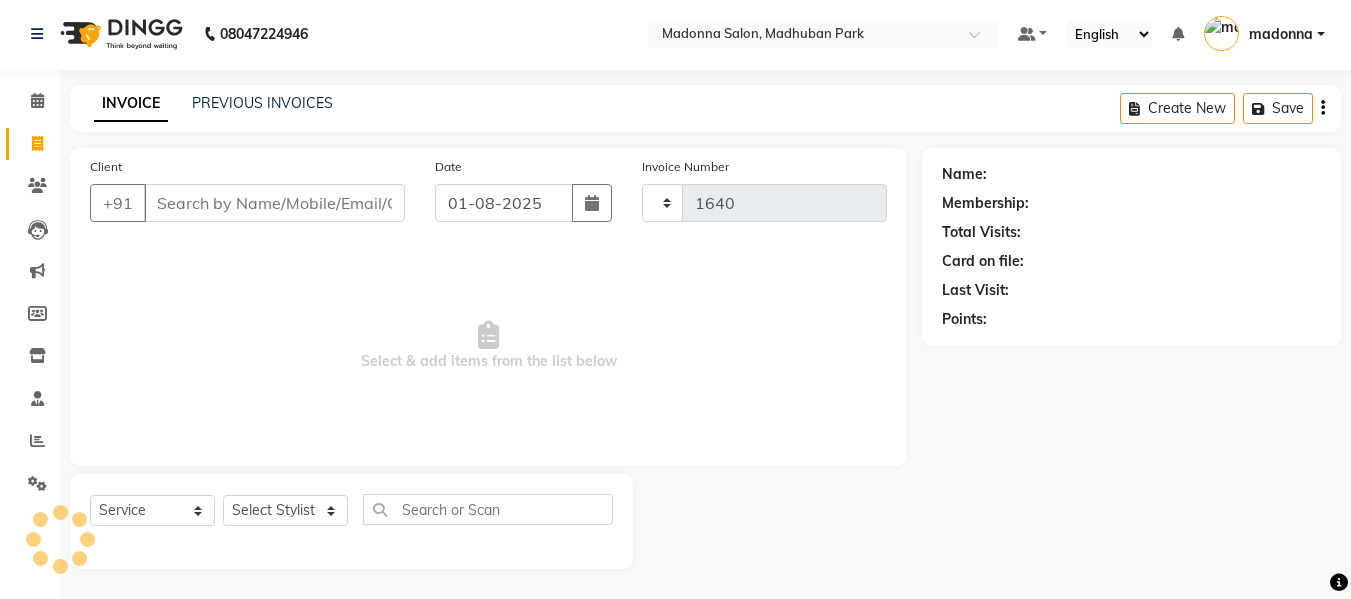 select on "6469" 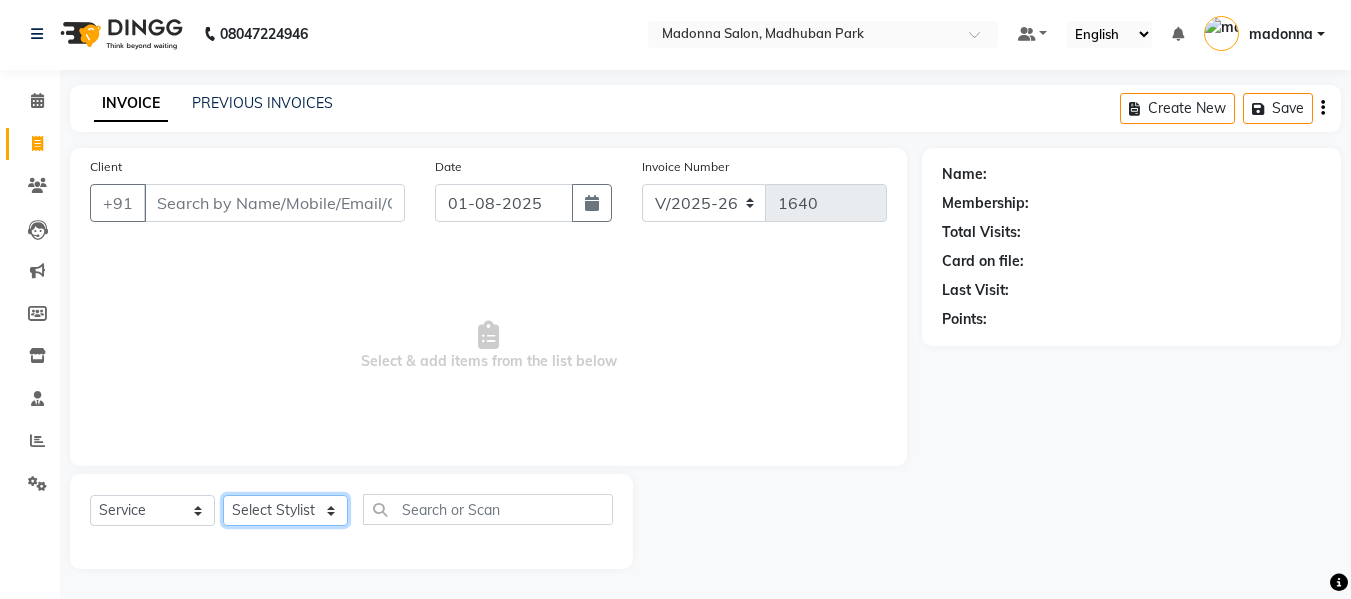 click on "Select Stylist Afsar salmani [FIRST] [LAST] Armaan  Dipika fardeen [FIRST] [LAST] Kirti [LAST] madonna Nikhil Prince Rizwan Samaksh Shahnawaz [FIRST] [LAST]  Twinkle [LAST]" 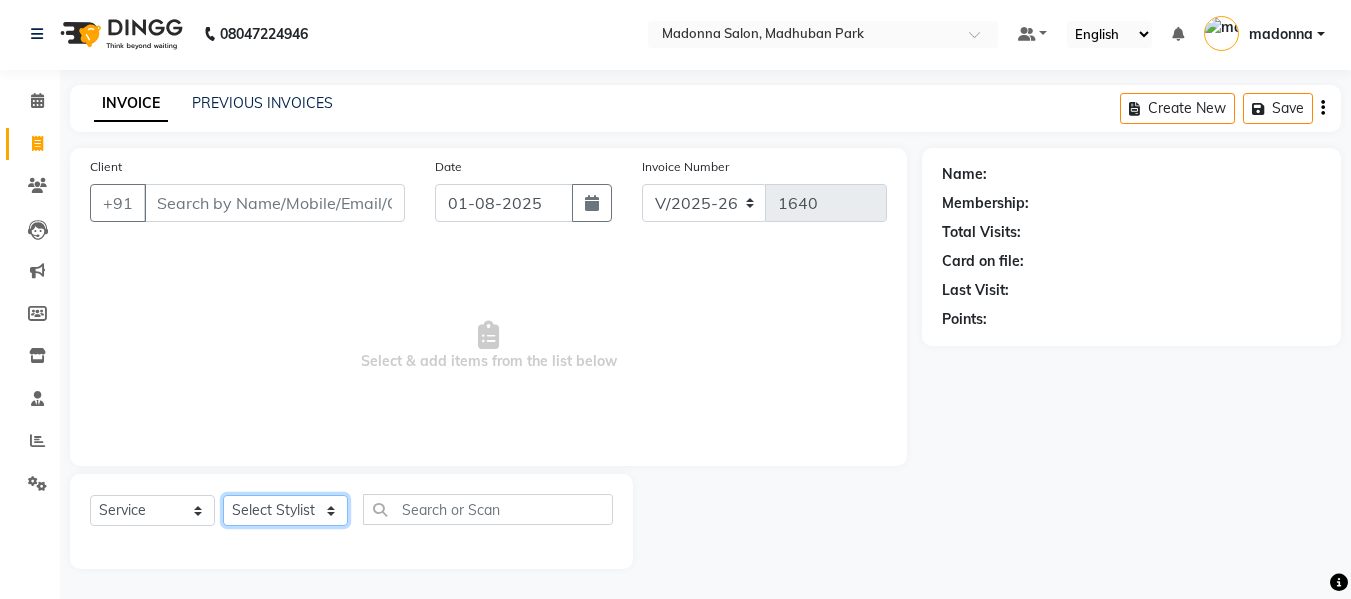 select on "85906" 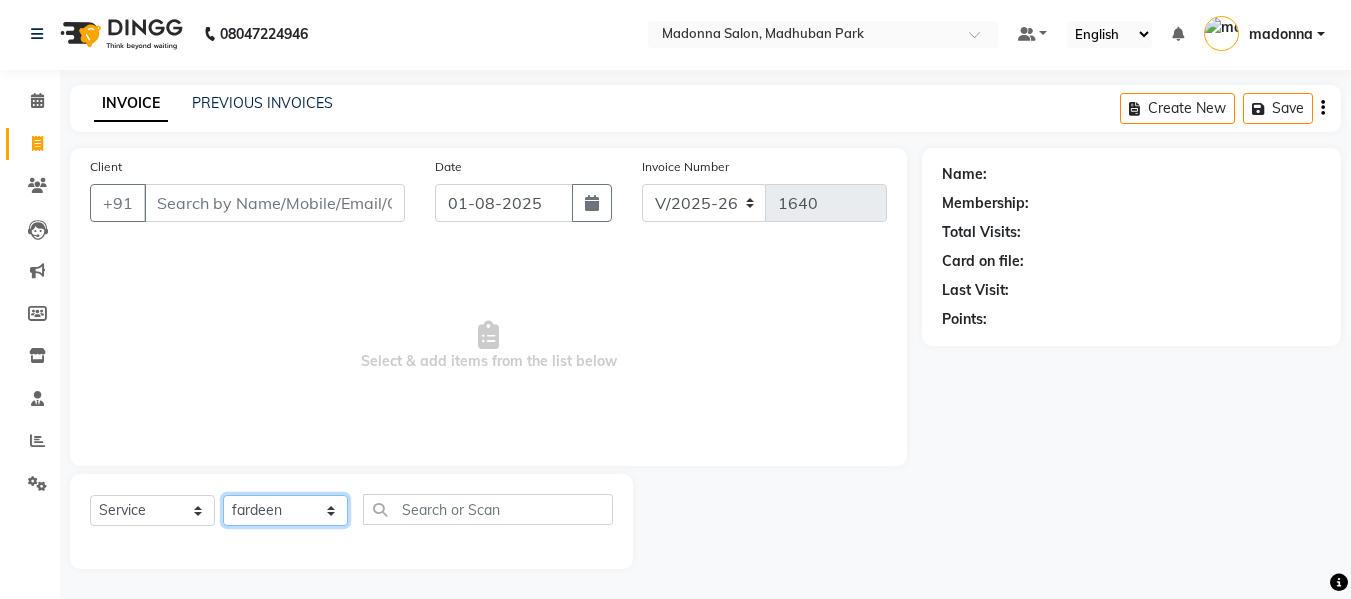 click on "Select Stylist Afsar salmani [FIRST] [LAST] Armaan  Dipika fardeen [FIRST] [LAST] Kirti [LAST] madonna Nikhil Prince Rizwan Samaksh Shahnawaz [FIRST] [LAST]  Twinkle [LAST]" 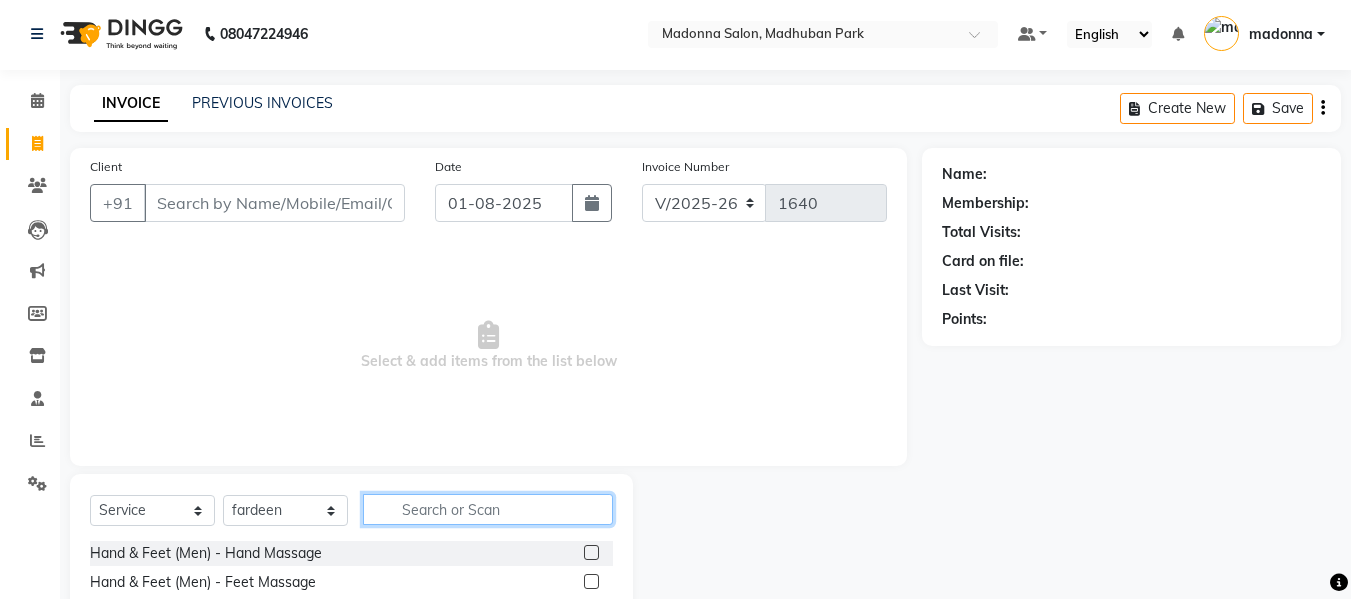 click 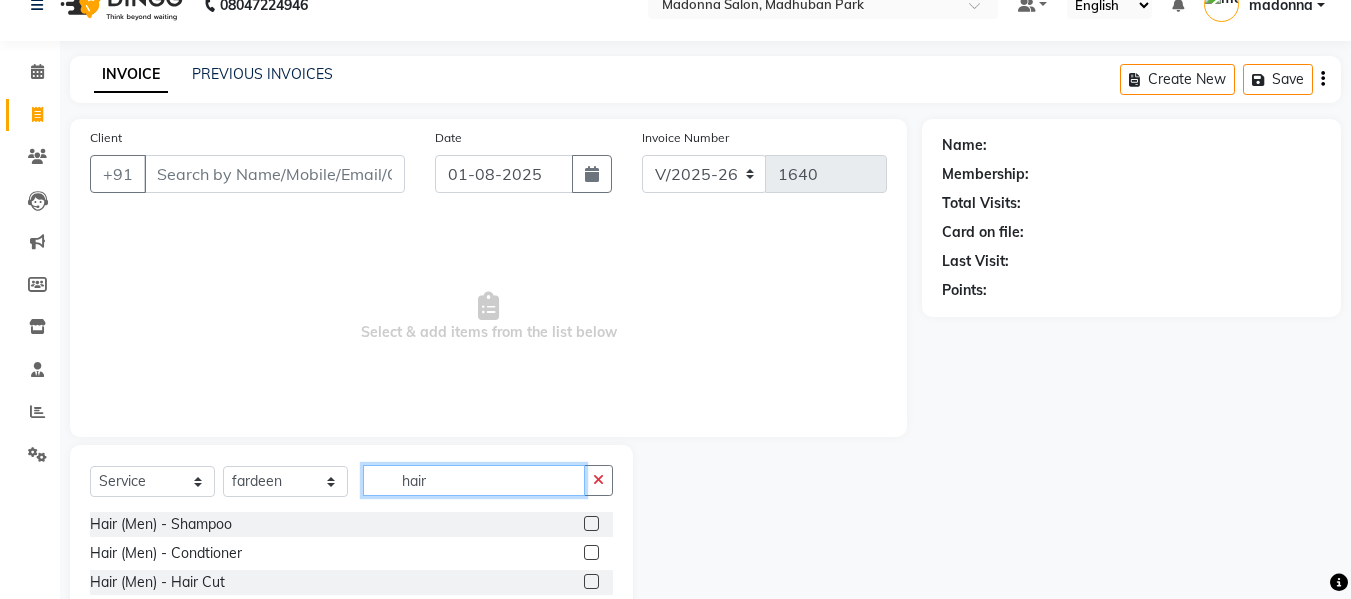 scroll, scrollTop: 164, scrollLeft: 0, axis: vertical 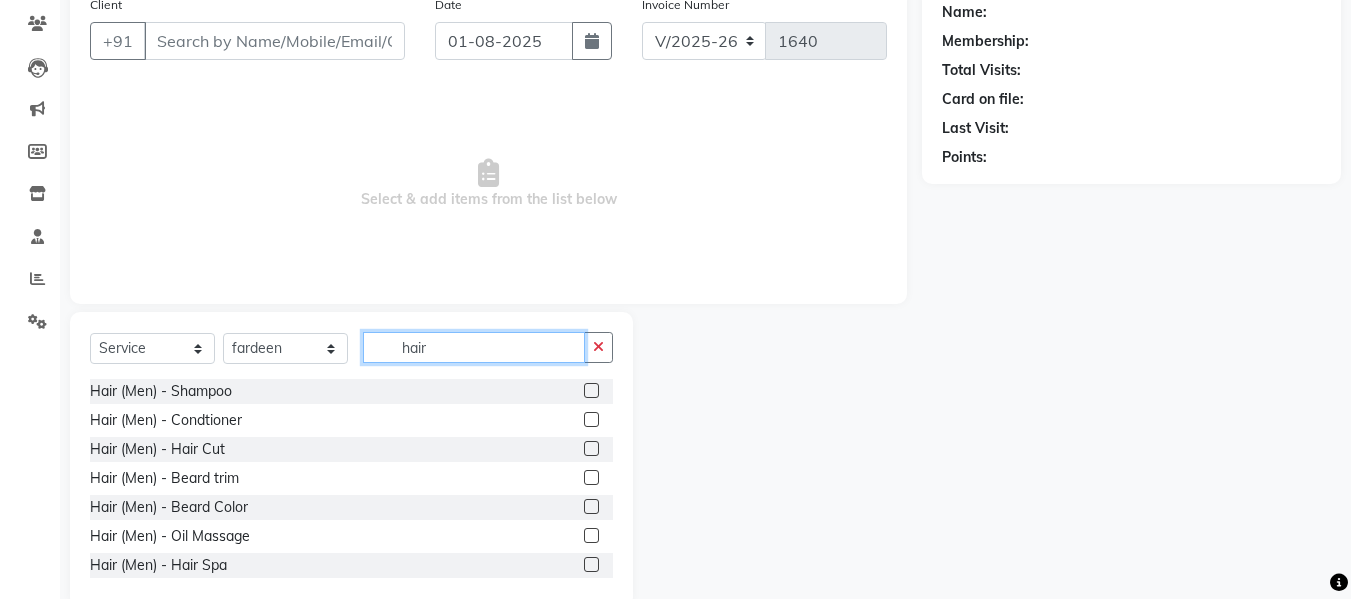 type on "hair" 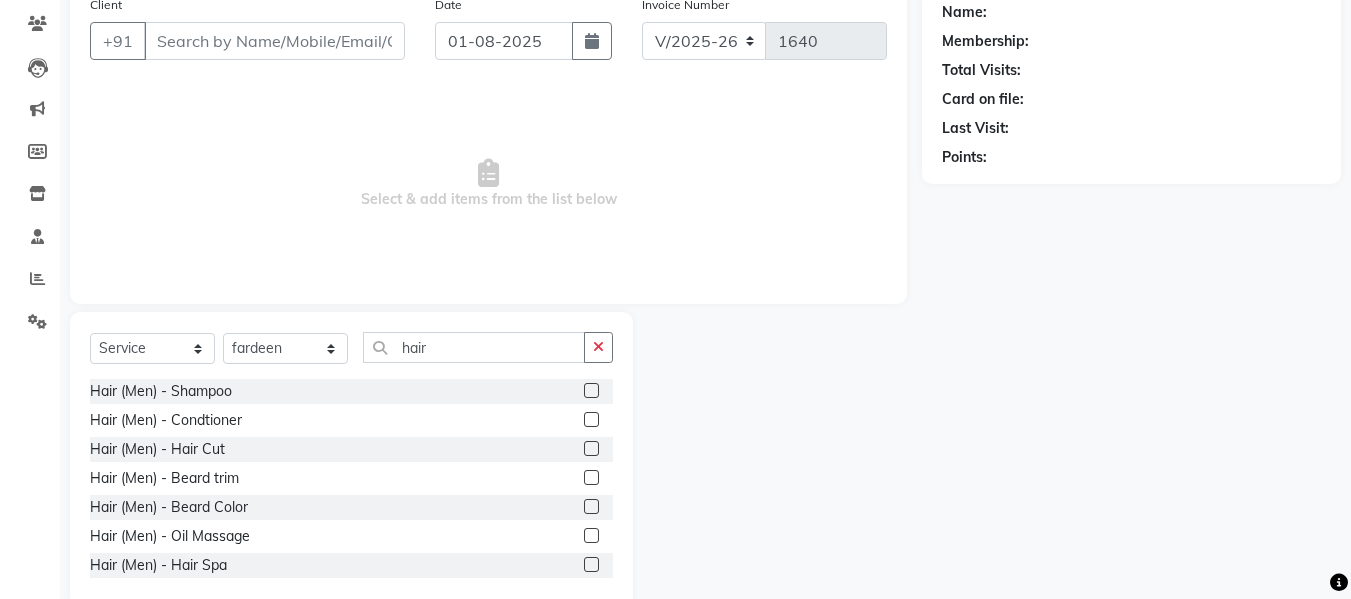 click 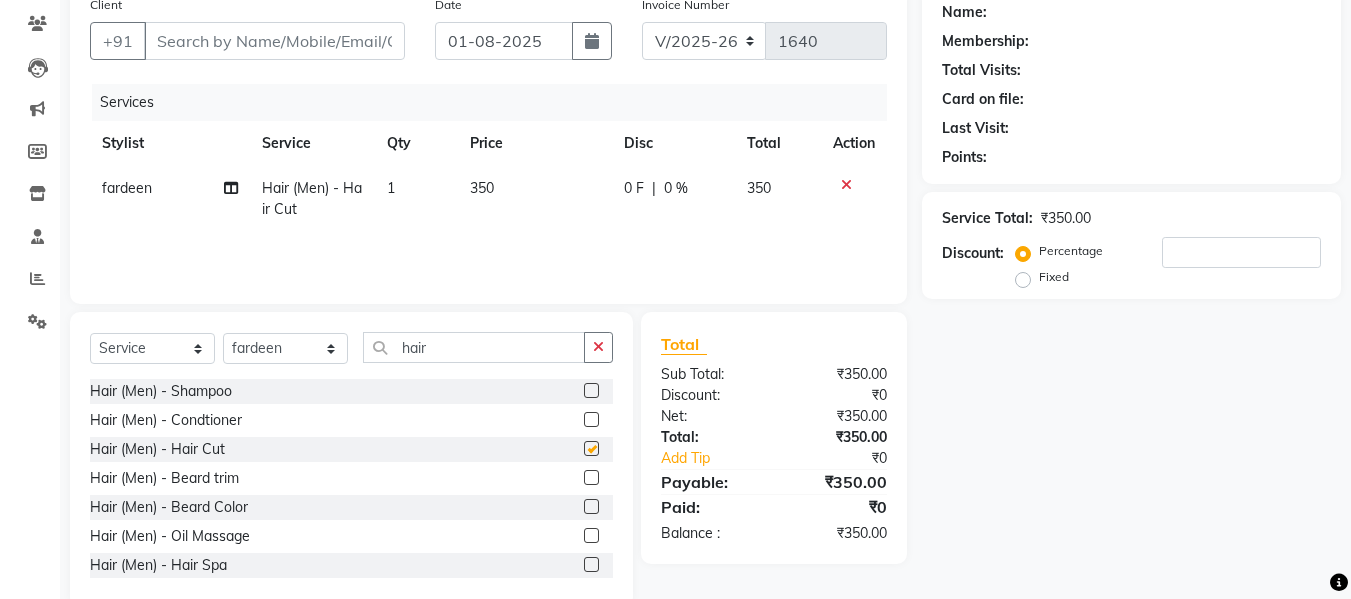 checkbox on "false" 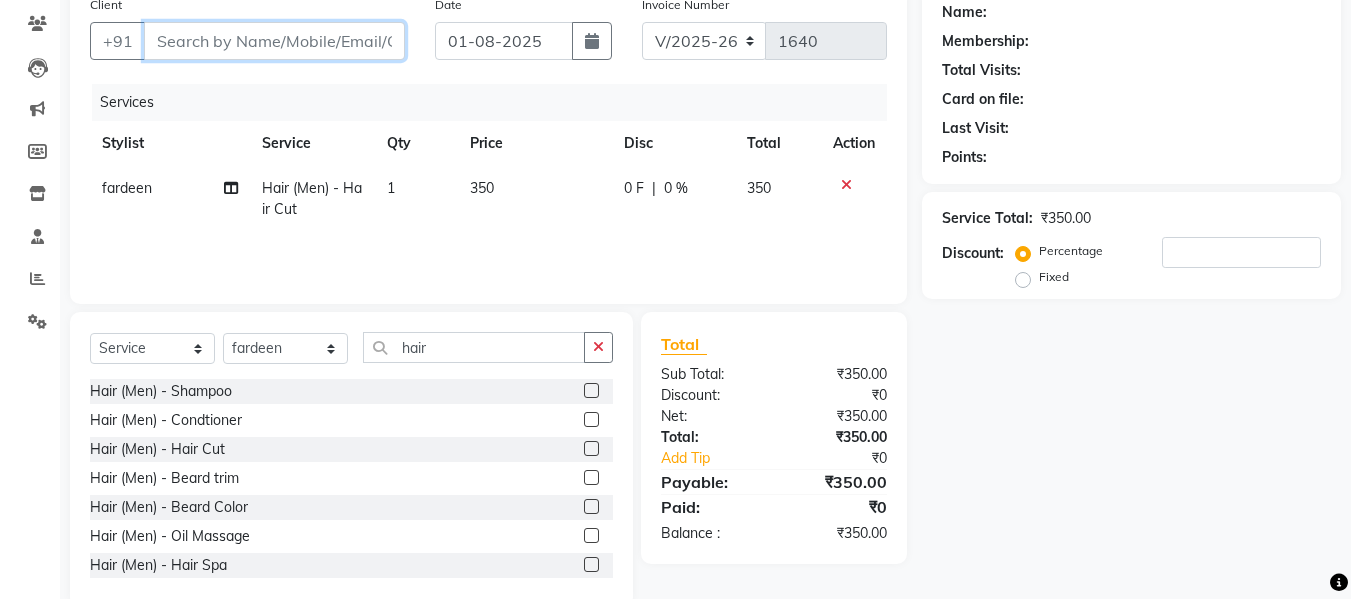 click on "Client" at bounding box center [274, 41] 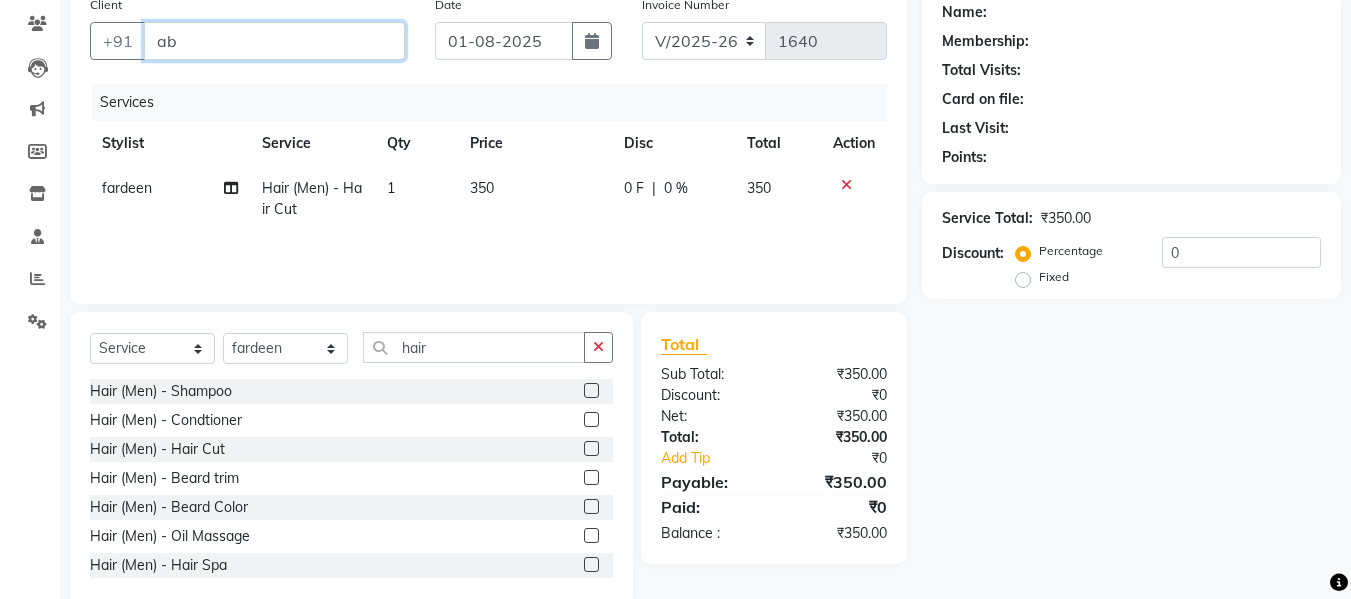 type on "a" 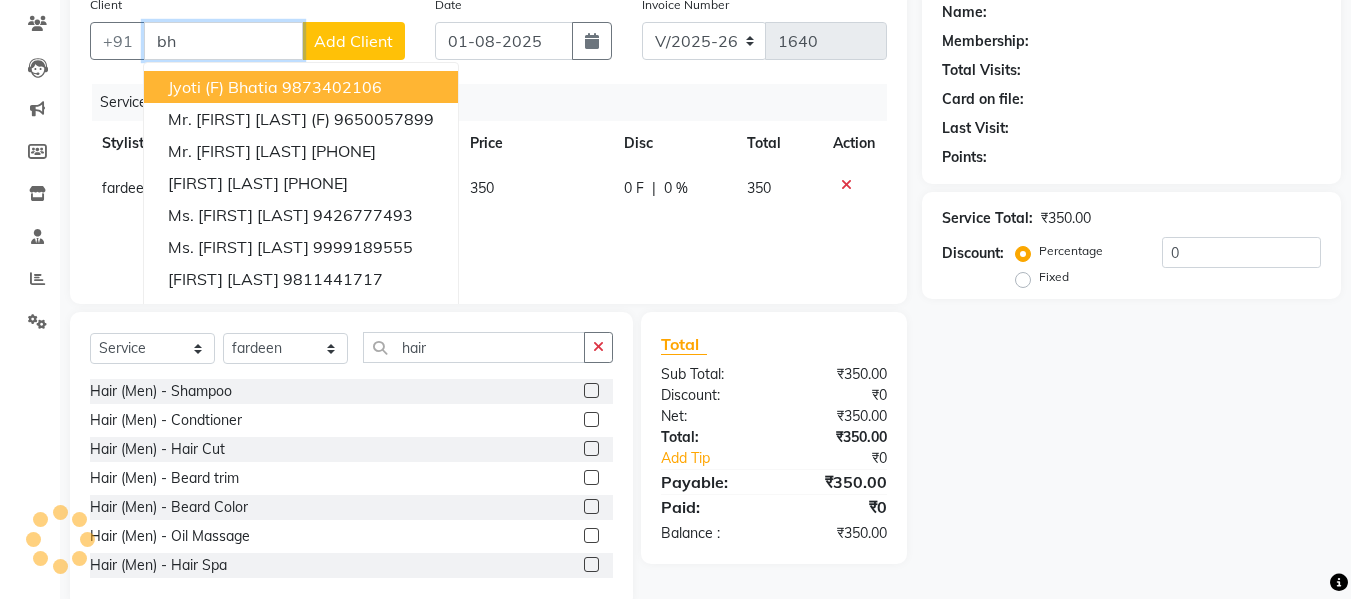 type on "b" 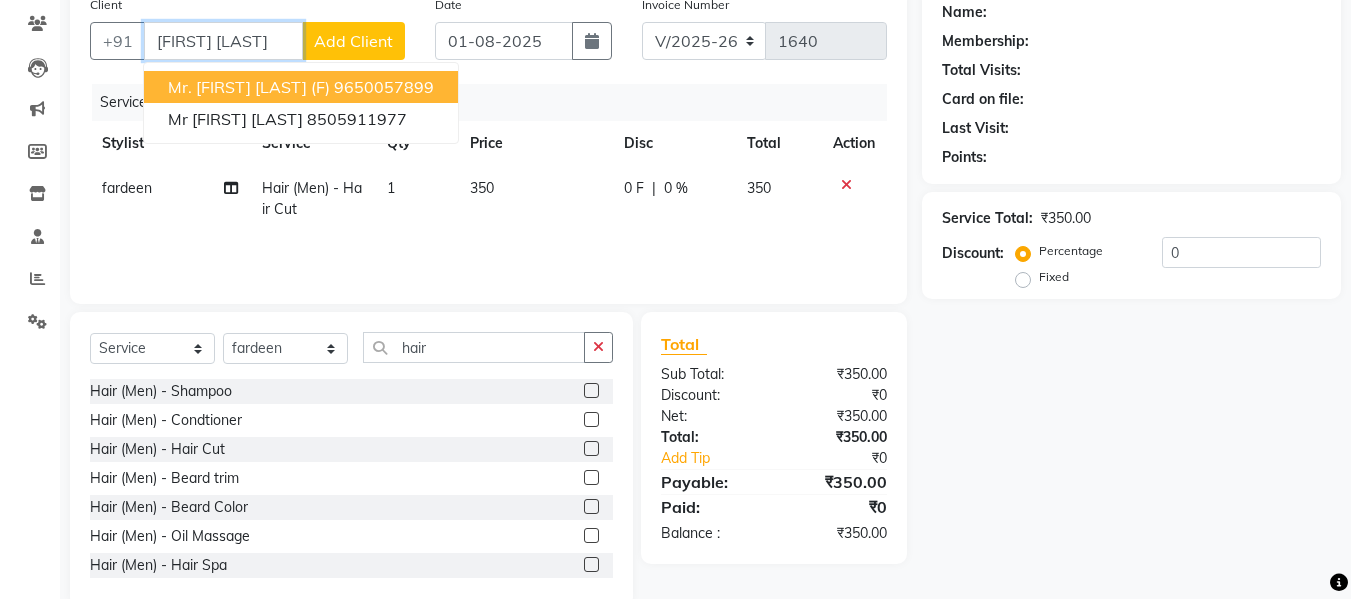 click on "9650057899" at bounding box center [384, 87] 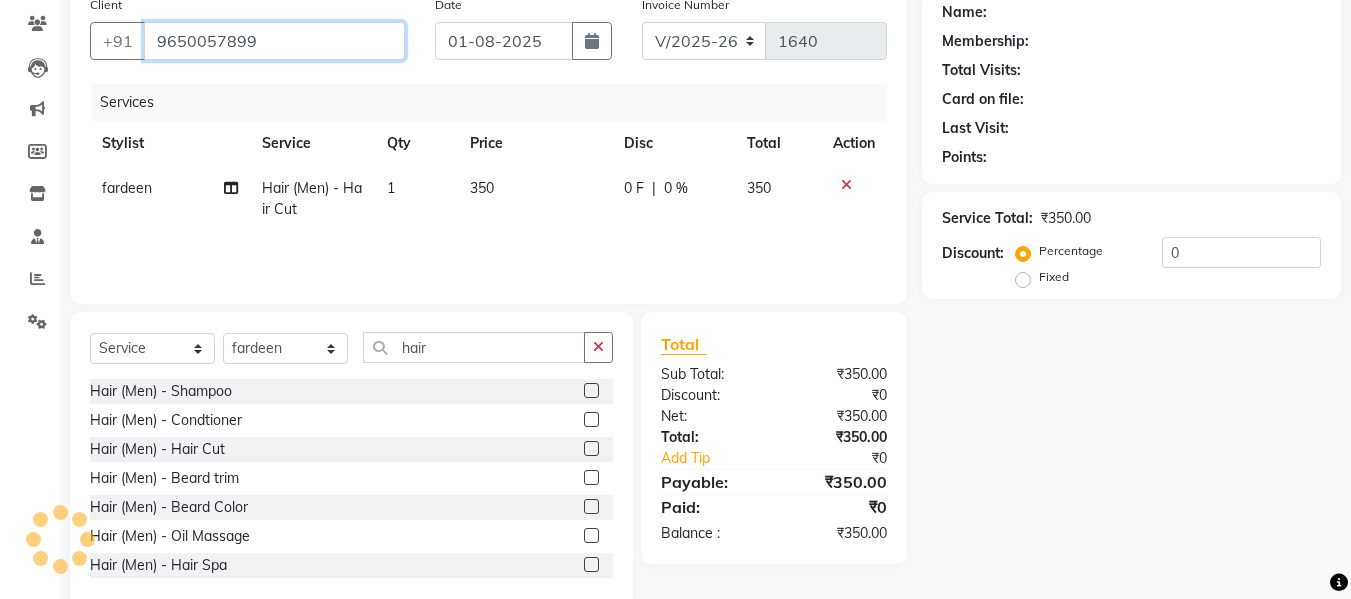 type on "9650057899" 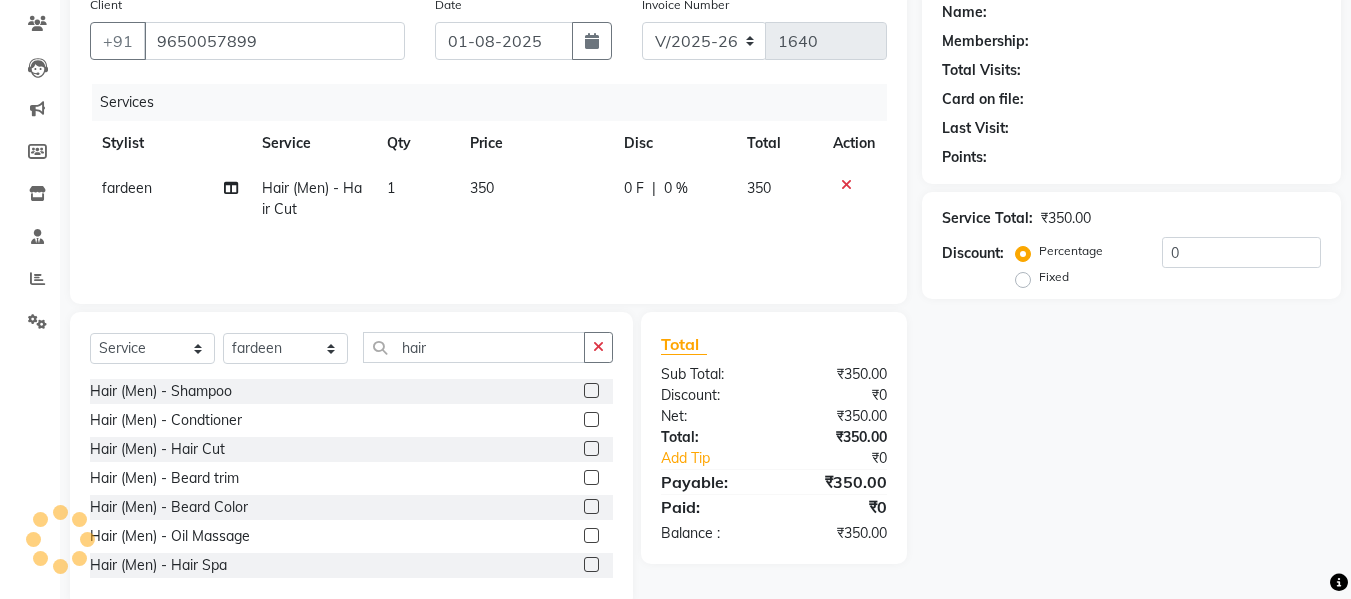 select on "1: Object" 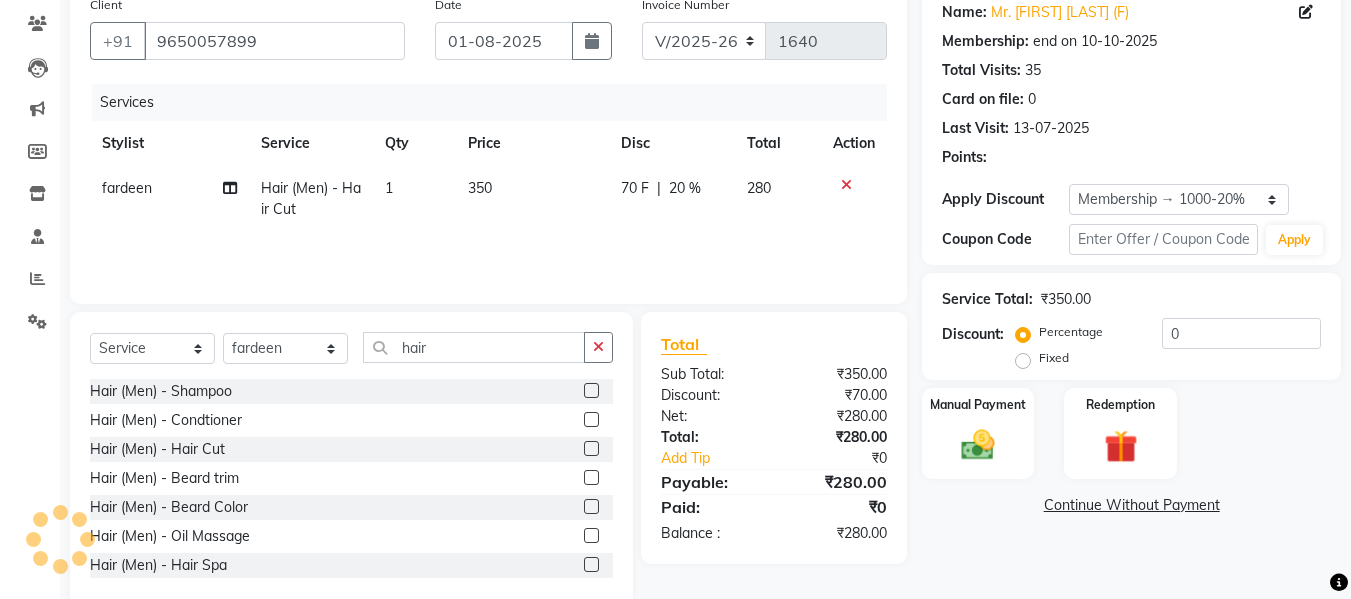 type on "20" 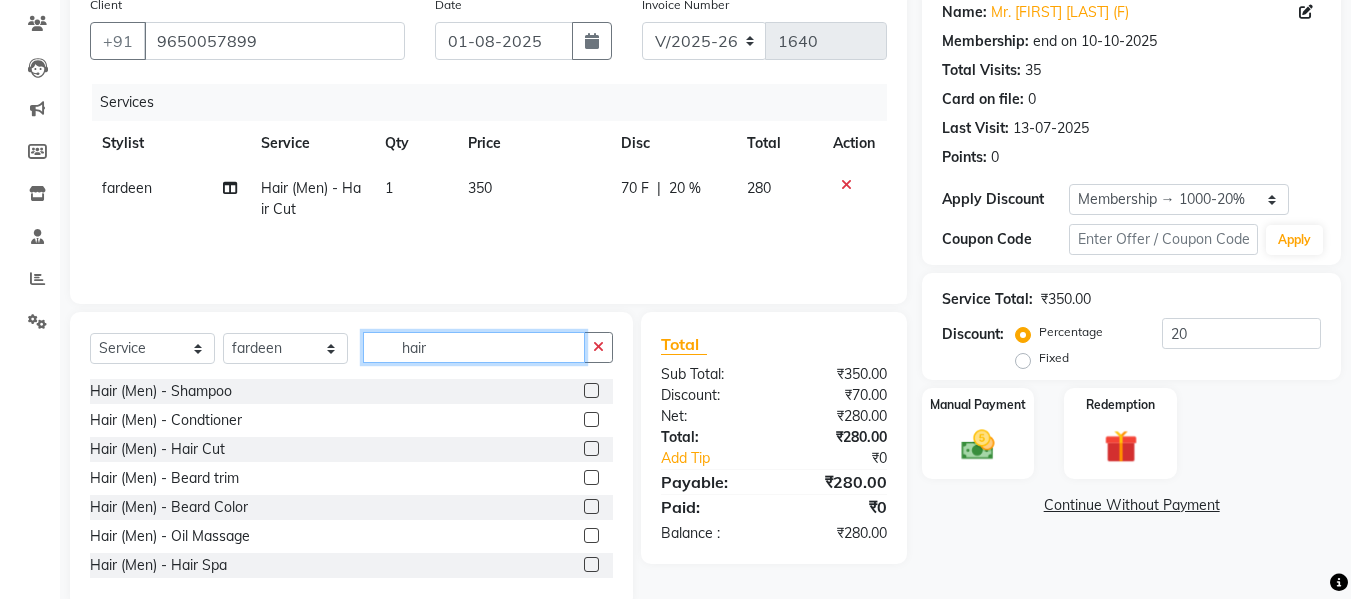 click on "hair" 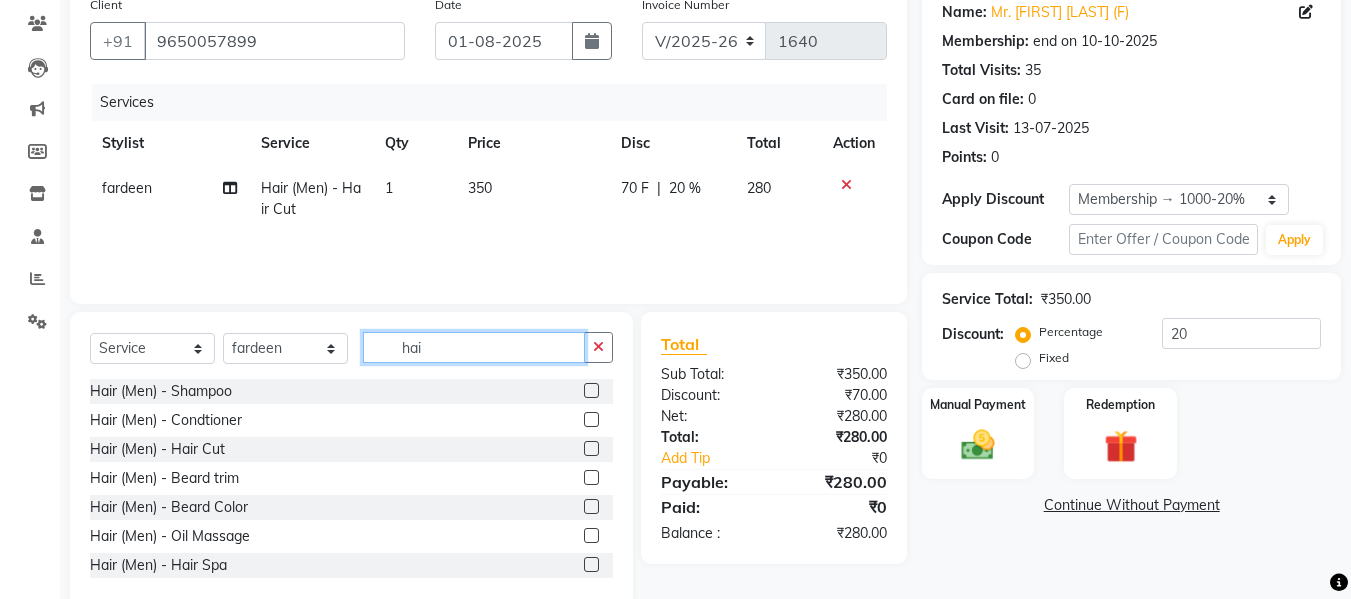 type on "hai" 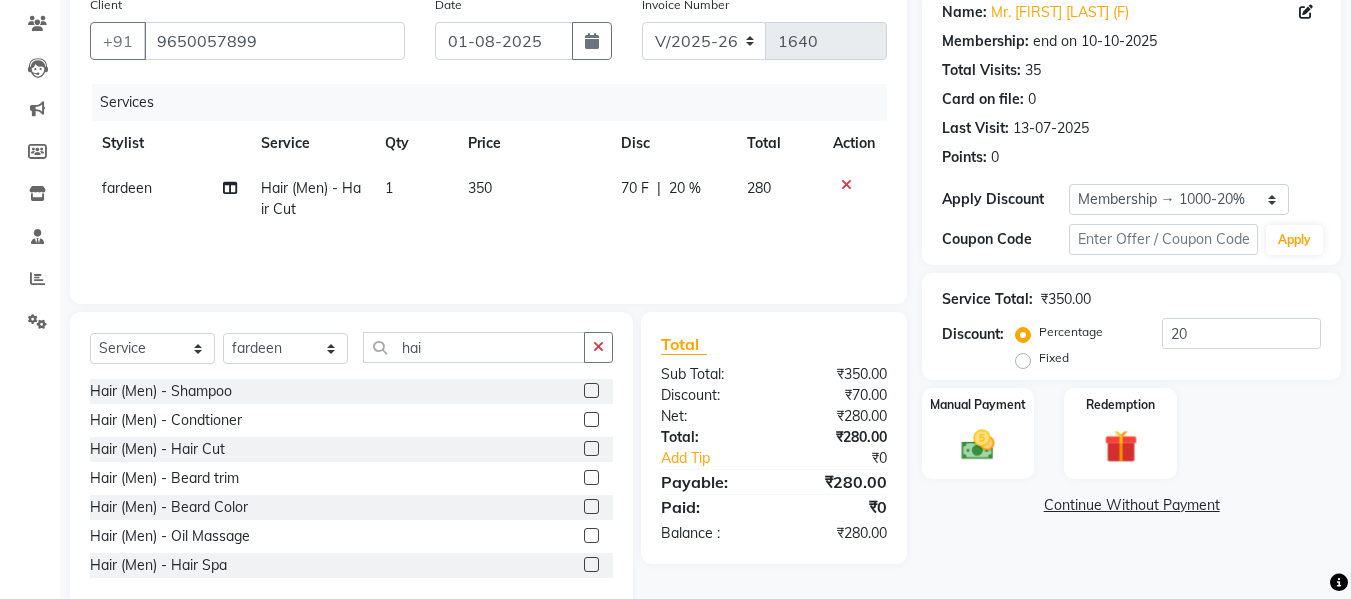 click 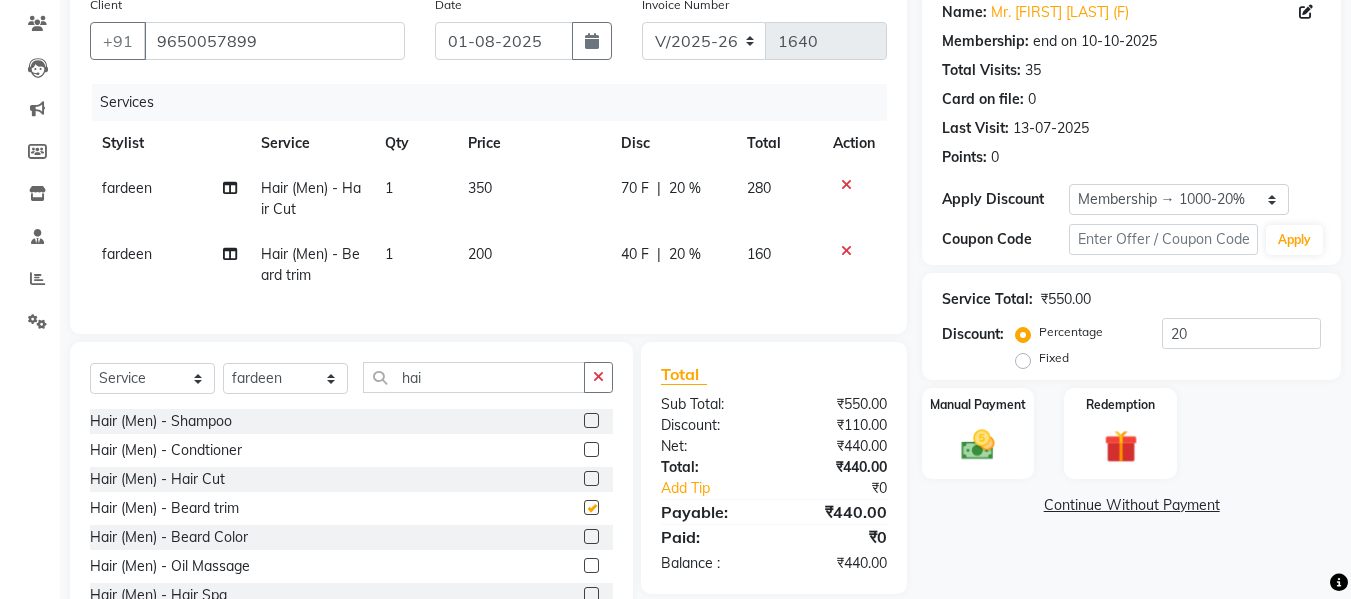 checkbox on "false" 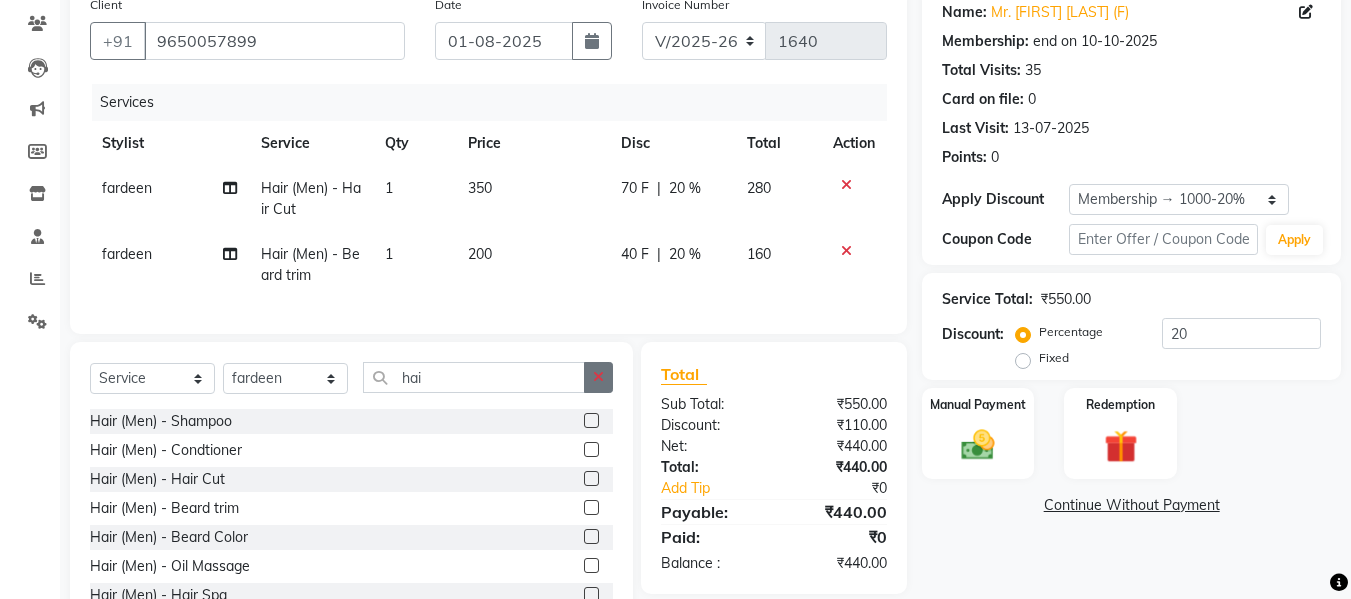 click 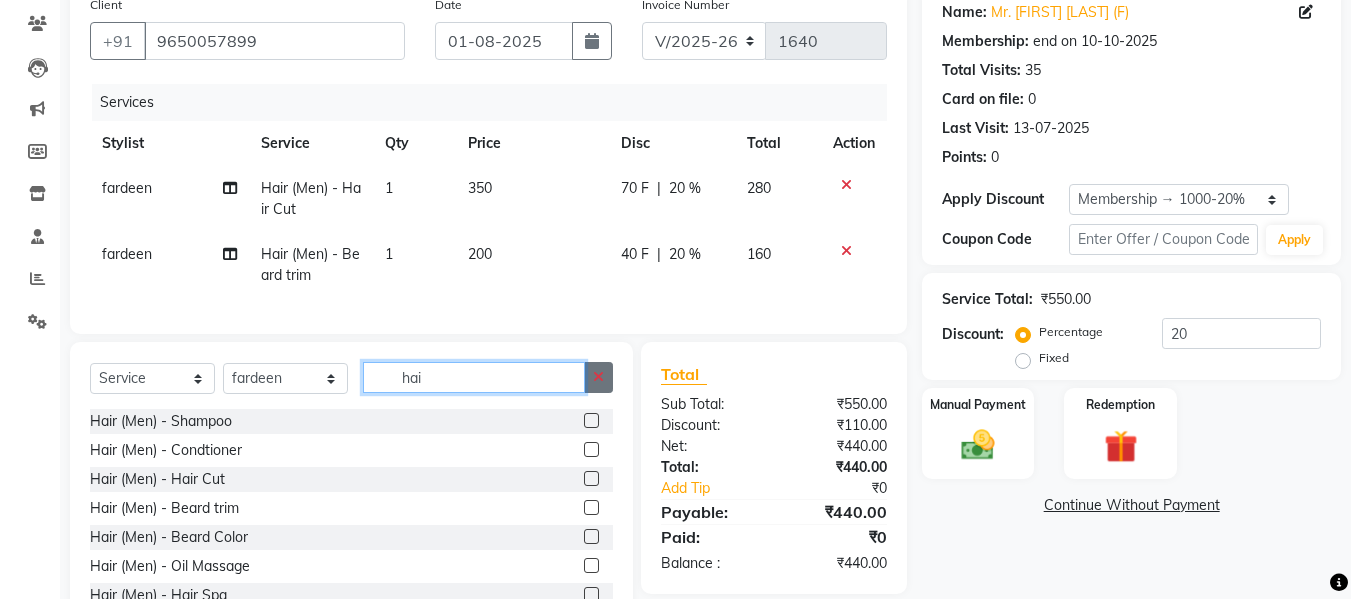 type 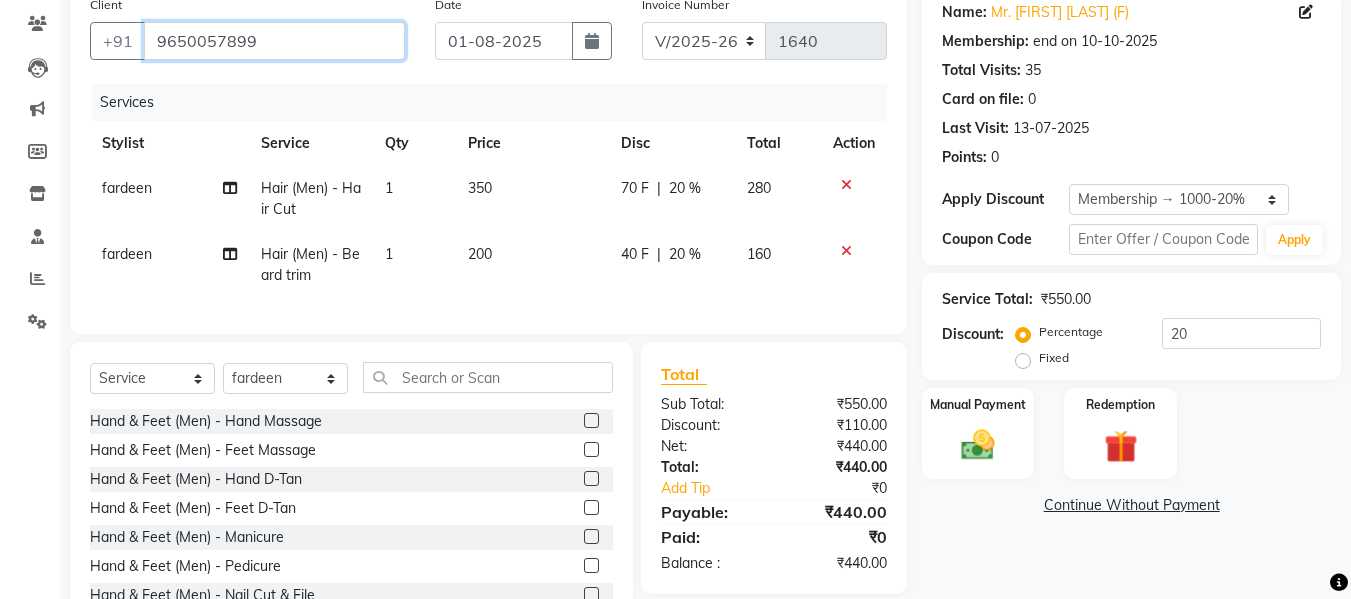click on "9650057899" at bounding box center [274, 41] 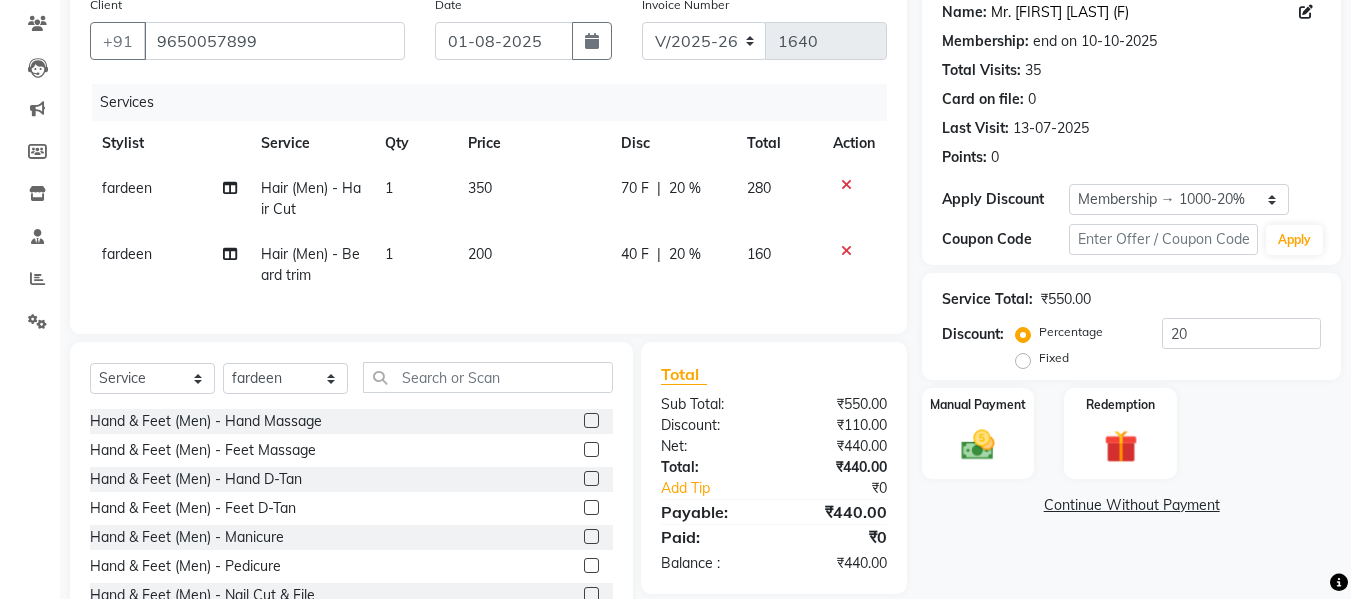 click on "Mr. [FIRST] [LAST] (F)" 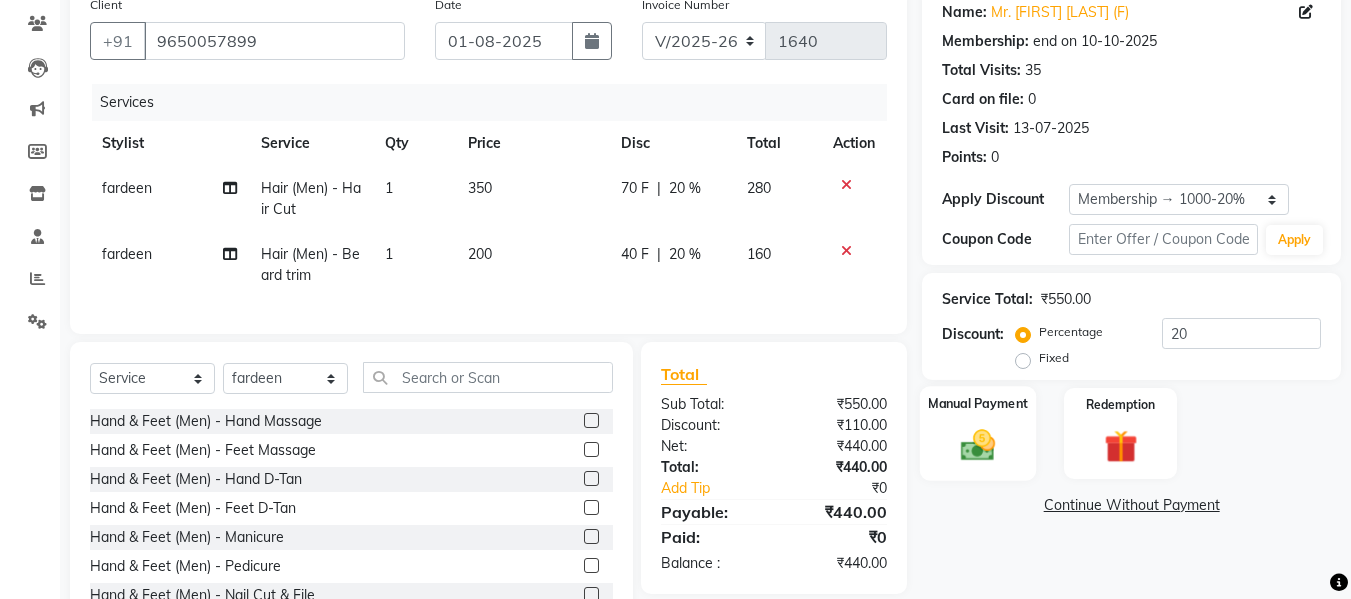 click 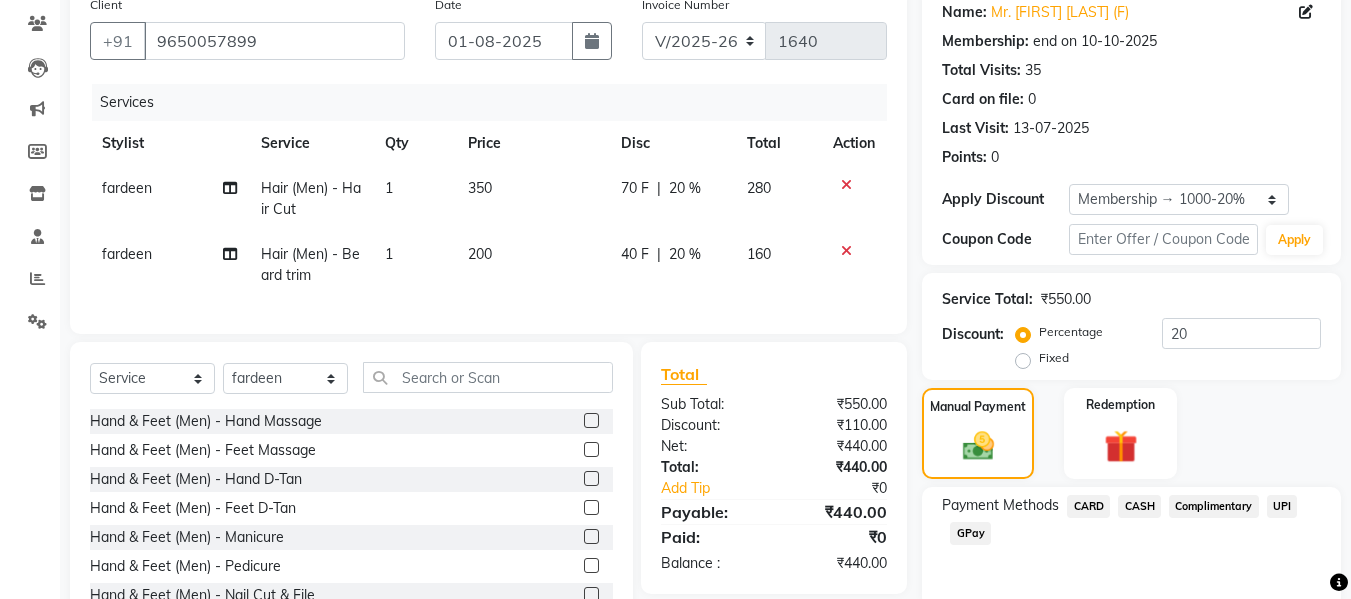 click on "CASH" 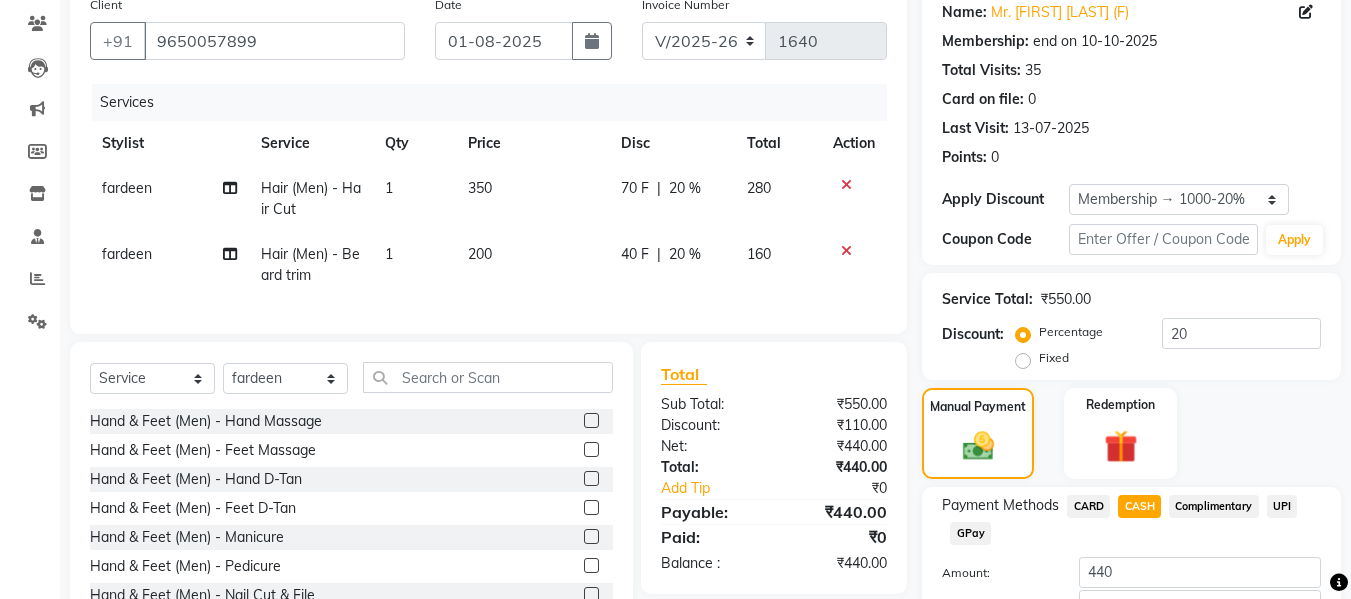 scroll, scrollTop: 299, scrollLeft: 0, axis: vertical 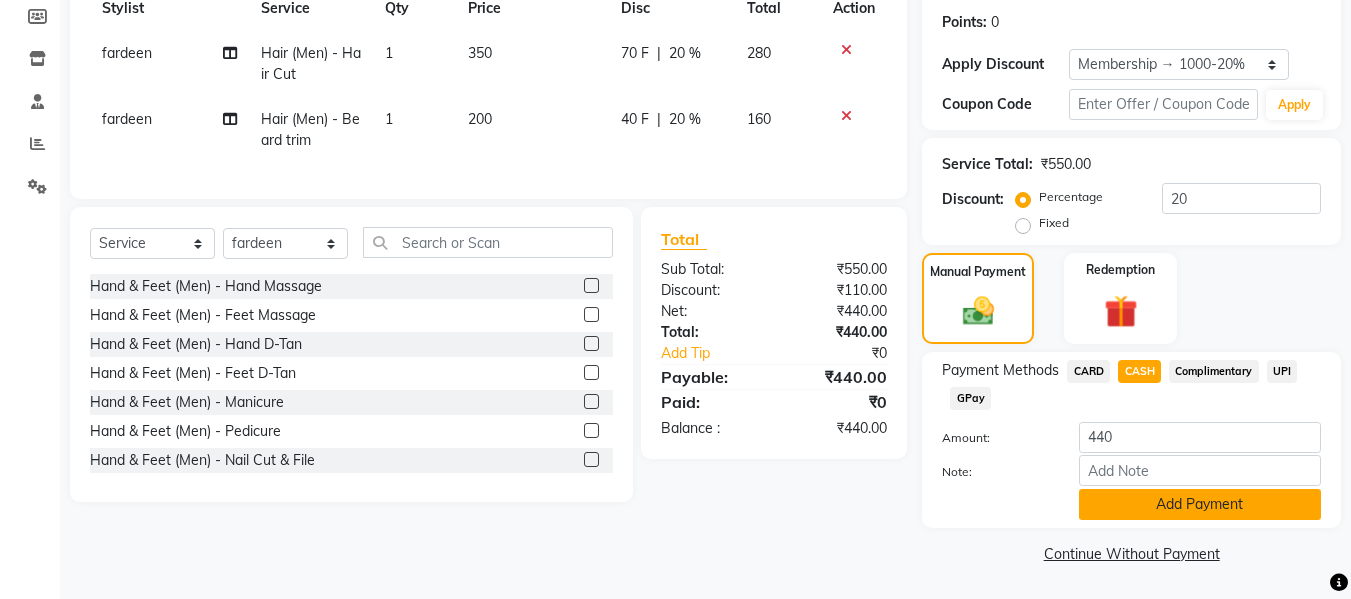 click on "Add Payment" 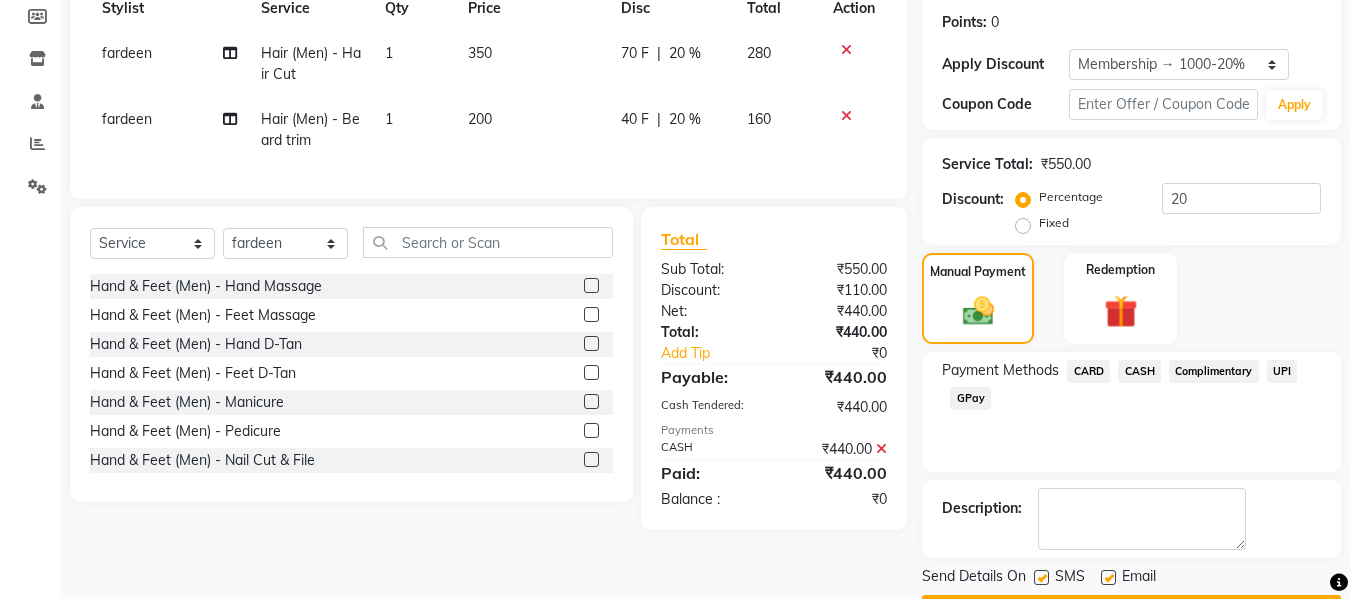 scroll, scrollTop: 356, scrollLeft: 0, axis: vertical 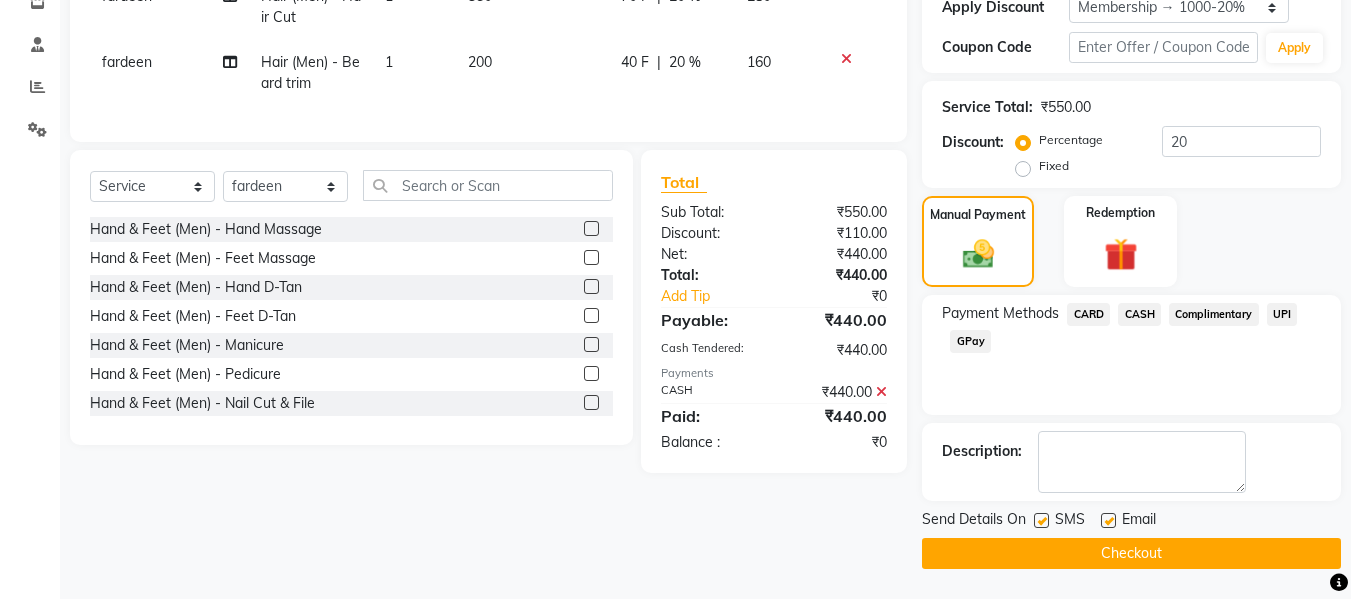 click on "Checkout" 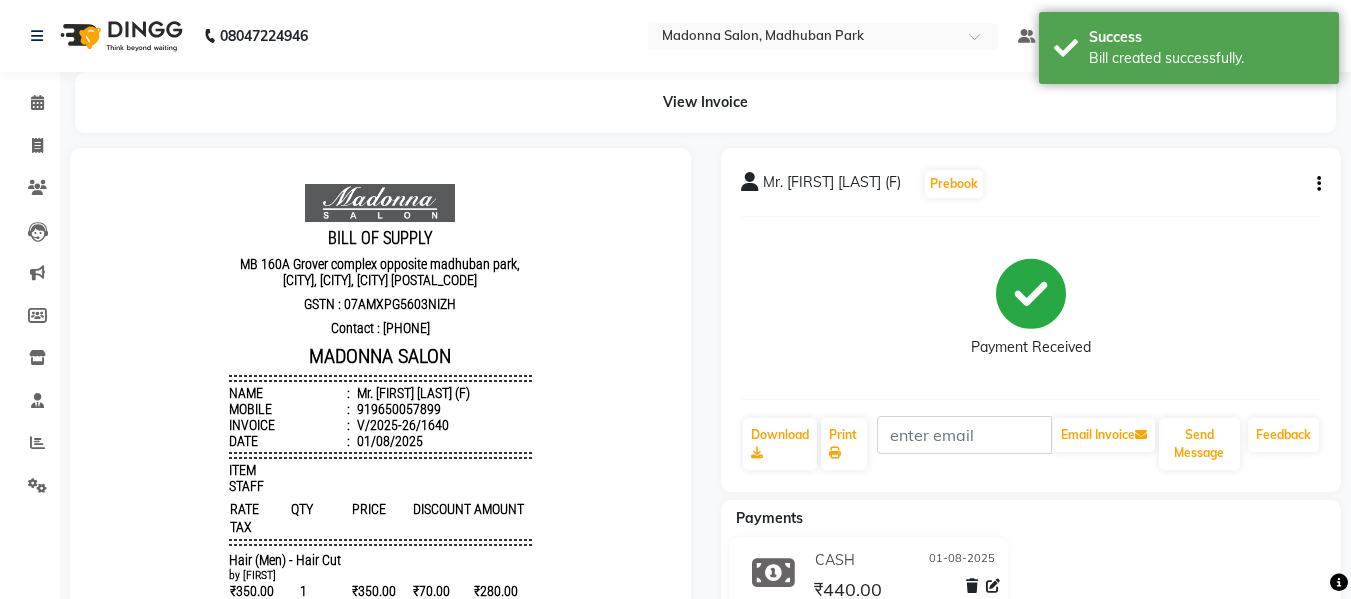 scroll, scrollTop: 0, scrollLeft: 0, axis: both 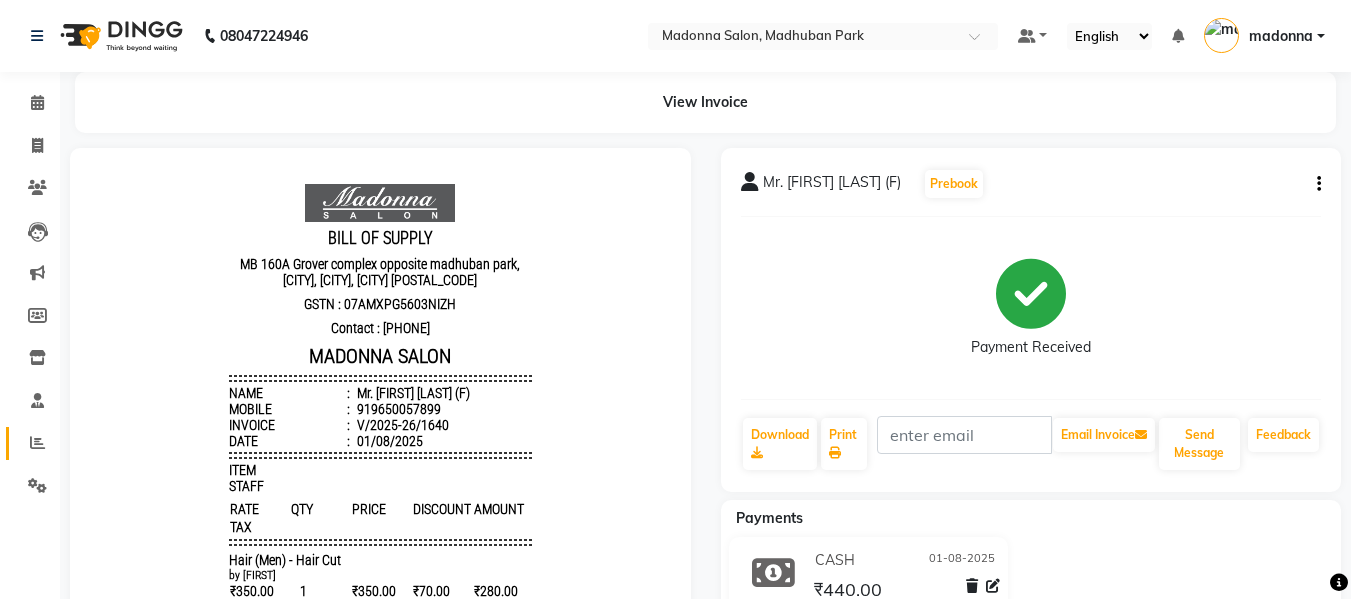 click 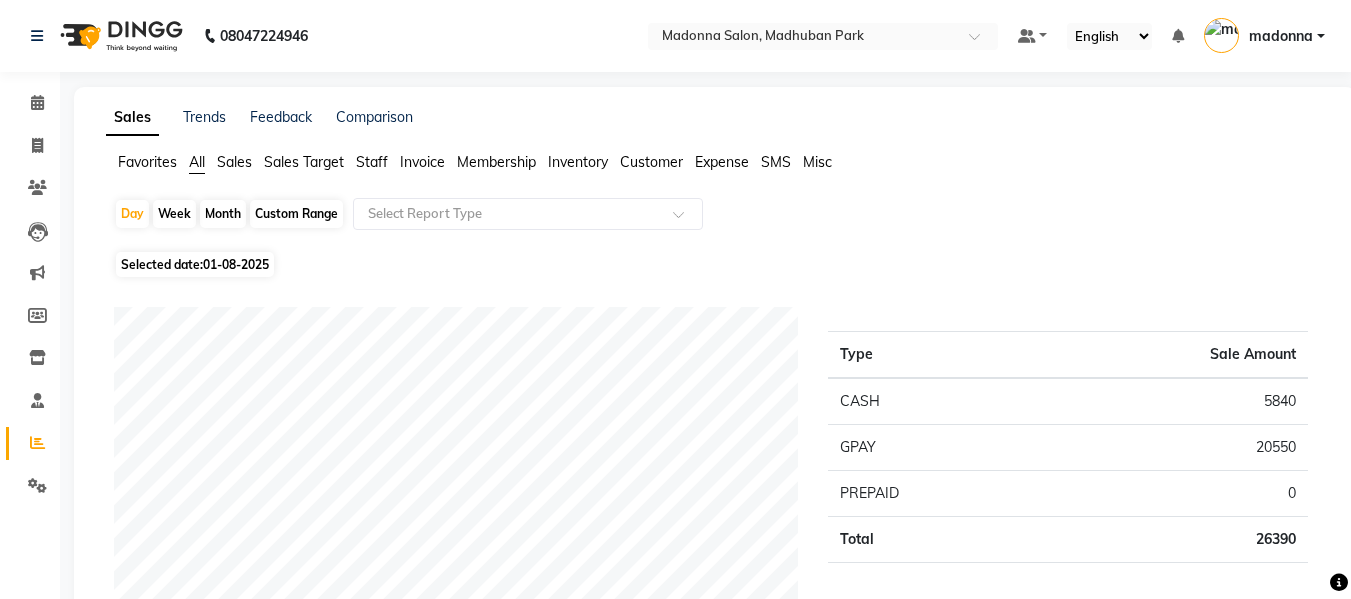 click on "Staff" 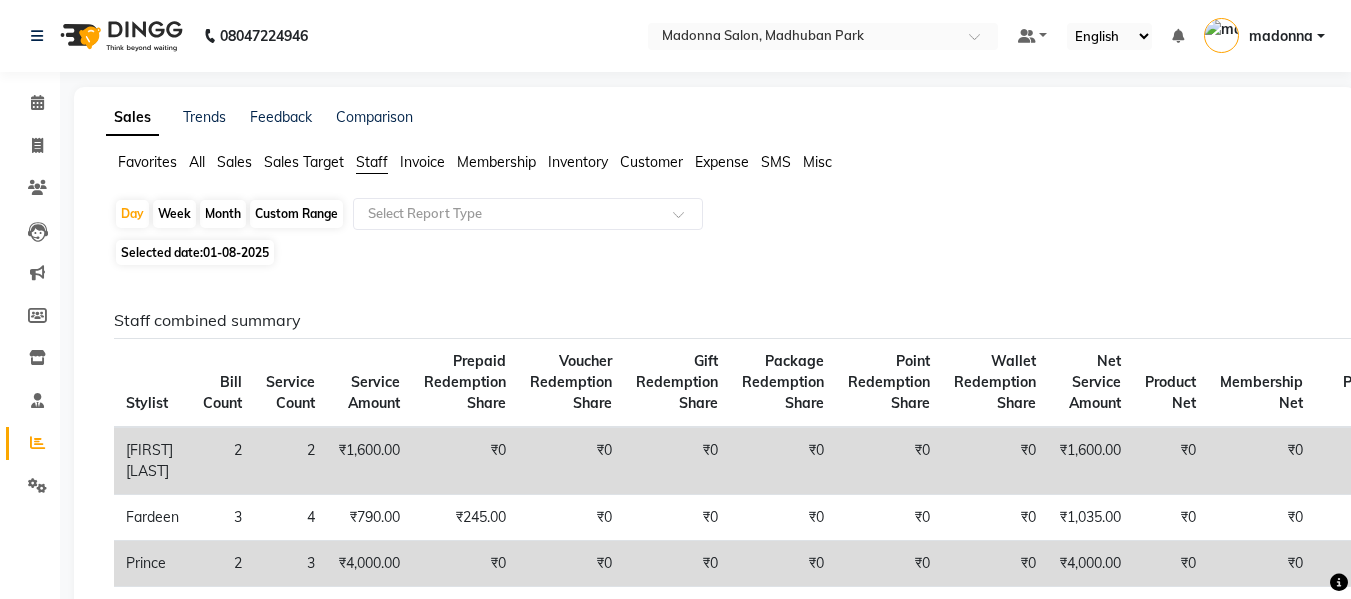 click on "Month" 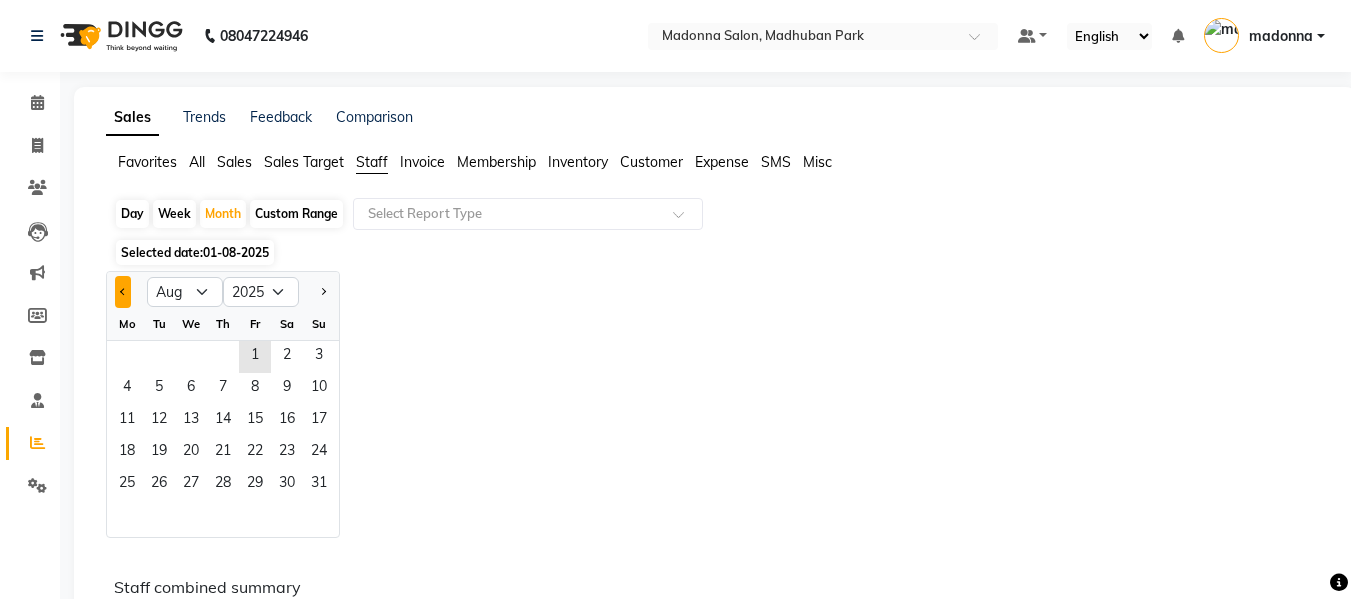 click 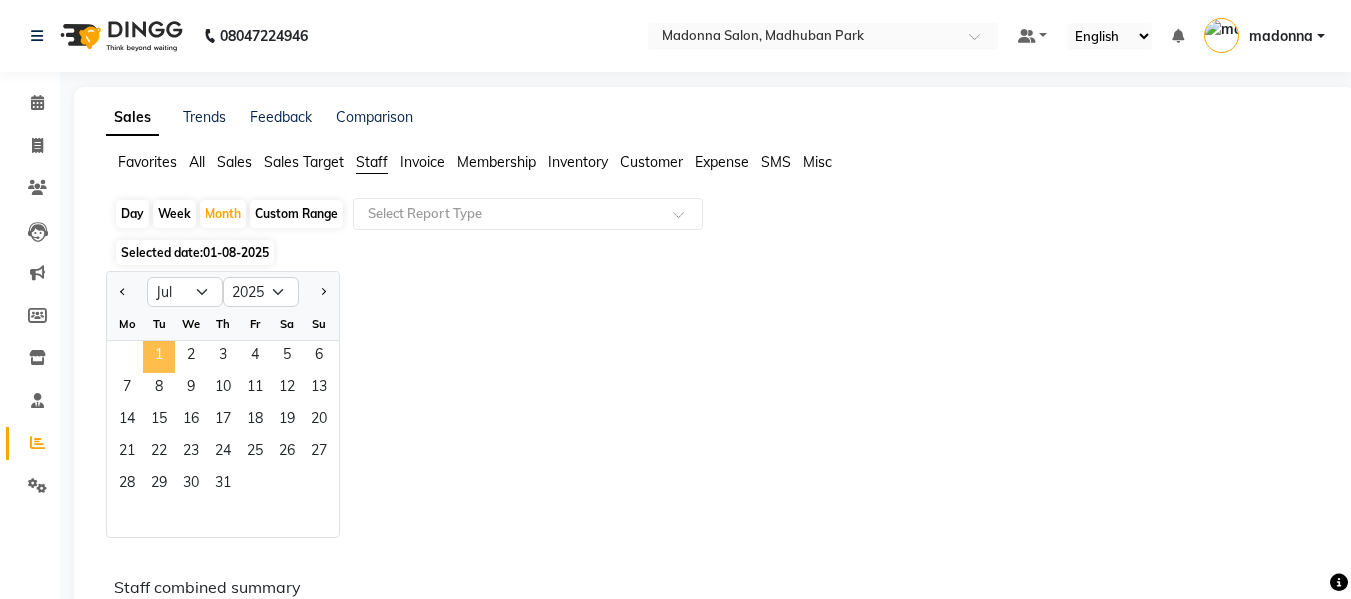 click on "1" 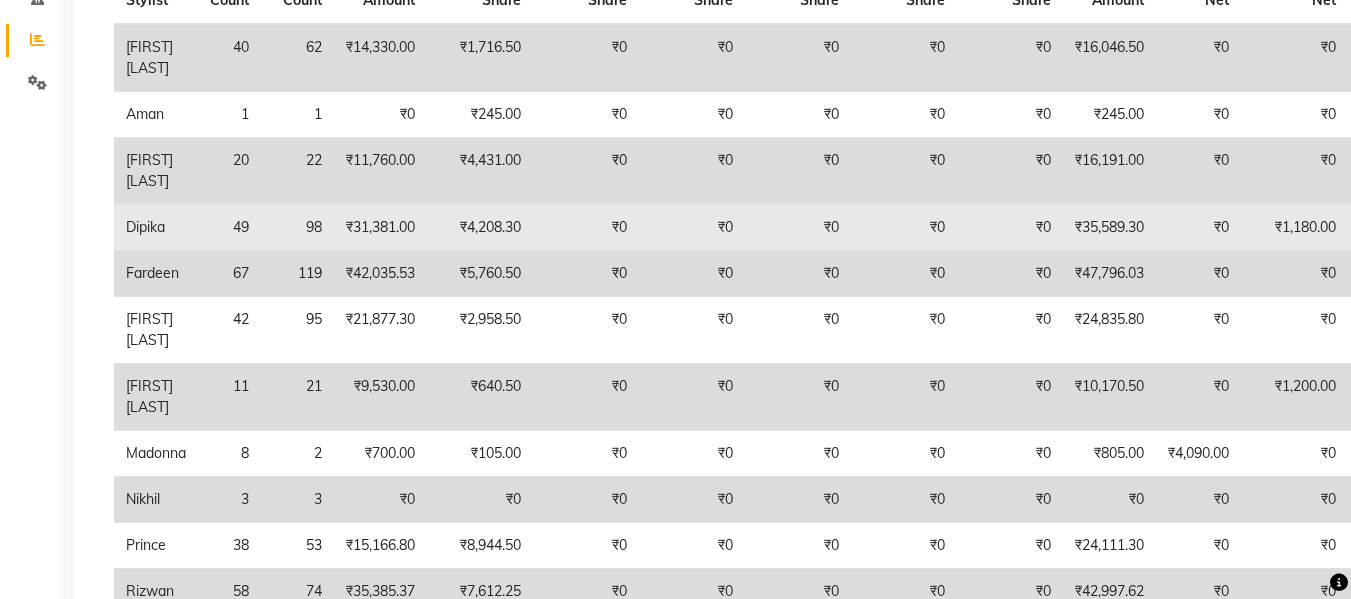scroll, scrollTop: 399, scrollLeft: 0, axis: vertical 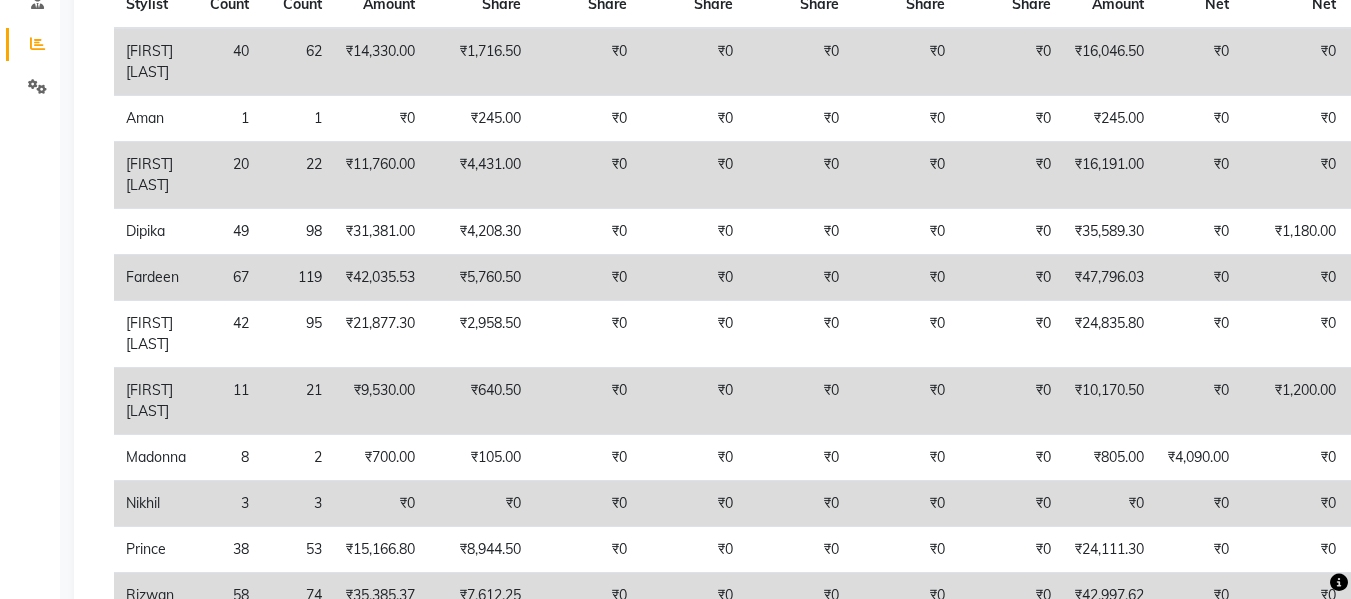 click on "₹10,170.50" 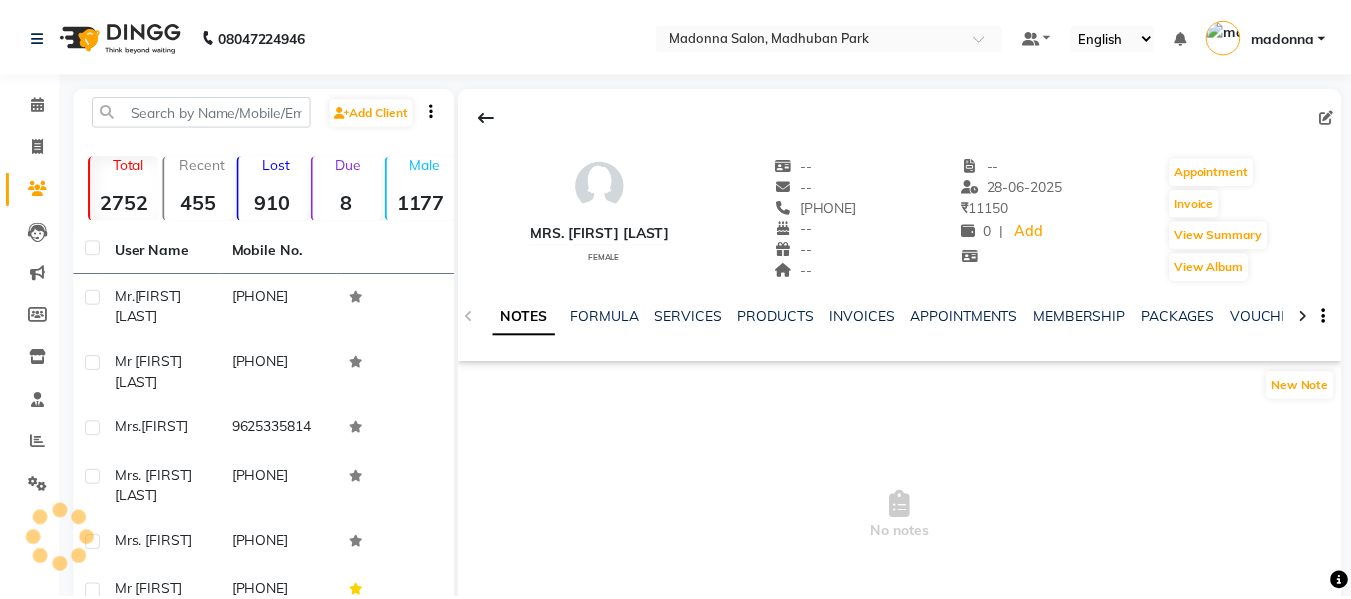 scroll, scrollTop: 0, scrollLeft: 0, axis: both 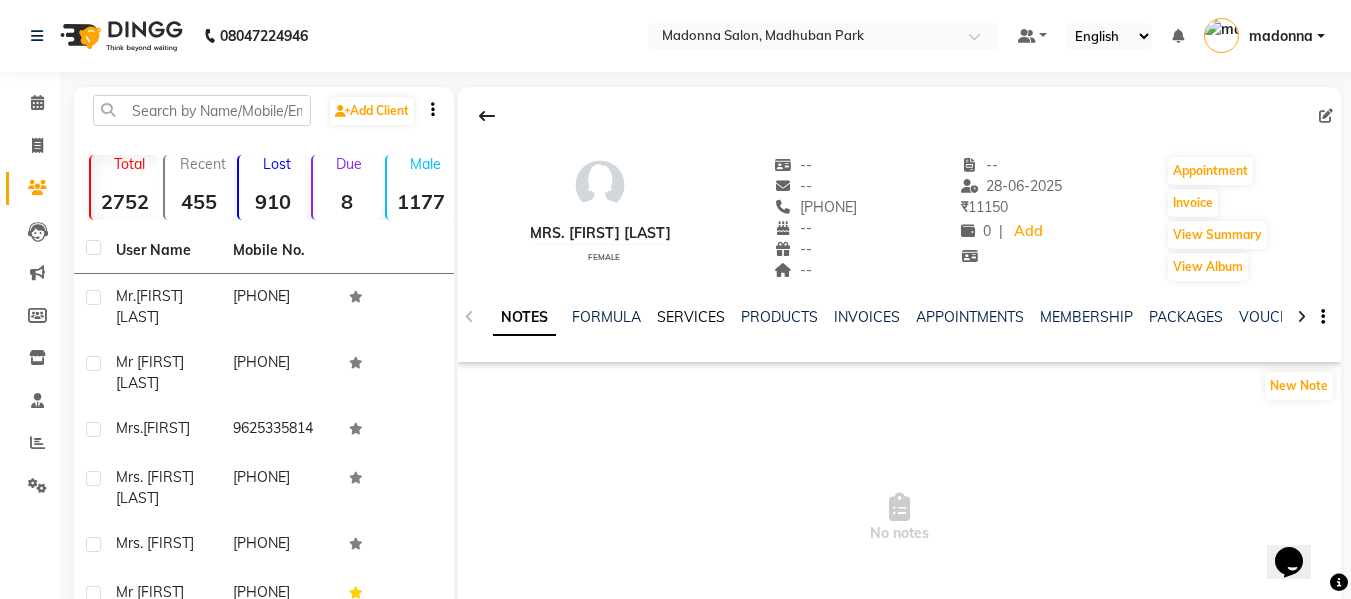 click on "SERVICES" 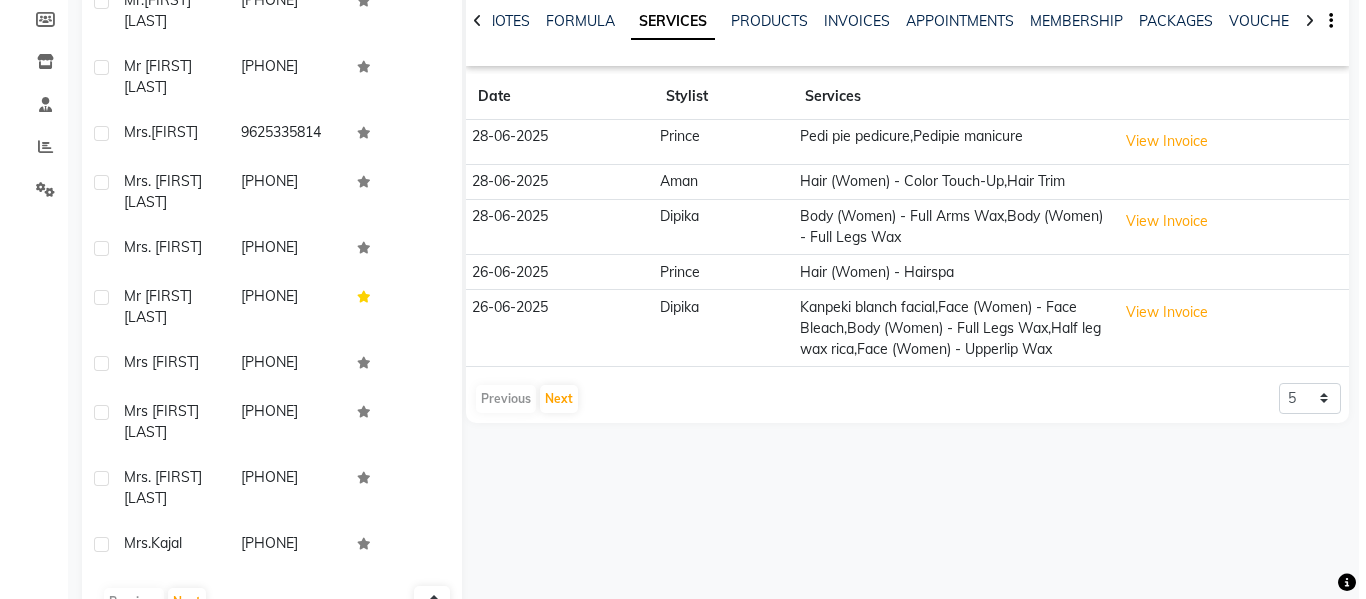 scroll, scrollTop: 297, scrollLeft: 0, axis: vertical 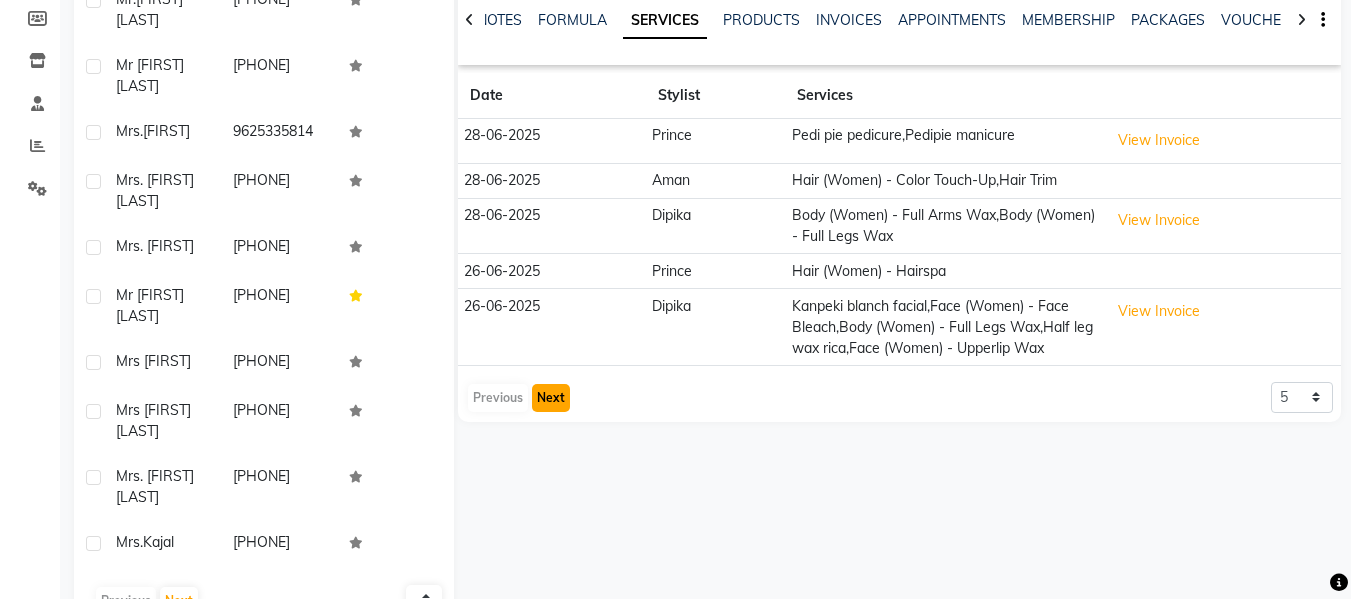 click on "Next" 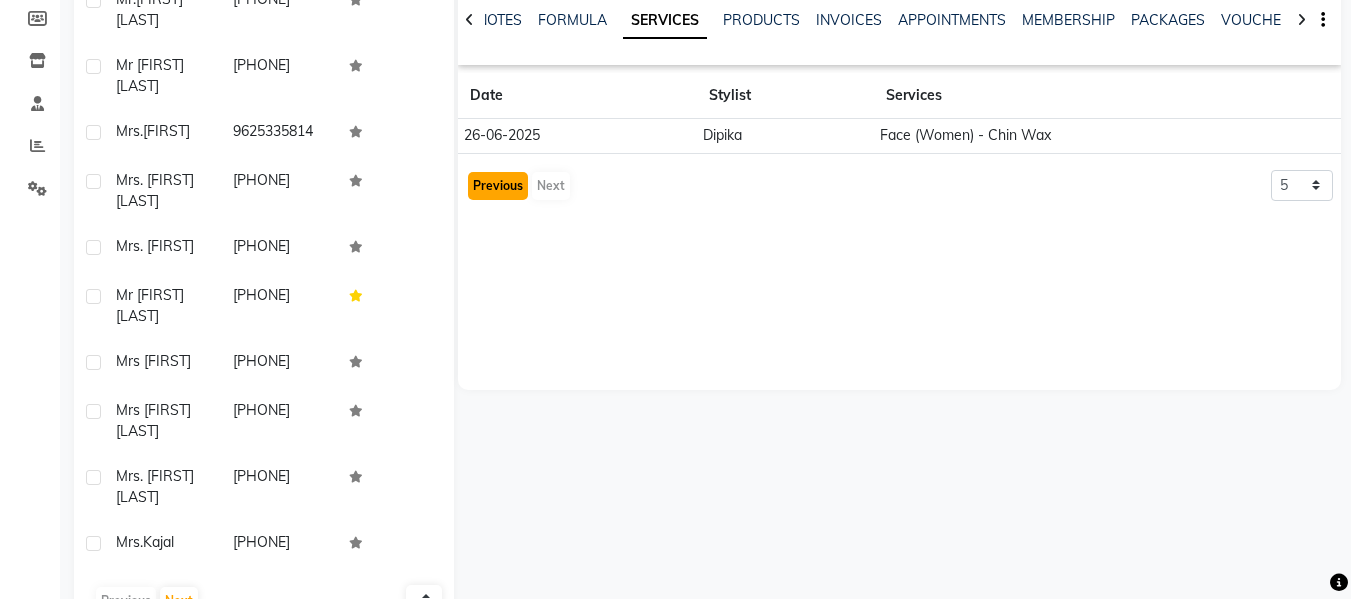 click on "Previous" 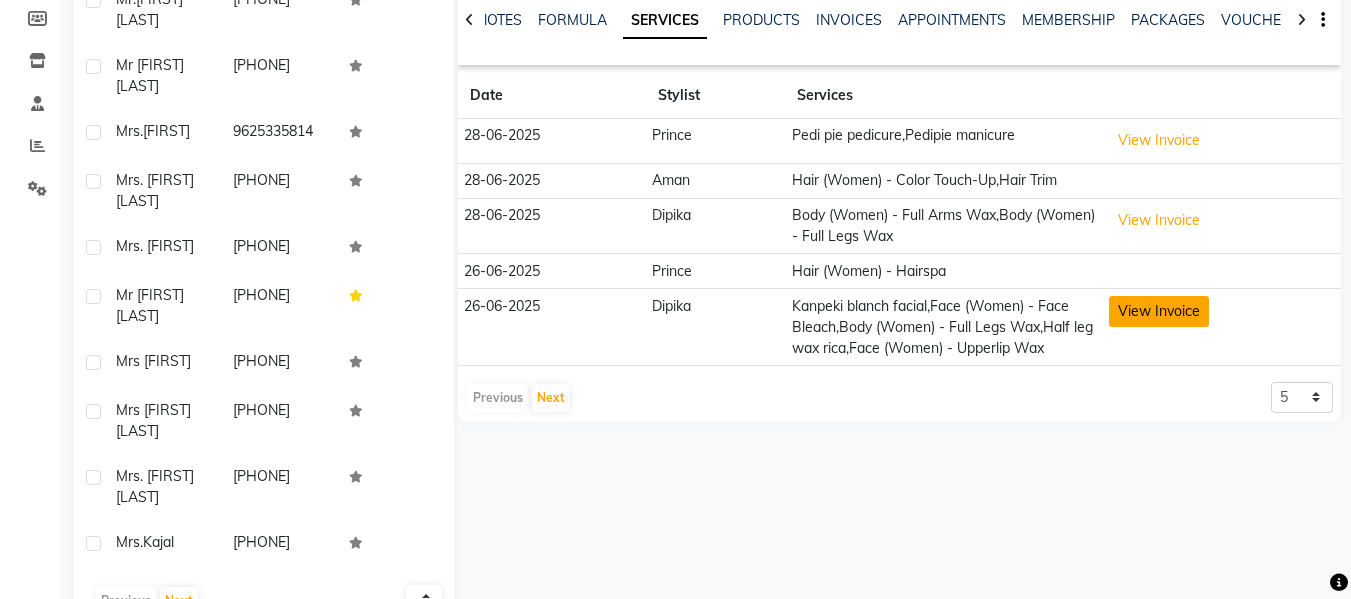 click on "View Invoice" 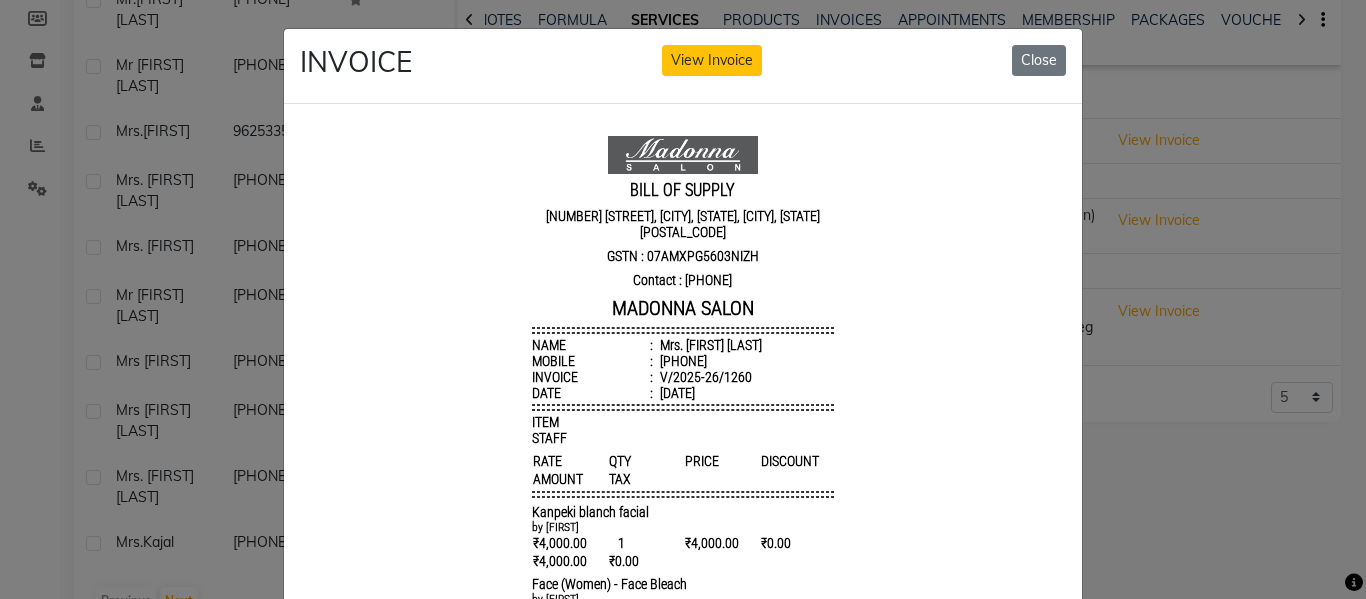 scroll, scrollTop: 16, scrollLeft: 0, axis: vertical 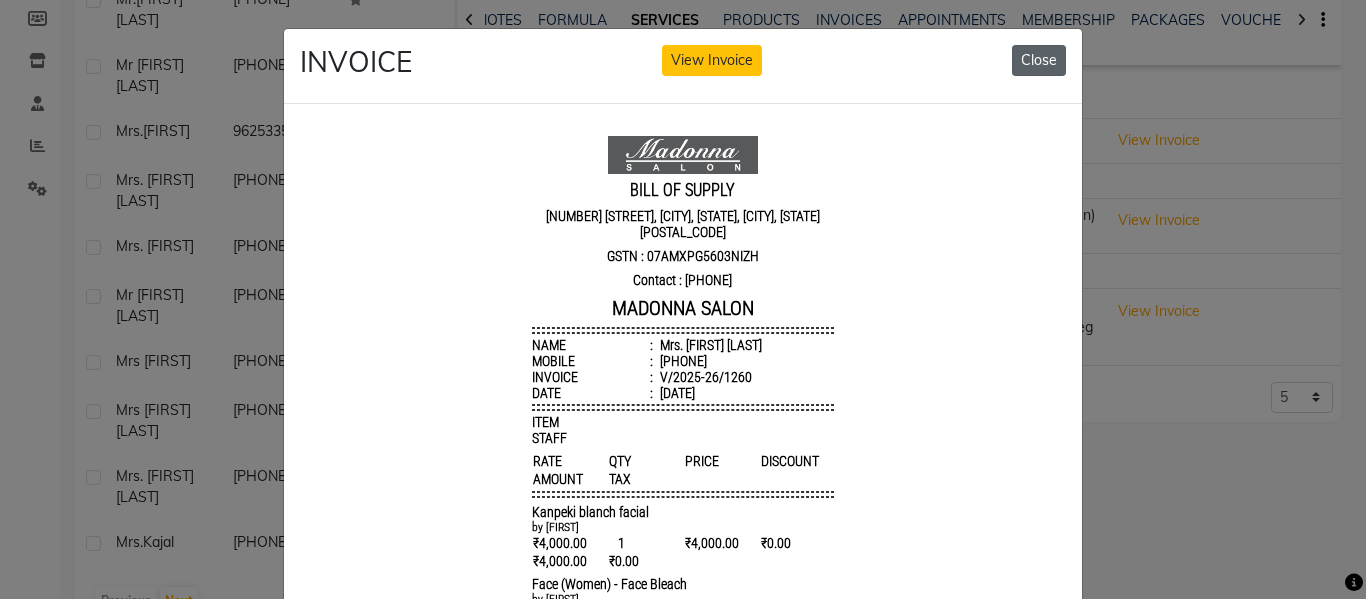 click on "Close" 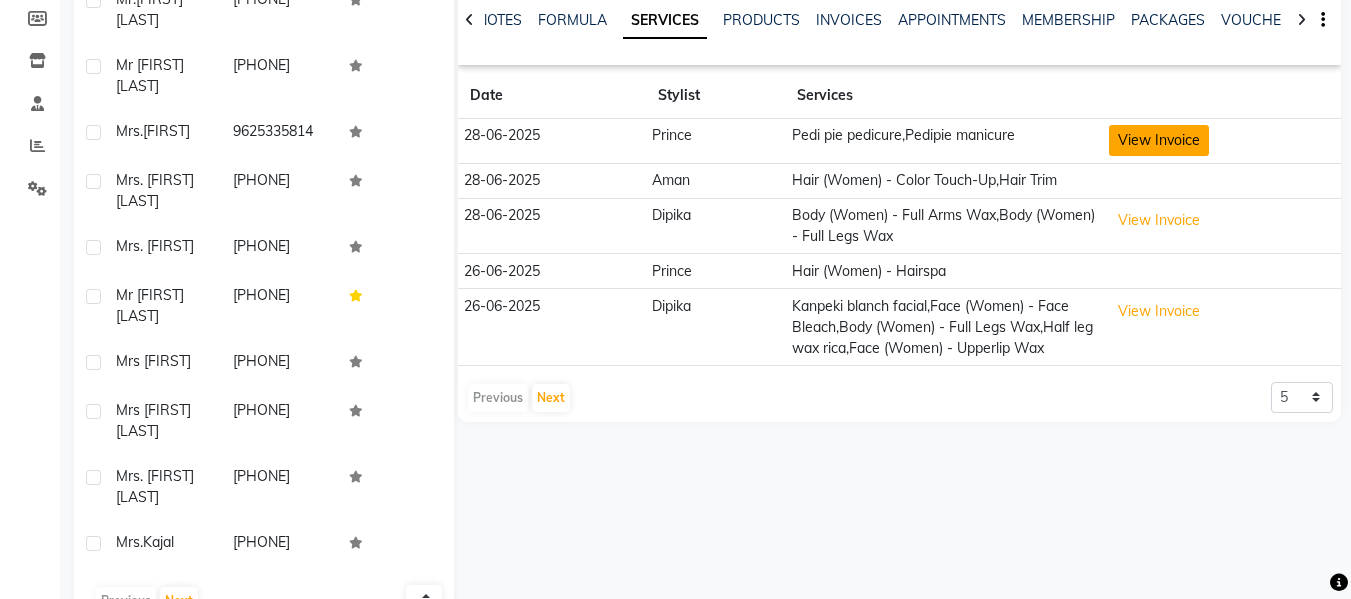 click on "View Invoice" 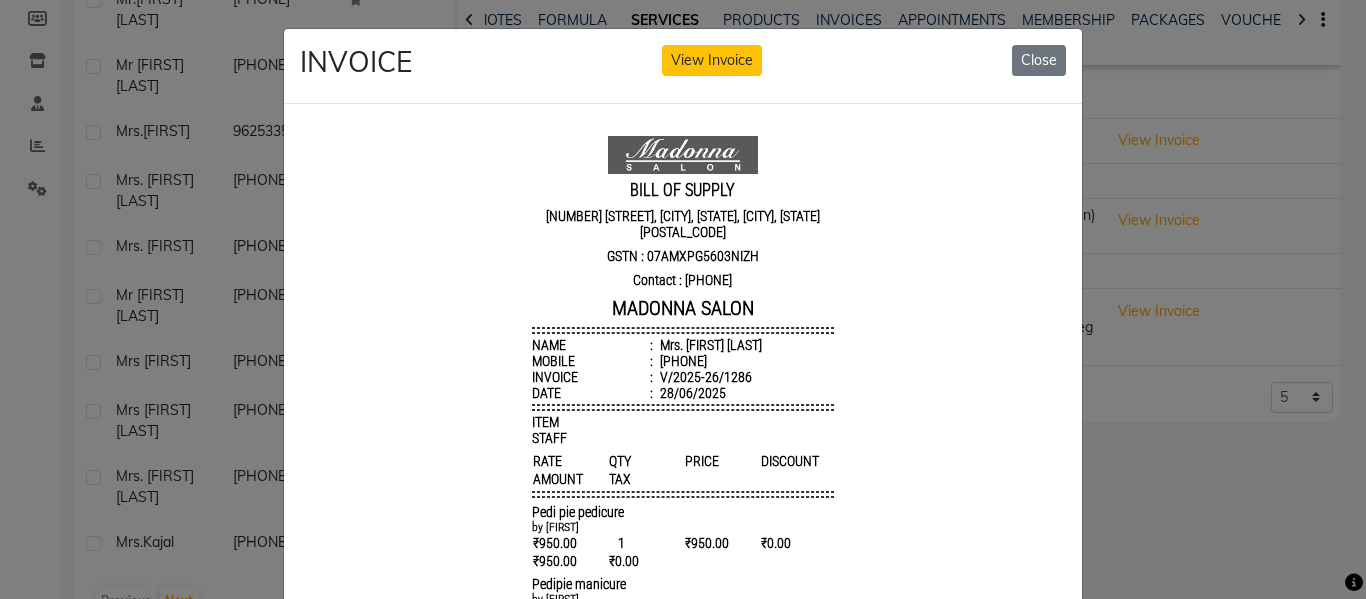 scroll, scrollTop: 16, scrollLeft: 0, axis: vertical 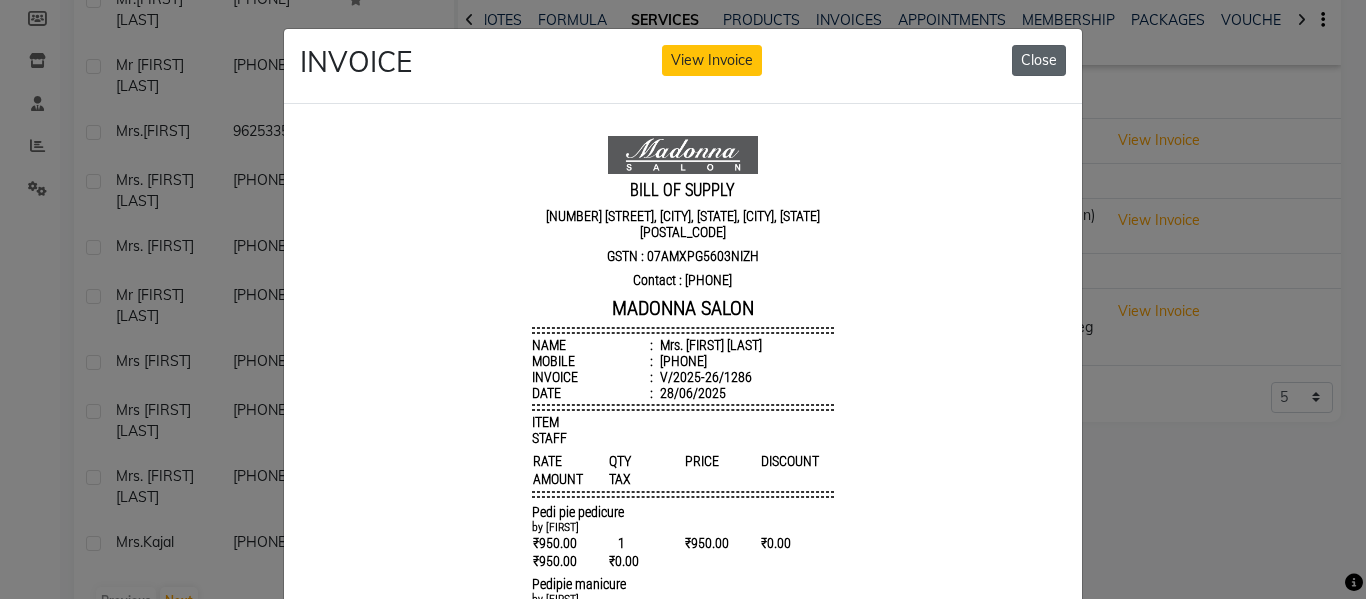 click on "Close" 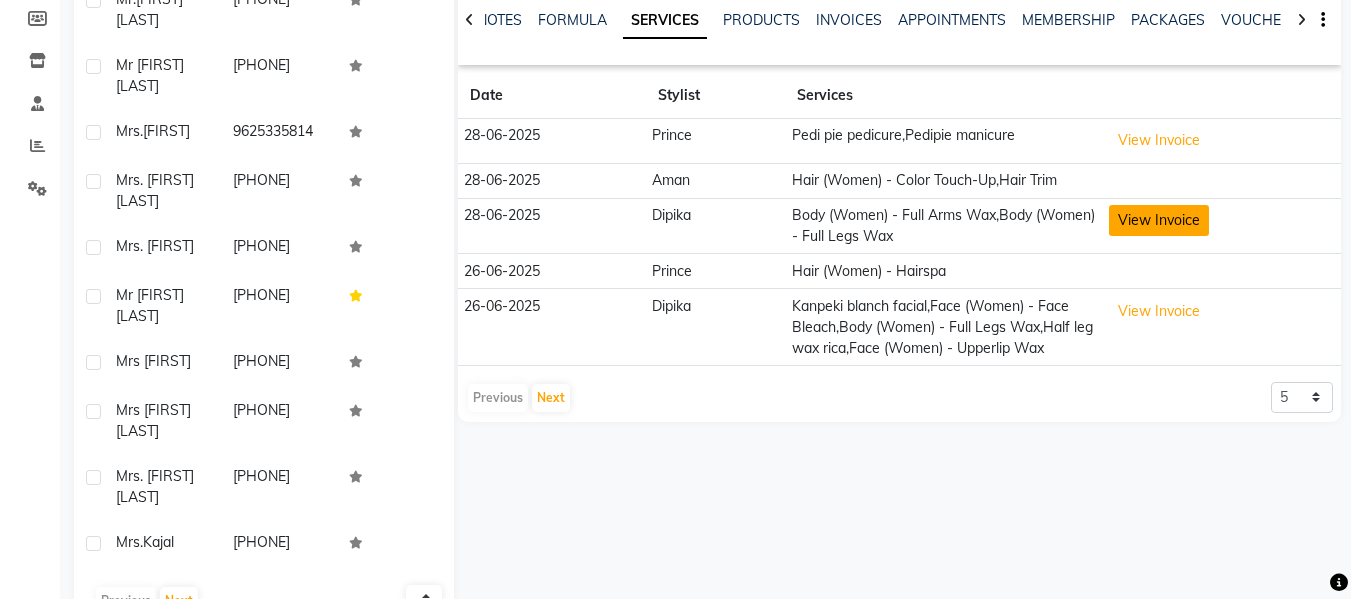 click on "View Invoice" 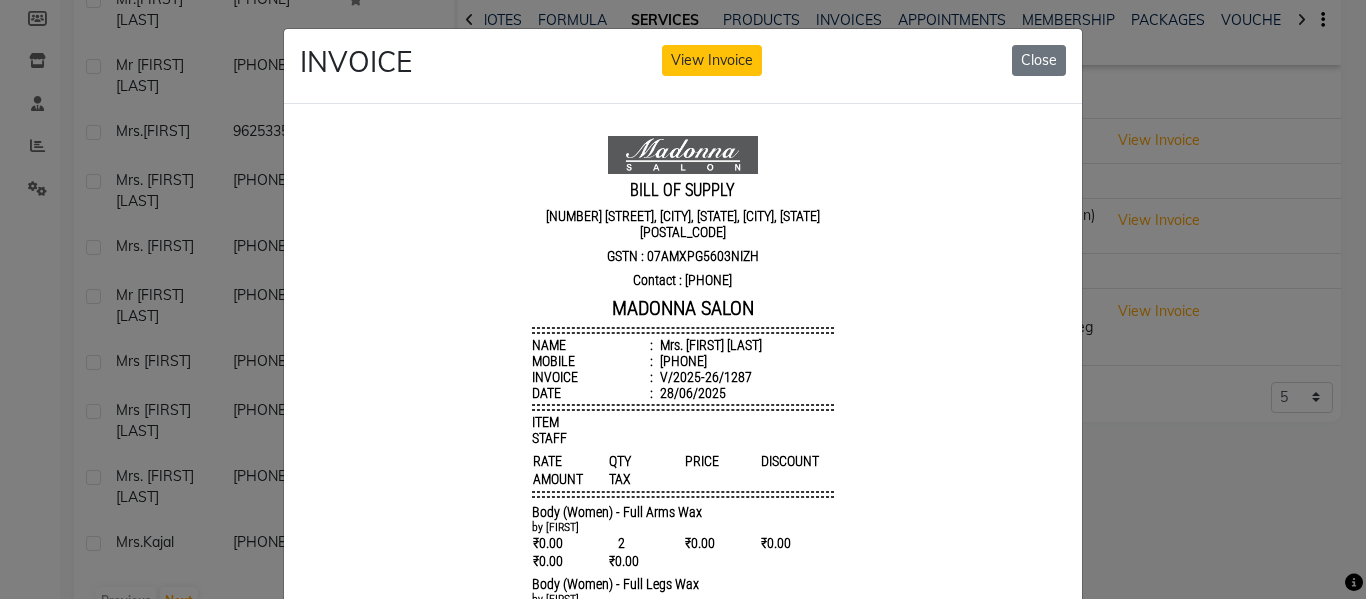 scroll, scrollTop: 16, scrollLeft: 0, axis: vertical 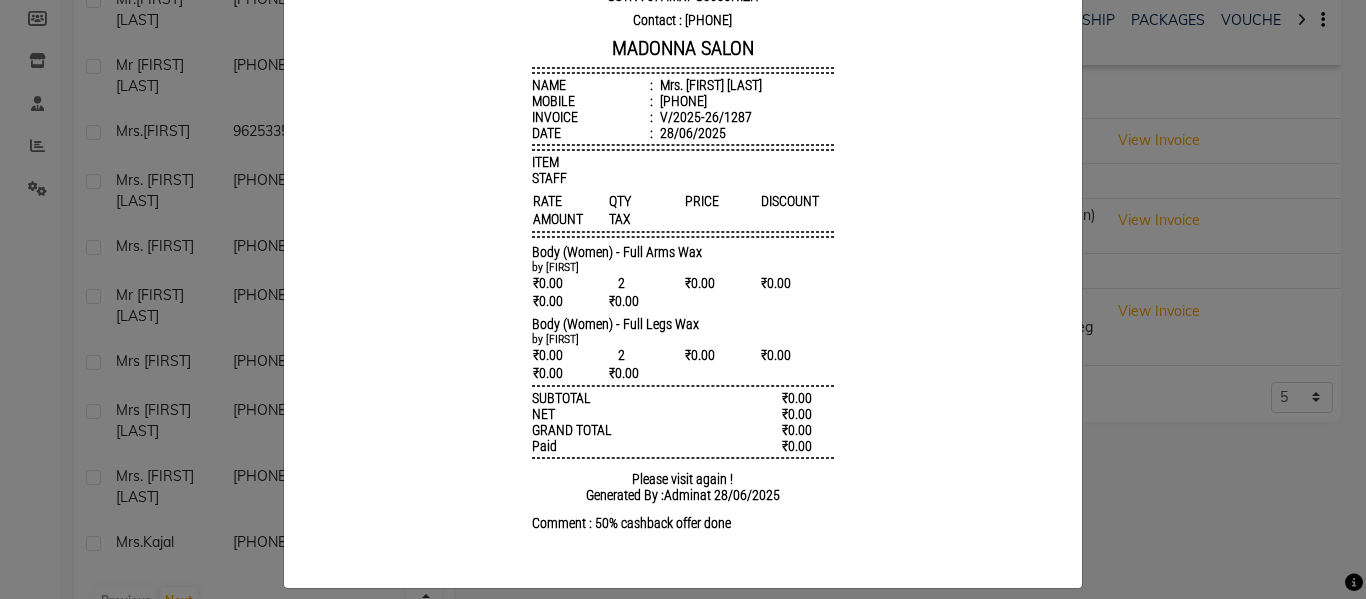 click on "INVOICE View Invoice Close" 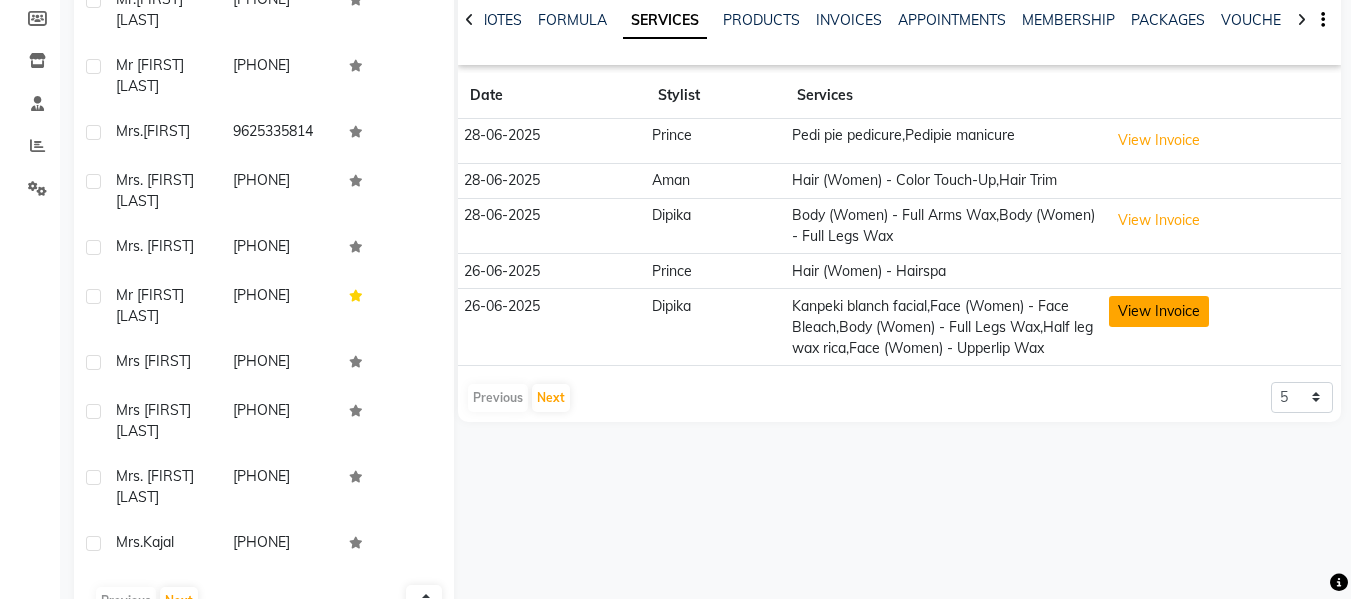 click on "View Invoice" 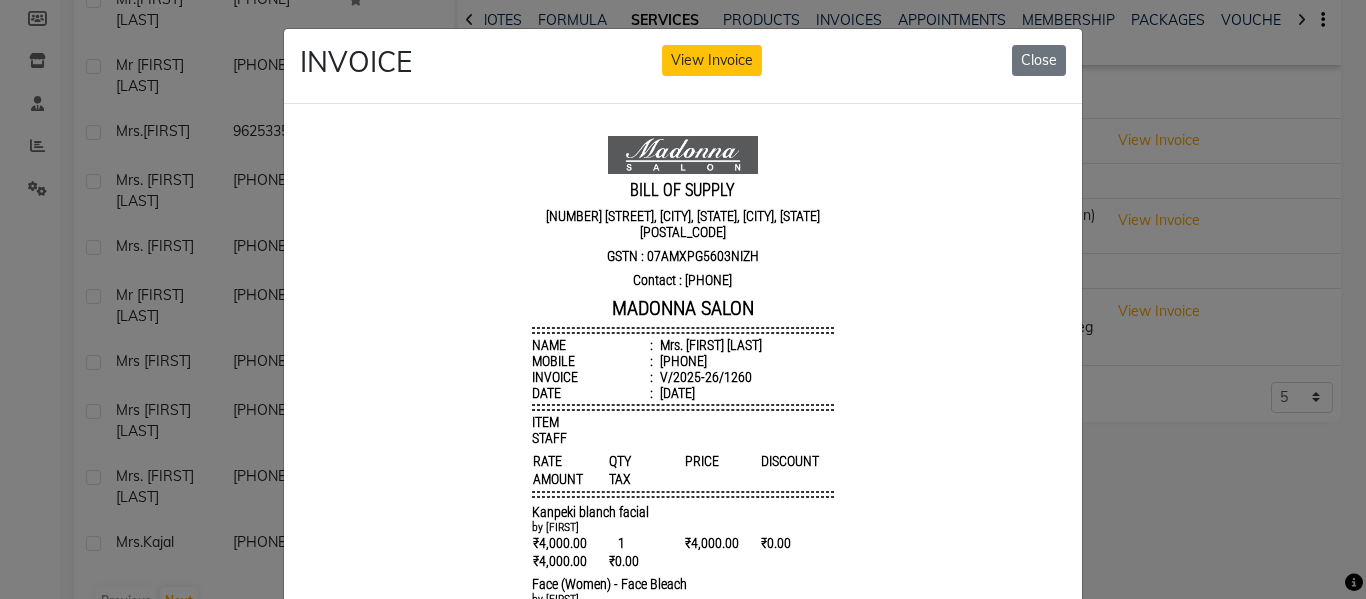 scroll, scrollTop: 16, scrollLeft: 0, axis: vertical 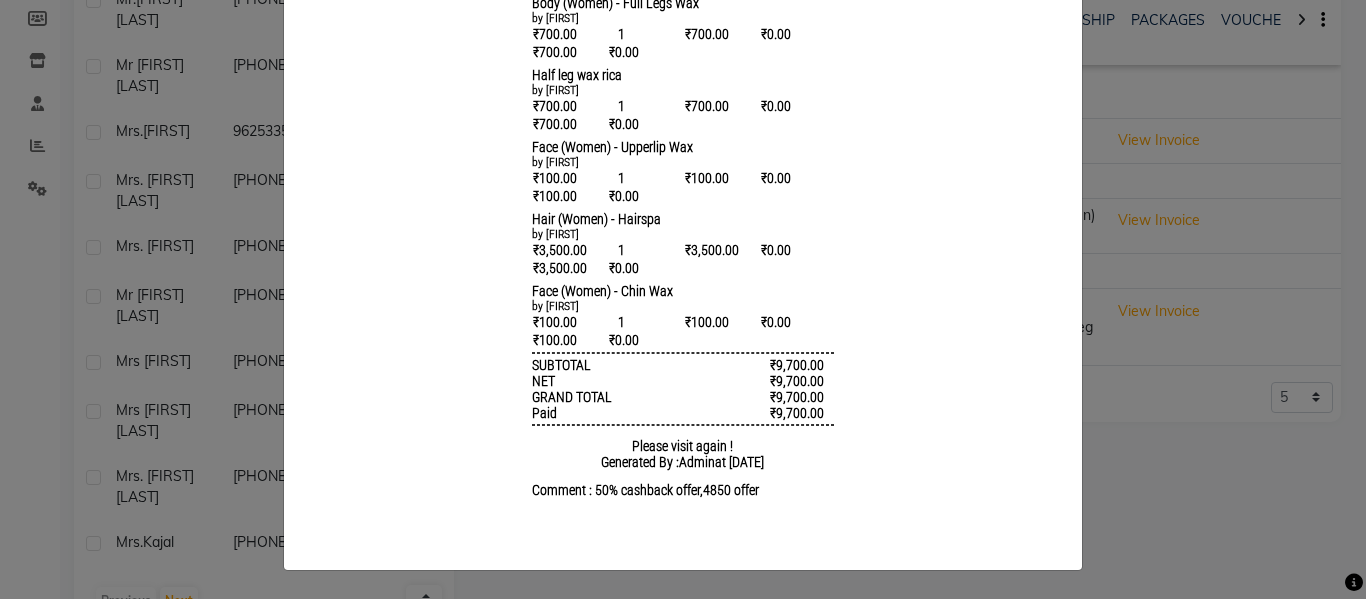 click on "INVOICE View Invoice Close" 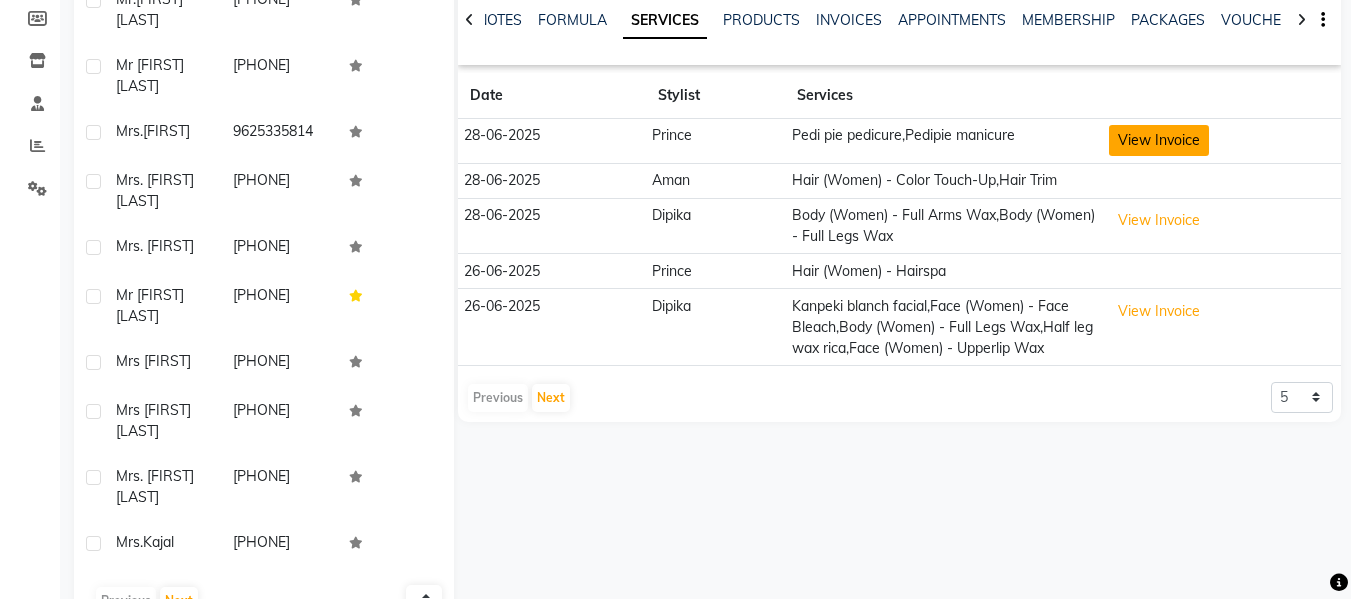 click on "View Invoice" 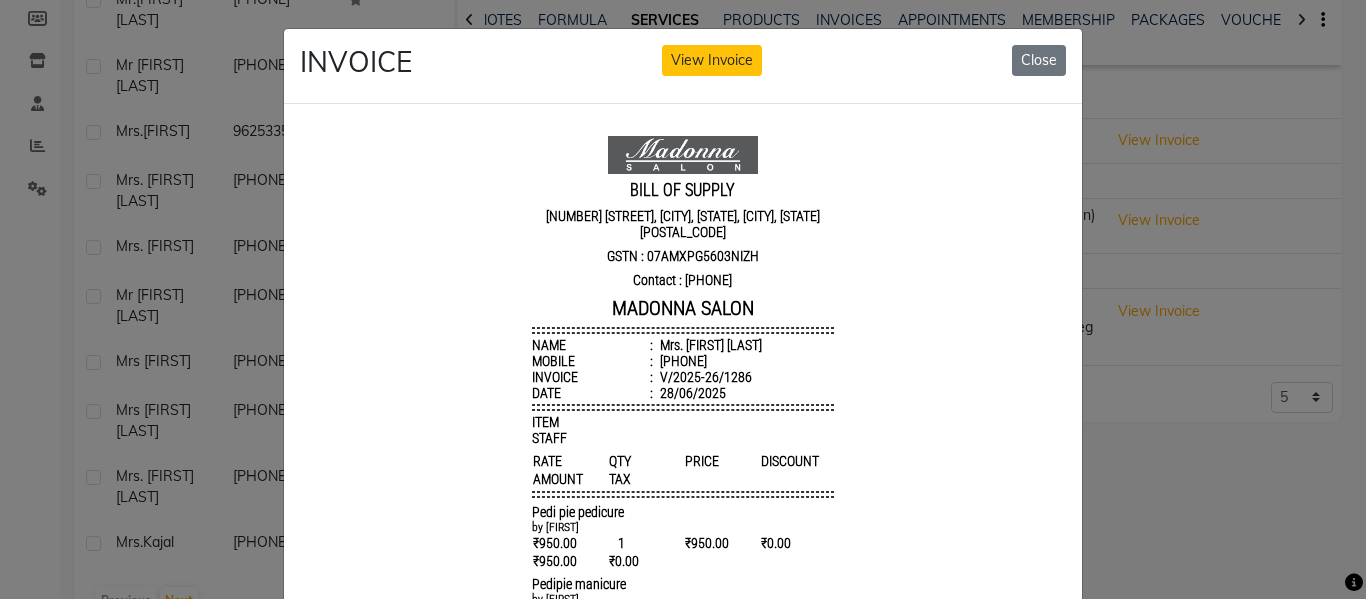 scroll, scrollTop: 16, scrollLeft: 0, axis: vertical 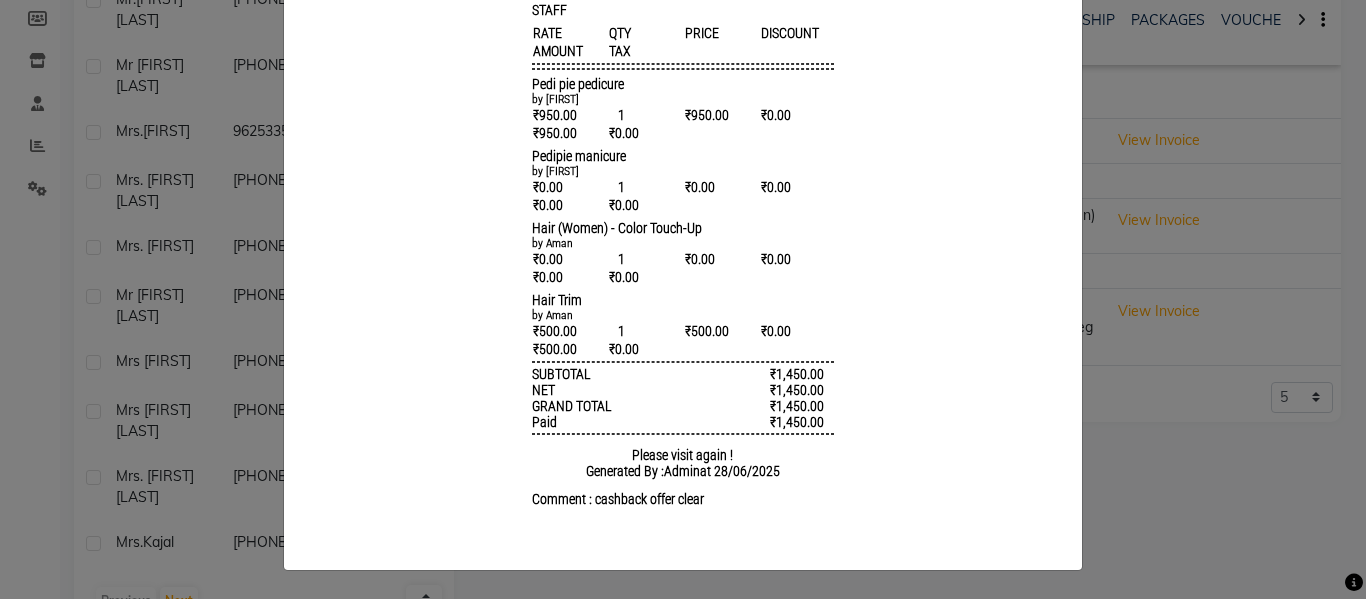 click on "INVOICE View Invoice Close" 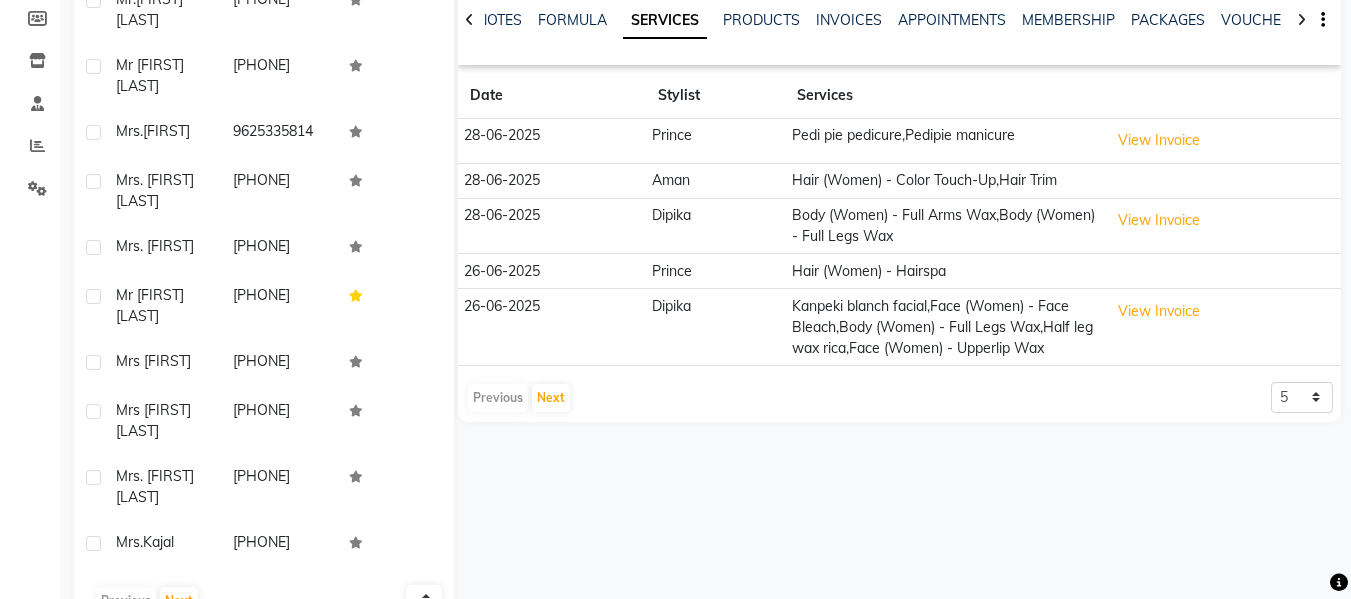 click on "Pedi pie pedicure,Pedipie manicure" 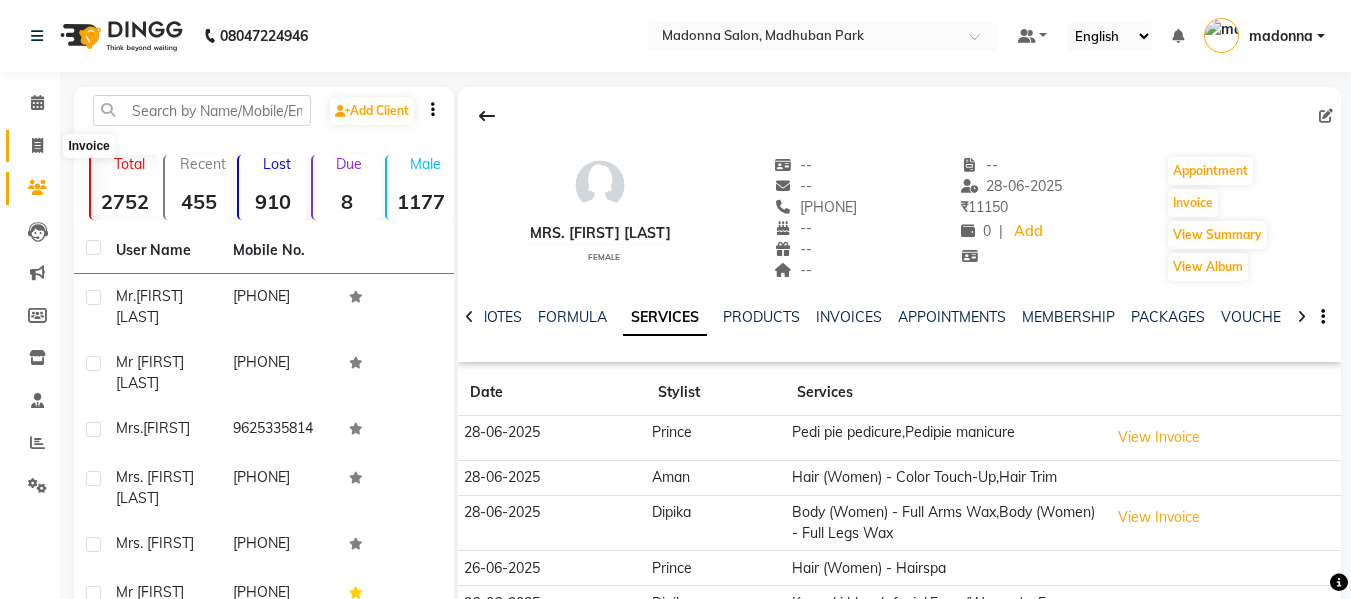 click 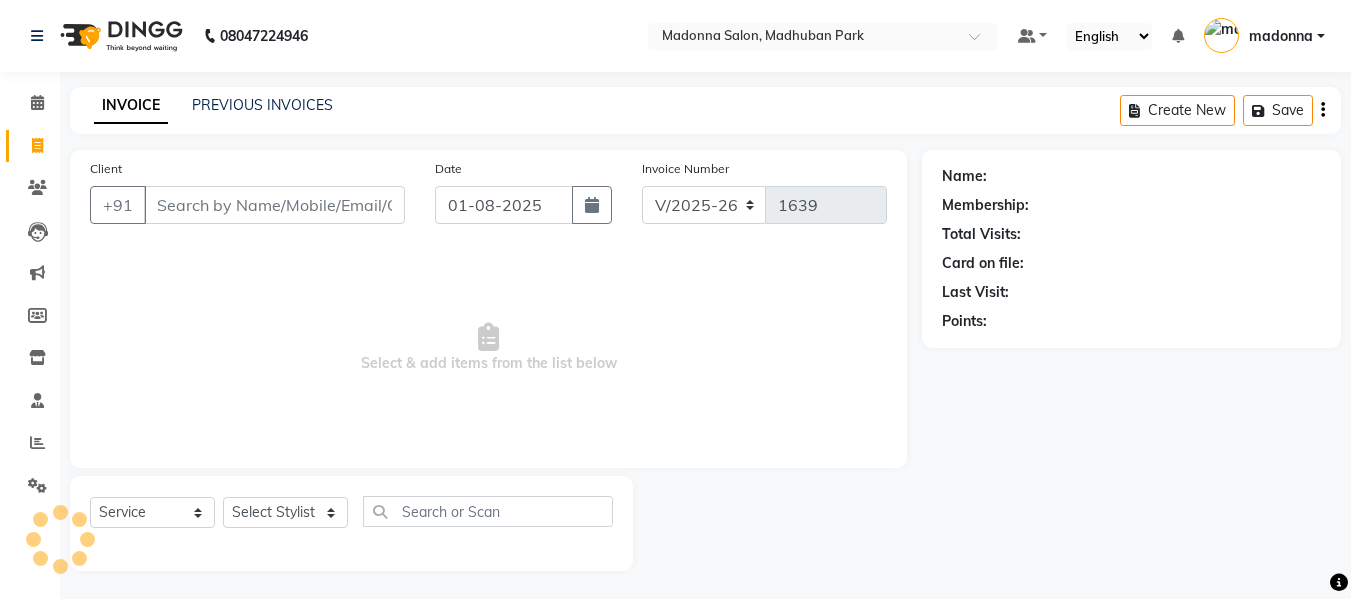 scroll, scrollTop: 2, scrollLeft: 0, axis: vertical 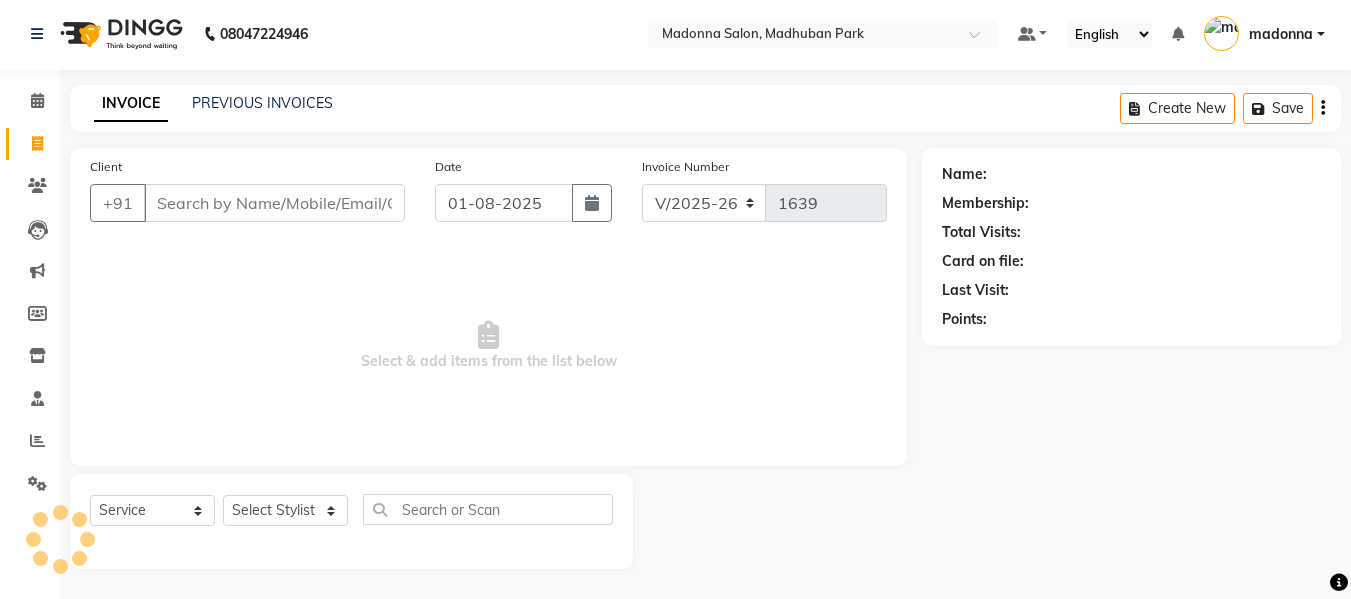 click on "Client" at bounding box center [274, 203] 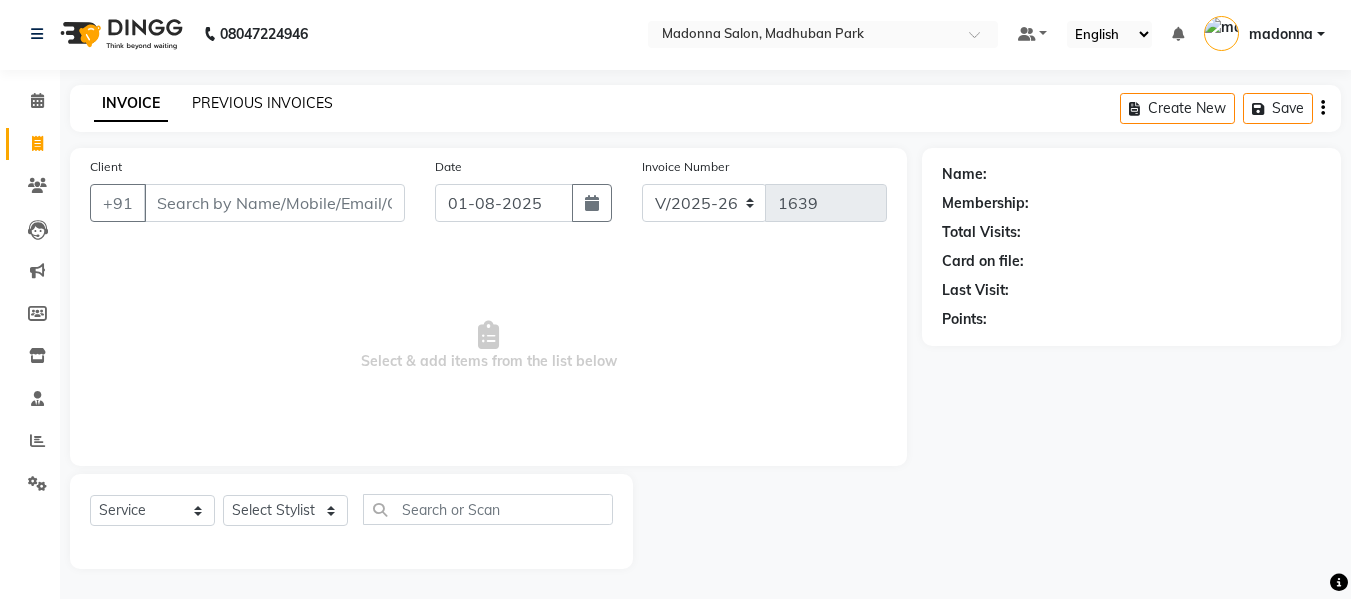 click on "PREVIOUS INVOICES" 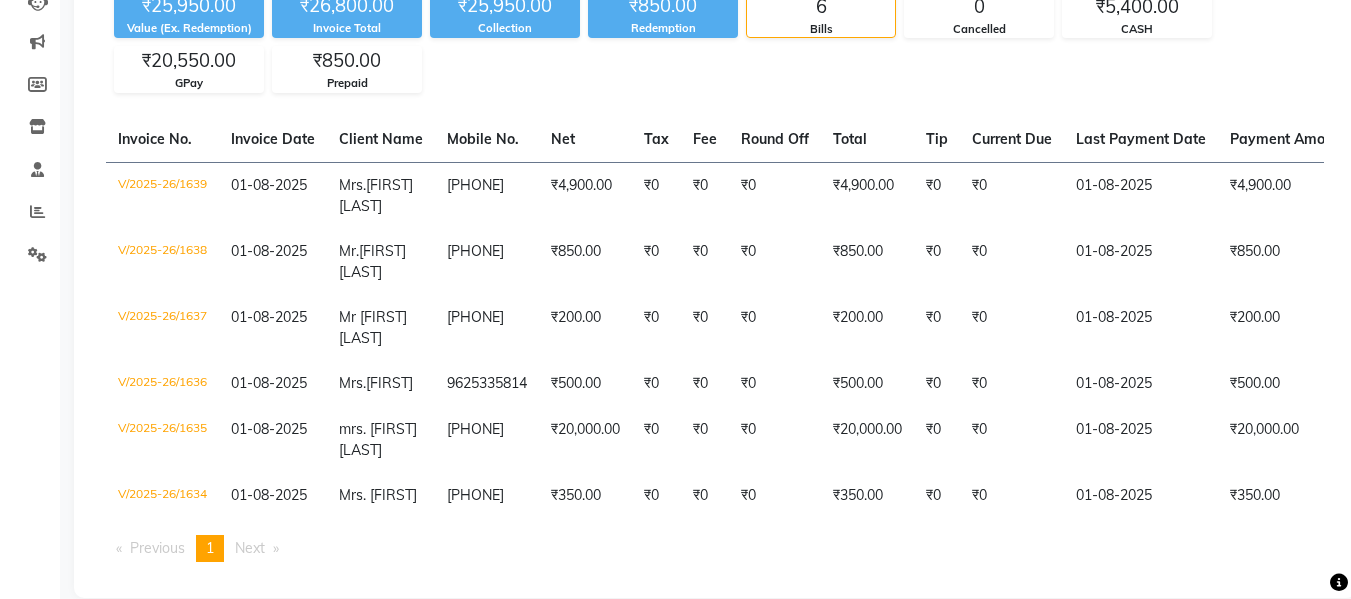 scroll, scrollTop: 0, scrollLeft: 0, axis: both 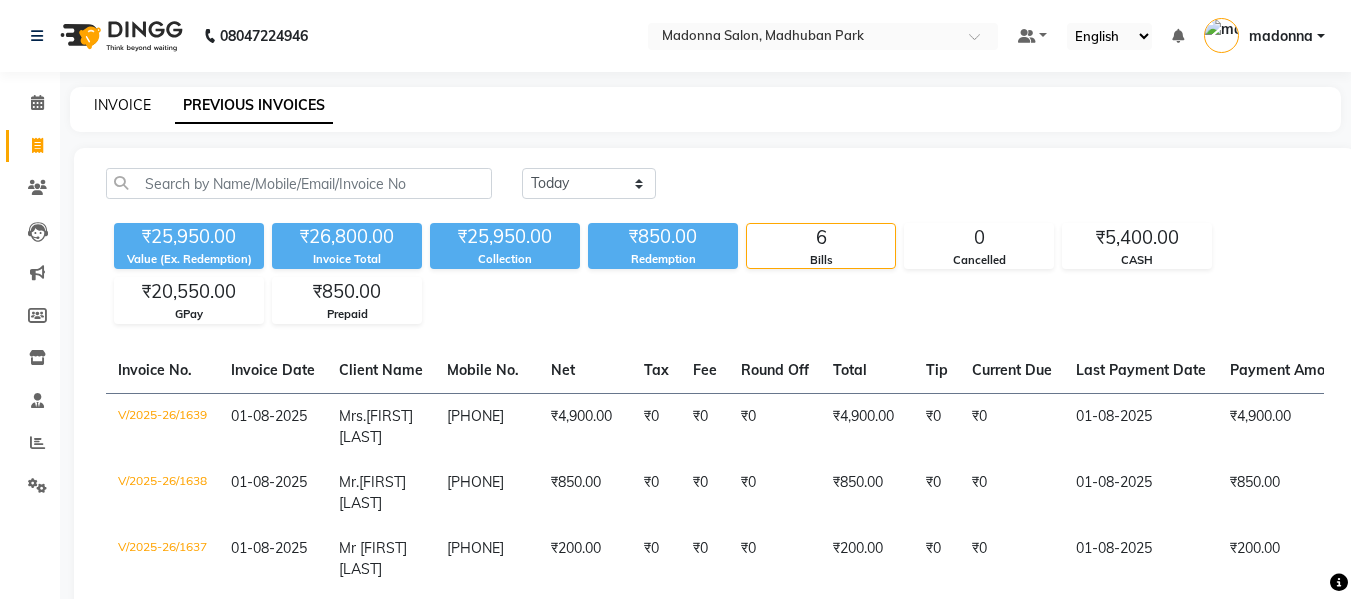 click on "INVOICE" 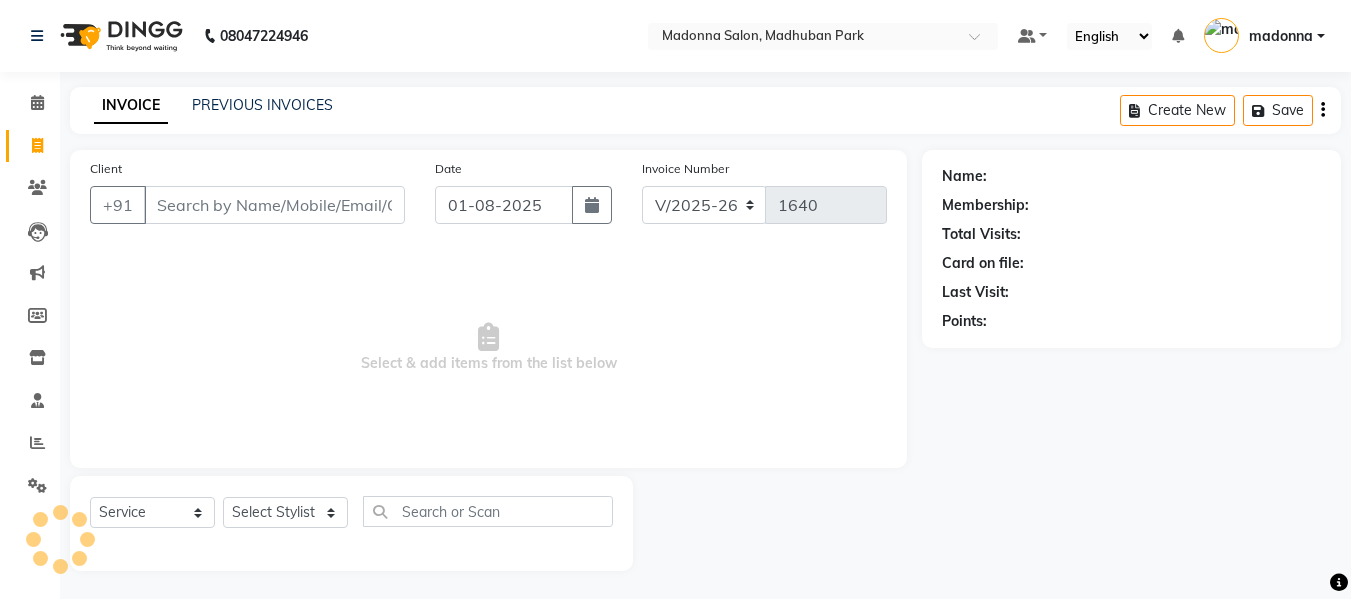 scroll, scrollTop: 2, scrollLeft: 0, axis: vertical 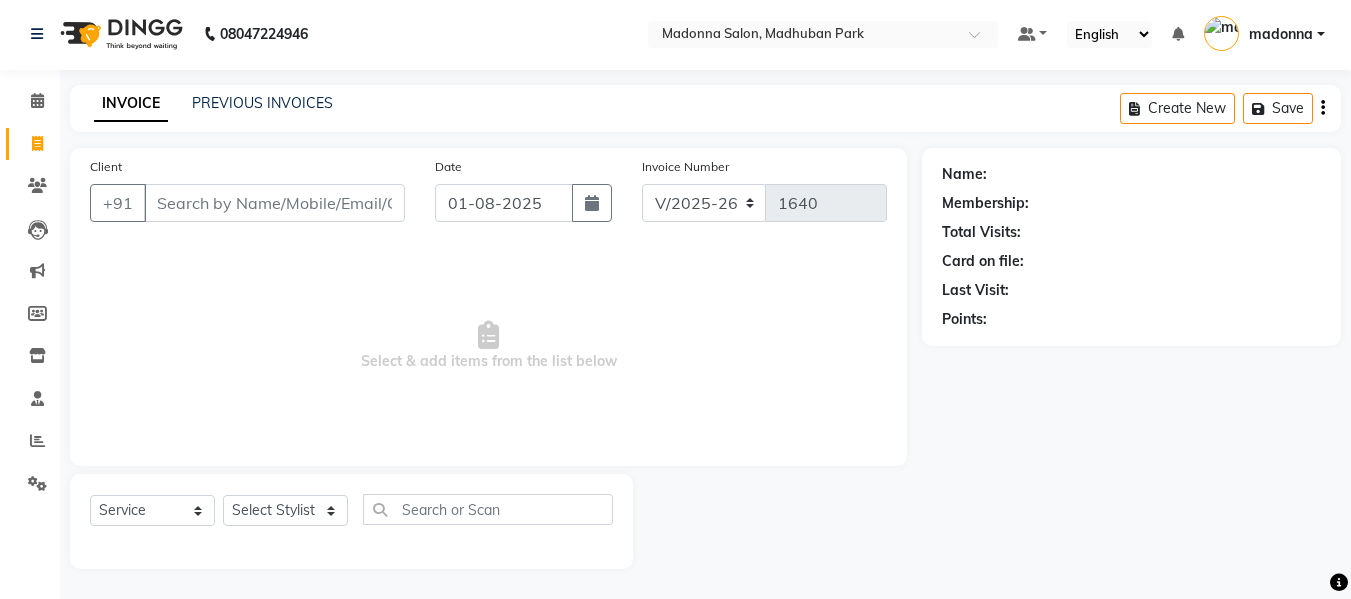 click on "Client +91" 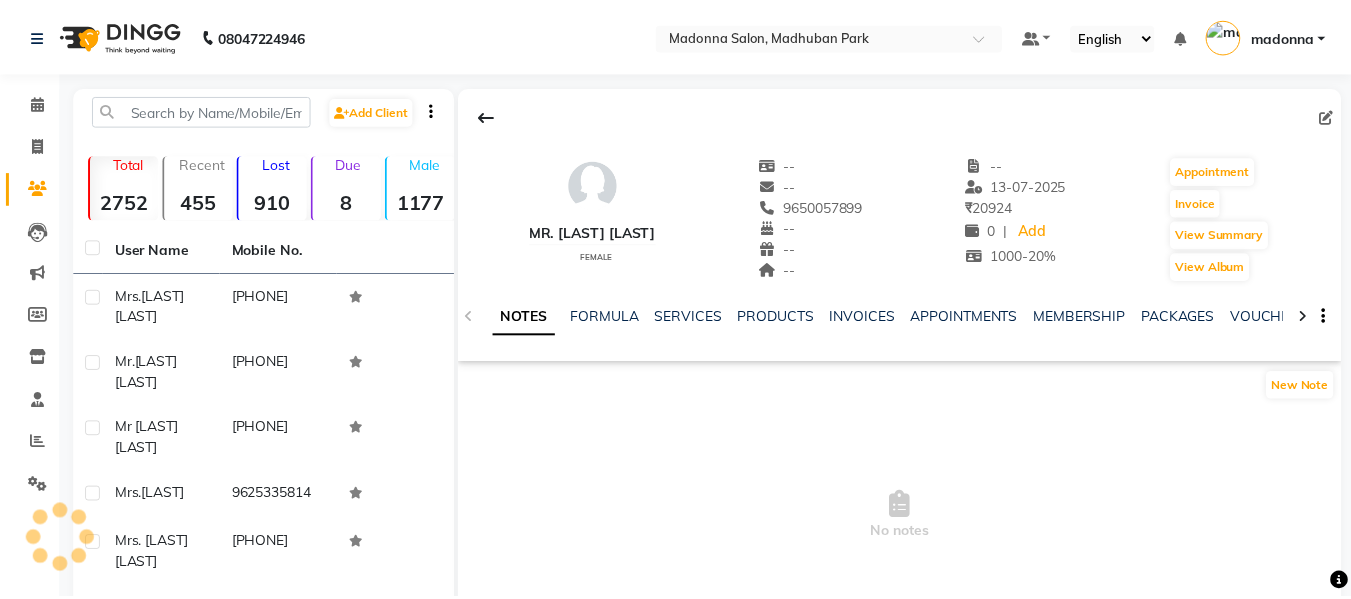 scroll, scrollTop: 0, scrollLeft: 0, axis: both 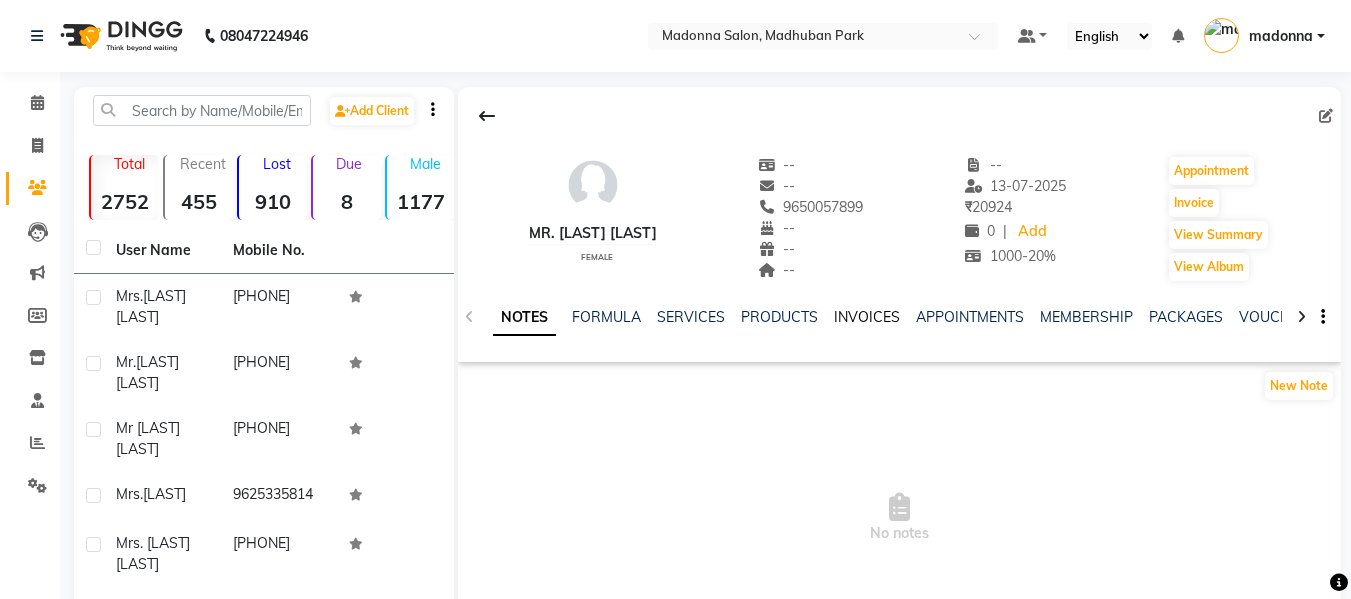 click on "INVOICES" 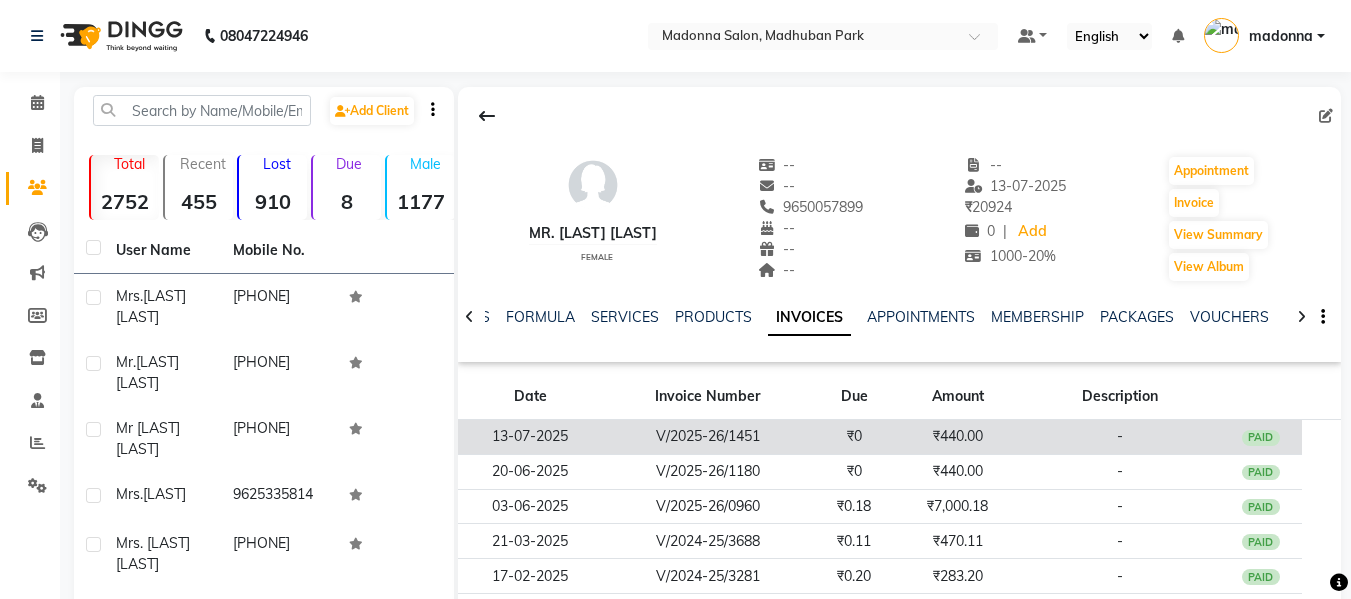 click on "V/2025-26/1451" 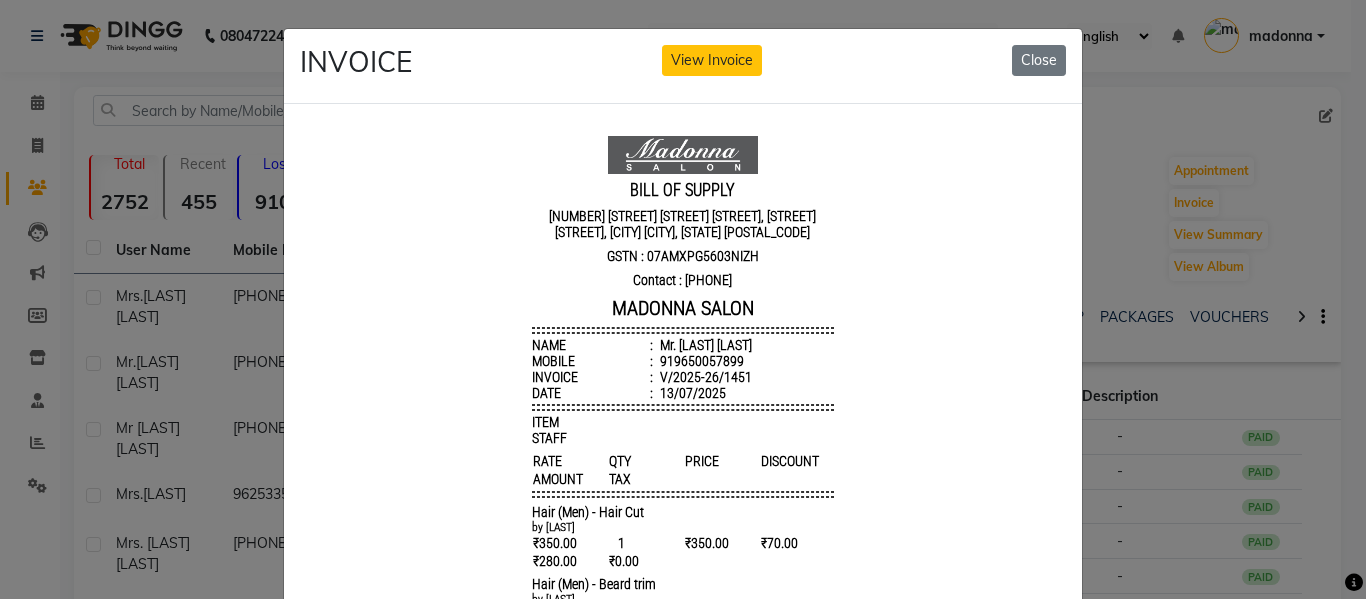scroll, scrollTop: 16, scrollLeft: 0, axis: vertical 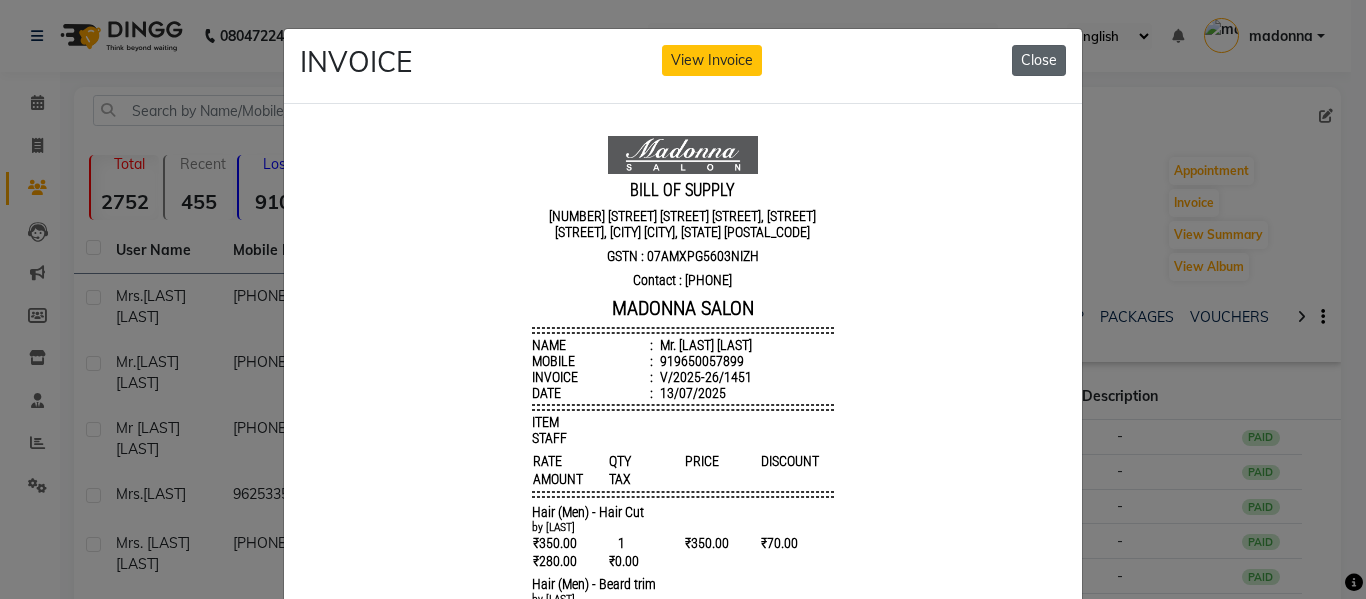 click on "Close" 